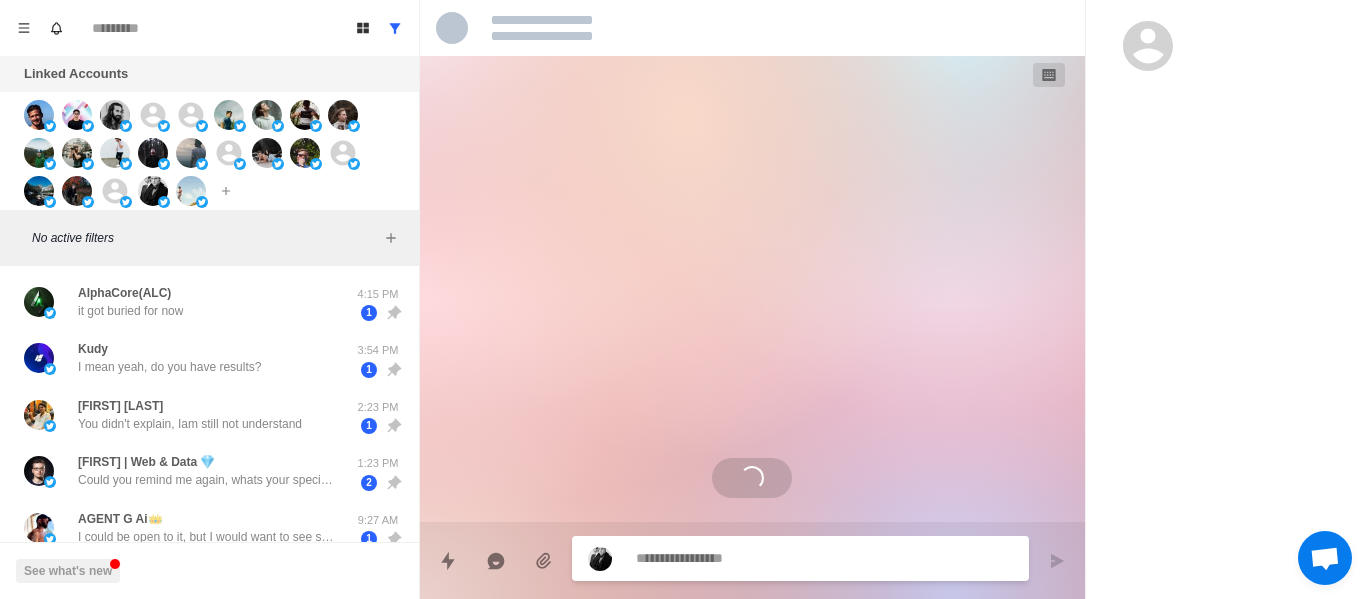 scroll, scrollTop: 0, scrollLeft: 0, axis: both 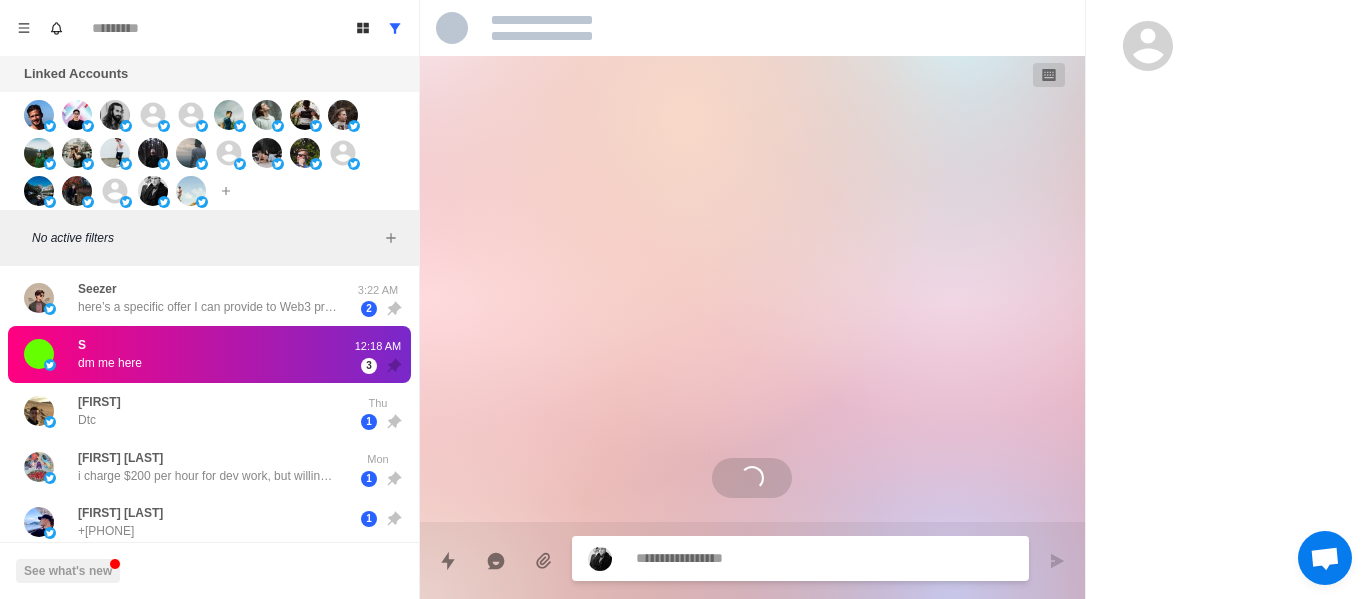 click on "here’s a specific offer I can provide to Web3 projects:
7-Day Growth Sprint
Goal: Boost visibility, engagement, and user interest
What I deliver:
1 high-quality thread per day (main + 5 breakdowns).
Fully tailored to your project’s goals and narrative.
Optimized for organic reach and conversions.
Timeframe: 7 days
Target Results: 150k–300k impressions, strong engagement, and higher campaign traction
I can customize this based on your top priority, growth, community, or narrative alignment." at bounding box center [208, 307] 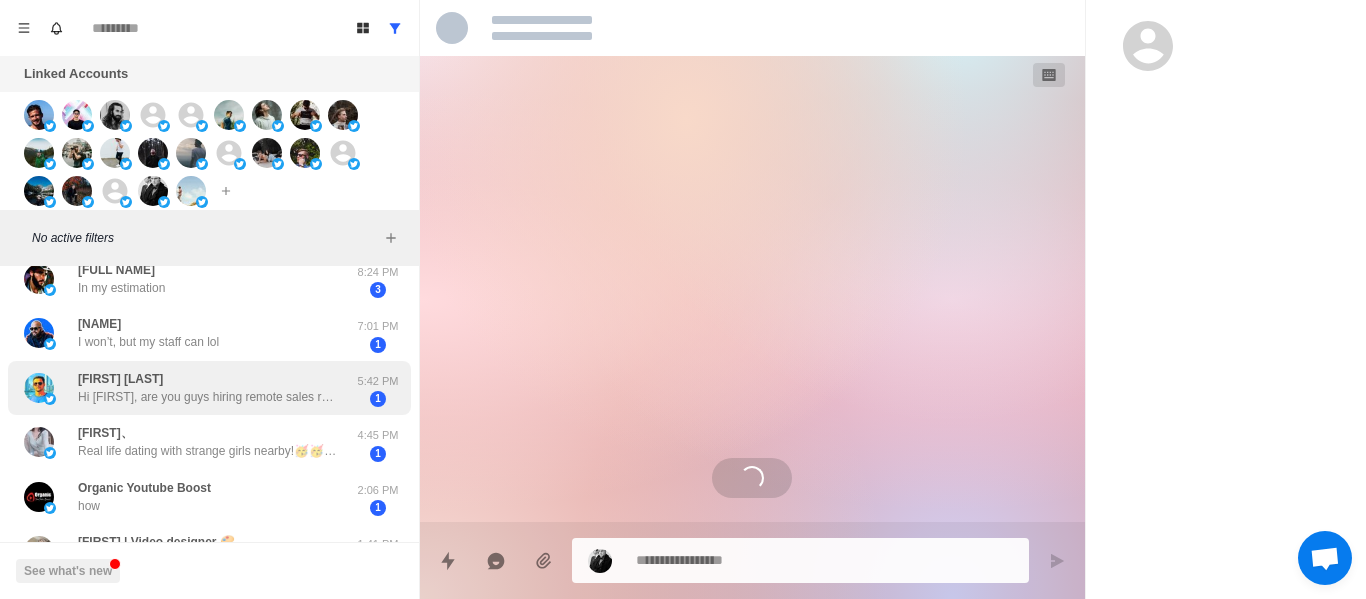 scroll, scrollTop: 933, scrollLeft: 0, axis: vertical 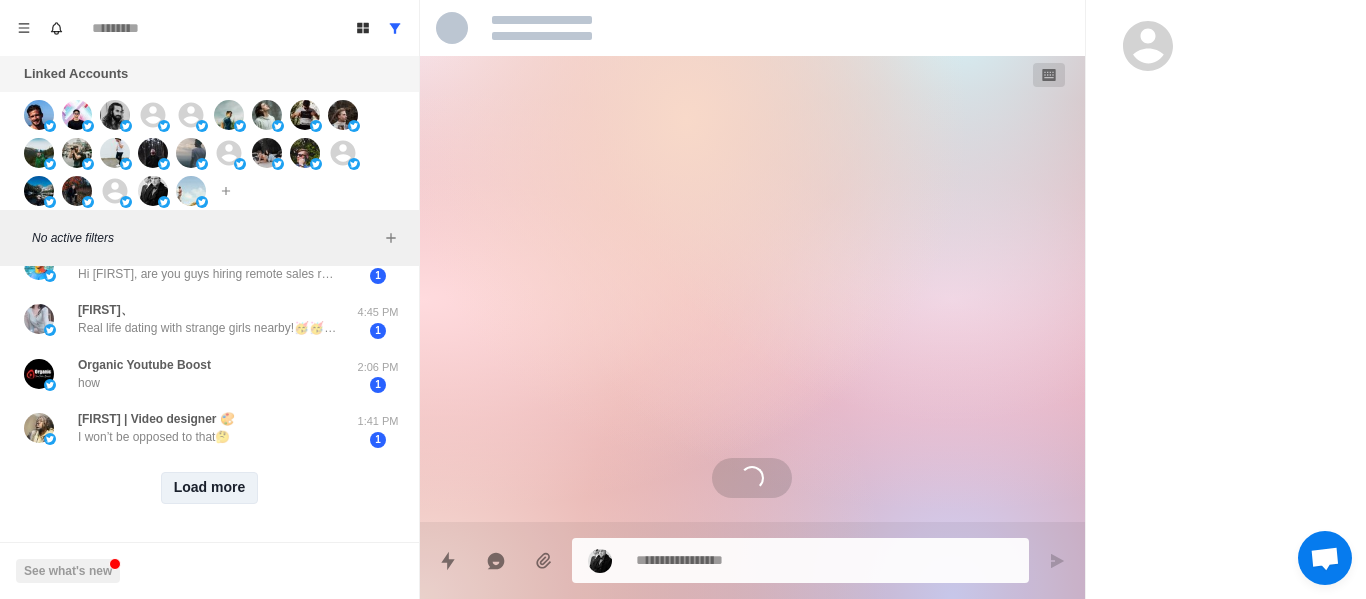 click on "Load more" at bounding box center (209, 488) 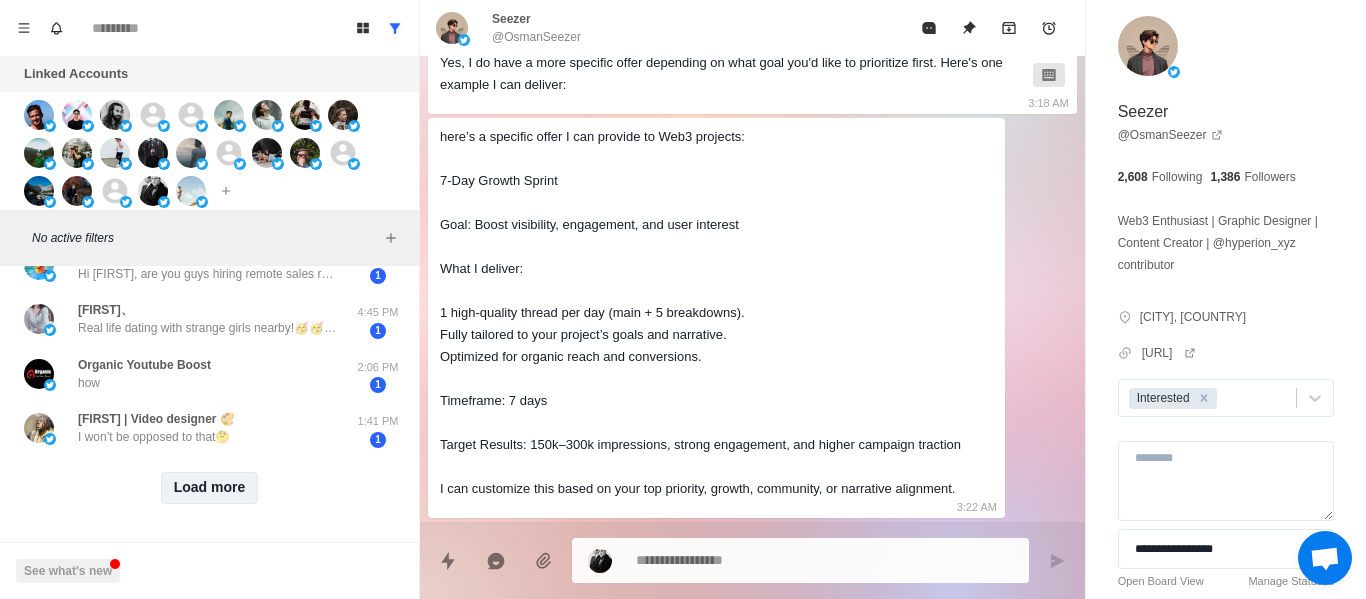 click on "Load more" at bounding box center [210, 488] 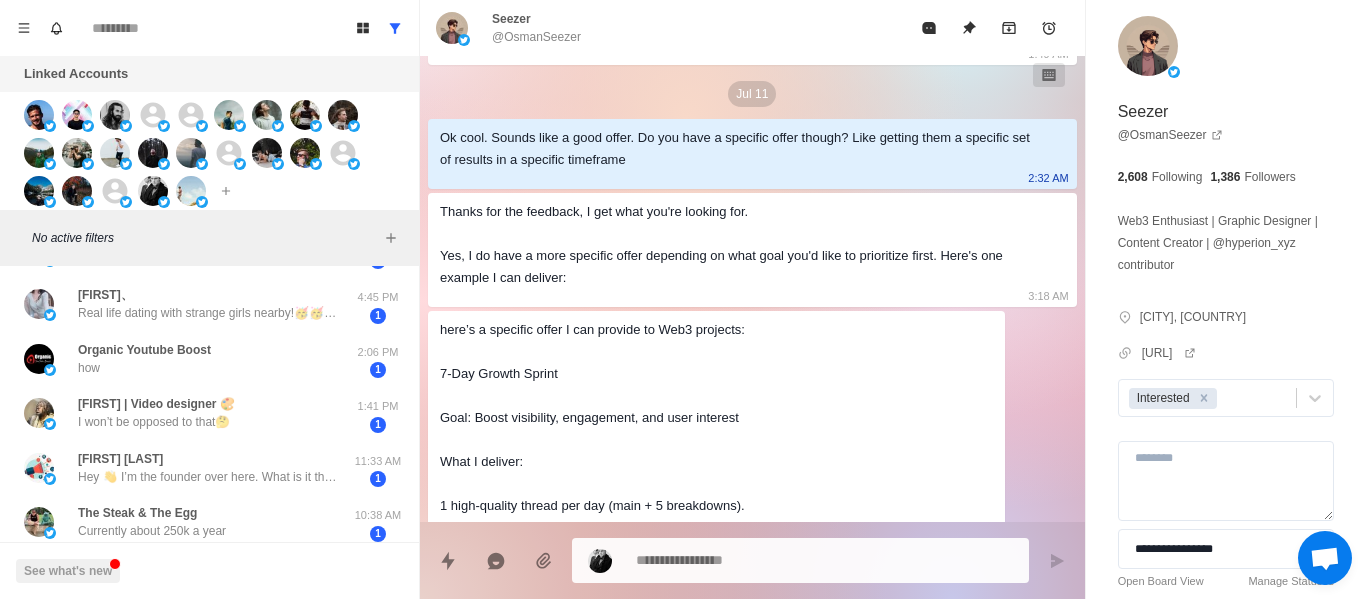 scroll, scrollTop: 600, scrollLeft: 0, axis: vertical 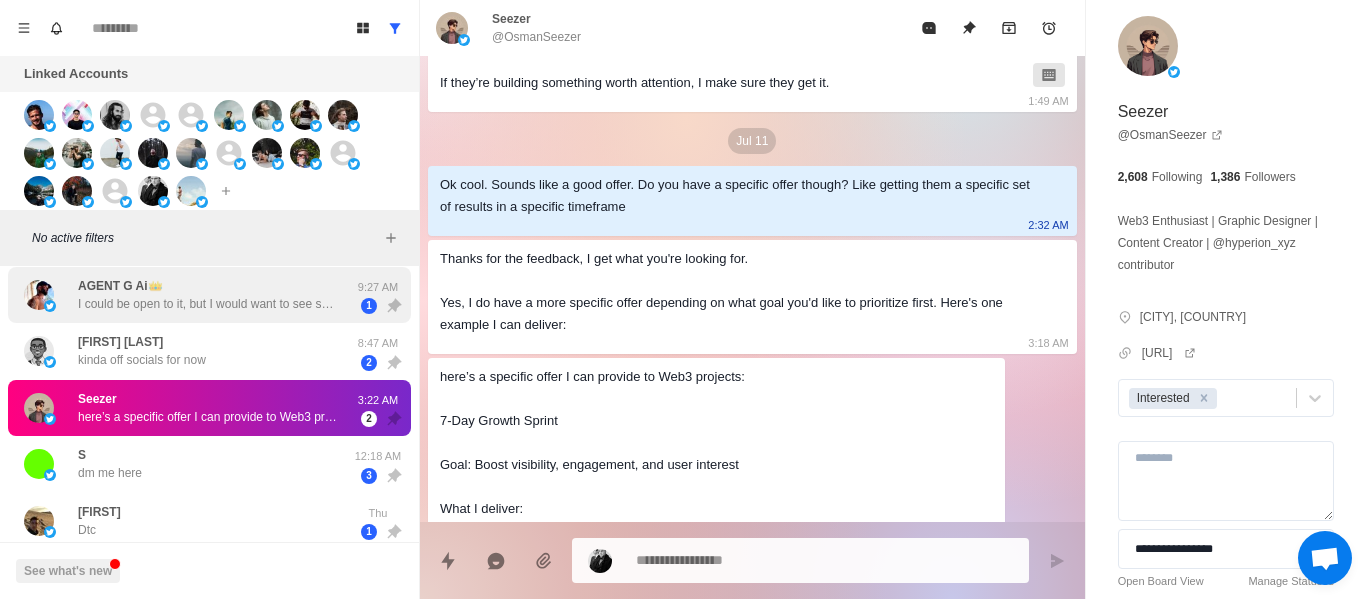 click on "I could be open to it, but I would want to see some results before sending any money to a stranger over the Internet so I just wanna make sure that I am clear about my expectations so I don’t waste your time.
Also have six guys so far that are working for me doing it the commission went" at bounding box center (208, 304) 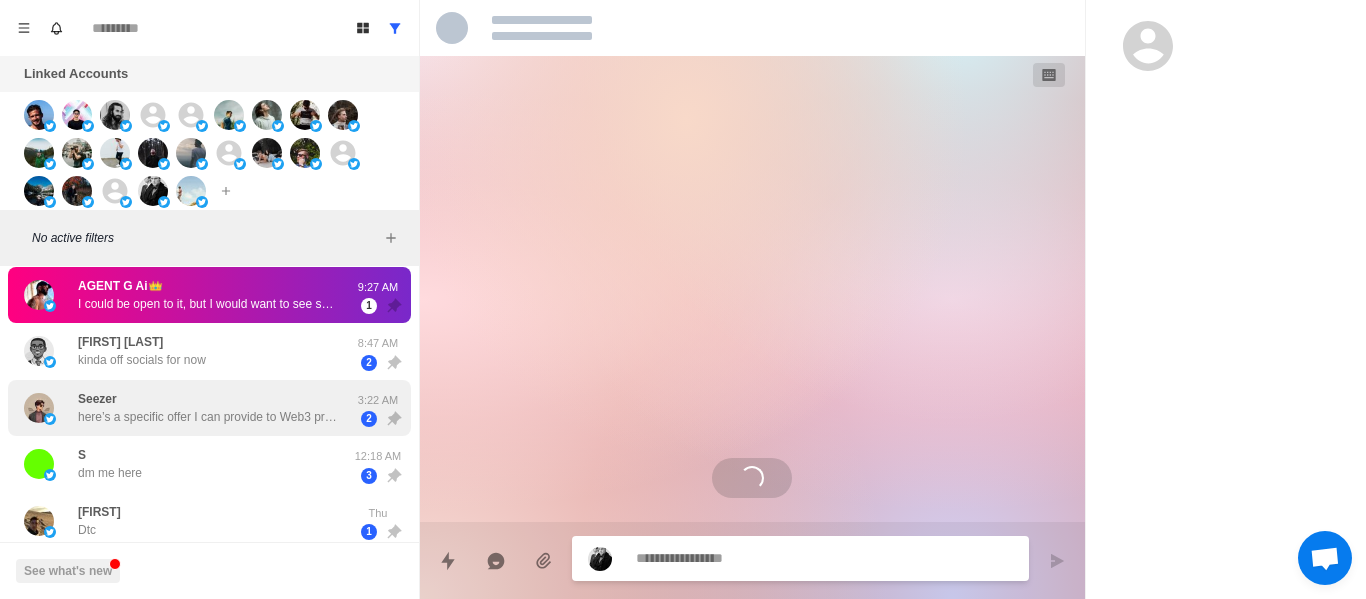 scroll, scrollTop: 1696, scrollLeft: 0, axis: vertical 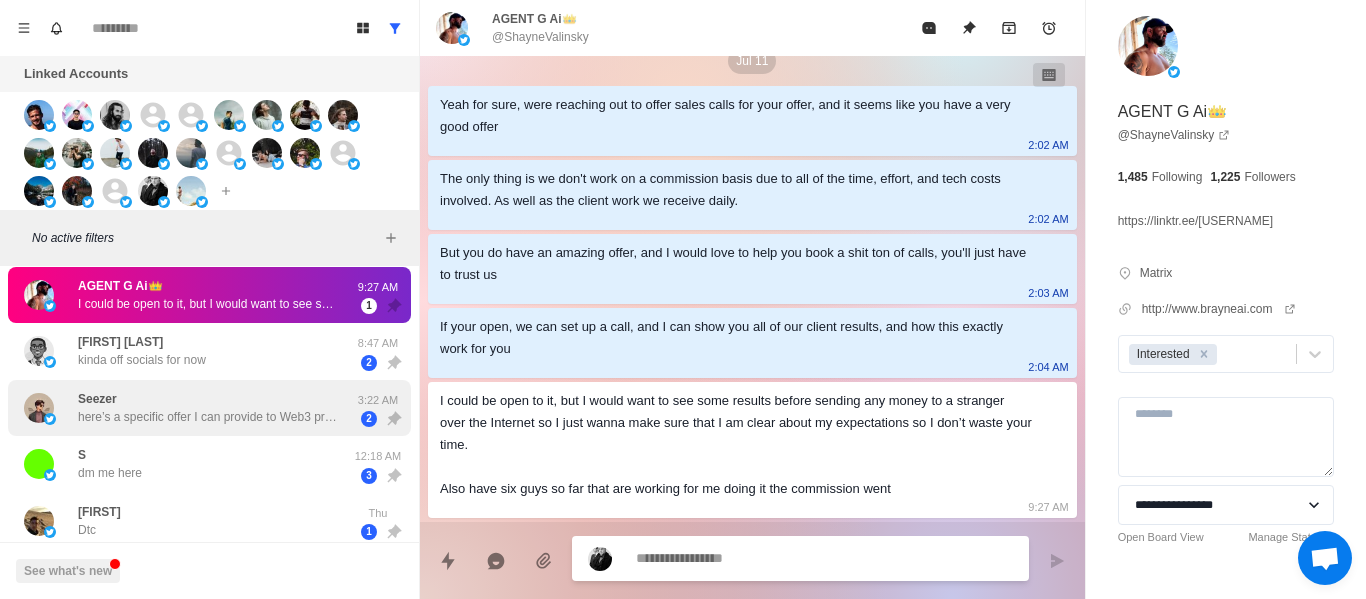 drag, startPoint x: 107, startPoint y: 428, endPoint x: 104, endPoint y: 418, distance: 10.440307 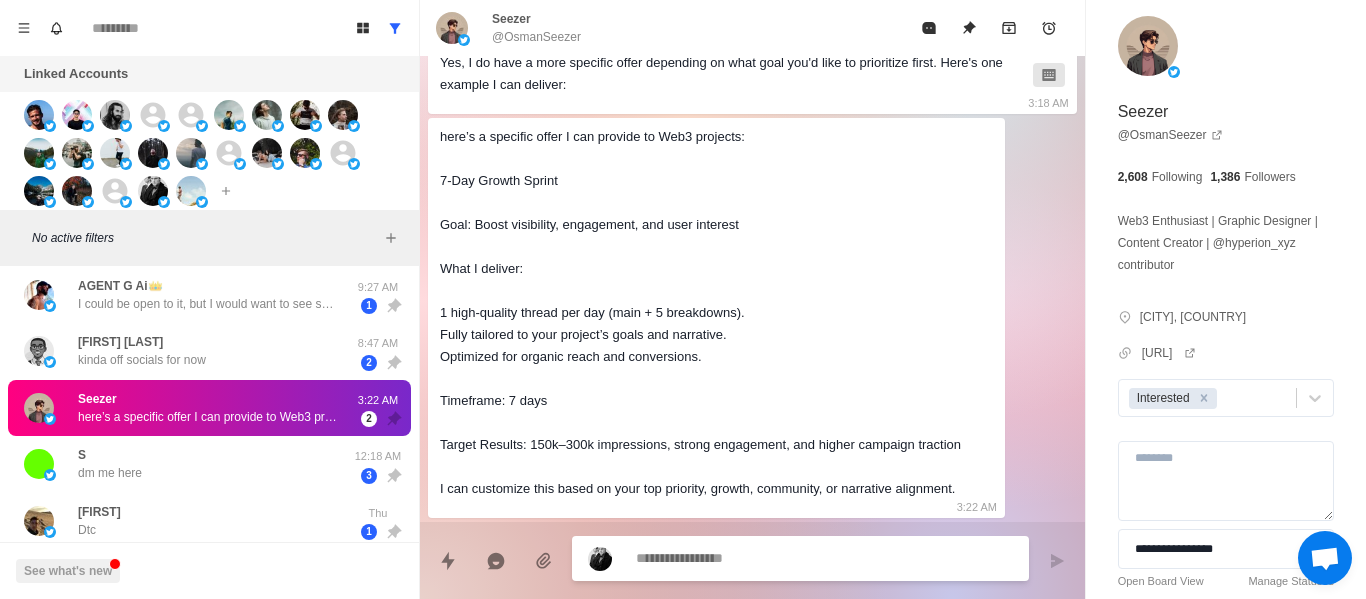 scroll, scrollTop: 840, scrollLeft: 0, axis: vertical 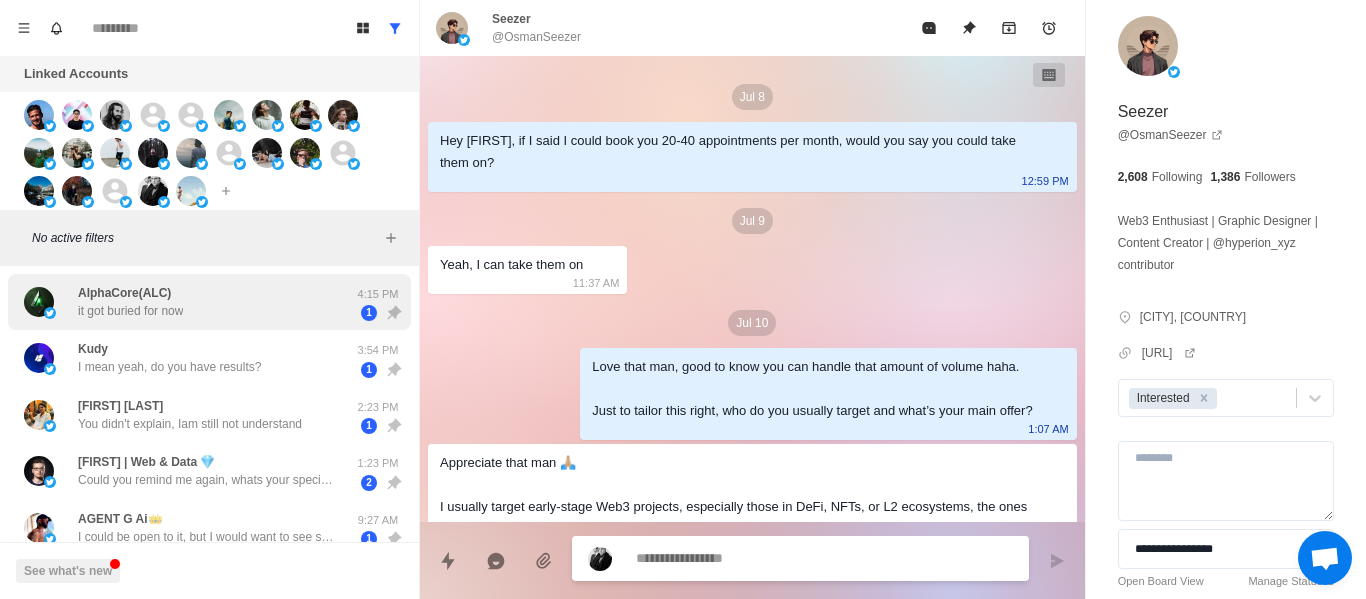 click on "[BRAND]([CODE]) it got buried for now 4:15 PM 1" at bounding box center [209, 302] 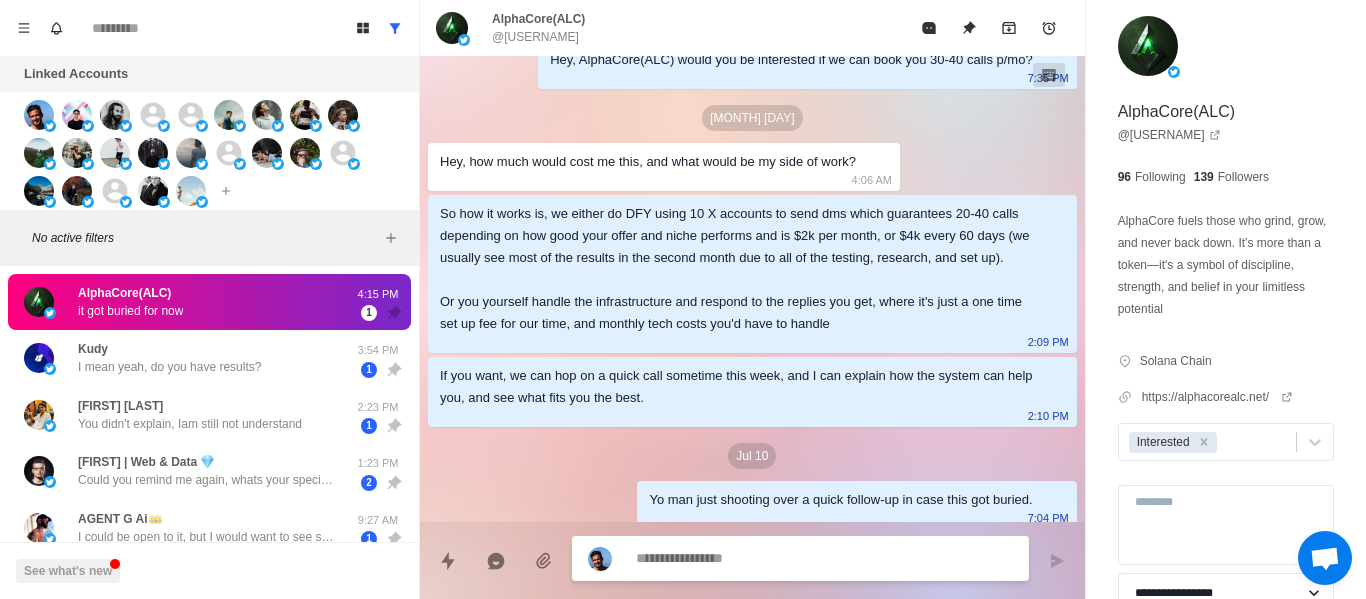 scroll, scrollTop: 216, scrollLeft: 0, axis: vertical 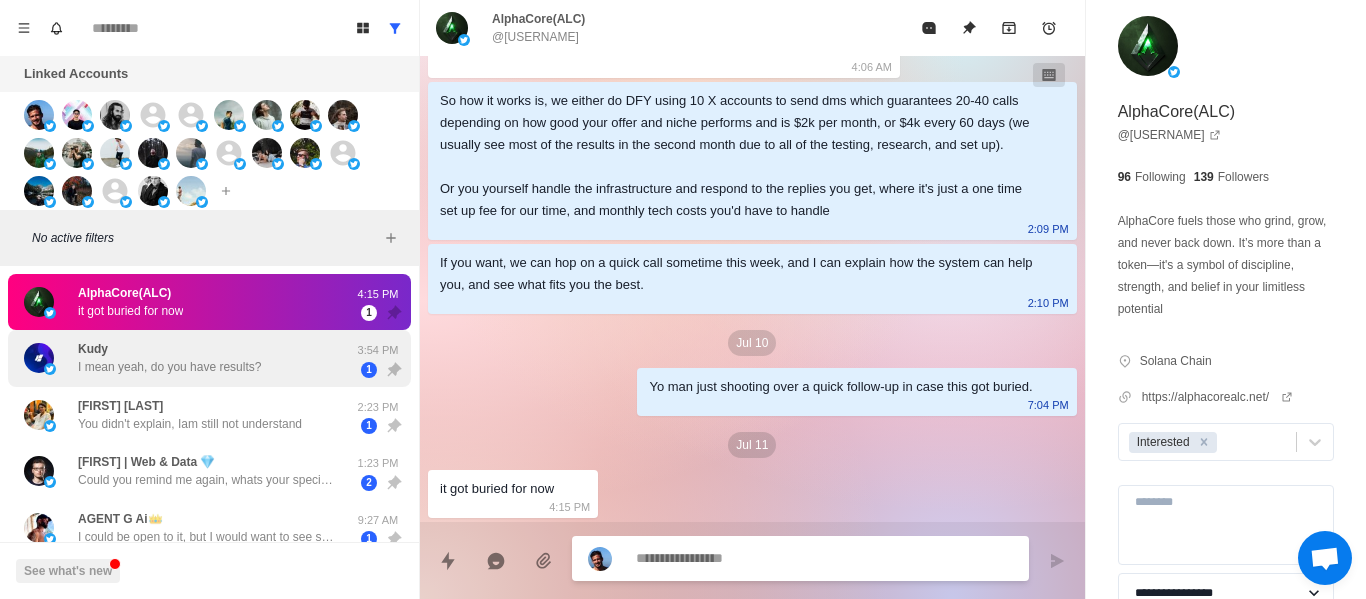 click on "1" at bounding box center (369, 370) 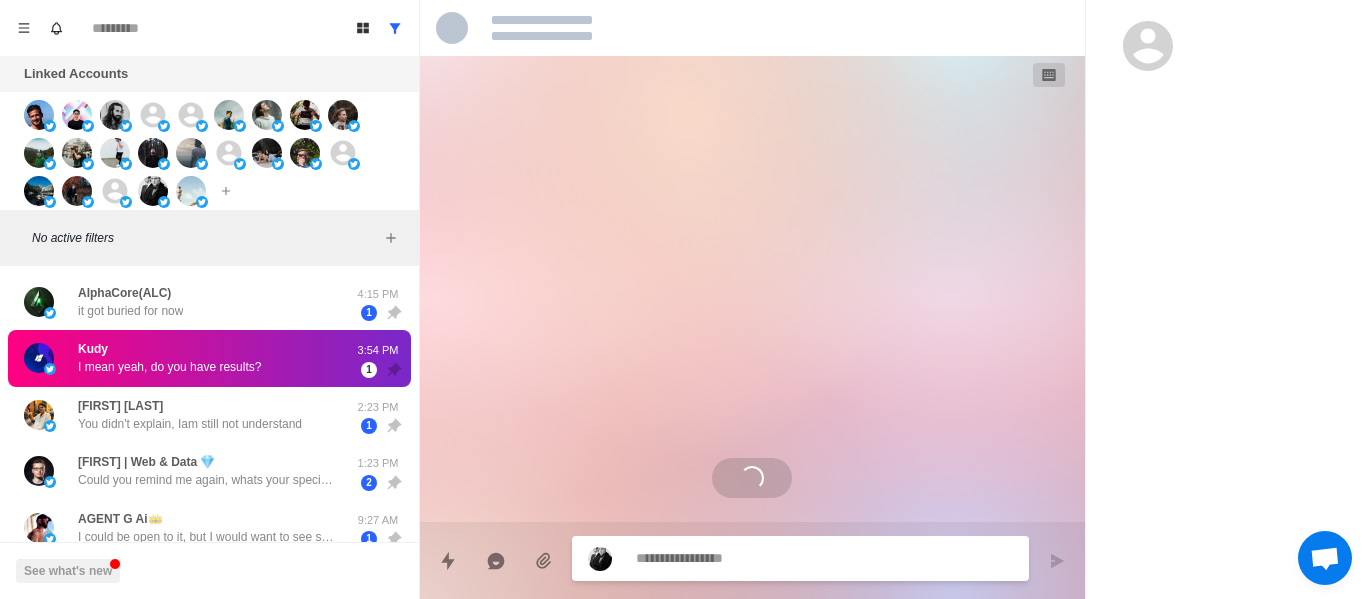 scroll, scrollTop: 0, scrollLeft: 0, axis: both 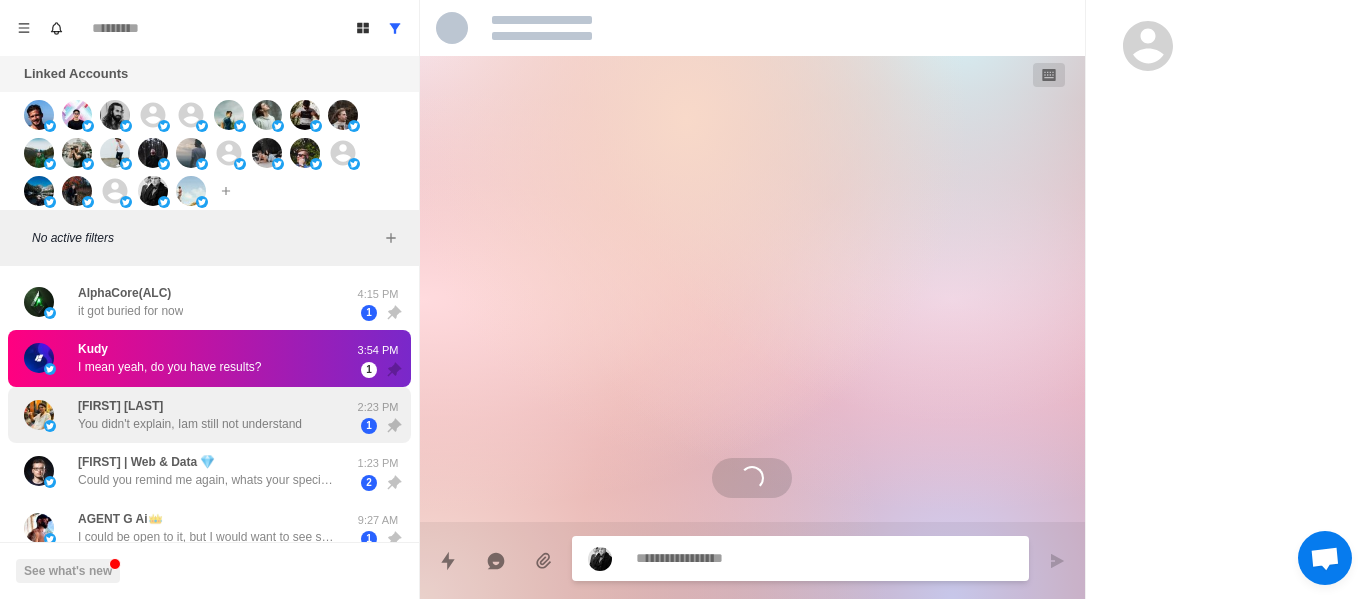 click on "[FIRST] [LAST] You didn't explain, Iam still not understand [TIME] [NUMBER]" at bounding box center [209, 415] 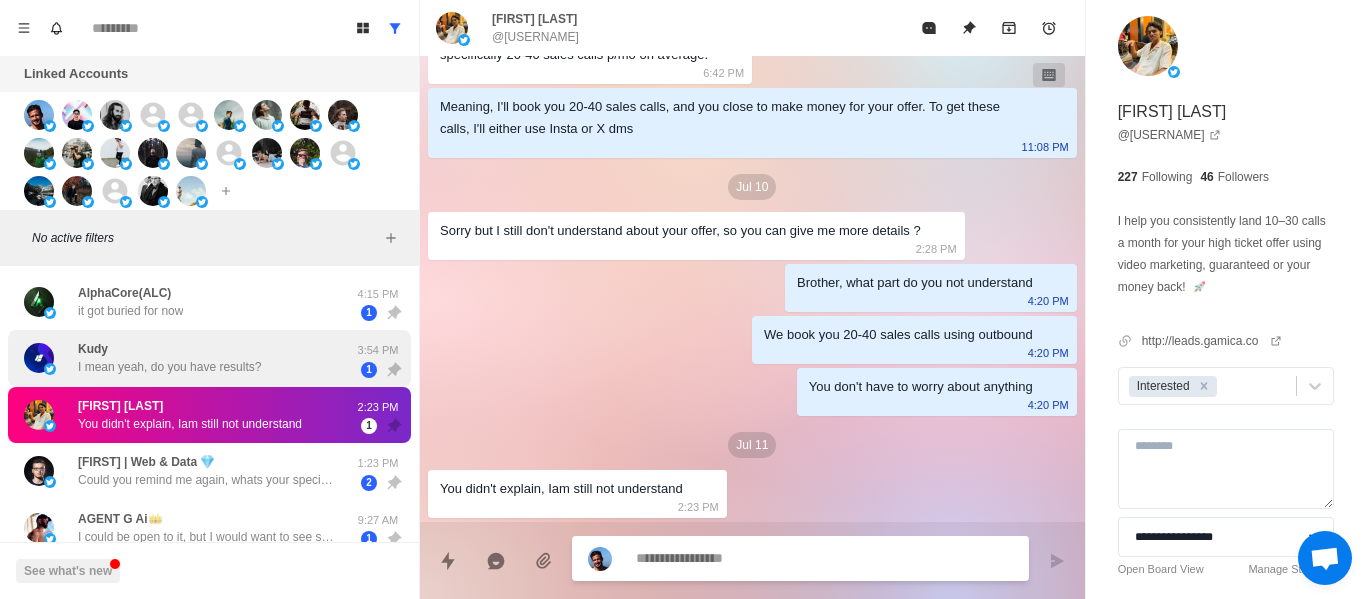 click on "Kudy I mean yeah, do you have results?" at bounding box center (169, 358) 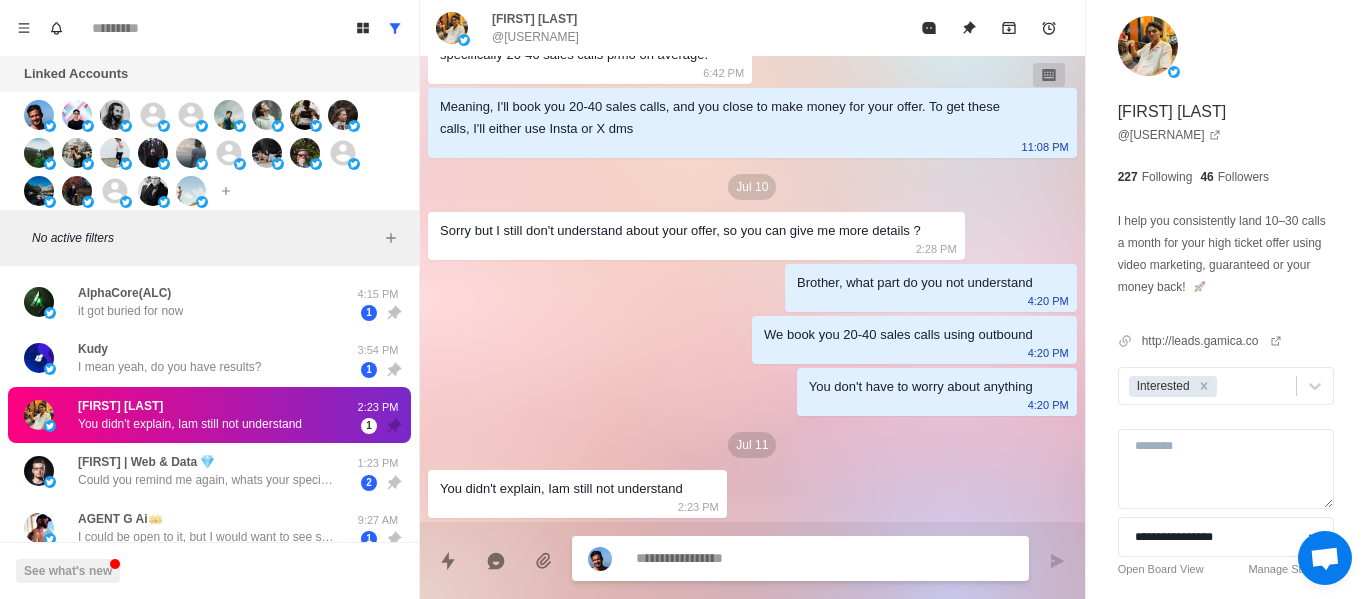 type on "*" 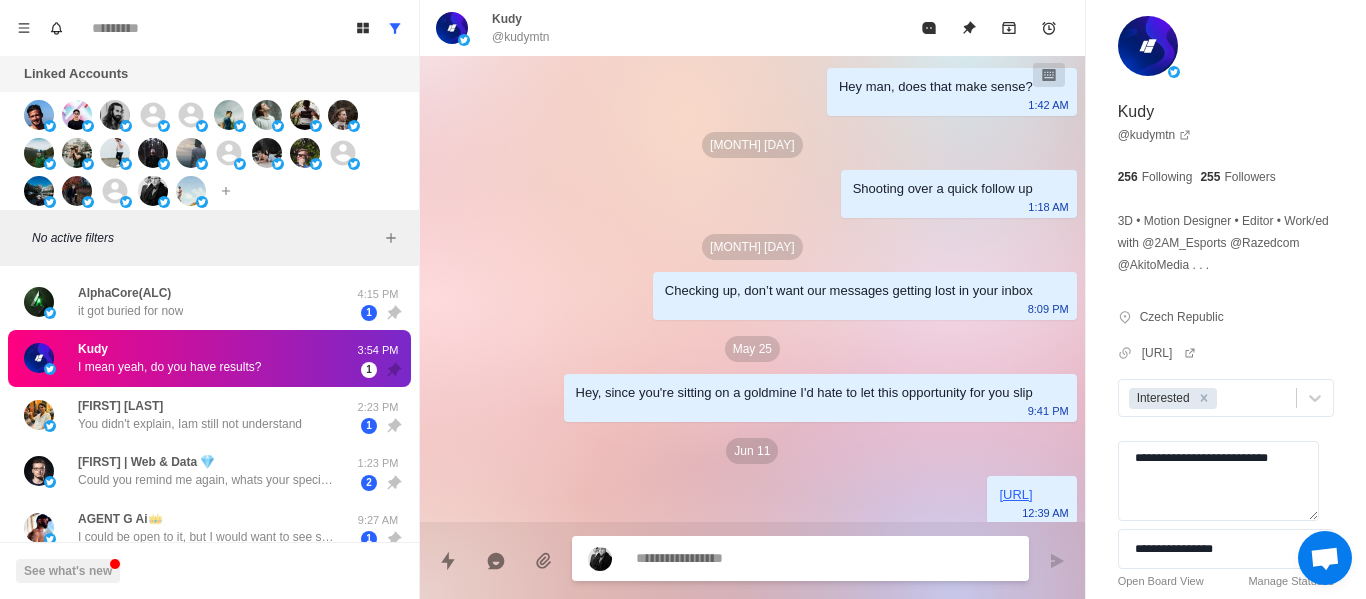 scroll, scrollTop: 3414, scrollLeft: 0, axis: vertical 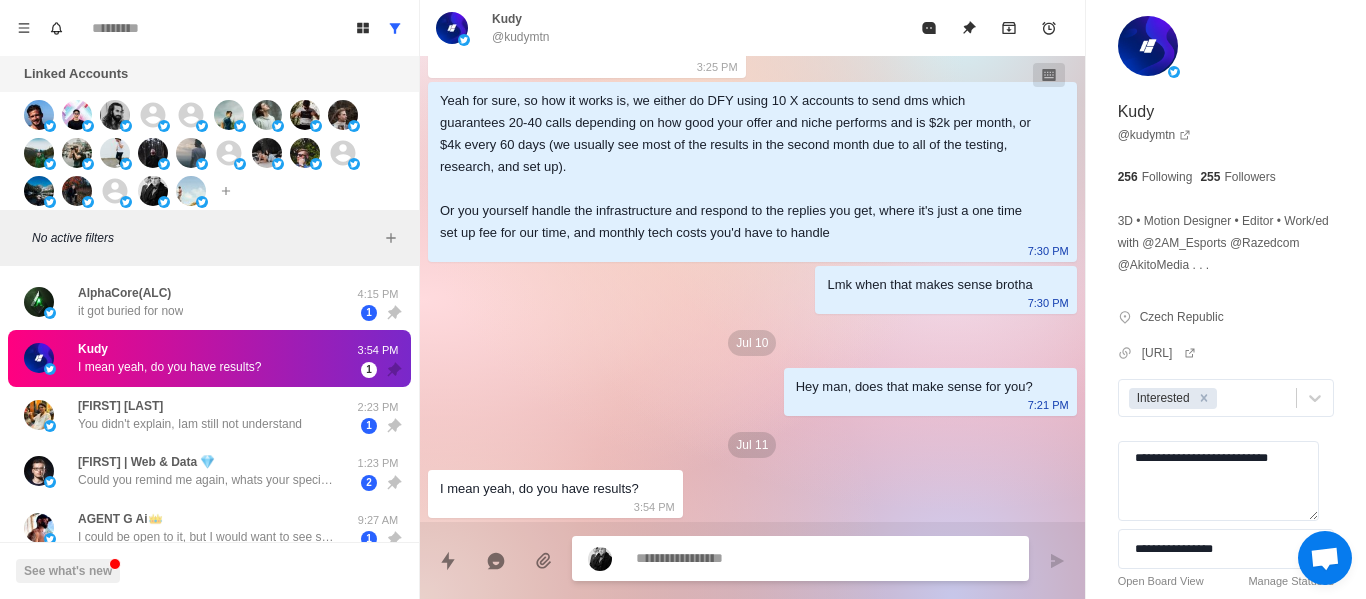 type on "*" 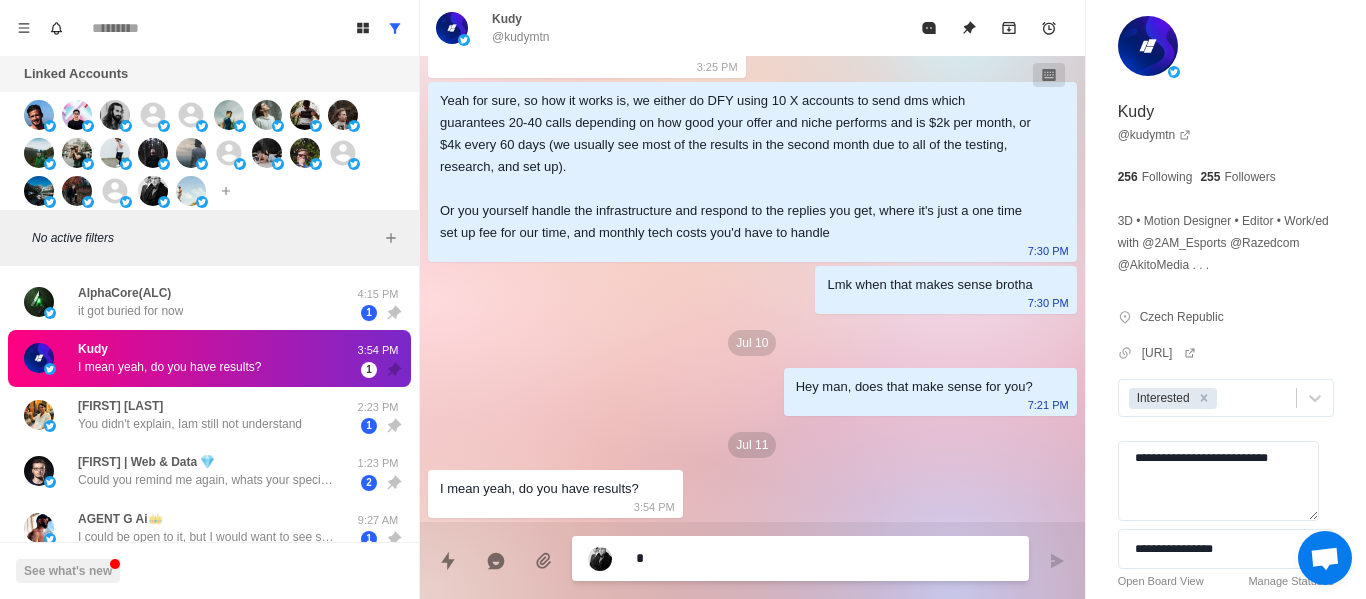 type on "**" 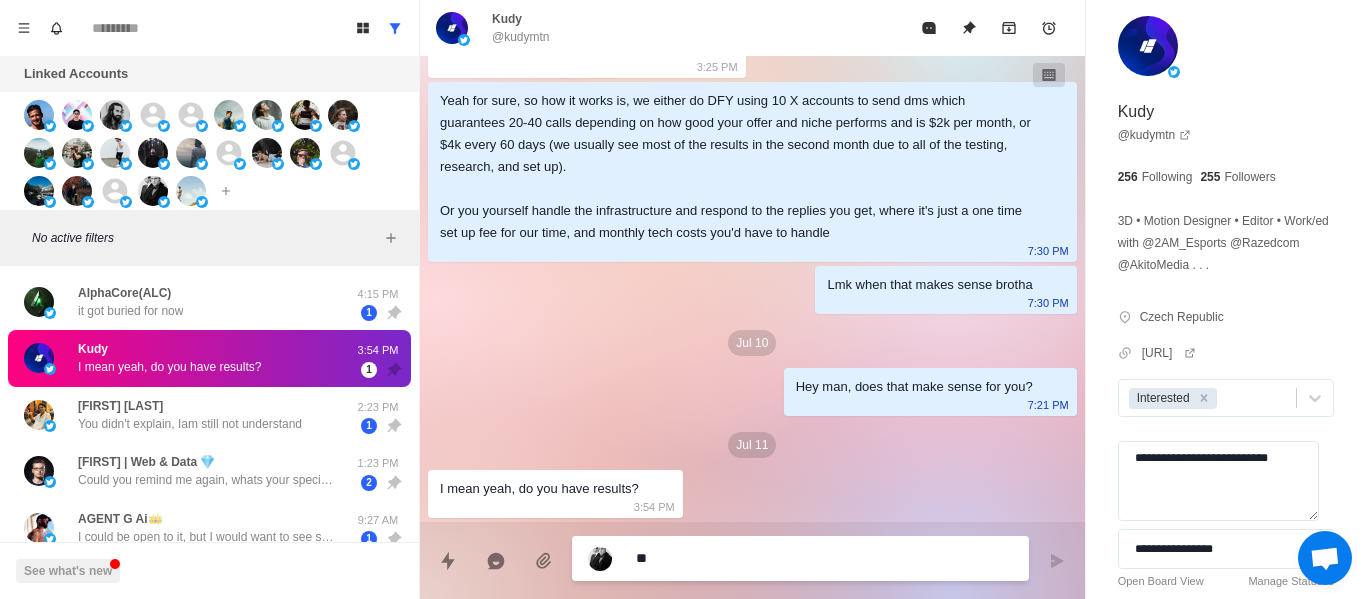 type on "***" 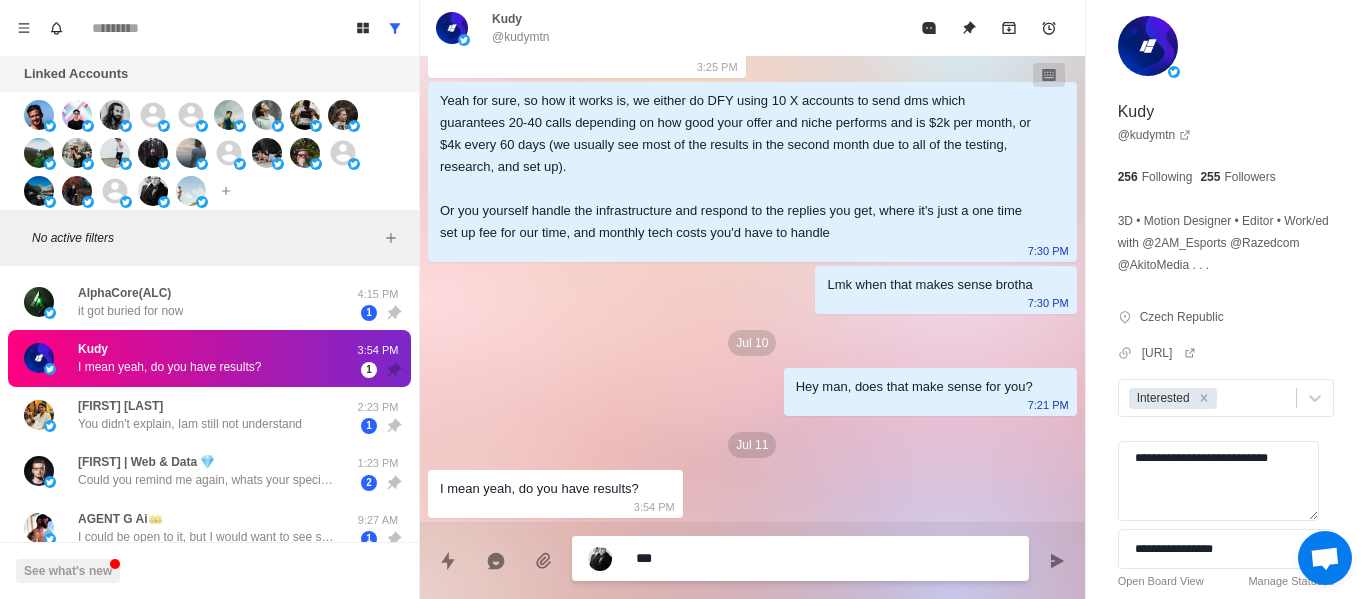 type on "****" 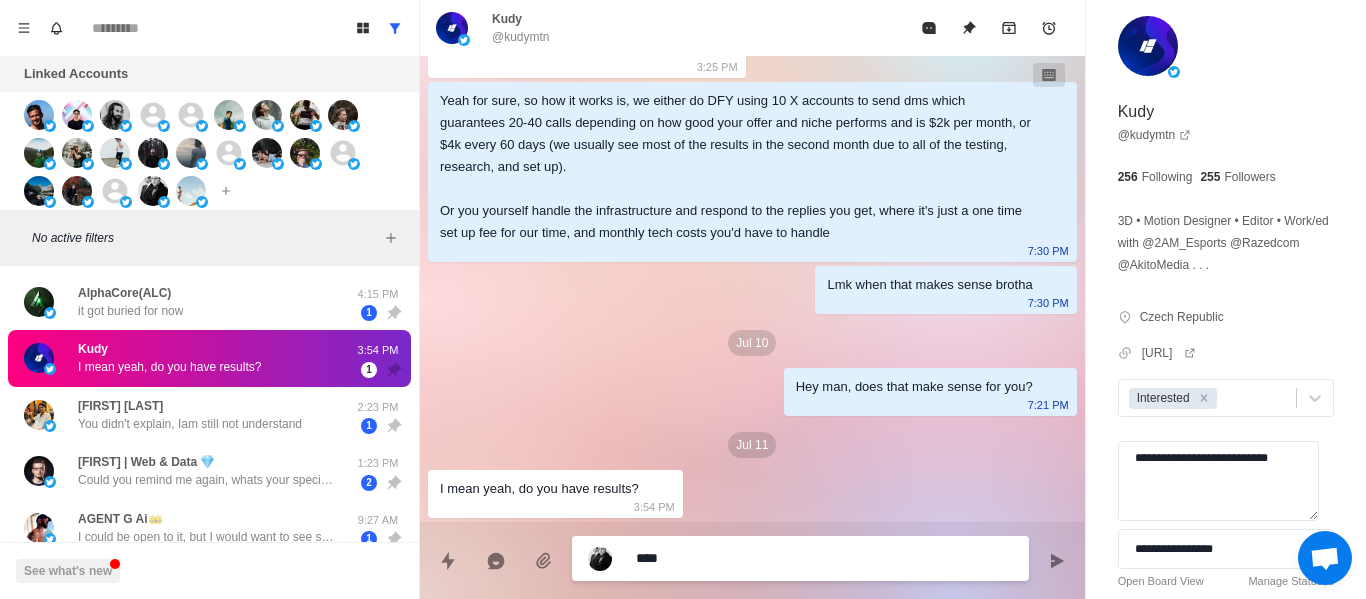 type on "****" 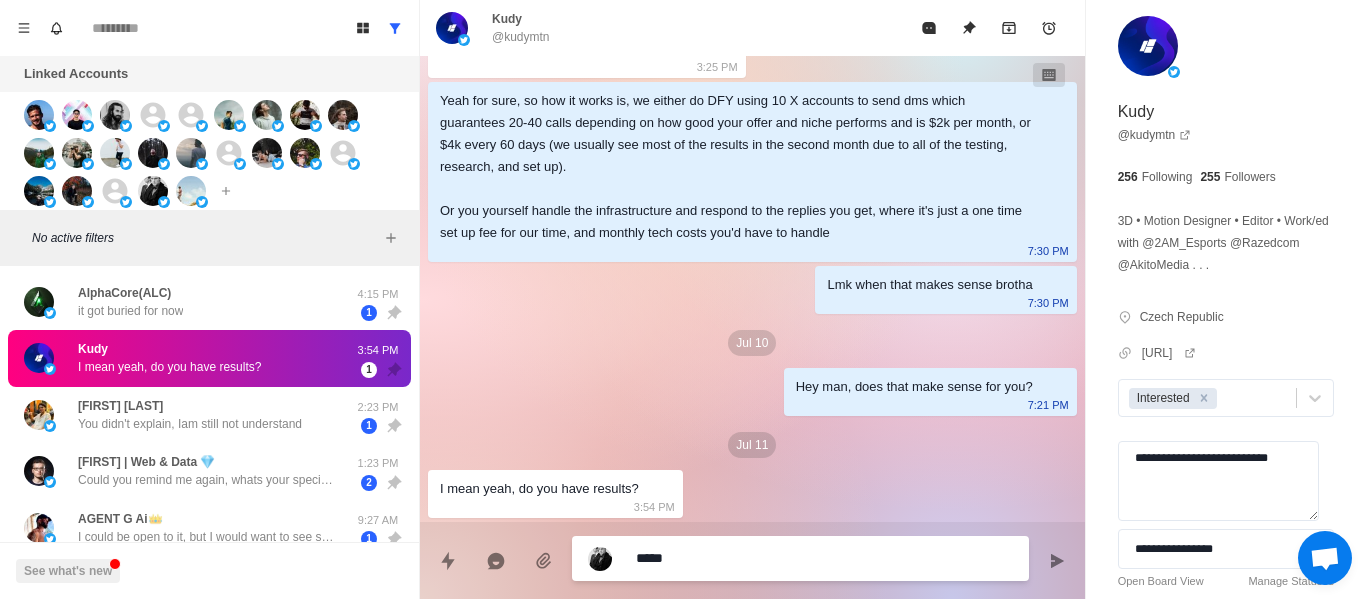 type on "******" 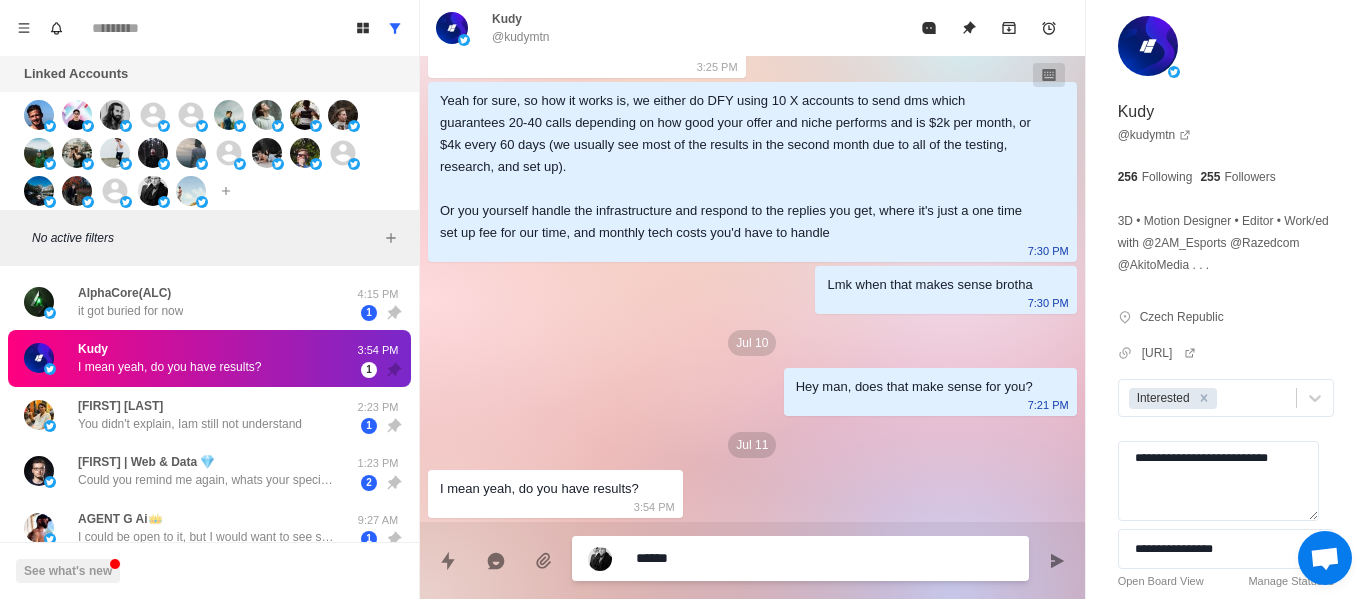 type on "*******" 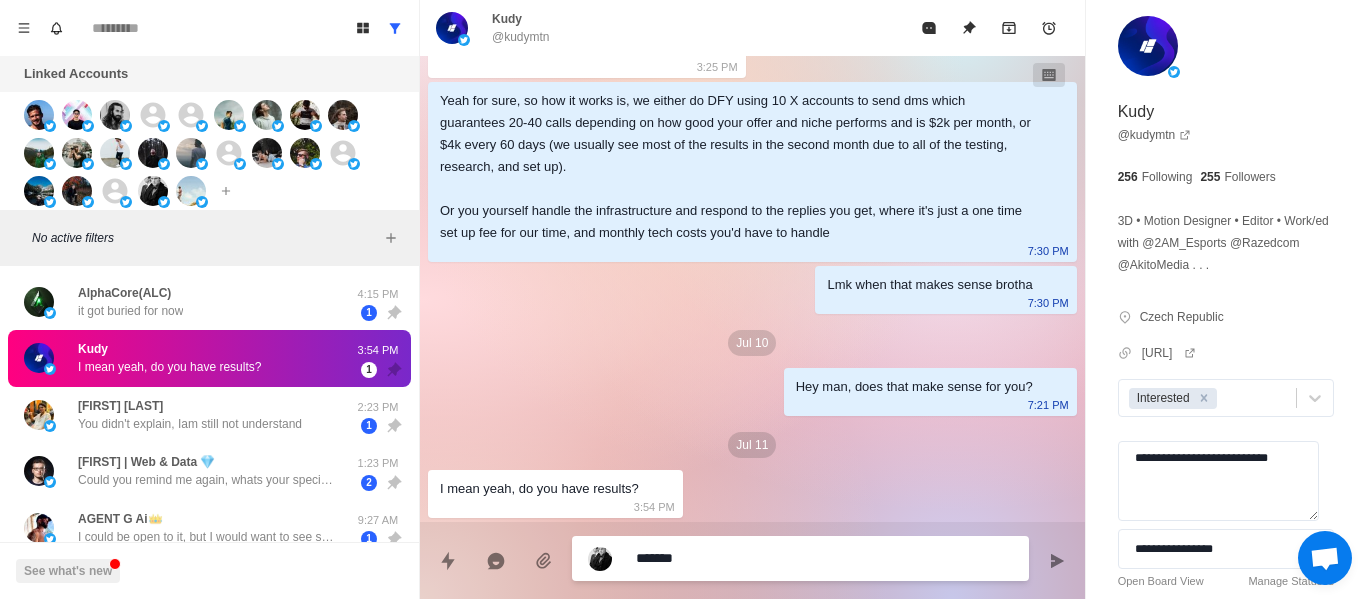 type on "********" 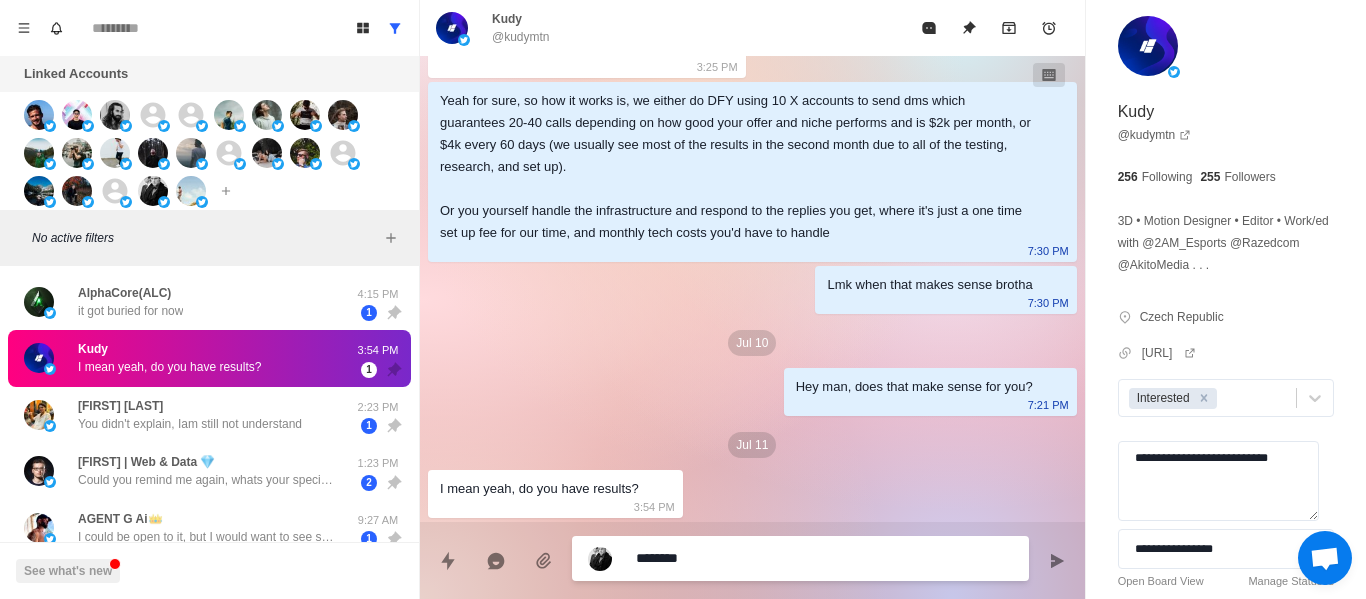 type on "********" 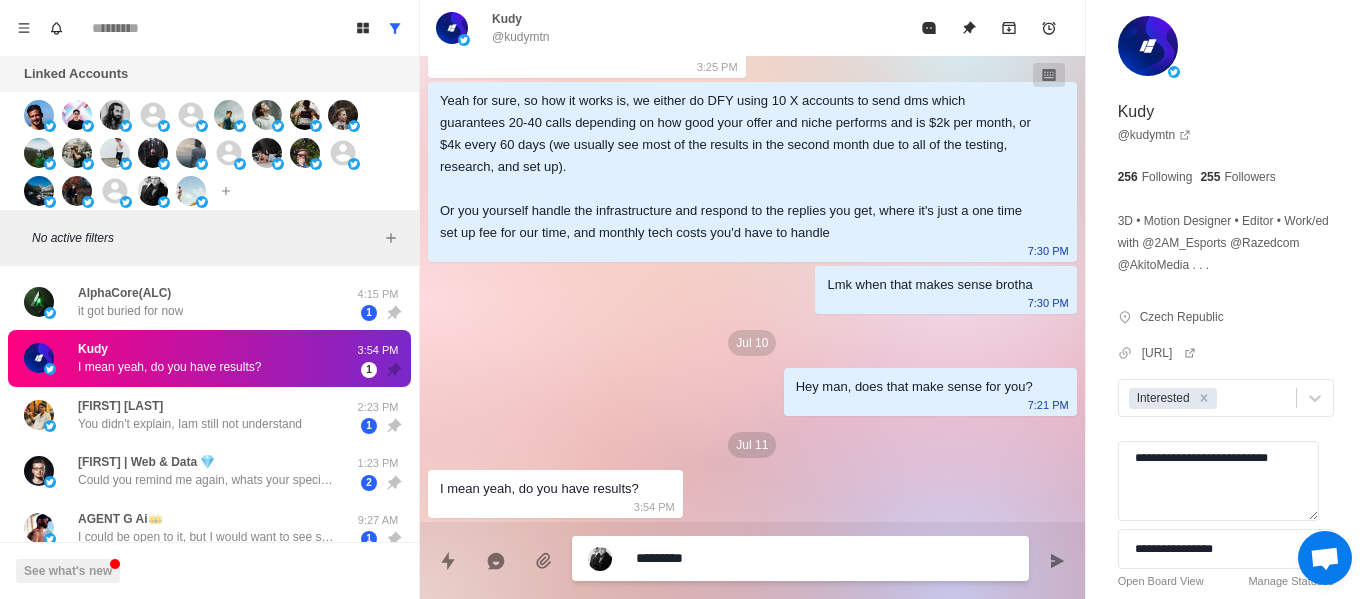 type on "**********" 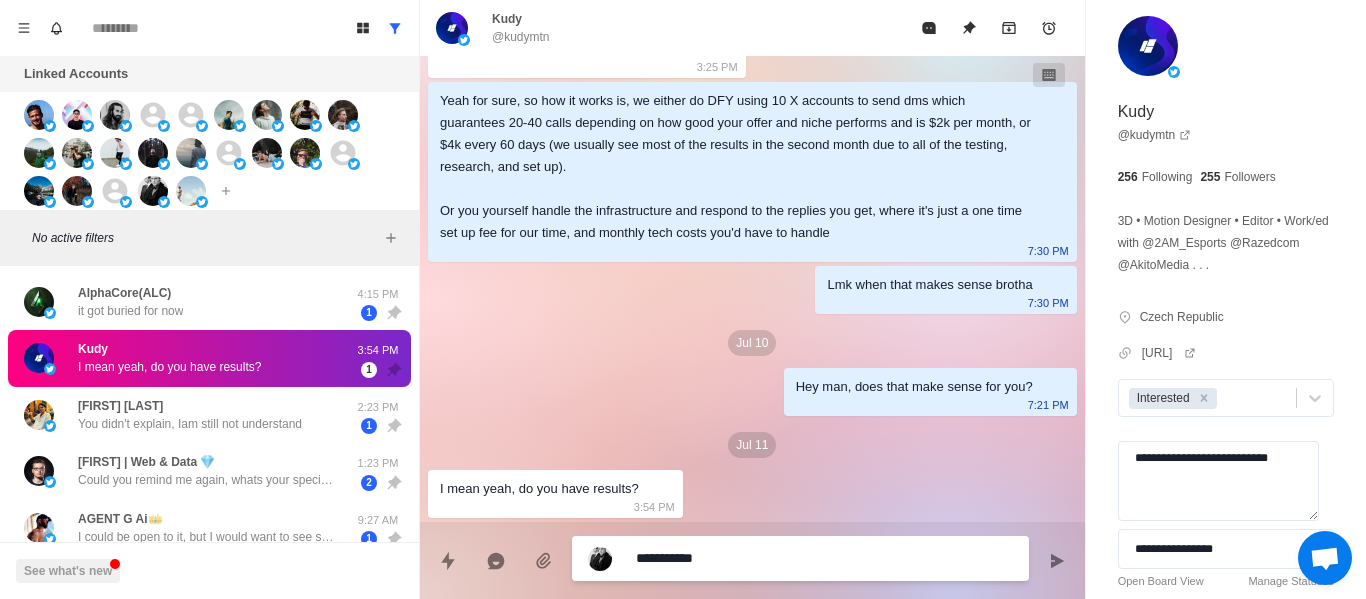 type on "**********" 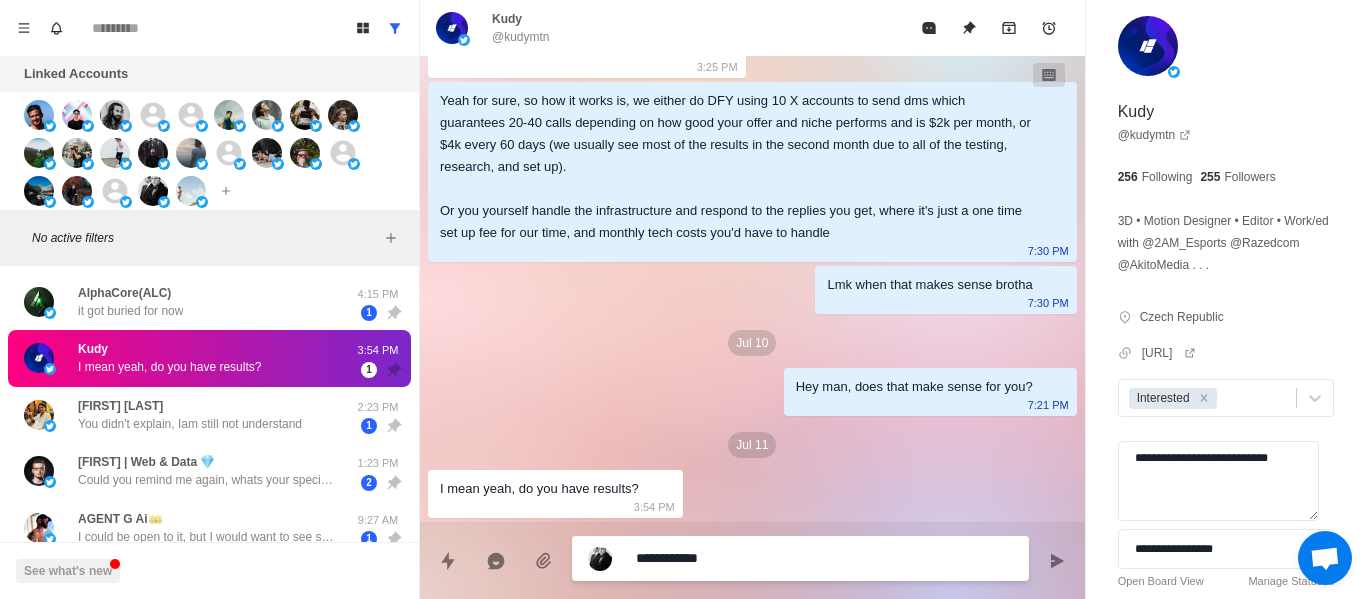 type on "**********" 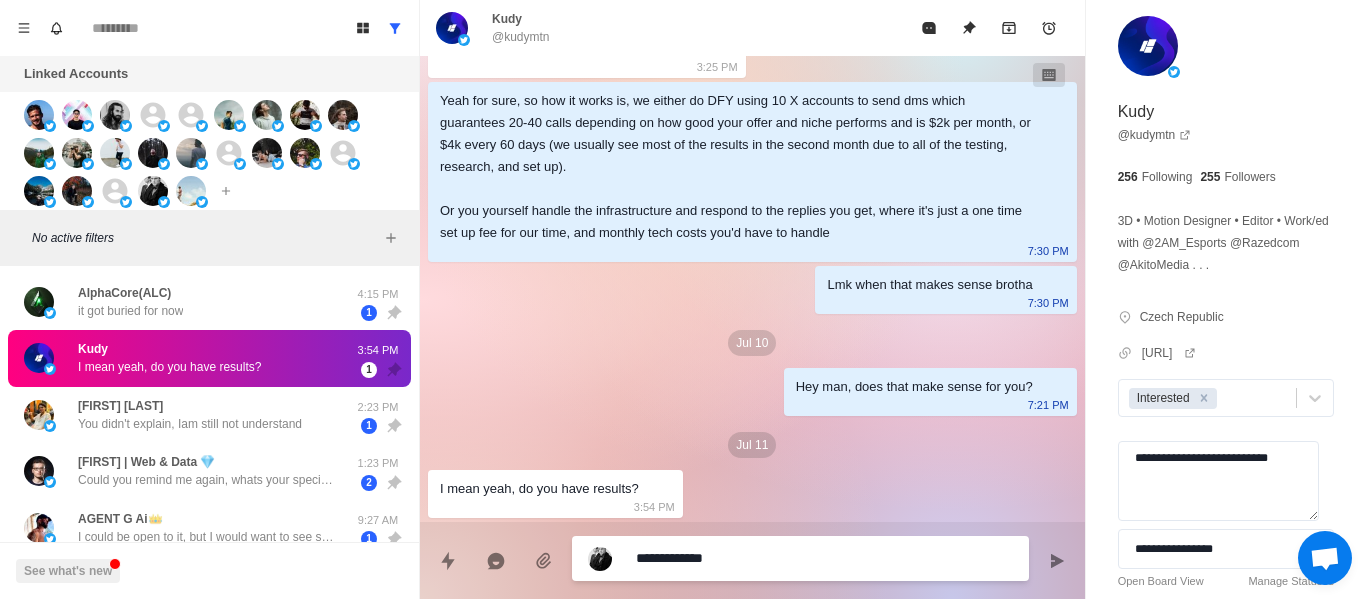 type on "**********" 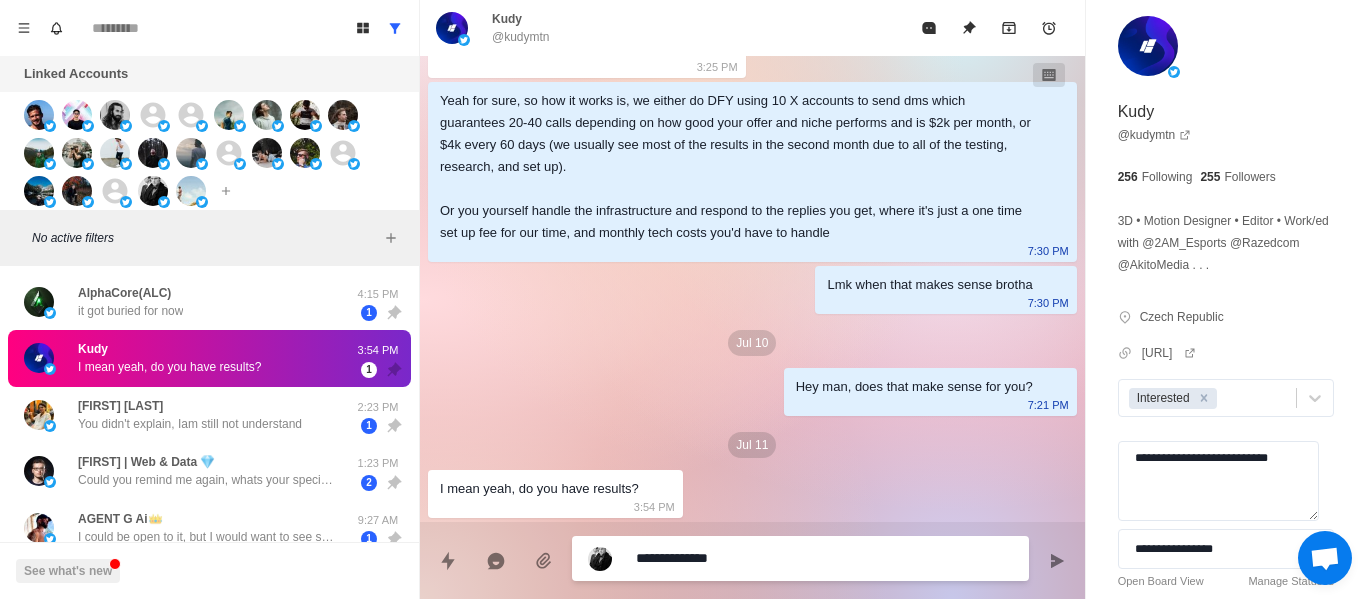 type on "**********" 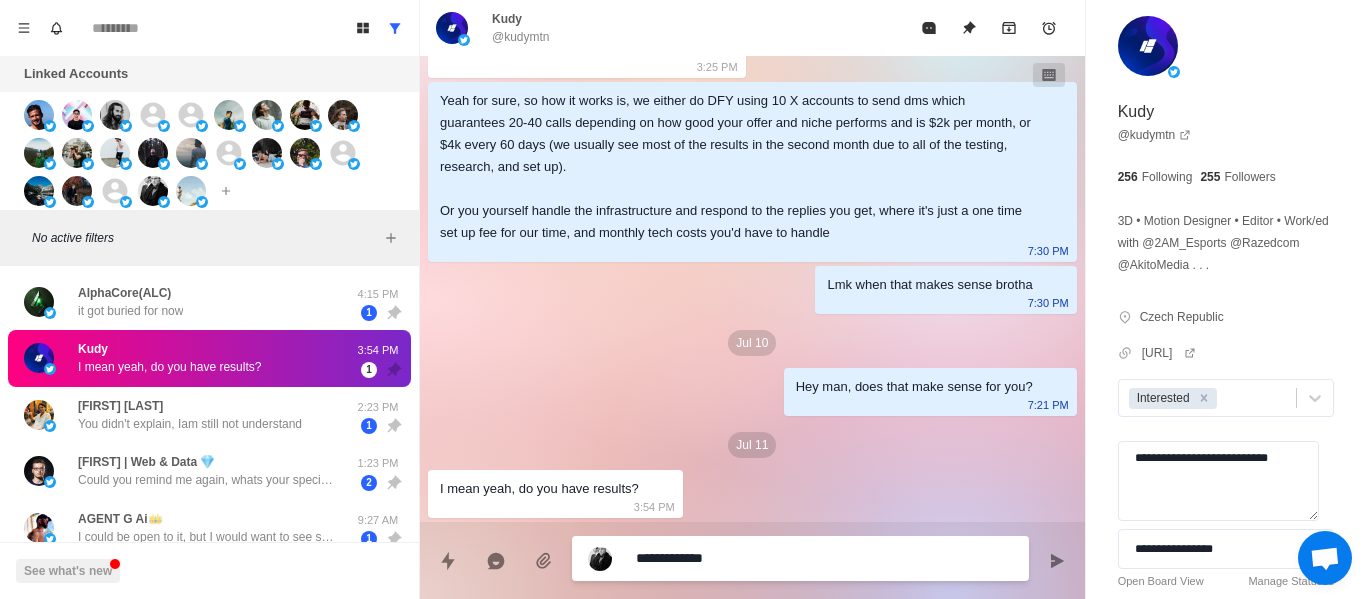 type on "**********" 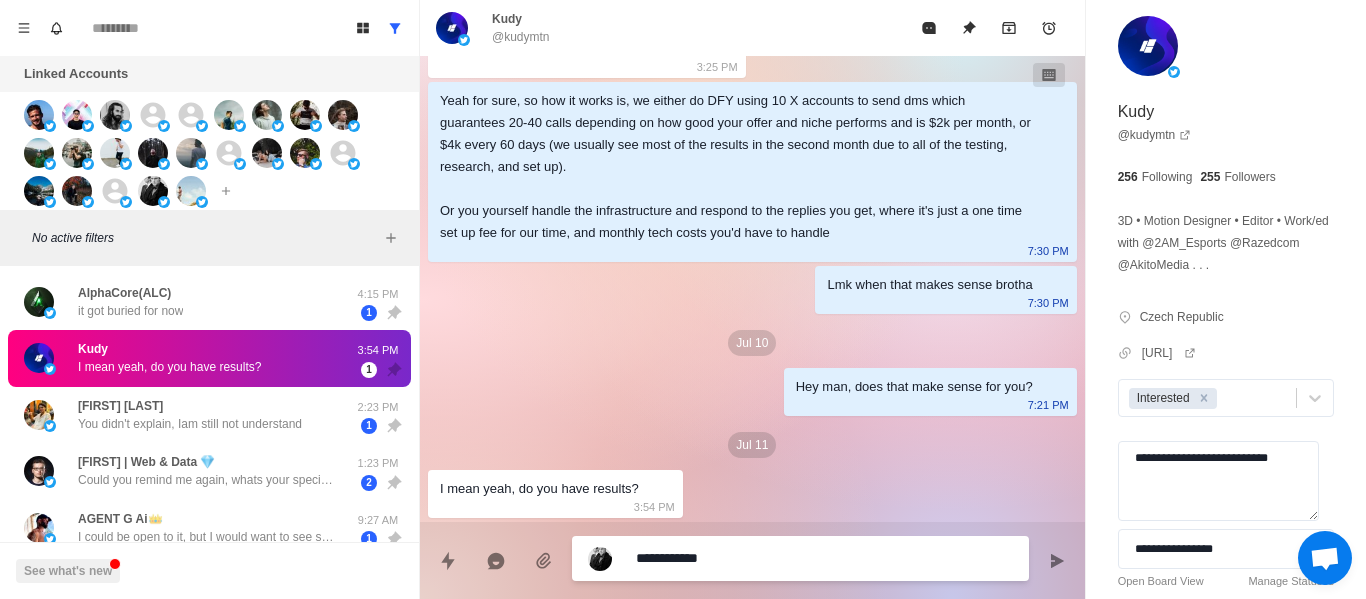 type on "**********" 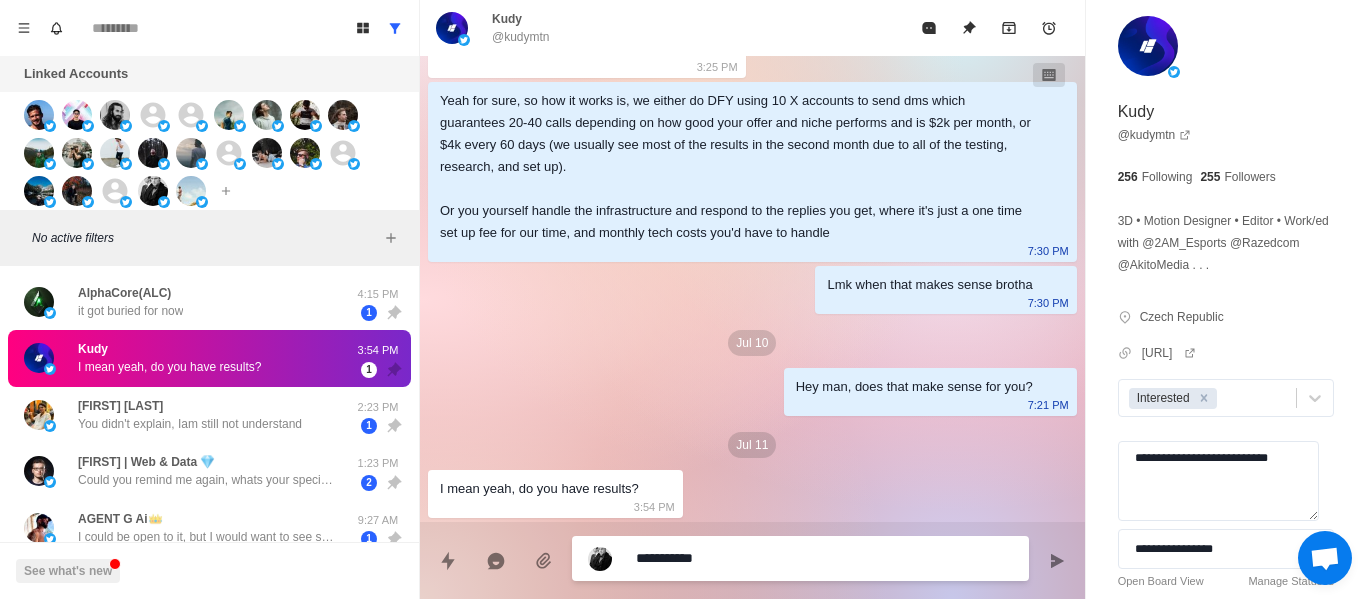 type on "**********" 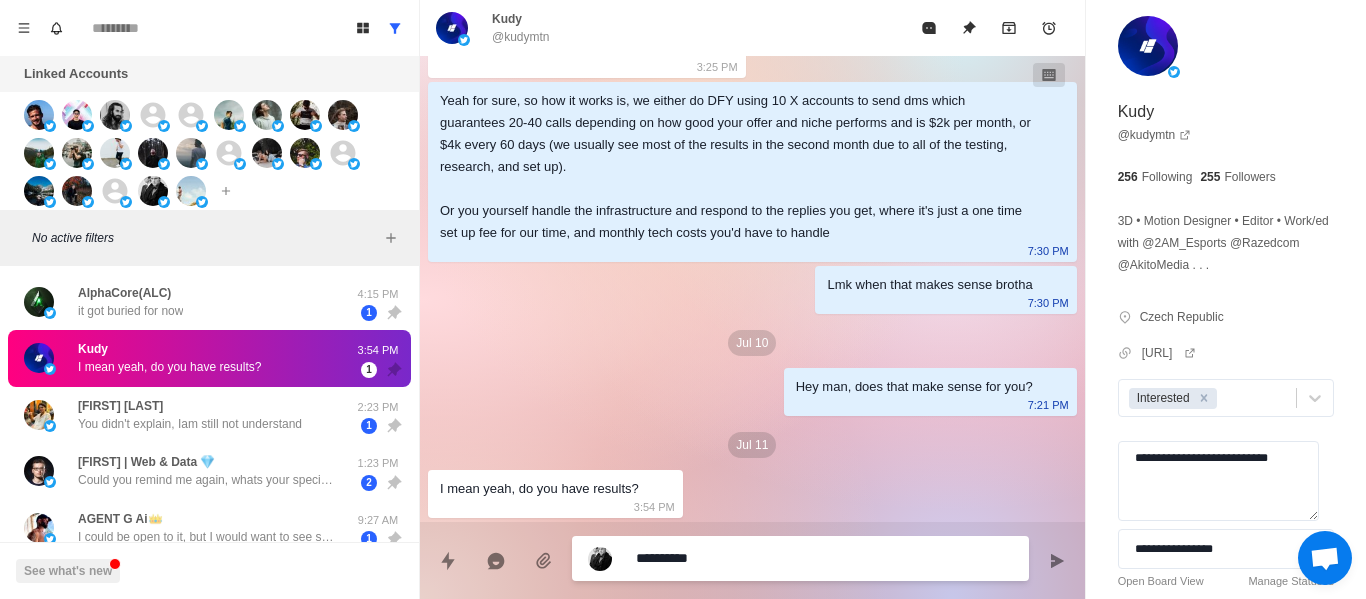 type on "**********" 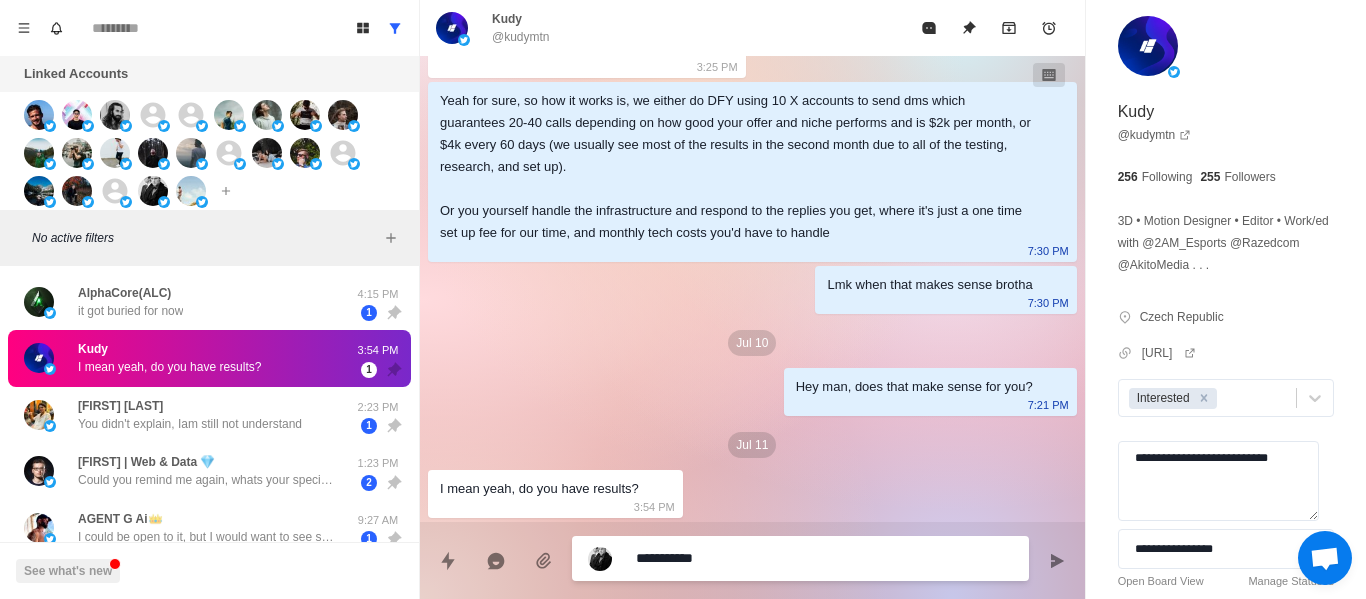 type on "**********" 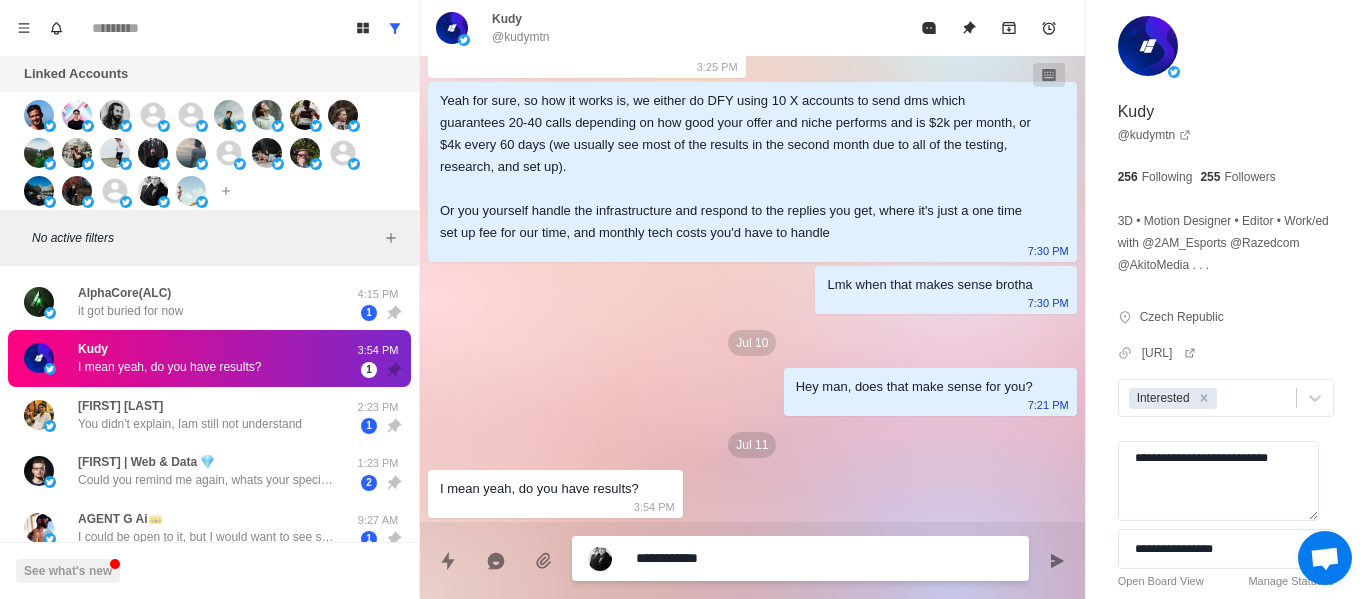 type on "**********" 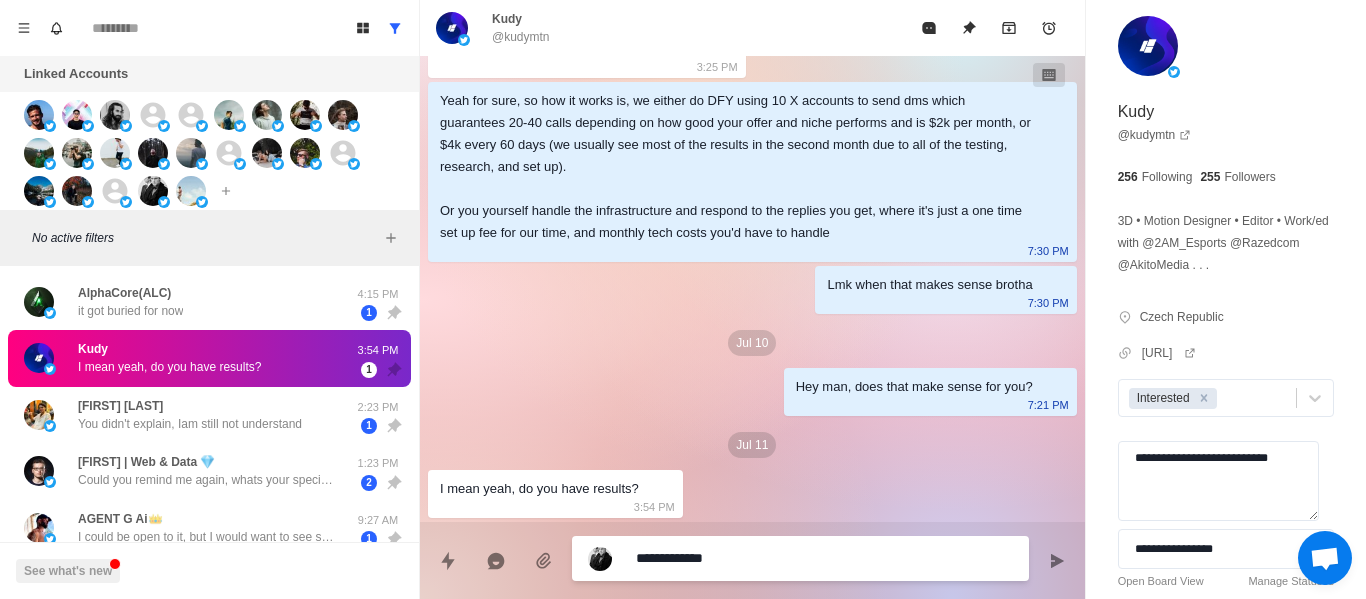 type on "**********" 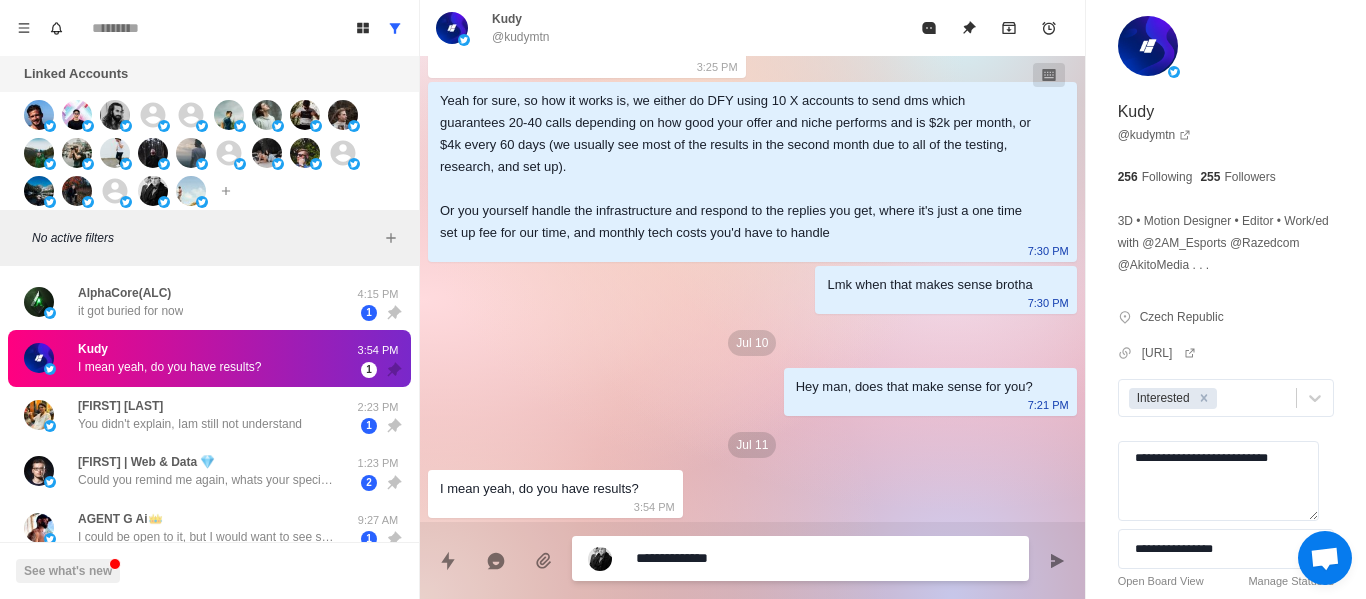 type on "**********" 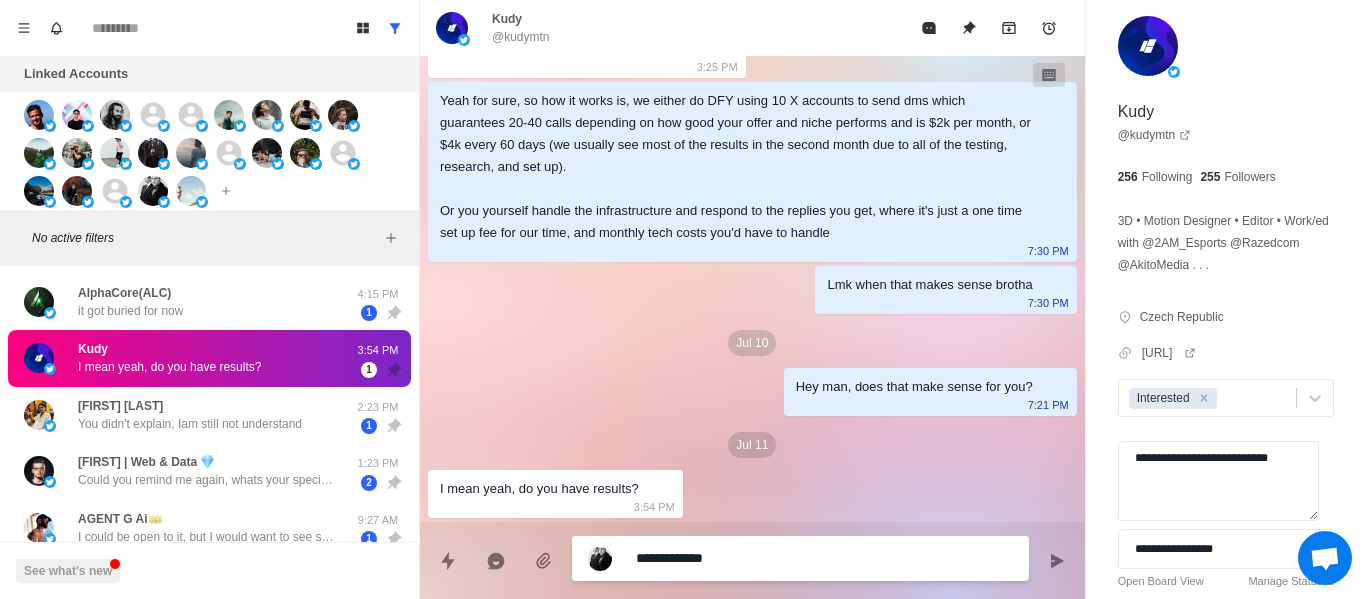 type on "**********" 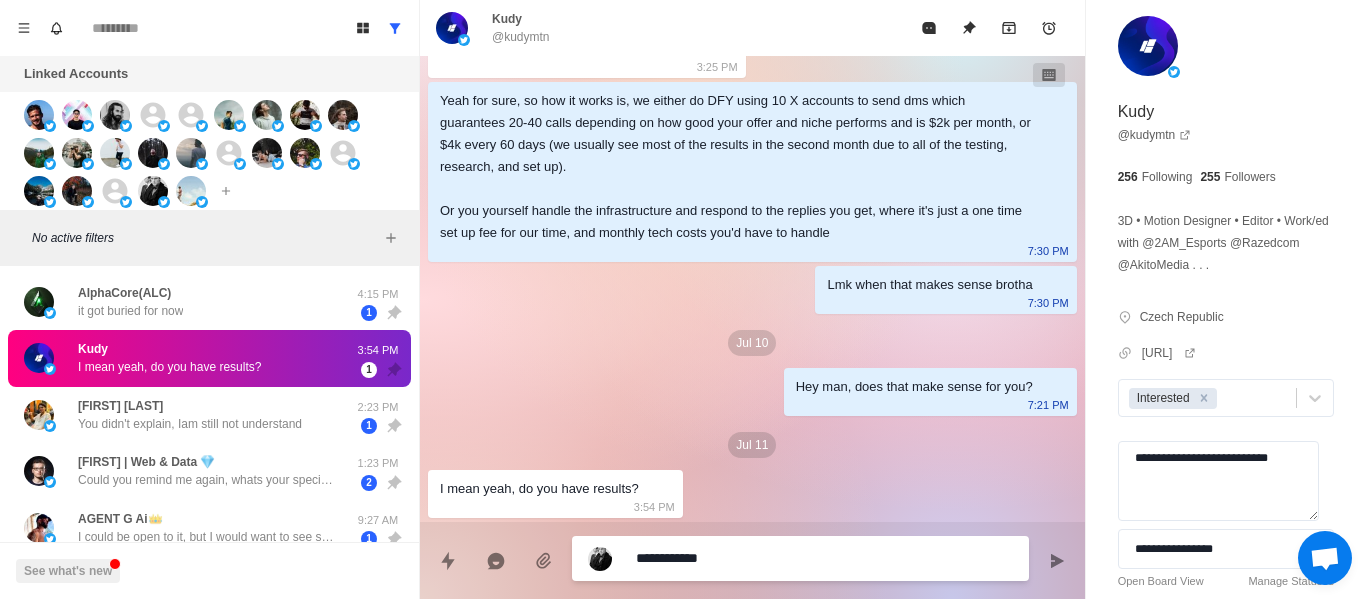type on "**********" 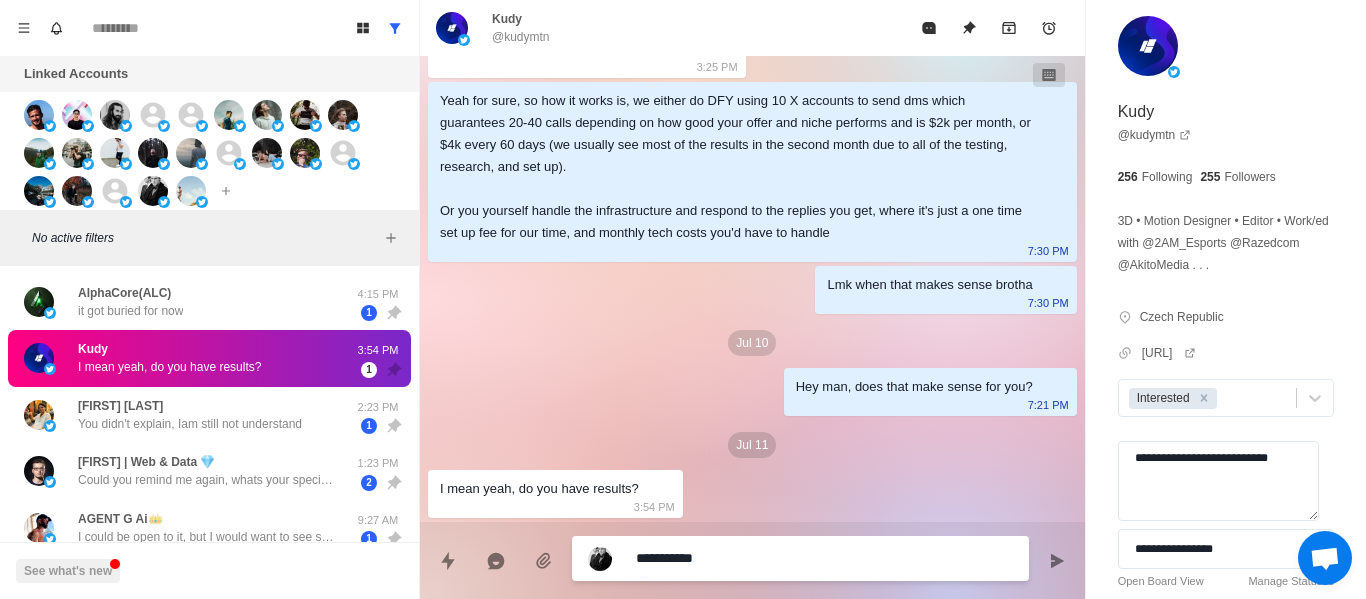 type on "**********" 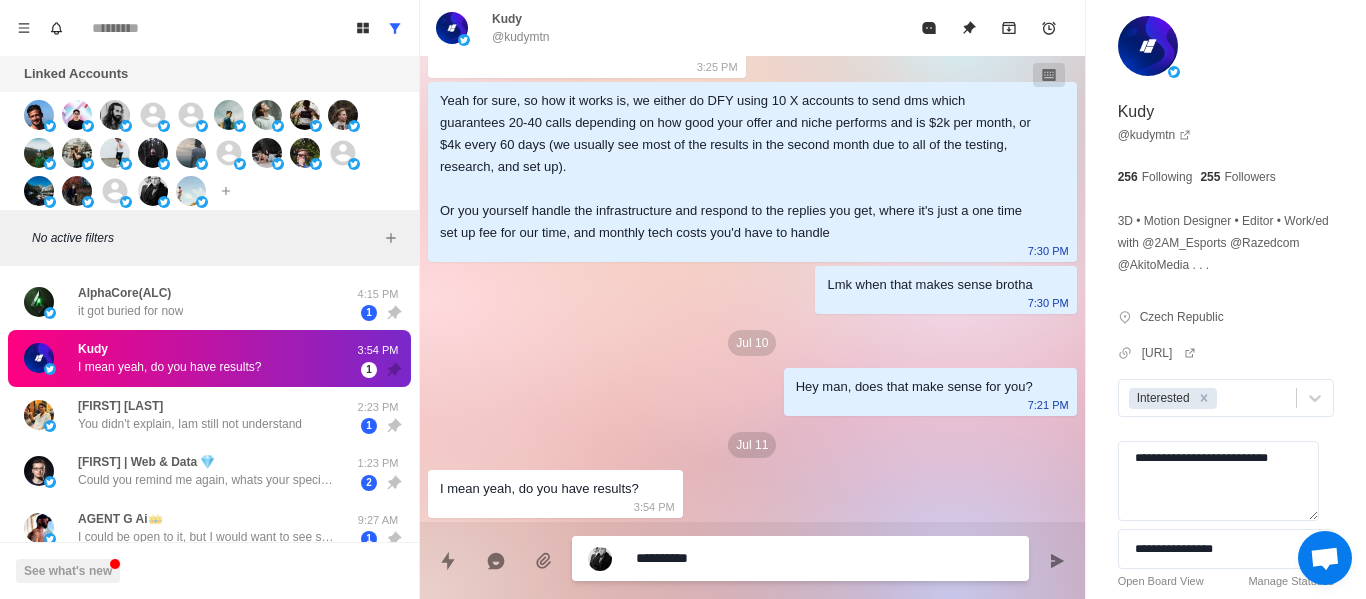 type on "**********" 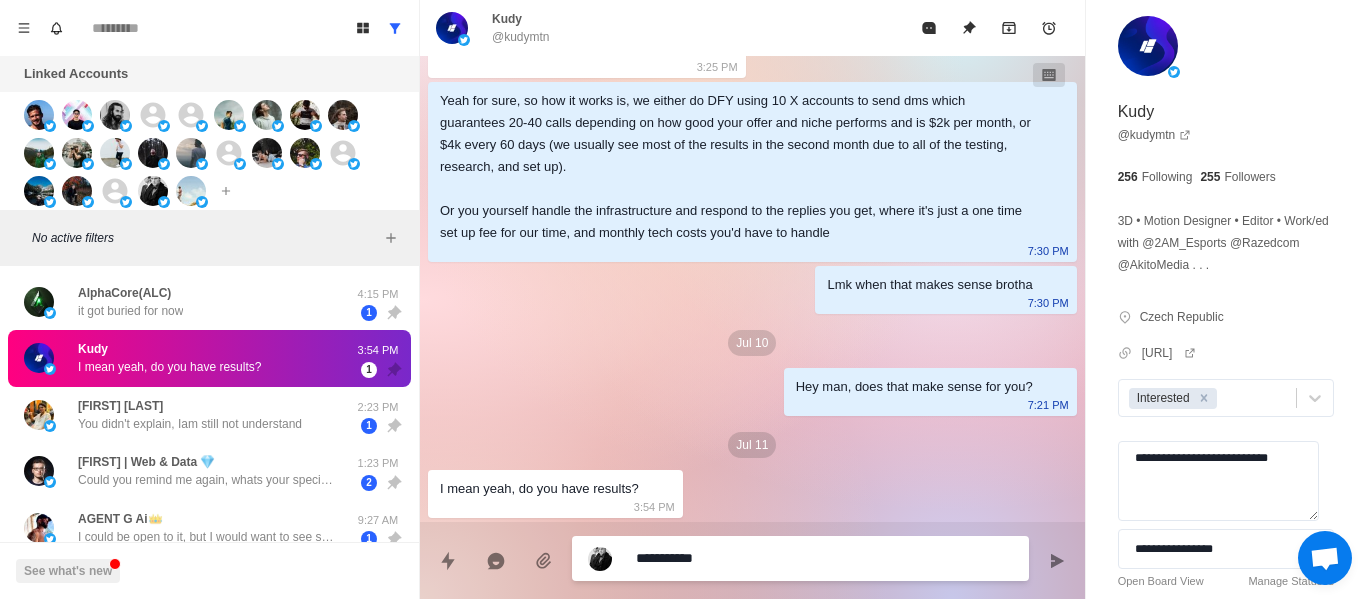 type on "**********" 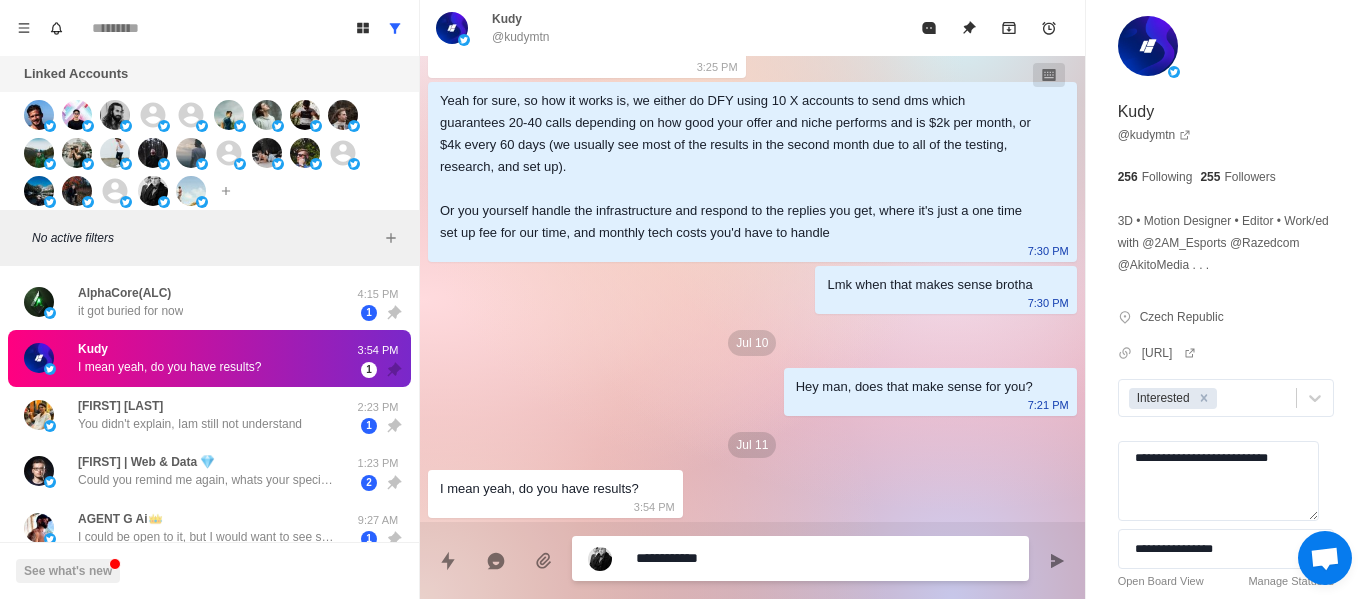 type on "**********" 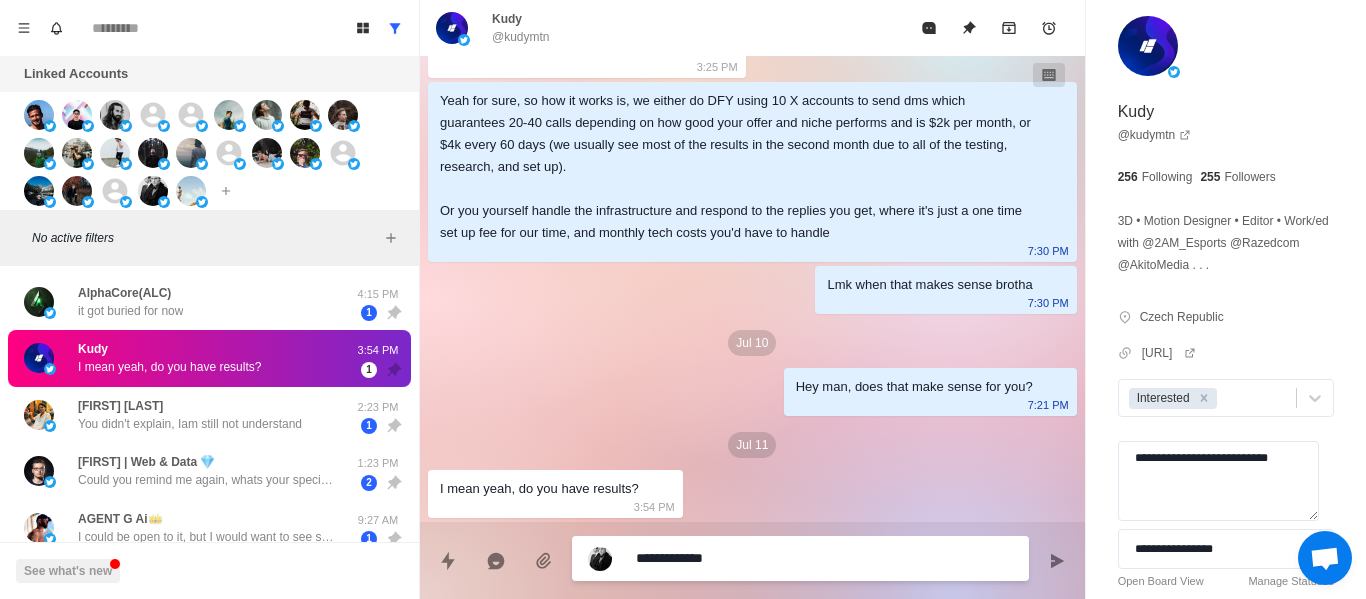 type on "**********" 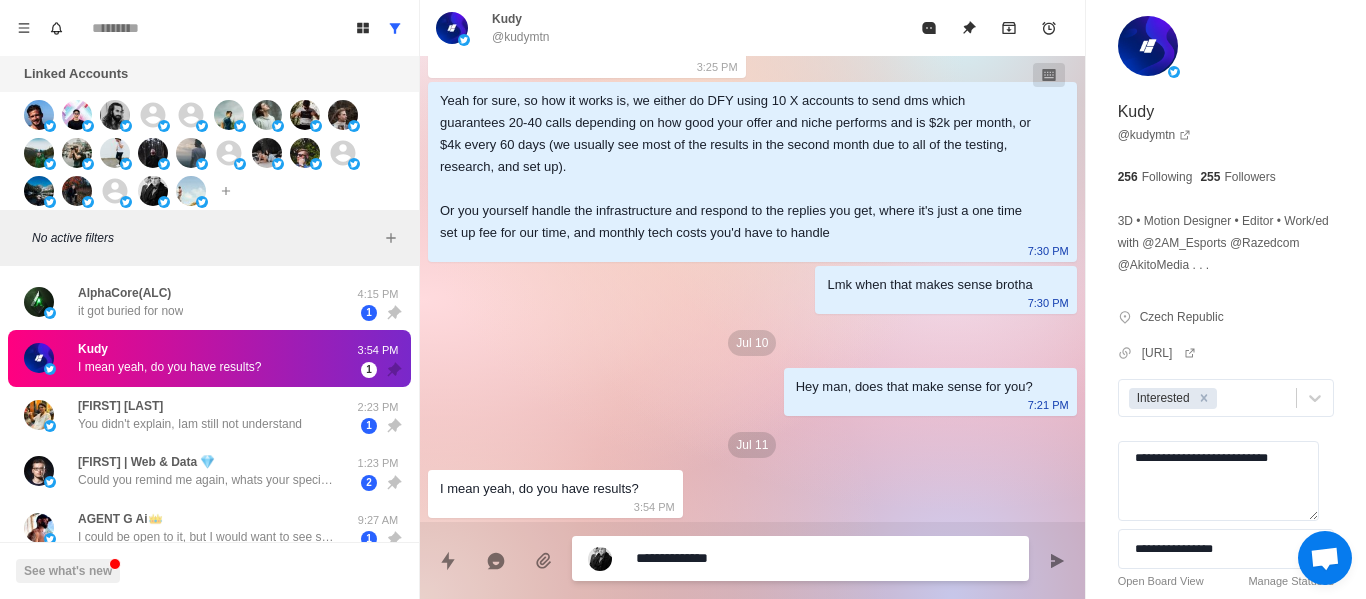 type on "**********" 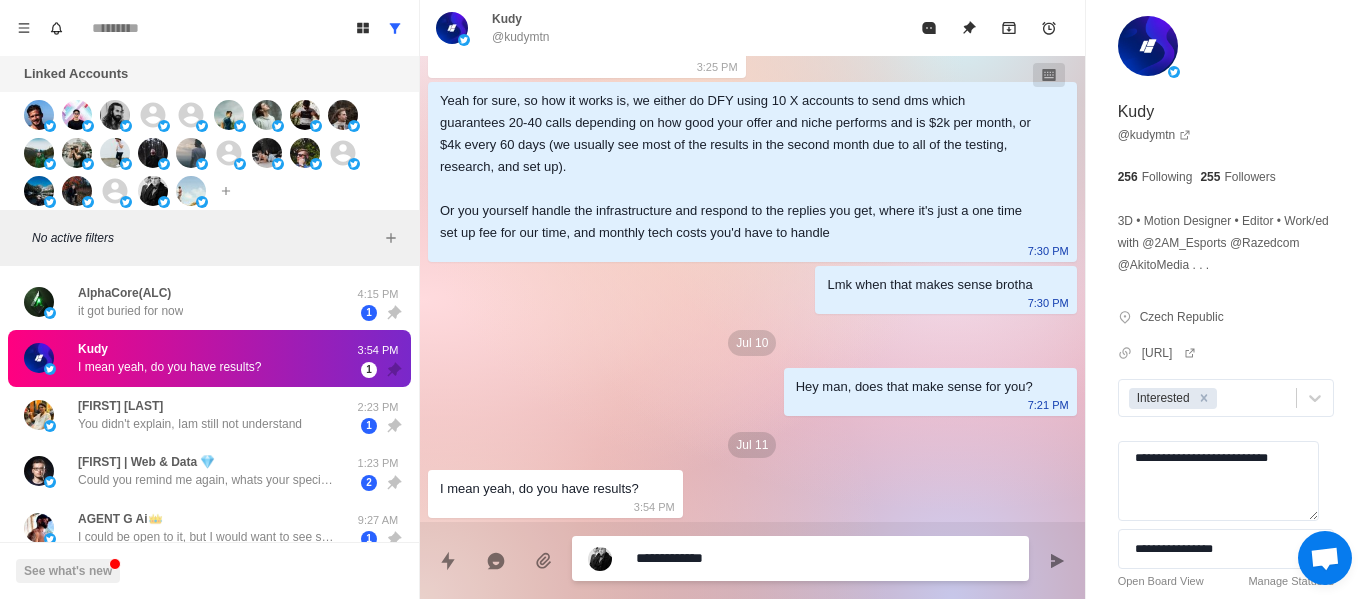 type on "**********" 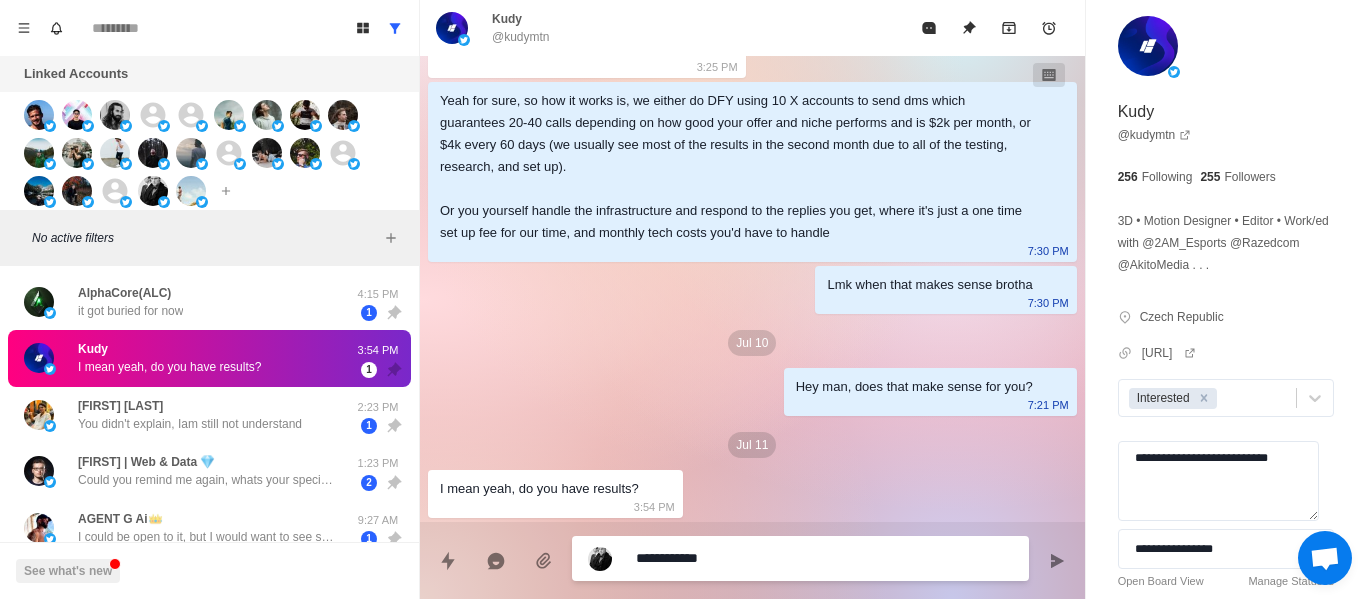type on "**********" 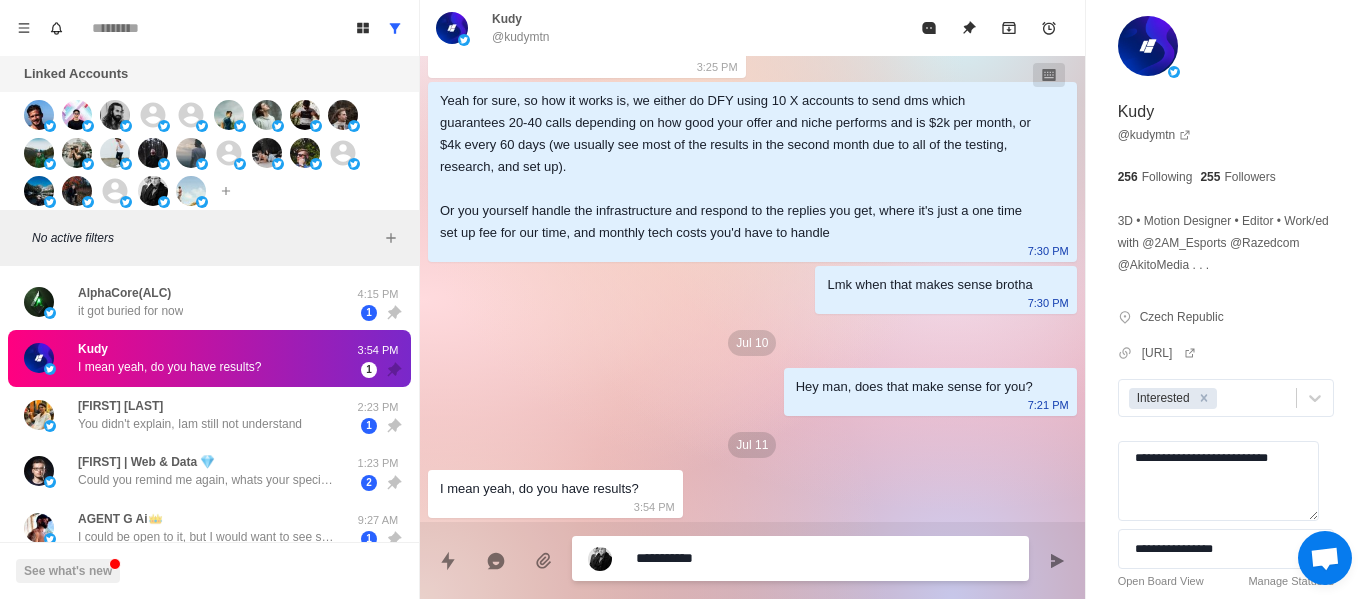 type on "*" 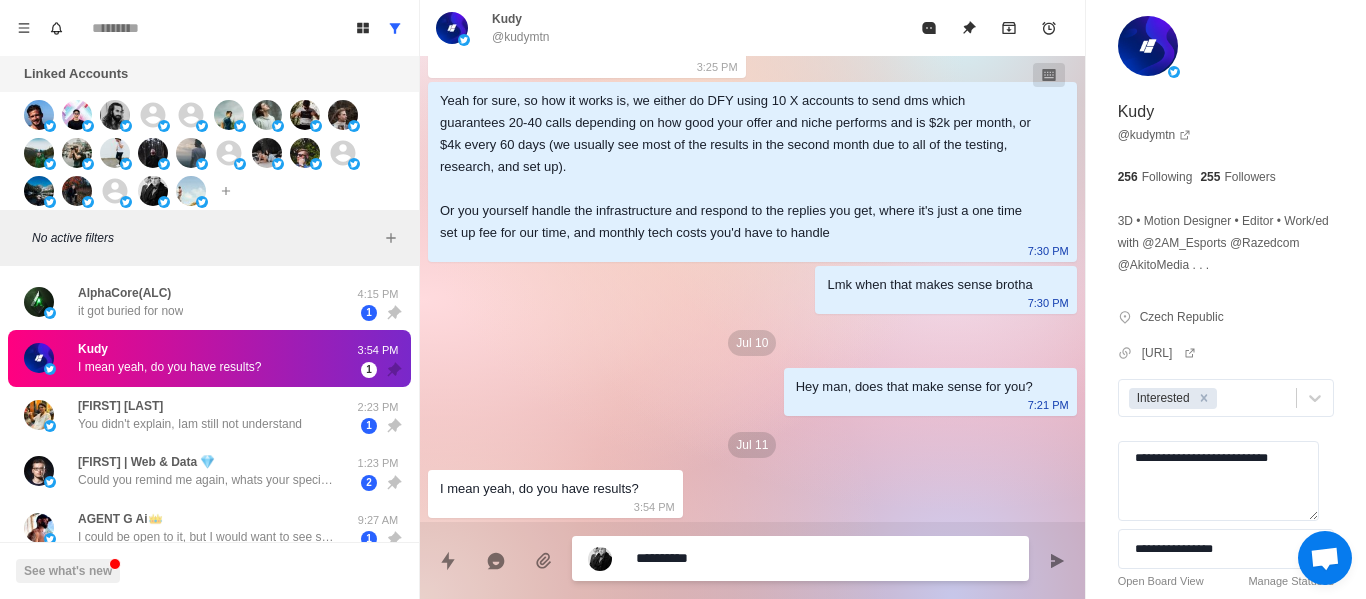 type on "**********" 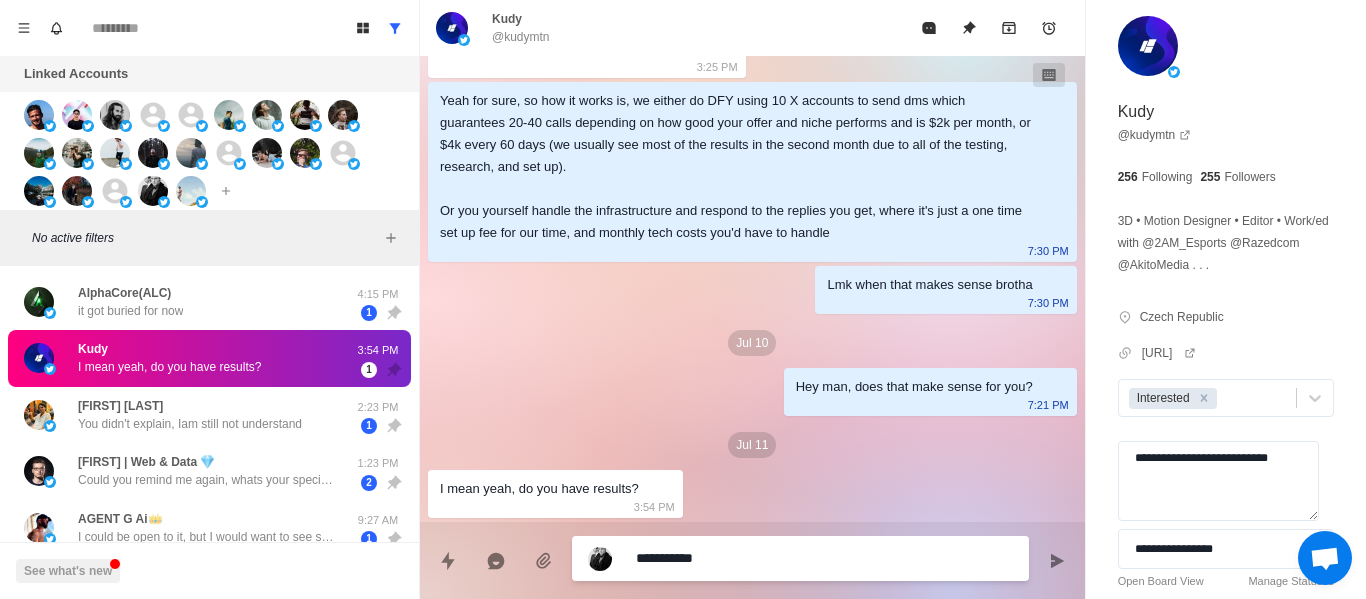 type on "**********" 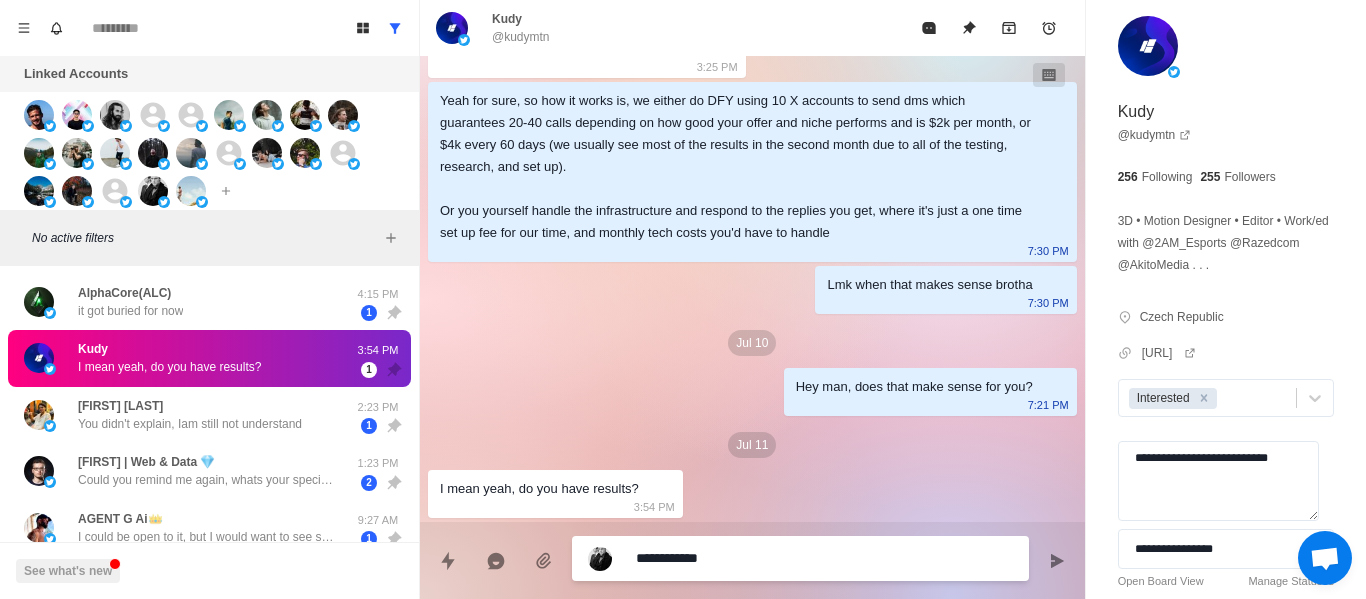 type on "**********" 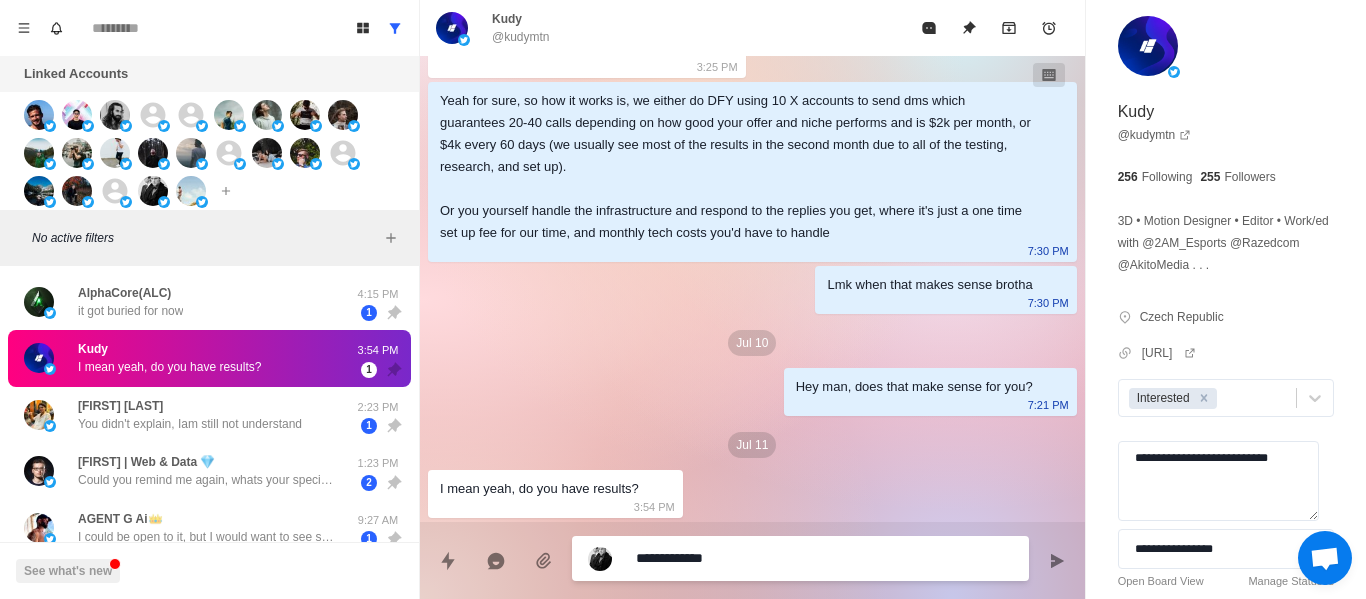 type on "**********" 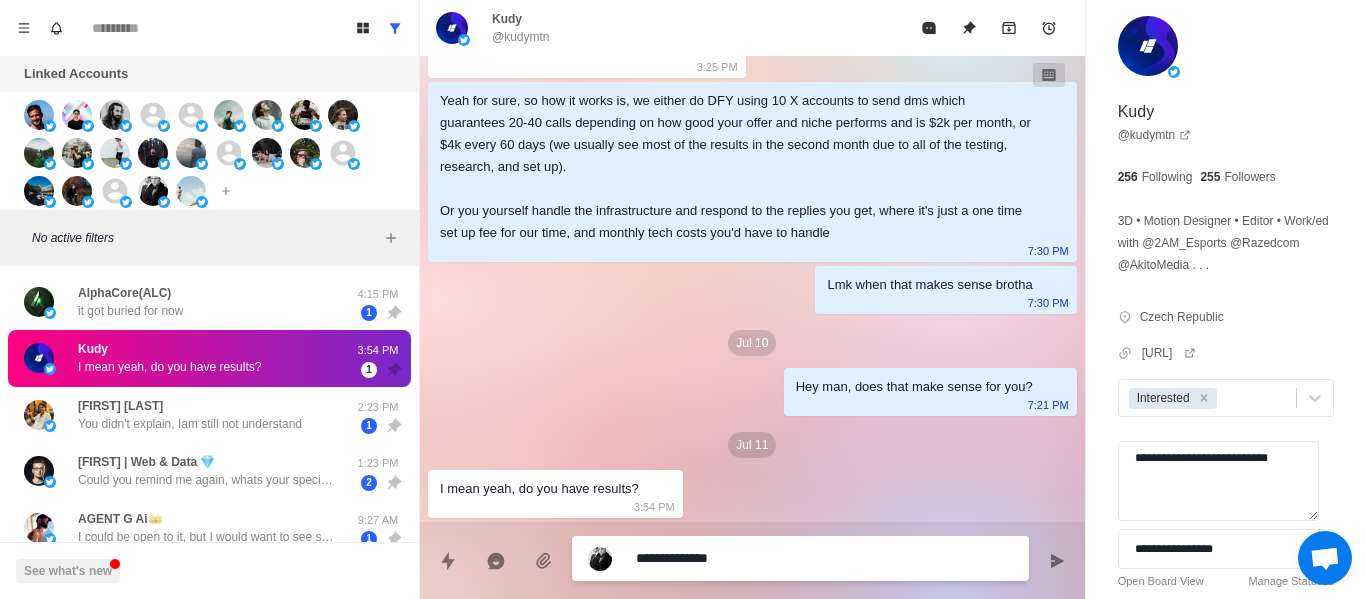 type on "**********" 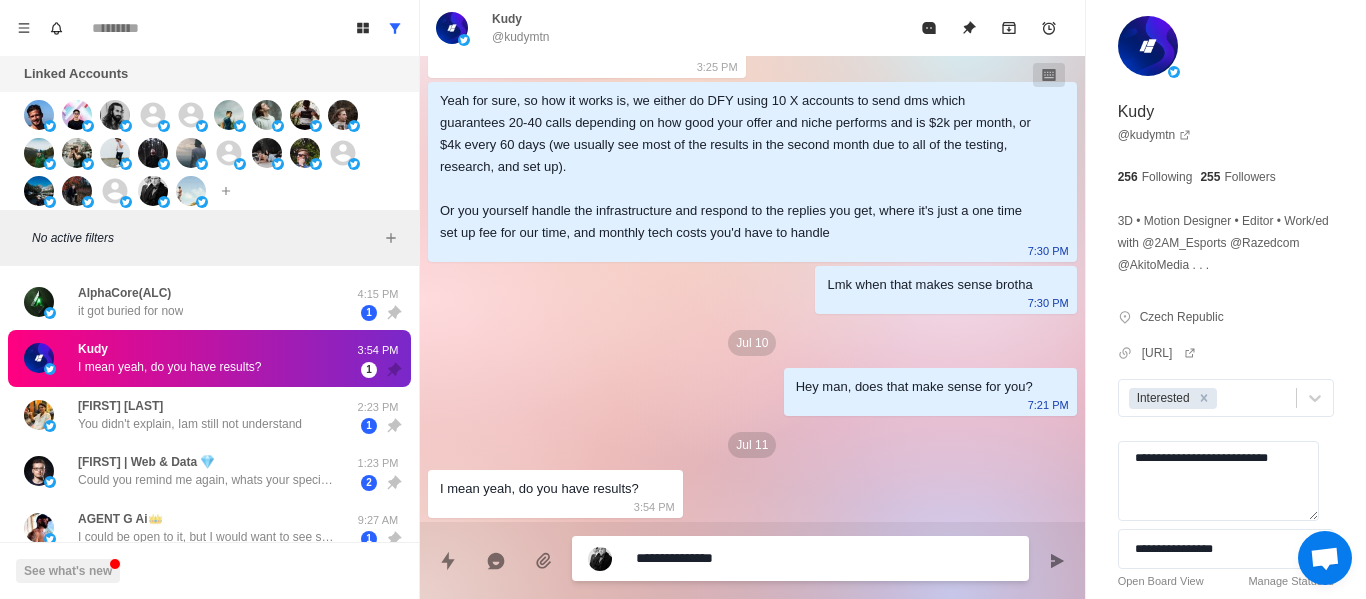 type on "**********" 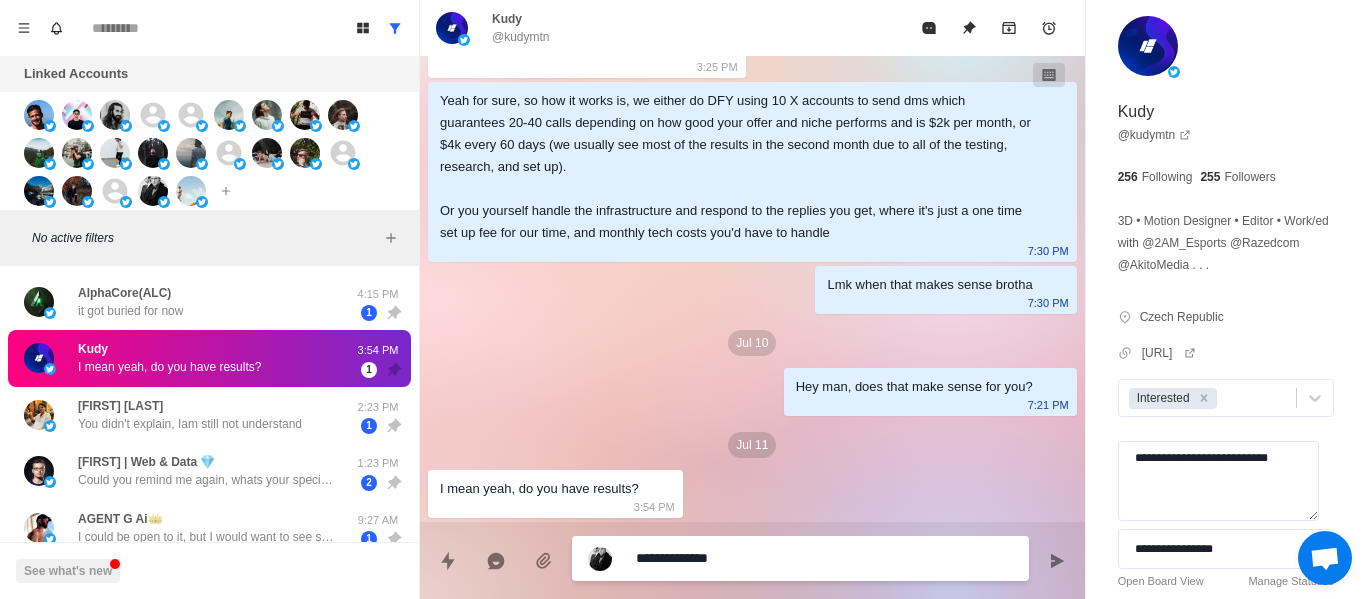 type on "**********" 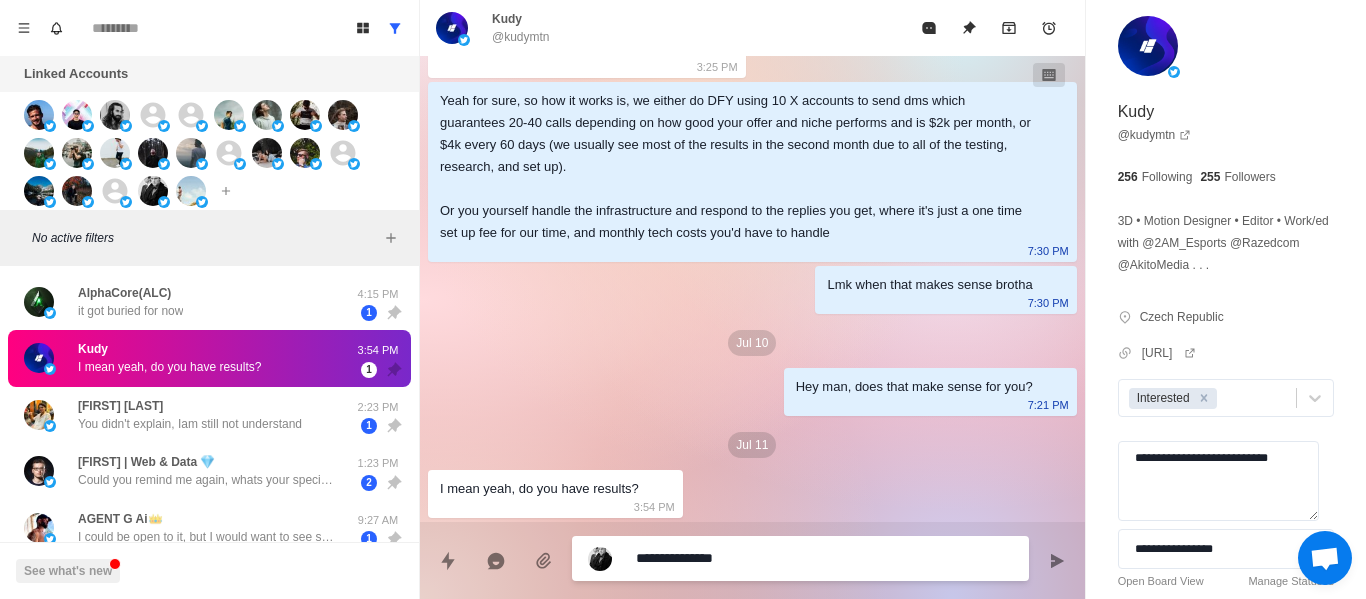 type on "**********" 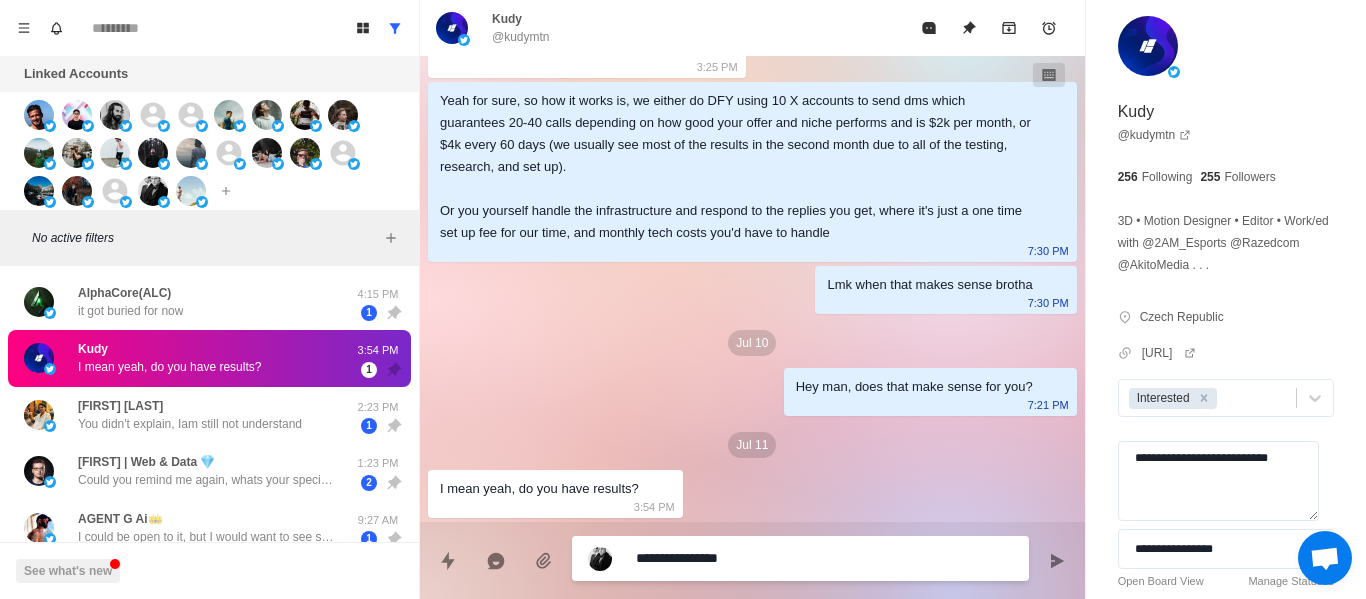 type on "**********" 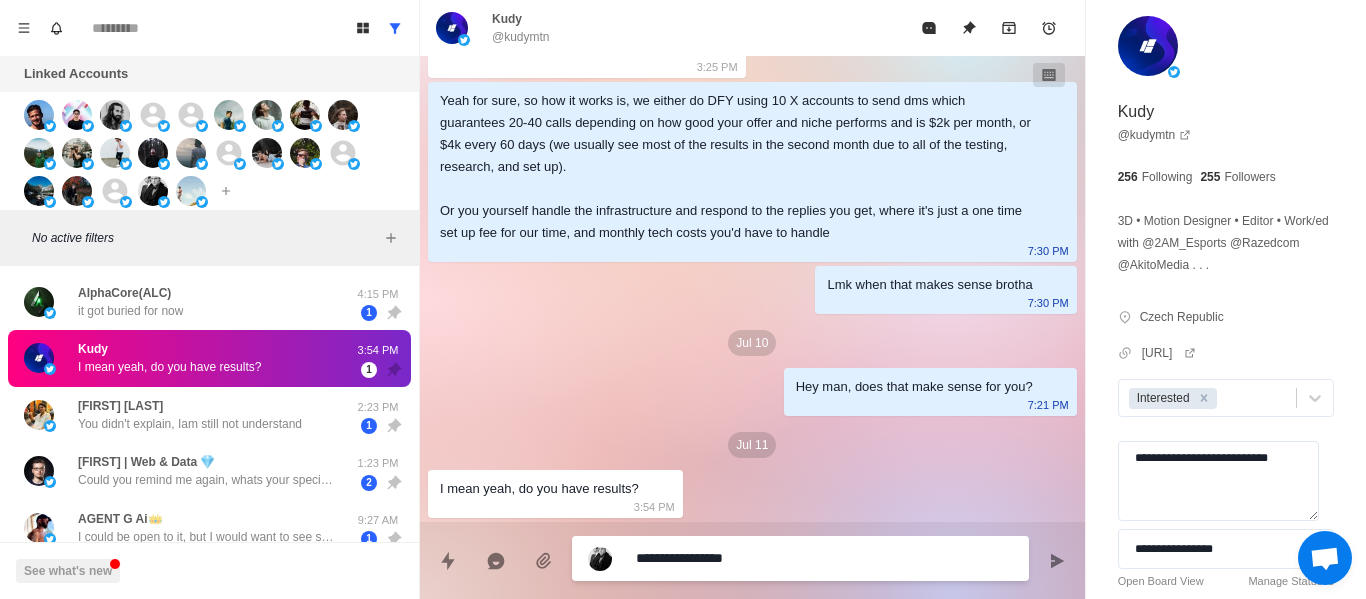 type on "**********" 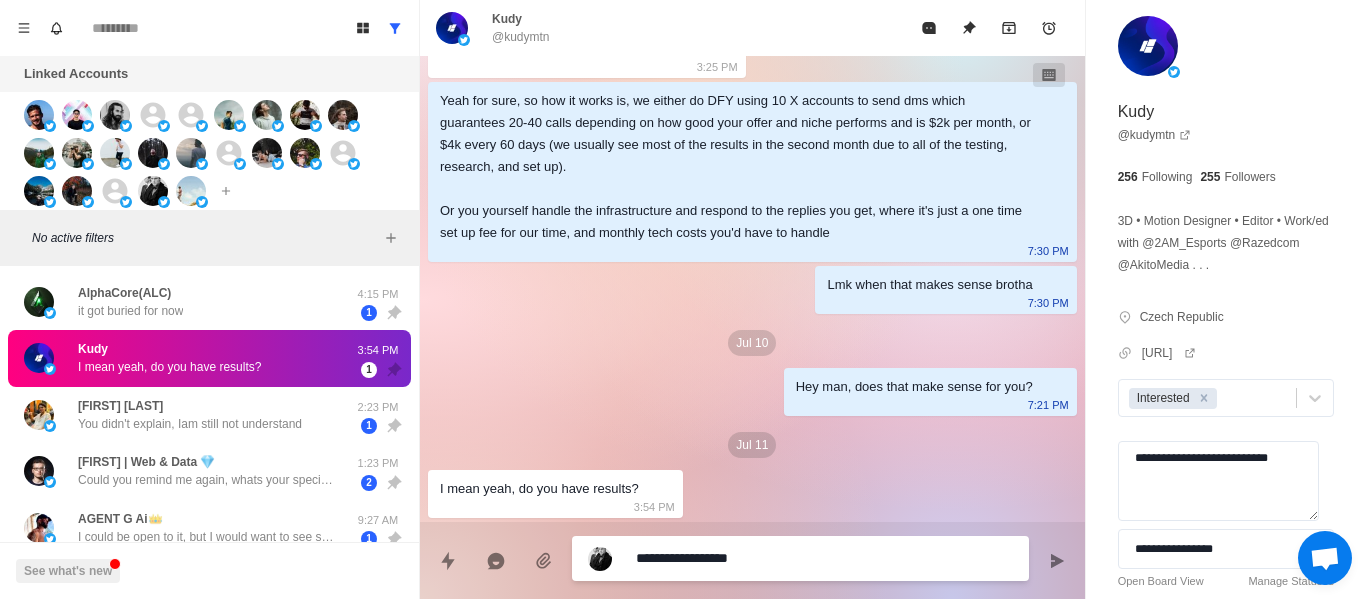 type on "**********" 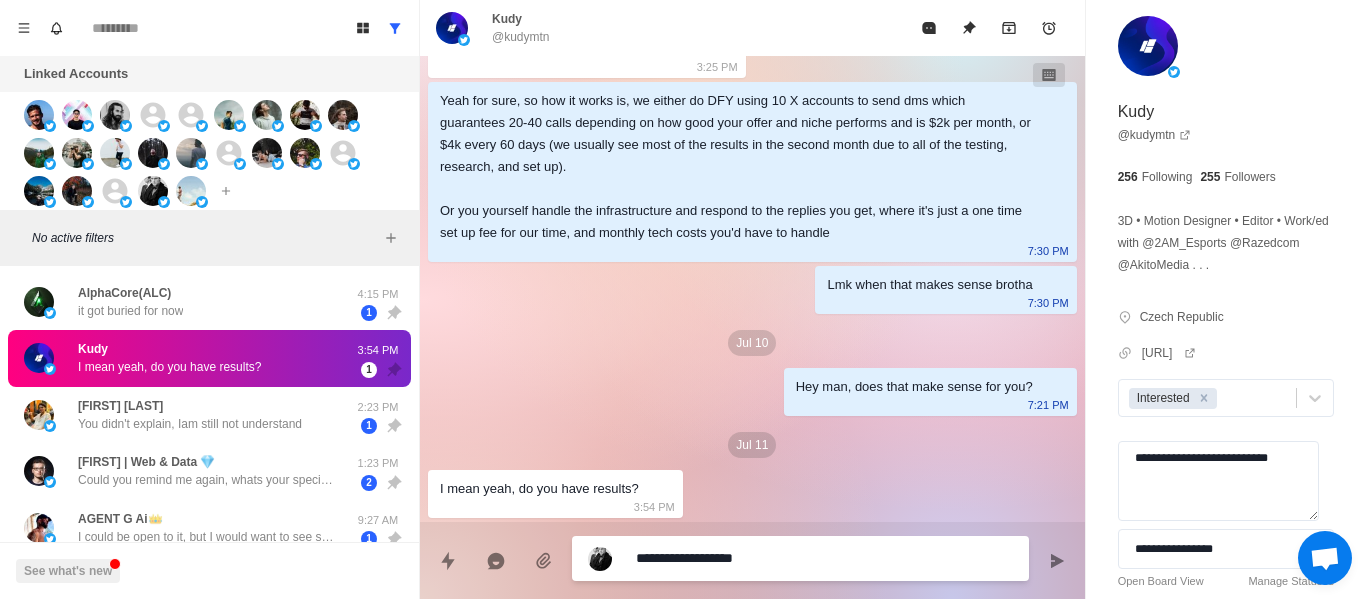 type on "**********" 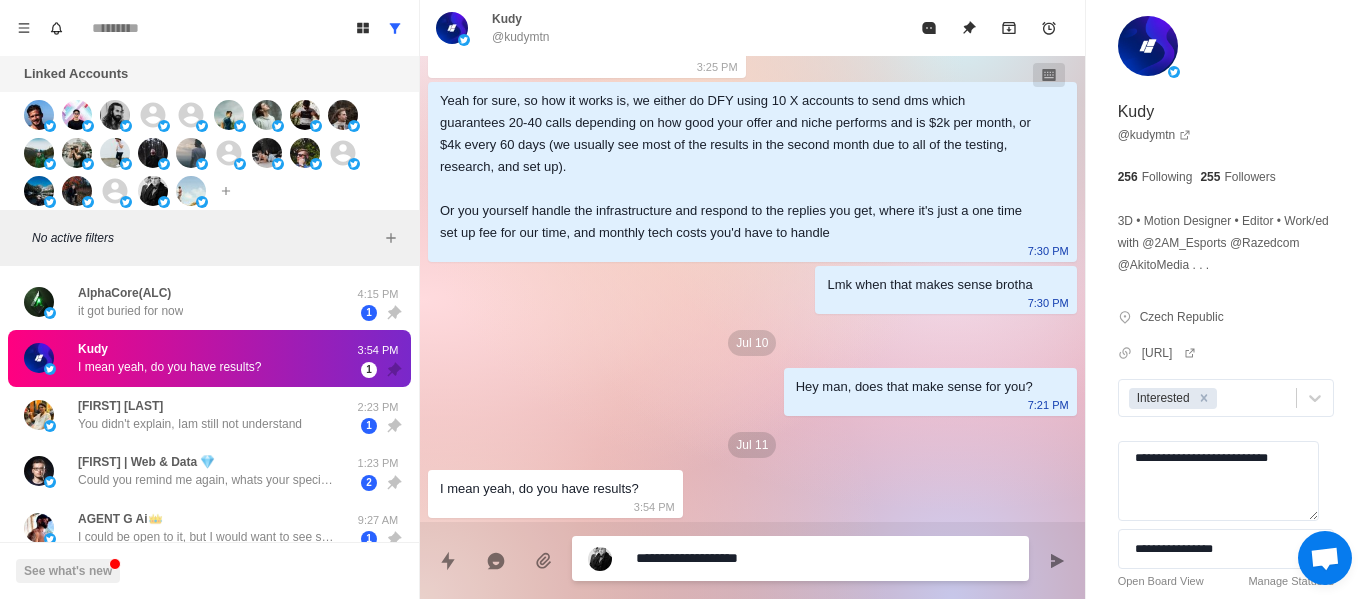 type on "**********" 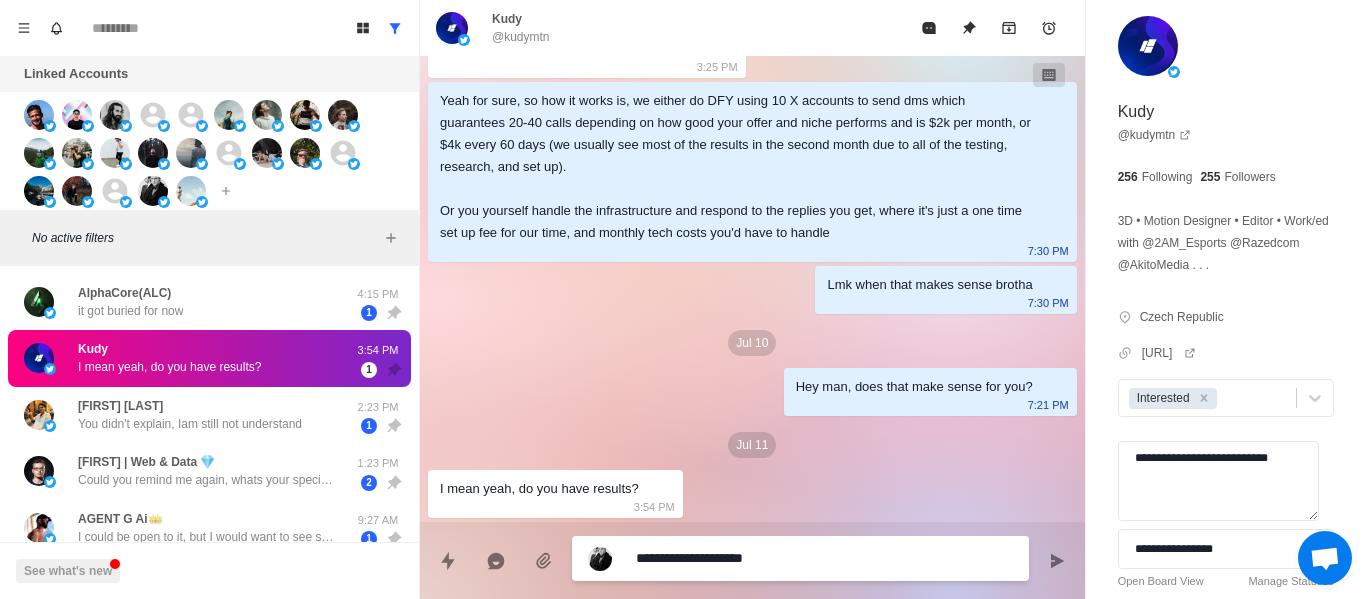 type on "**********" 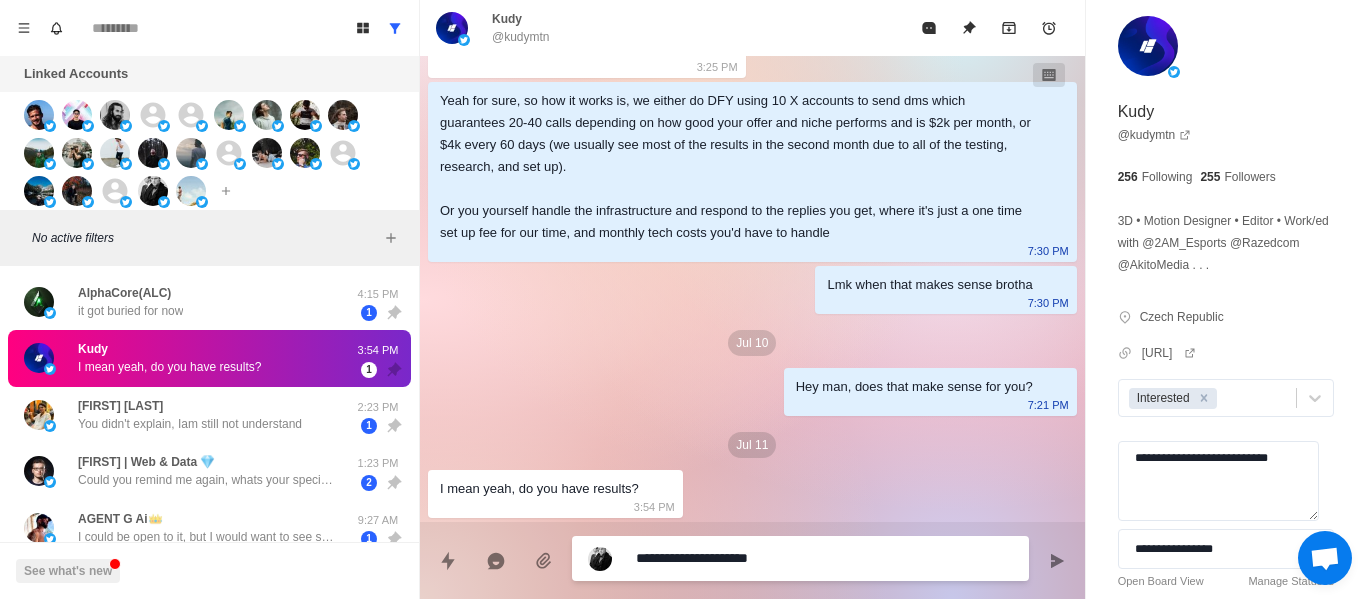 type on "**********" 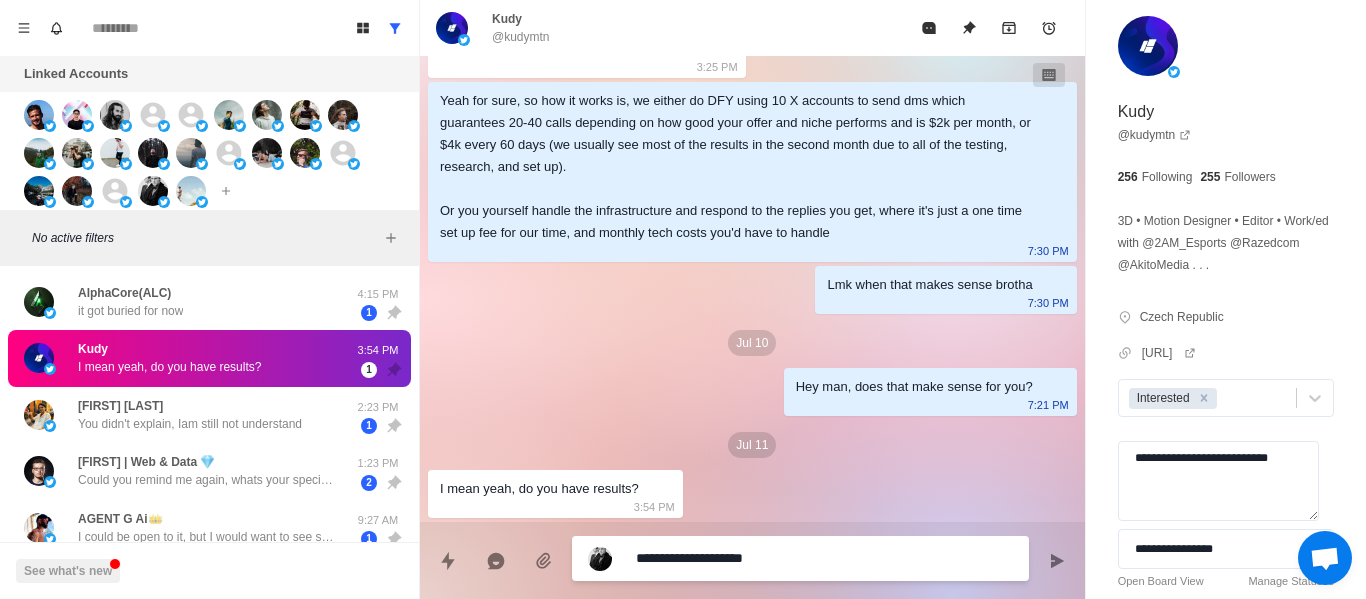 type on "**********" 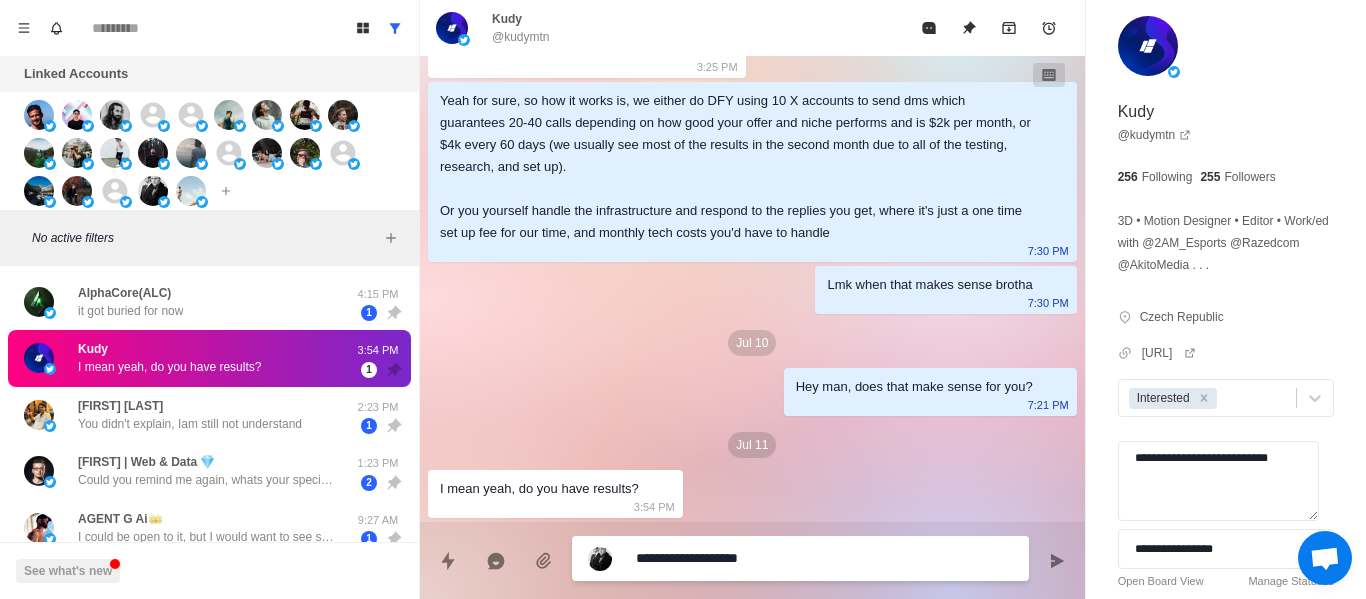 type on "**********" 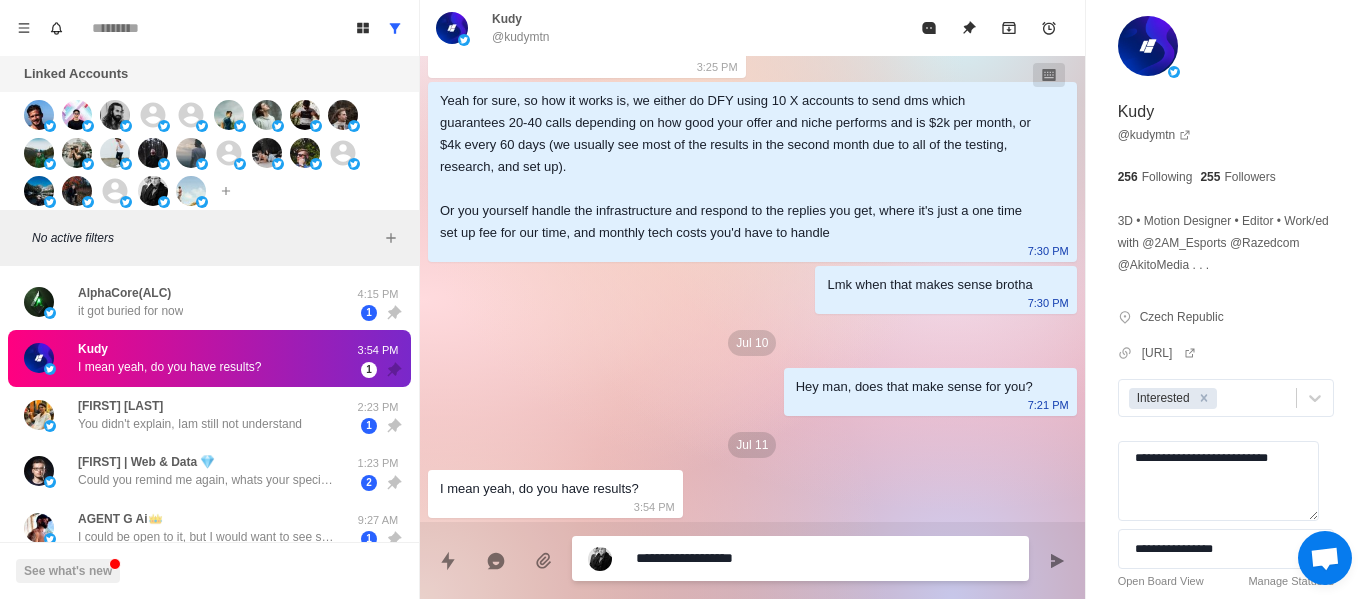 type on "*" 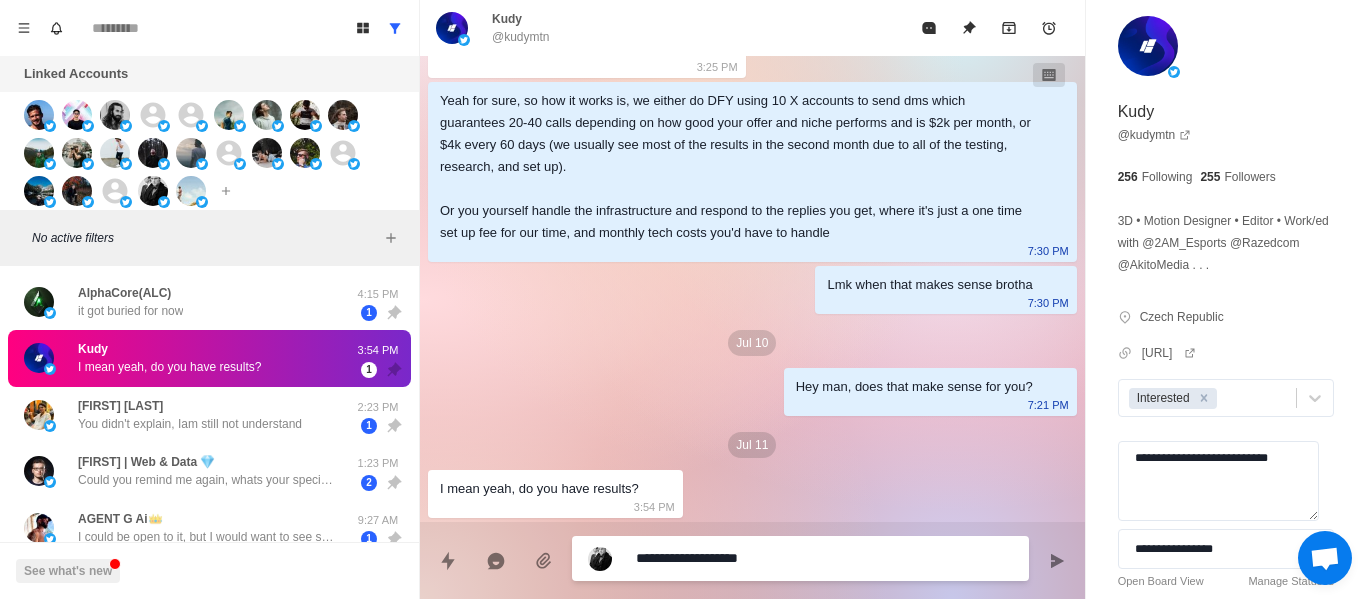 type on "**********" 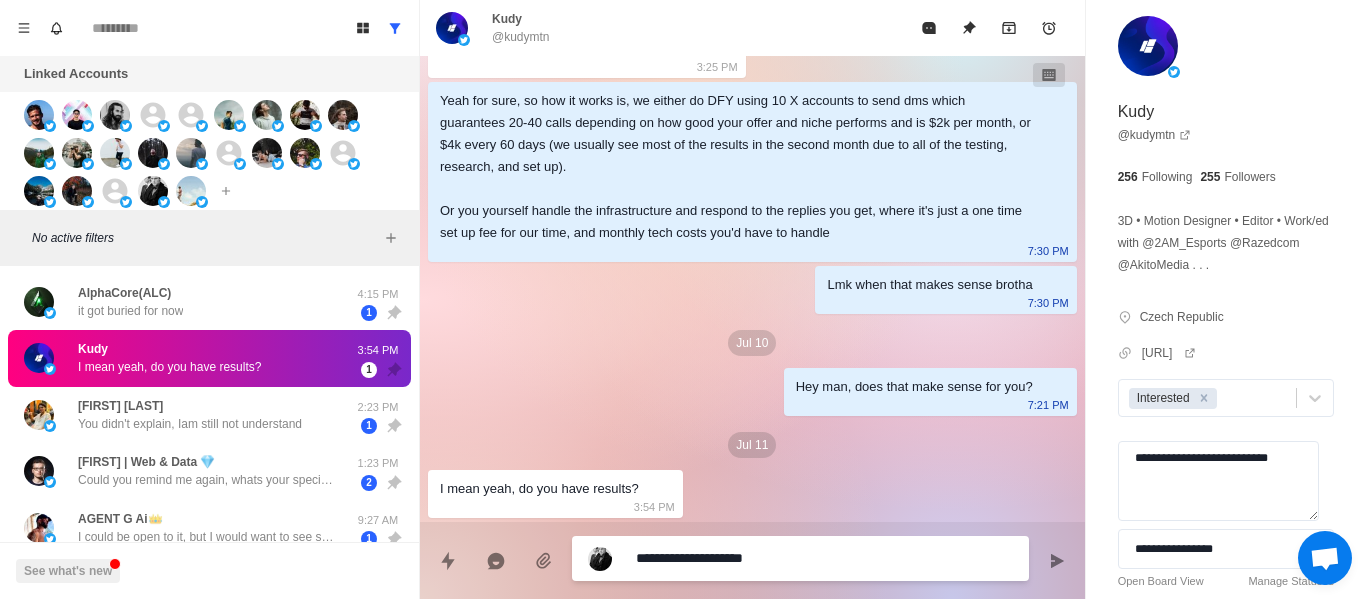 type on "**********" 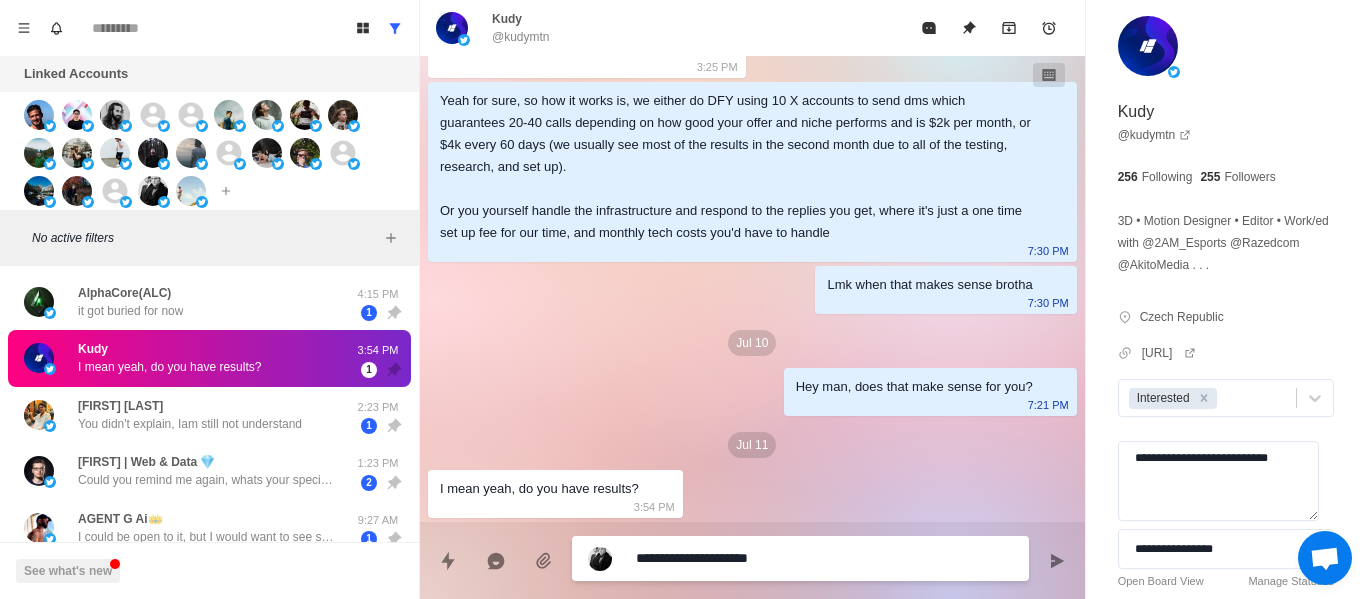 type on "**********" 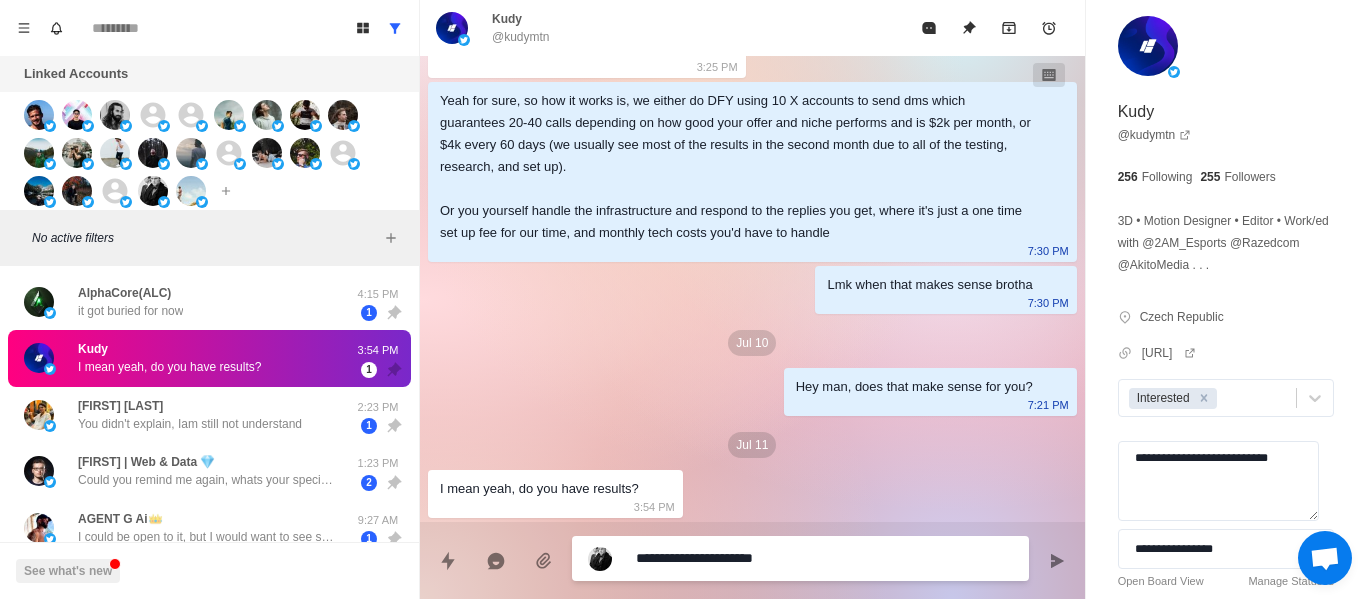 type on "*" 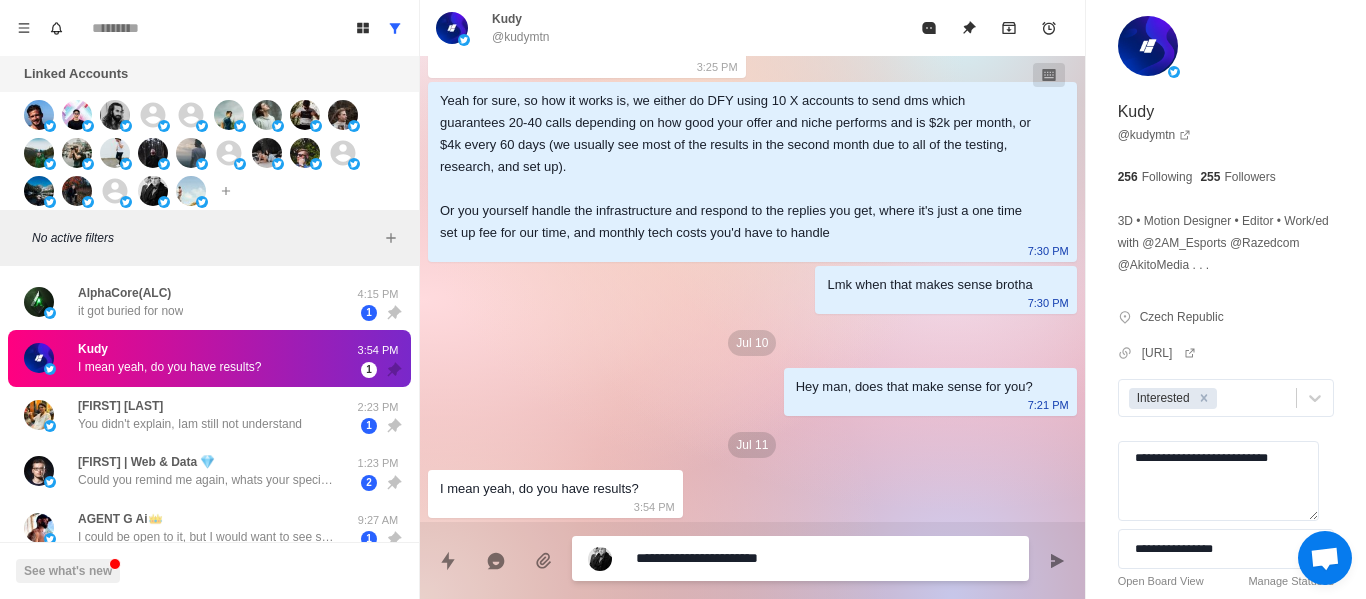 type on "*" 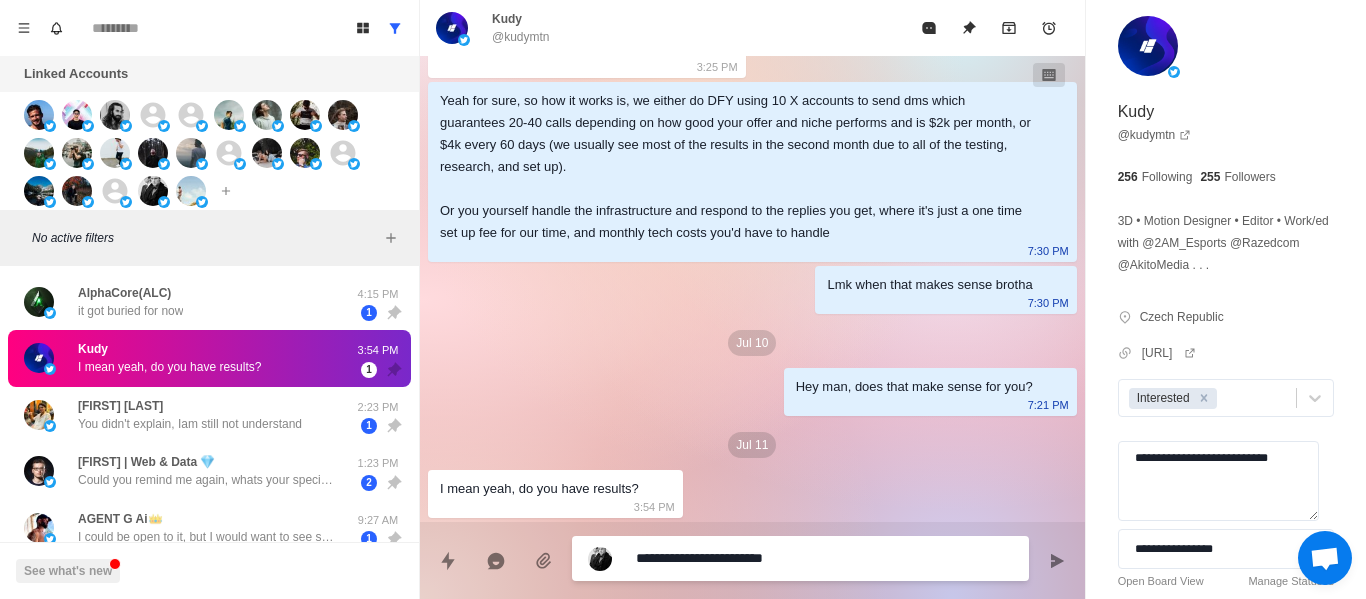 type on "**********" 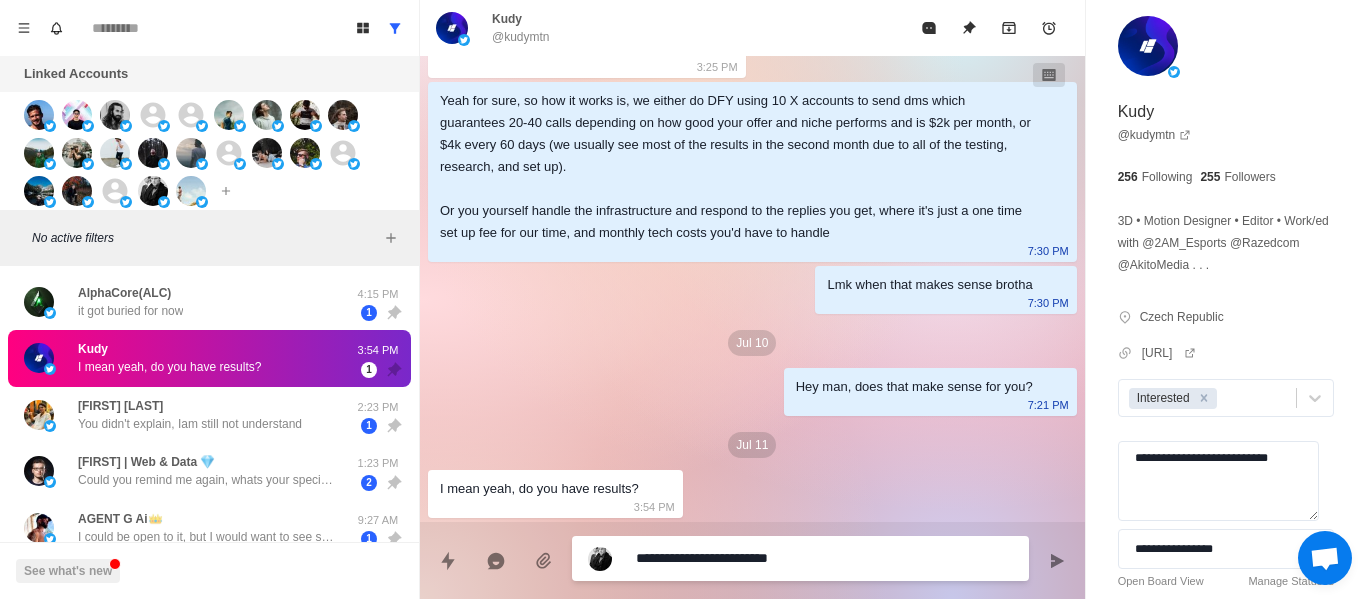 type on "**********" 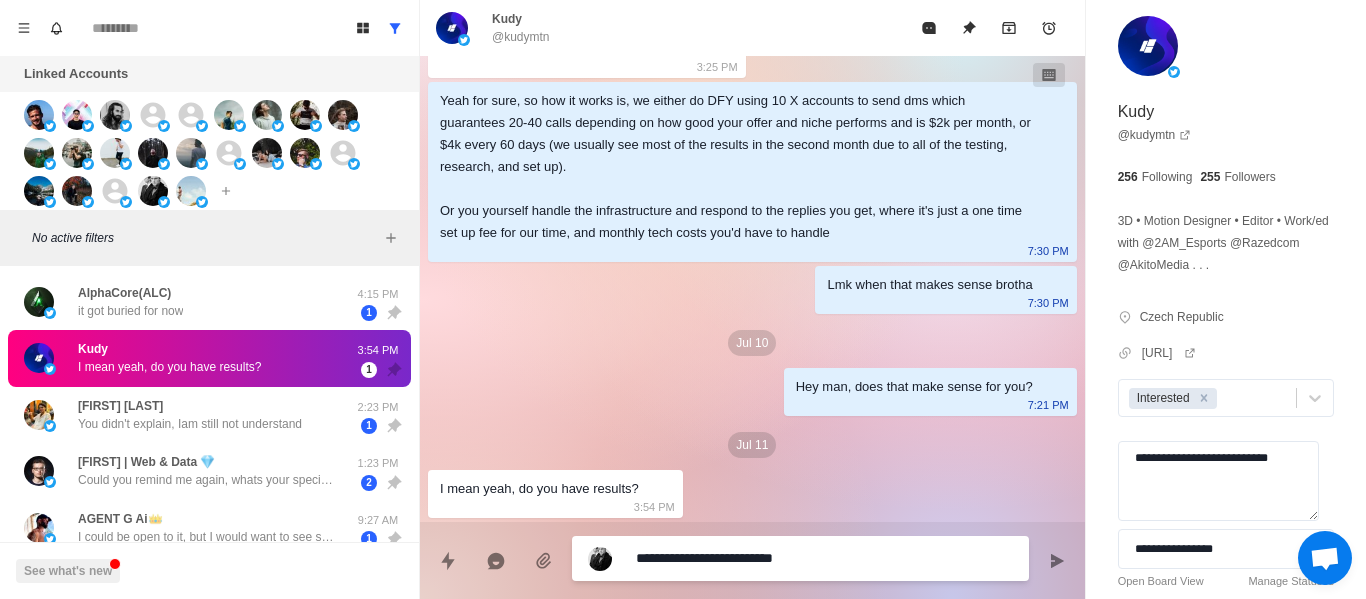 type on "**********" 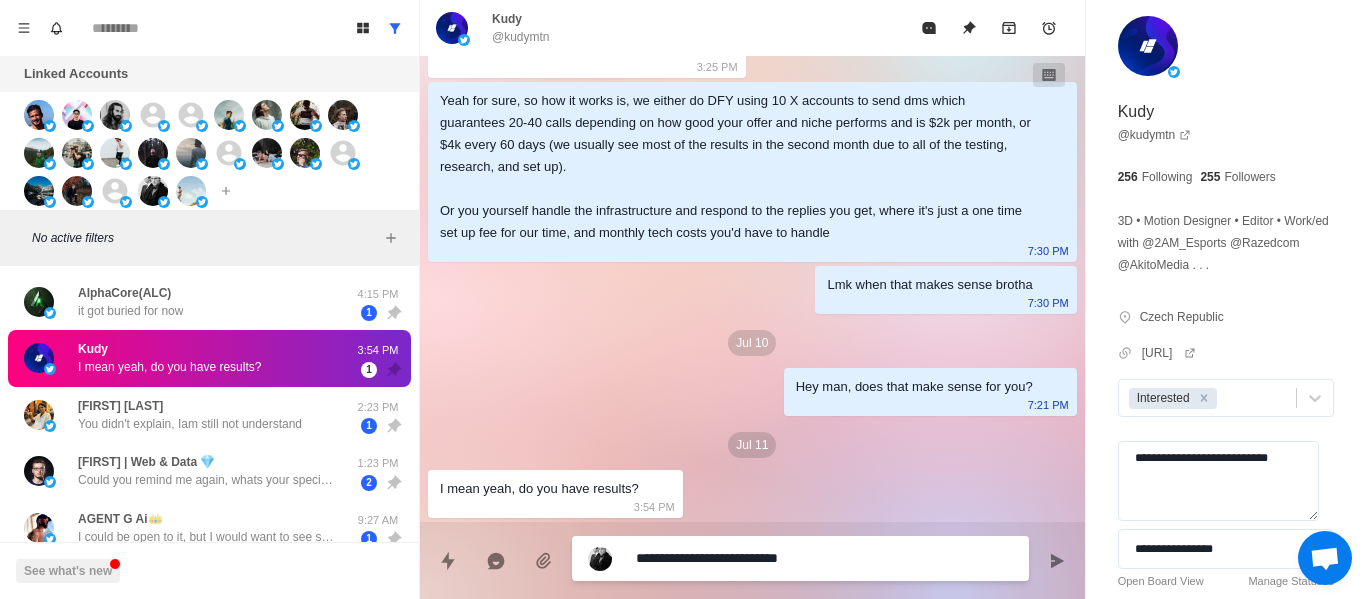 type on "**********" 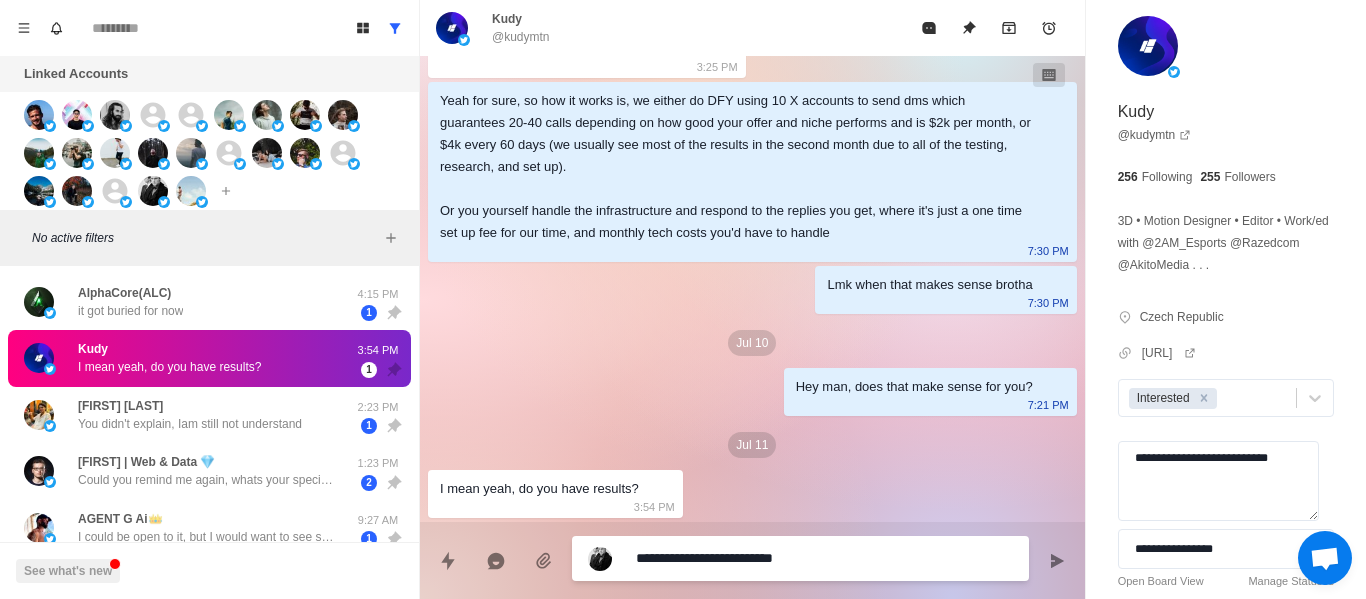type on "**********" 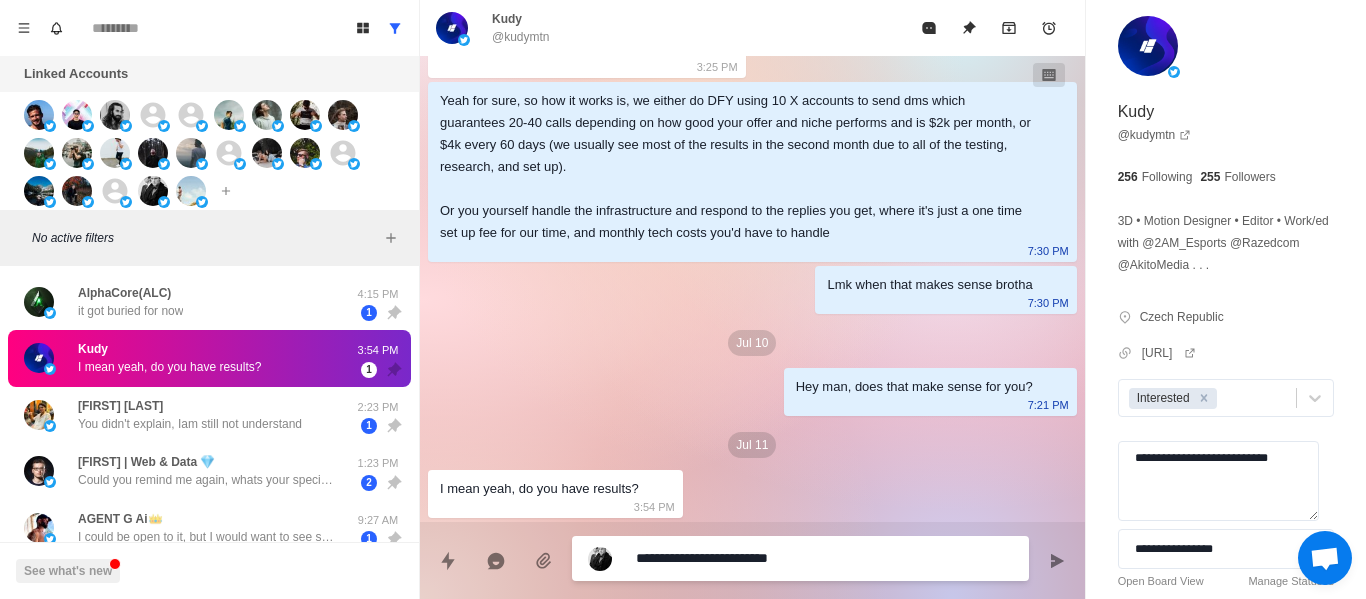type on "**********" 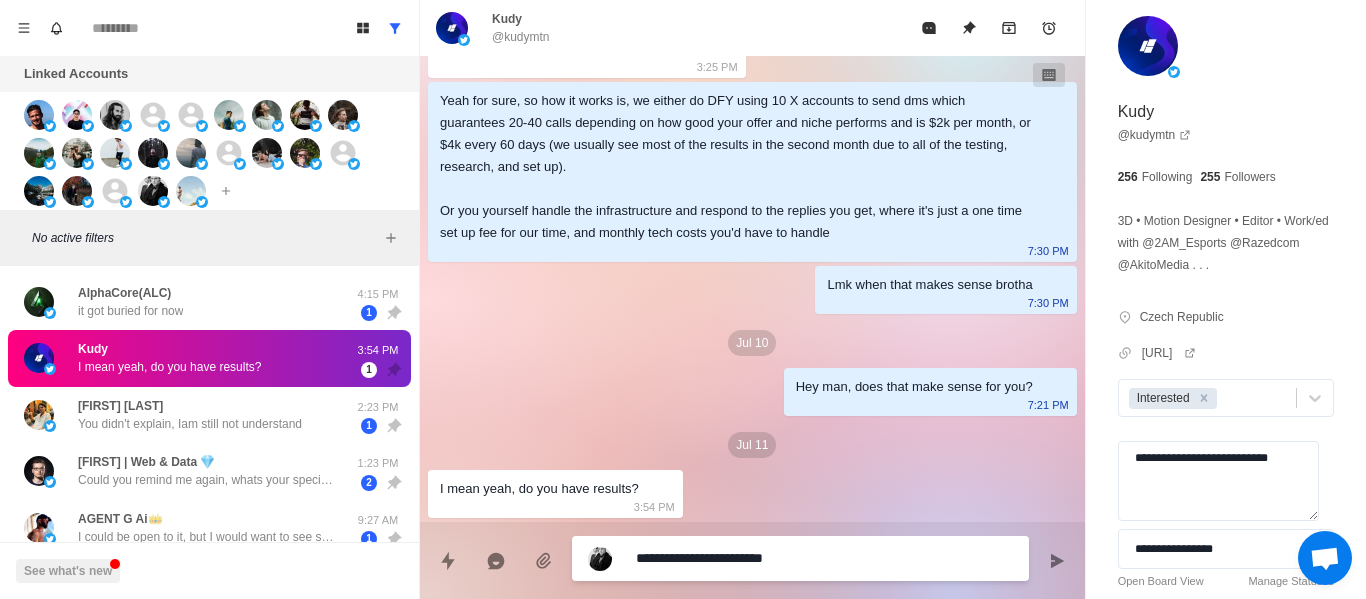 type on "**********" 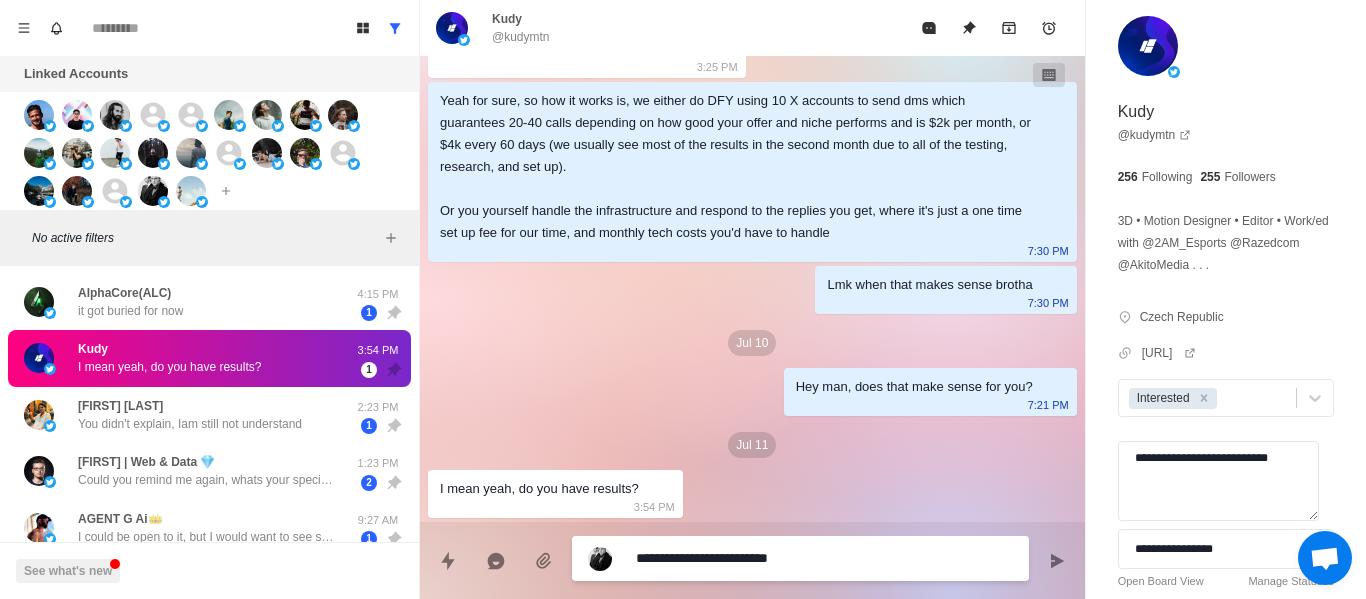 type on "**********" 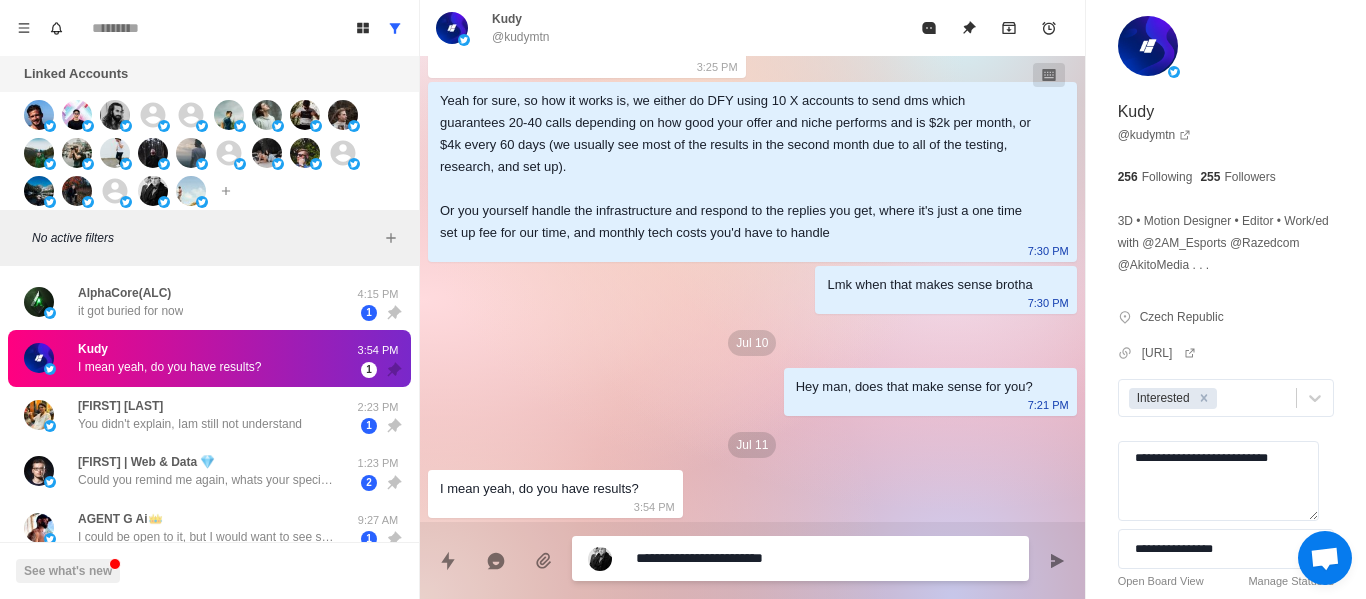 type on "**********" 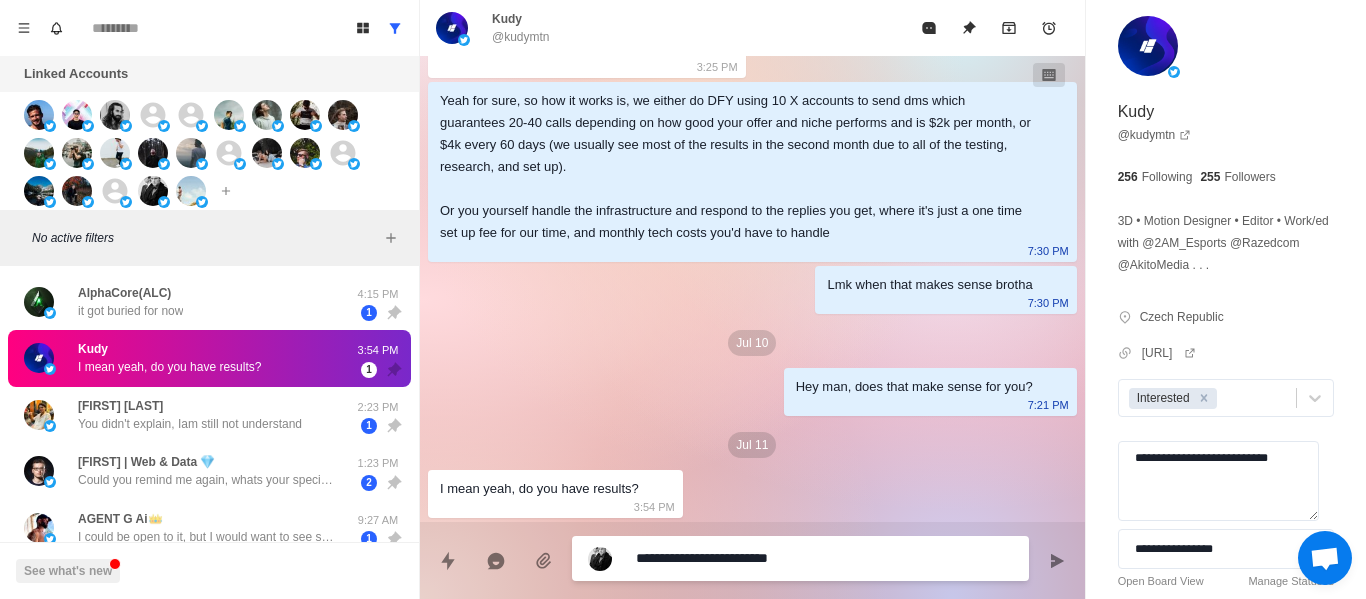 type on "**********" 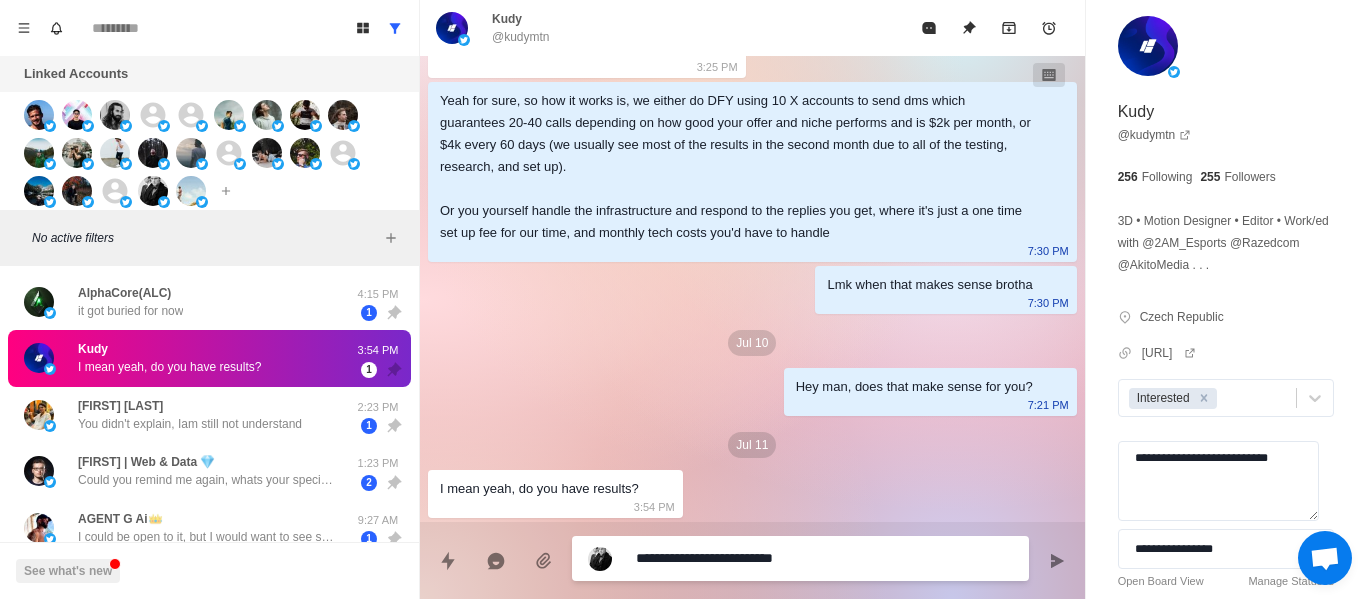 type on "**********" 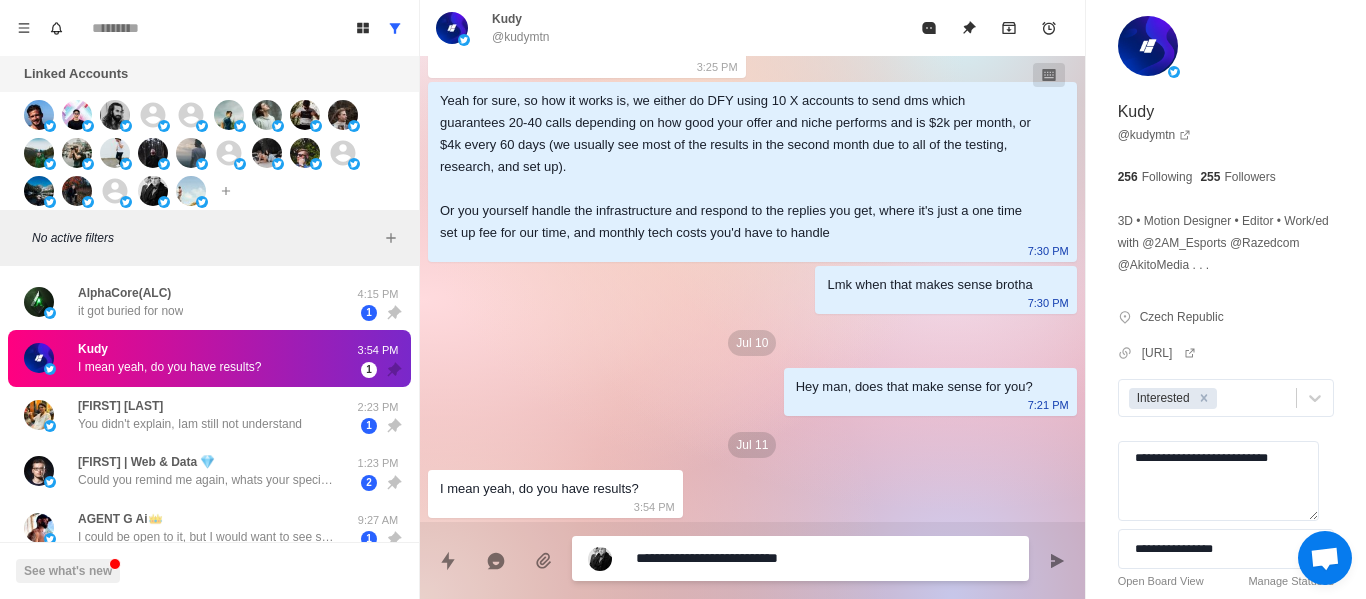 type on "**********" 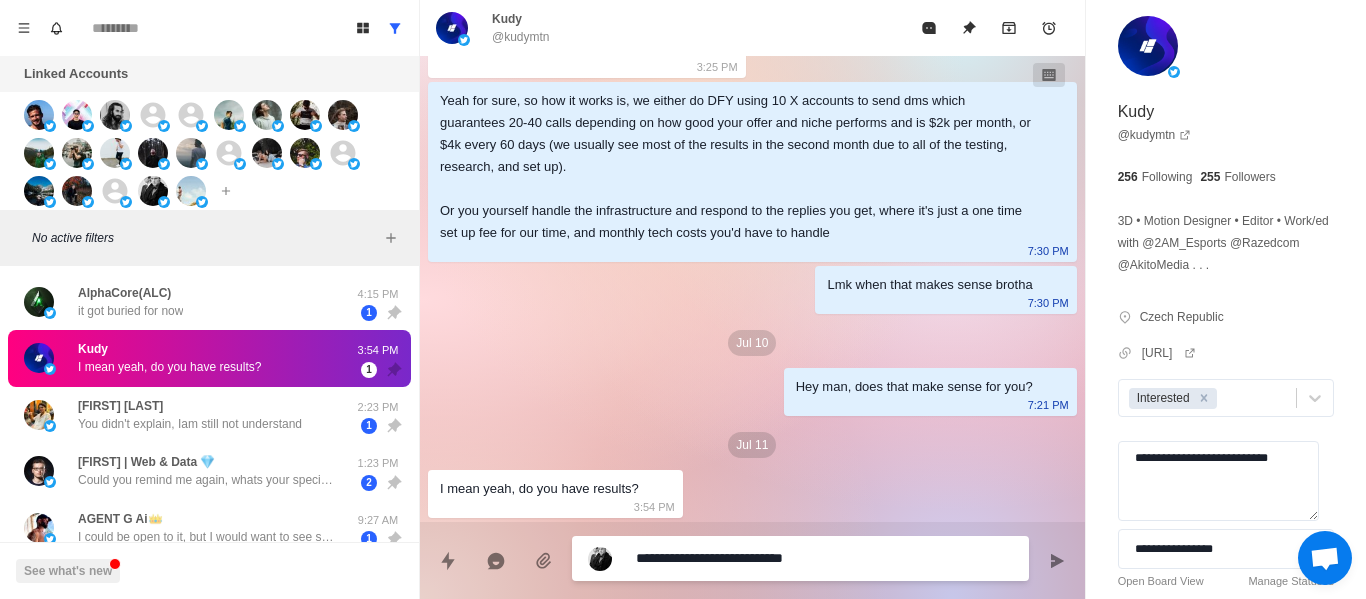 type on "**********" 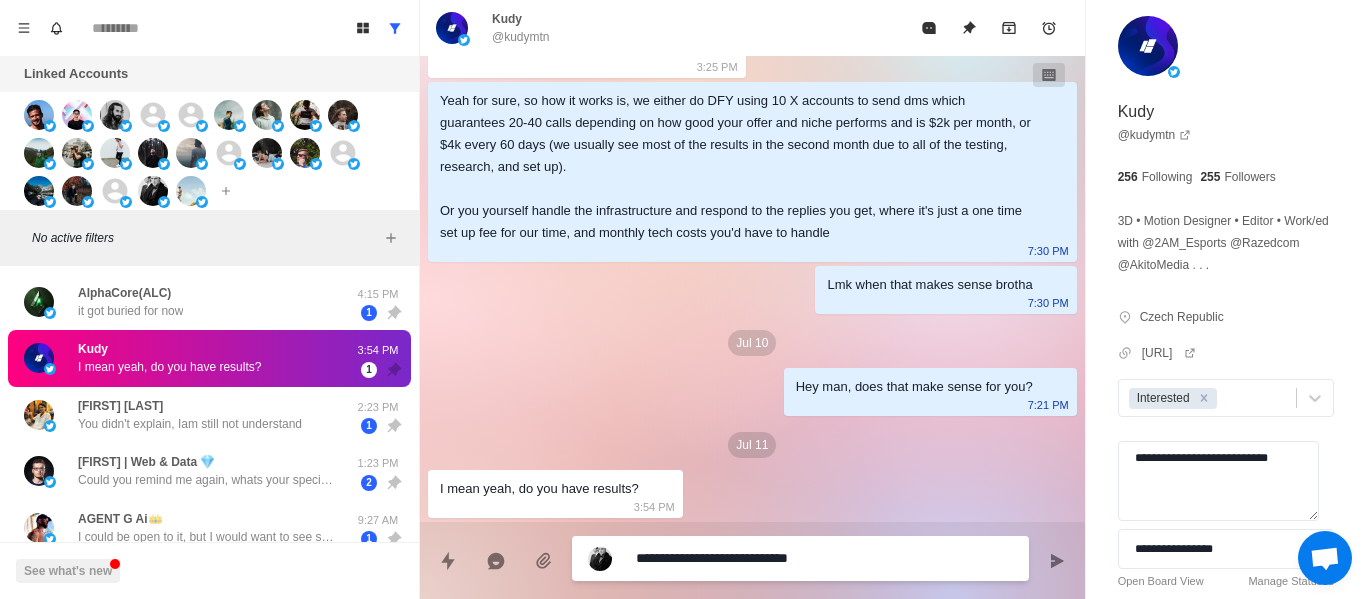type on "**********" 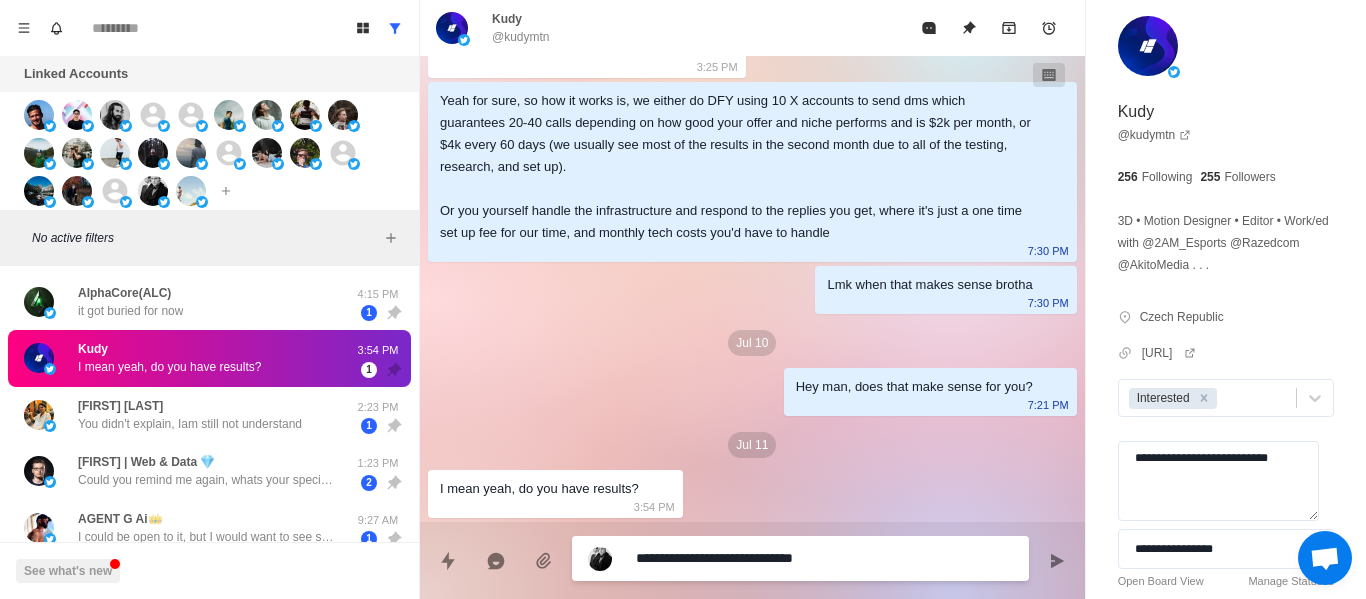 type on "**********" 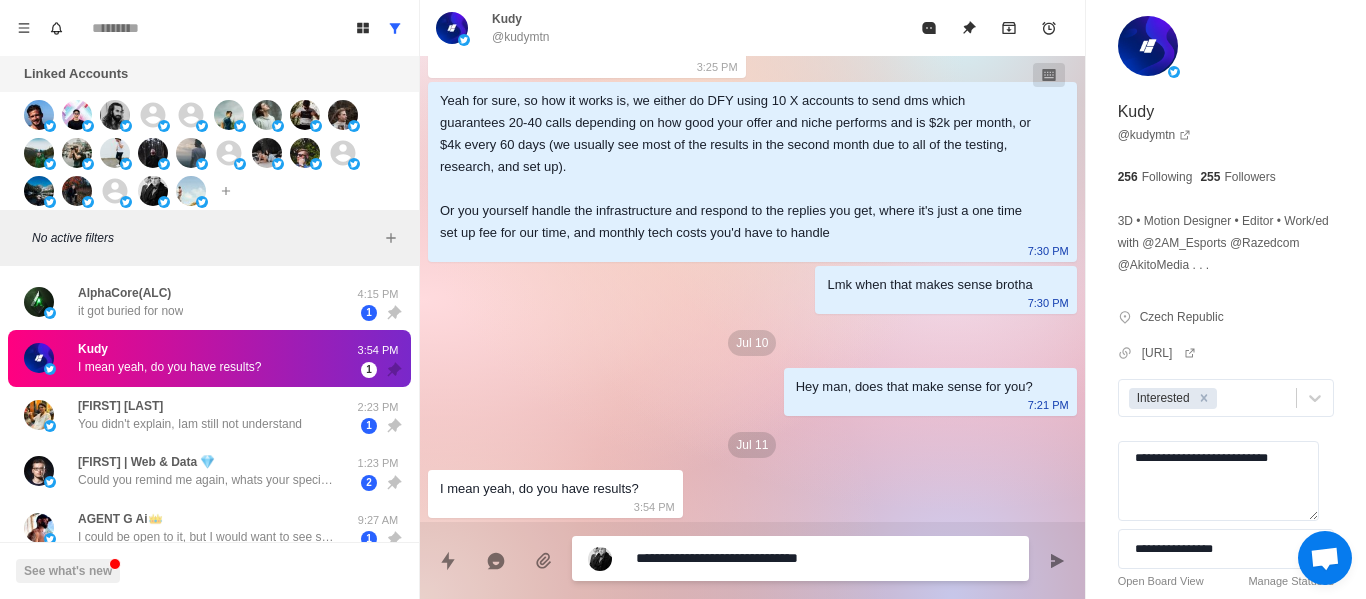 type on "*" 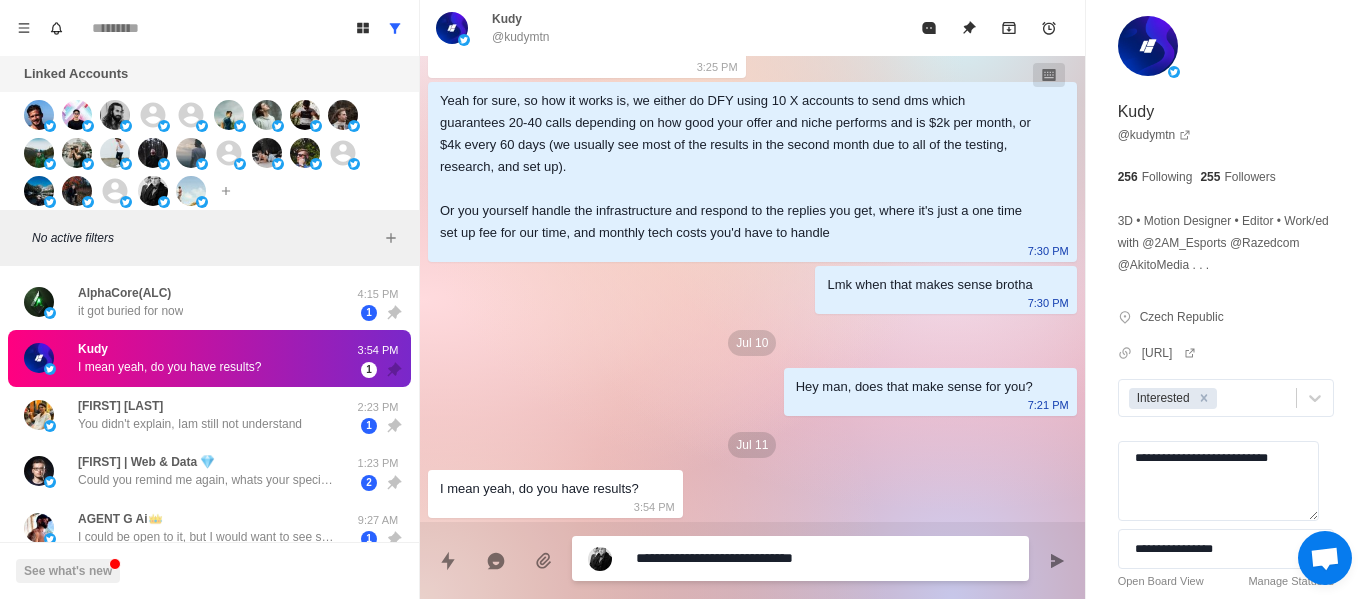 type on "**********" 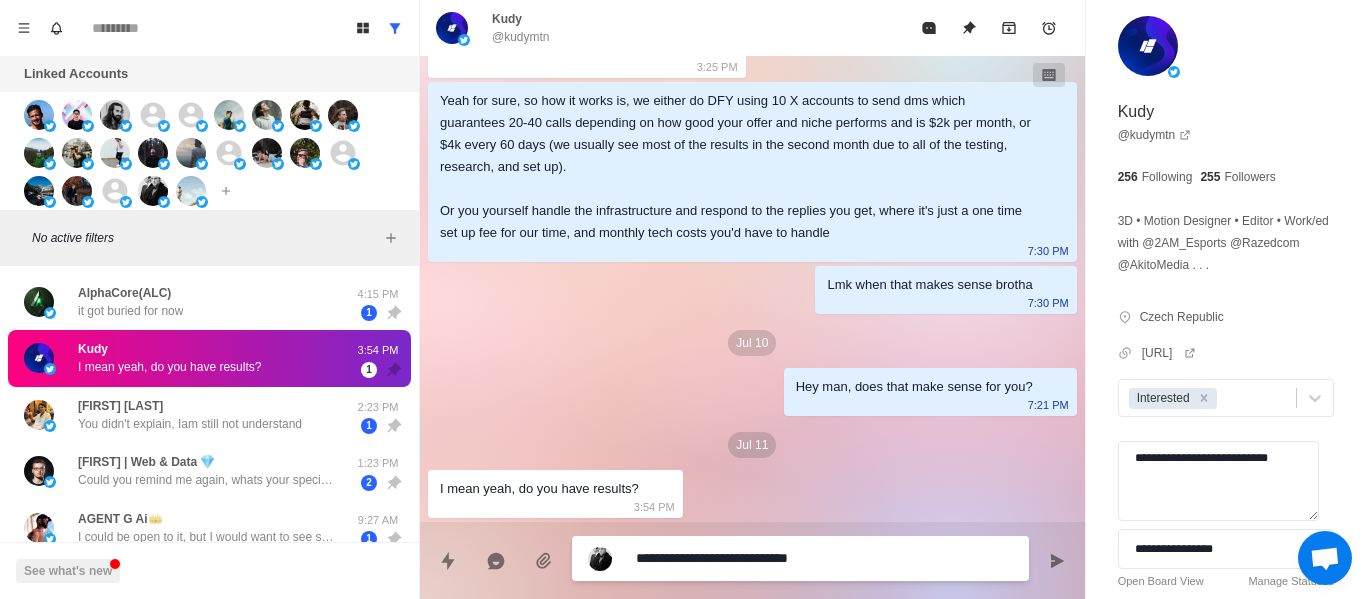 type on "**********" 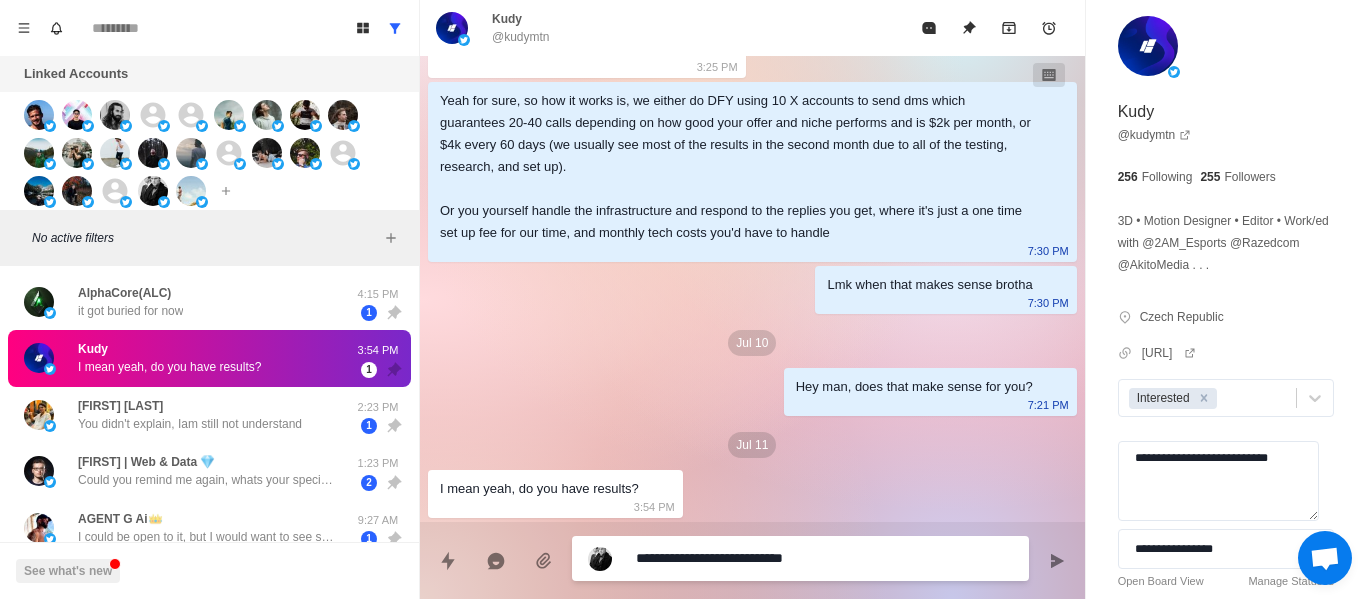 type on "*" 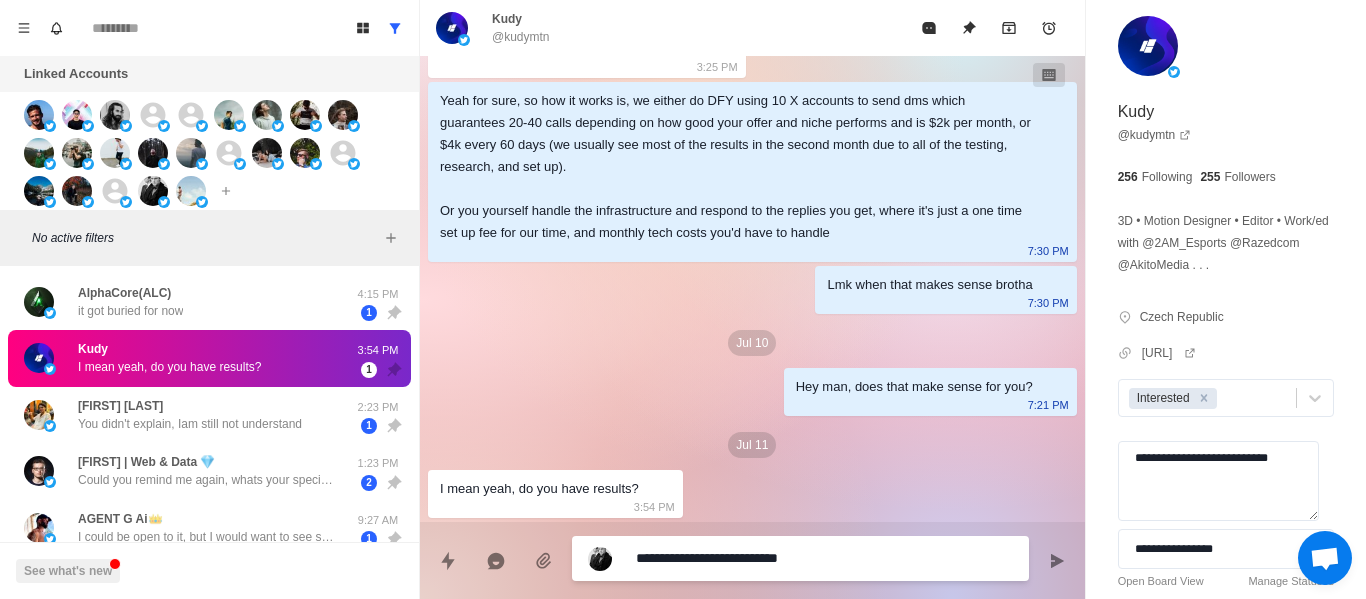 type on "**********" 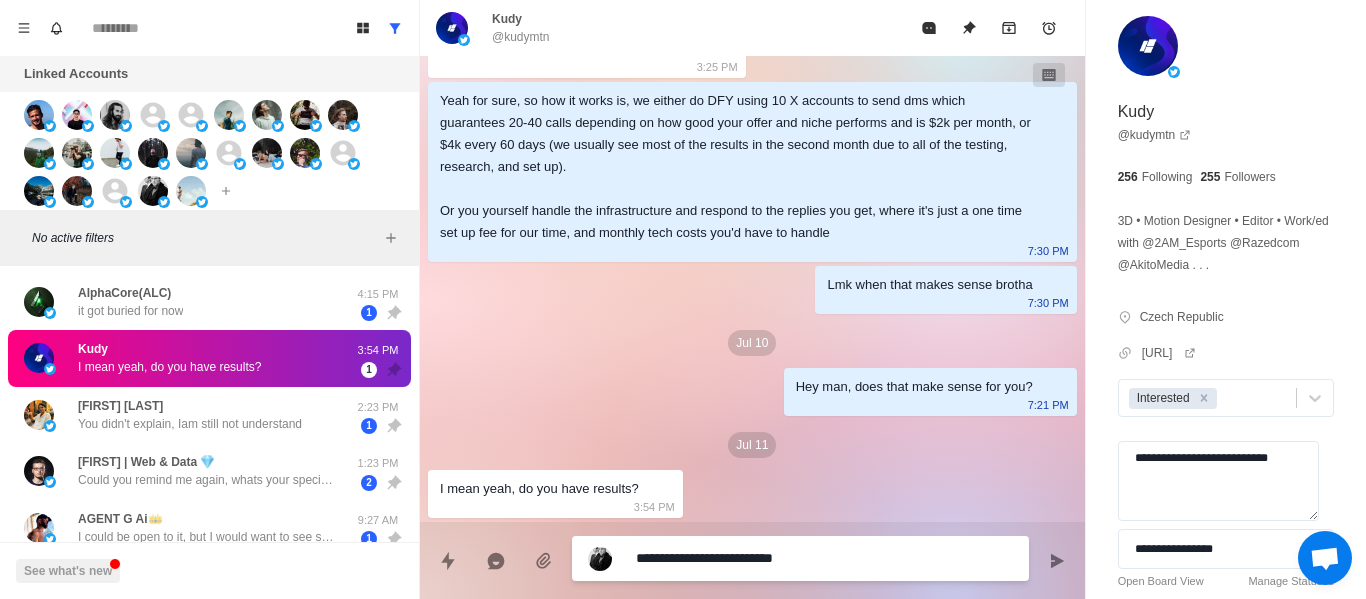type on "**********" 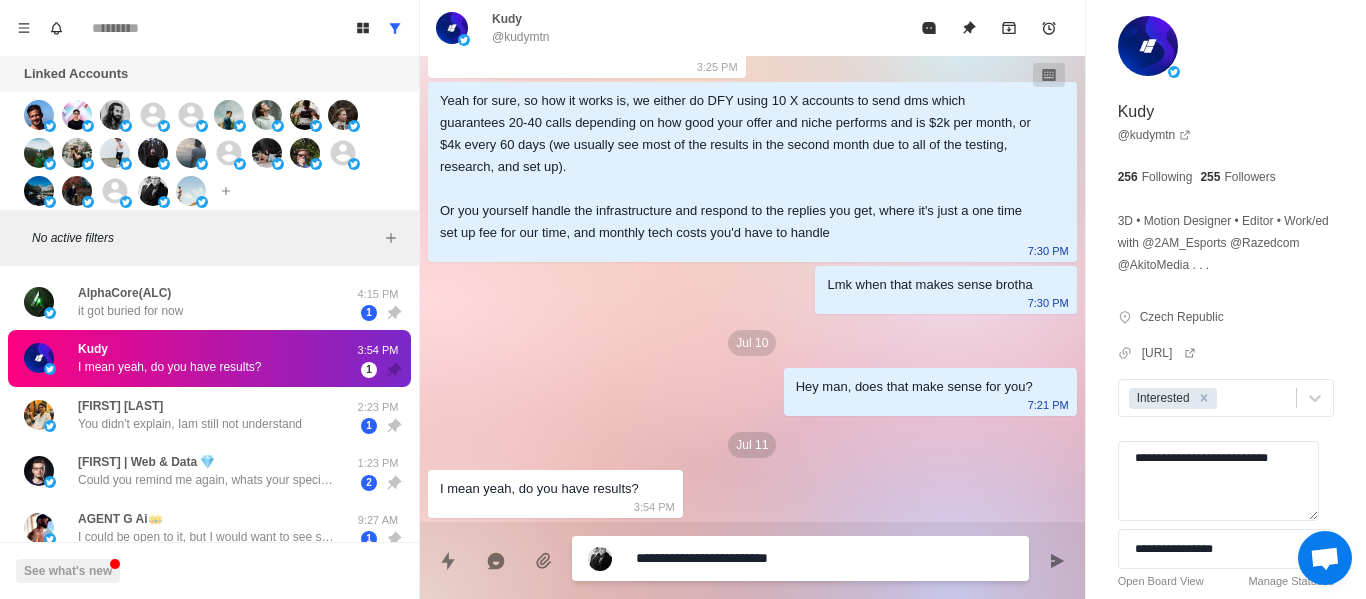 type on "**********" 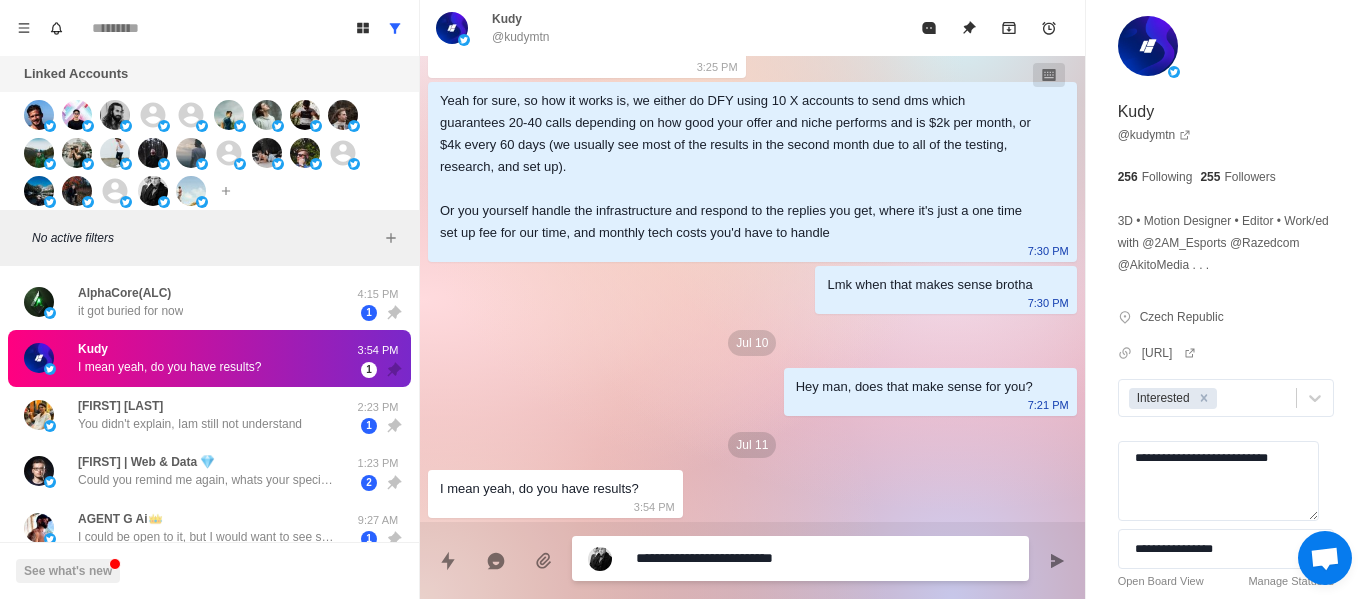type on "**********" 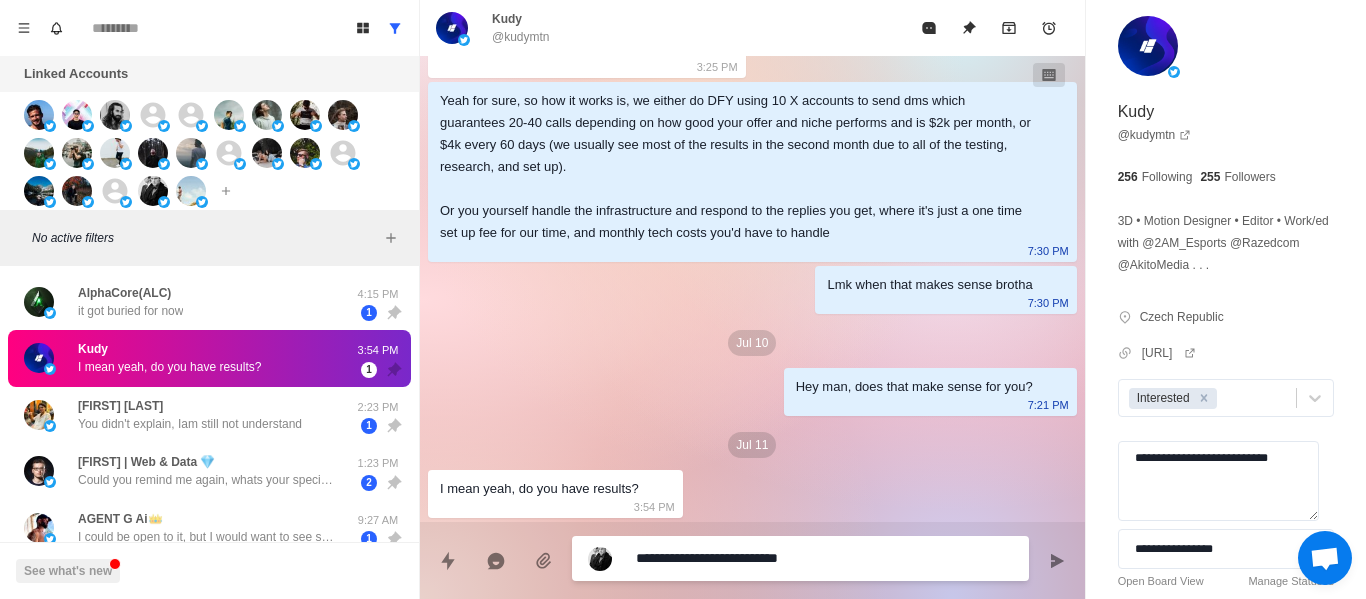 type on "**********" 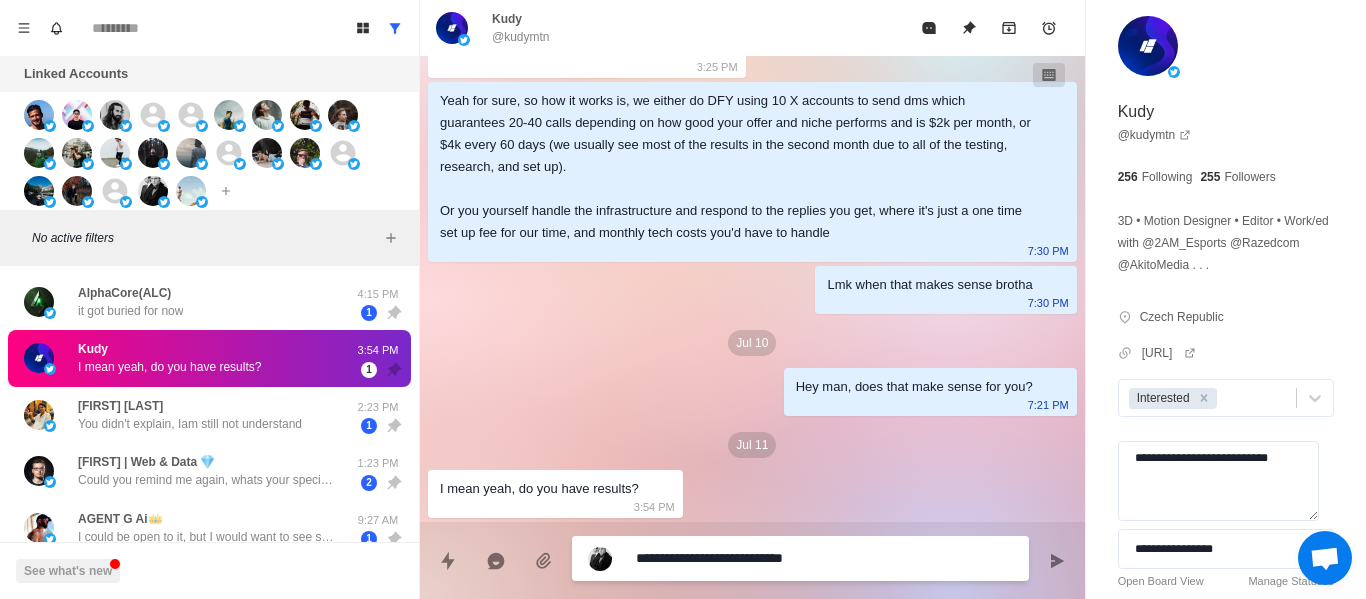 type on "**********" 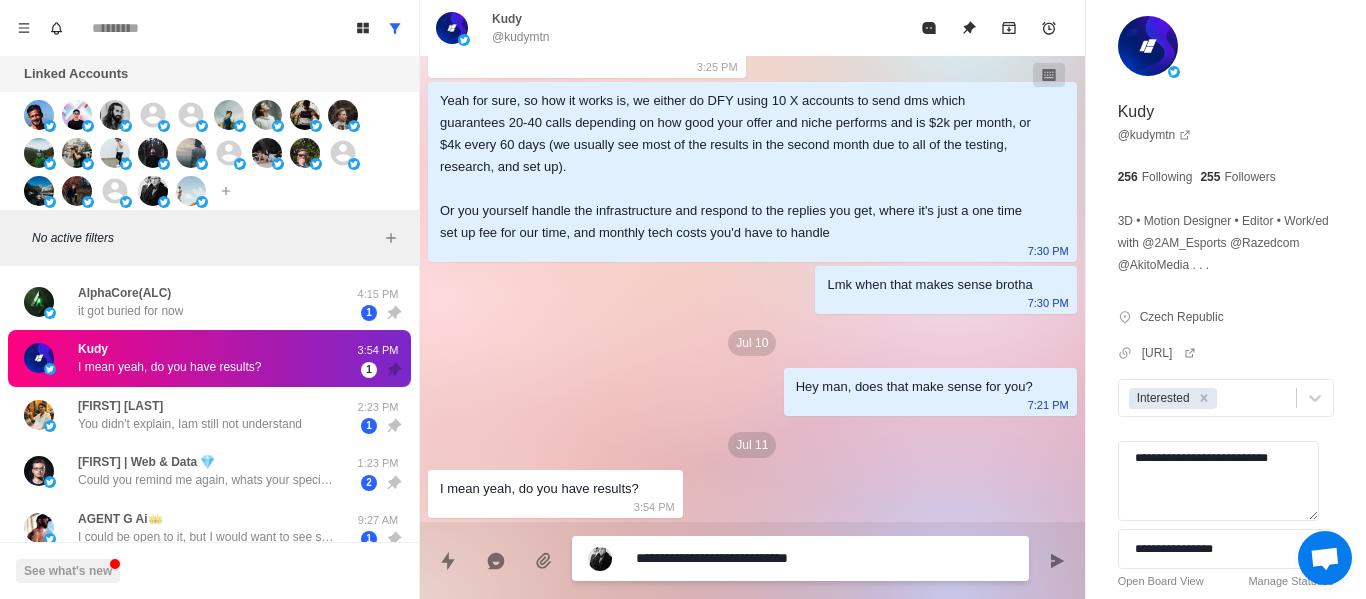 type on "**********" 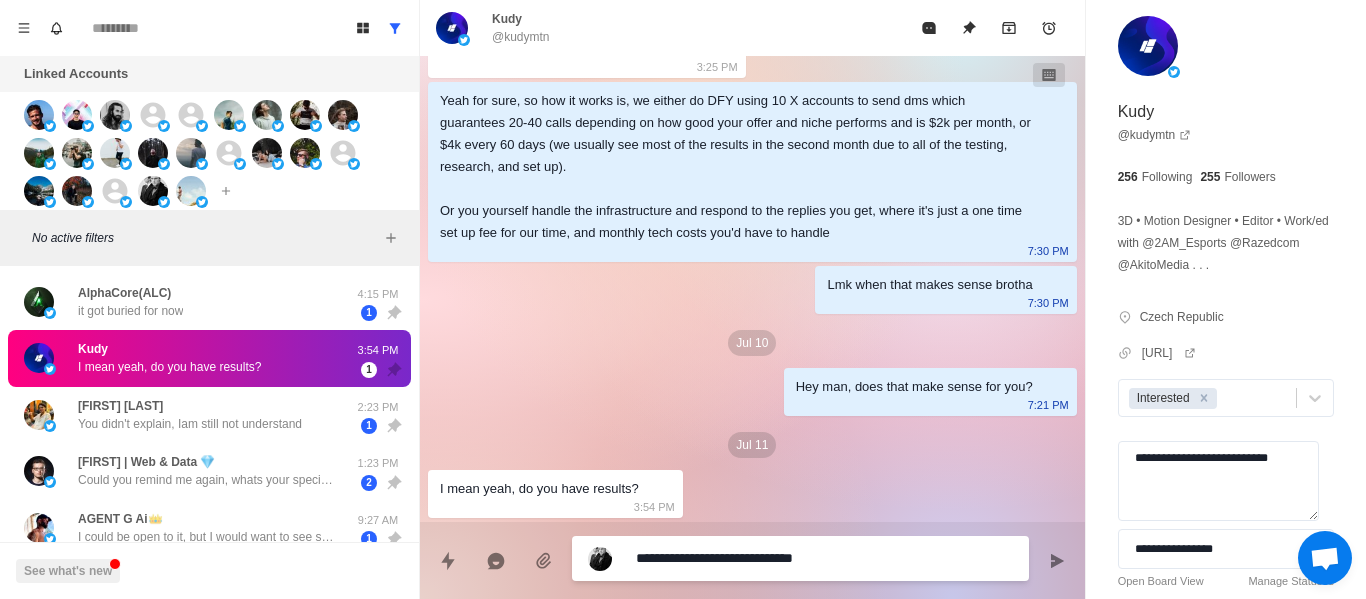 type on "**********" 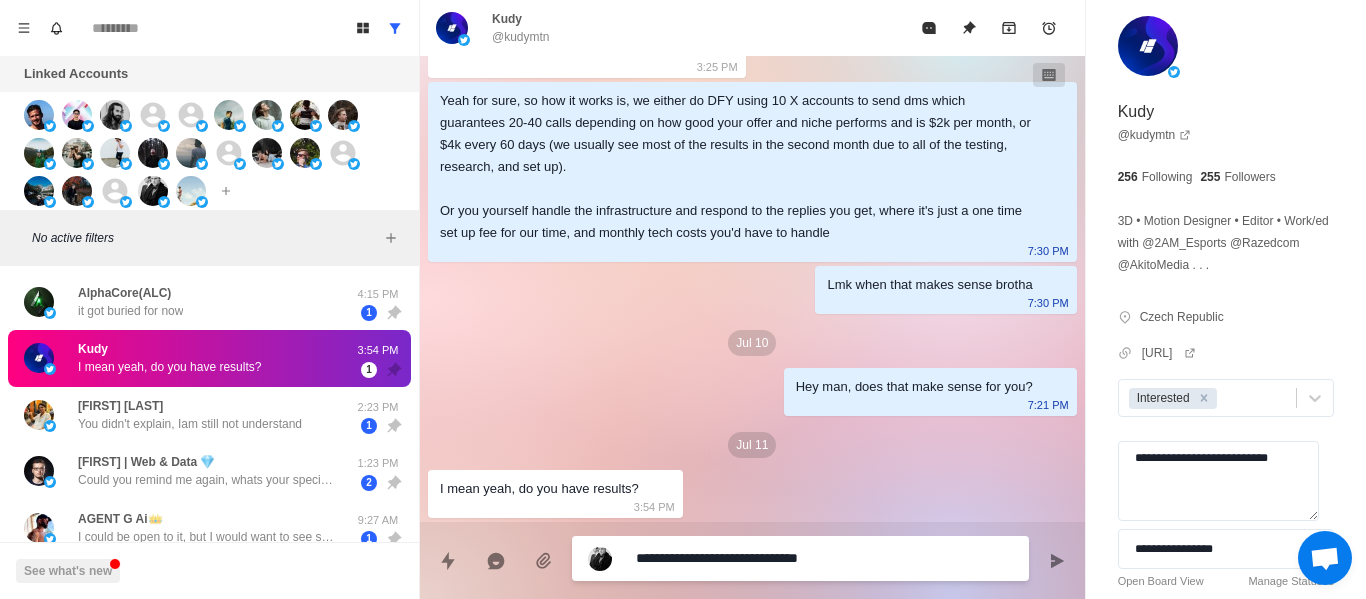 type on "**********" 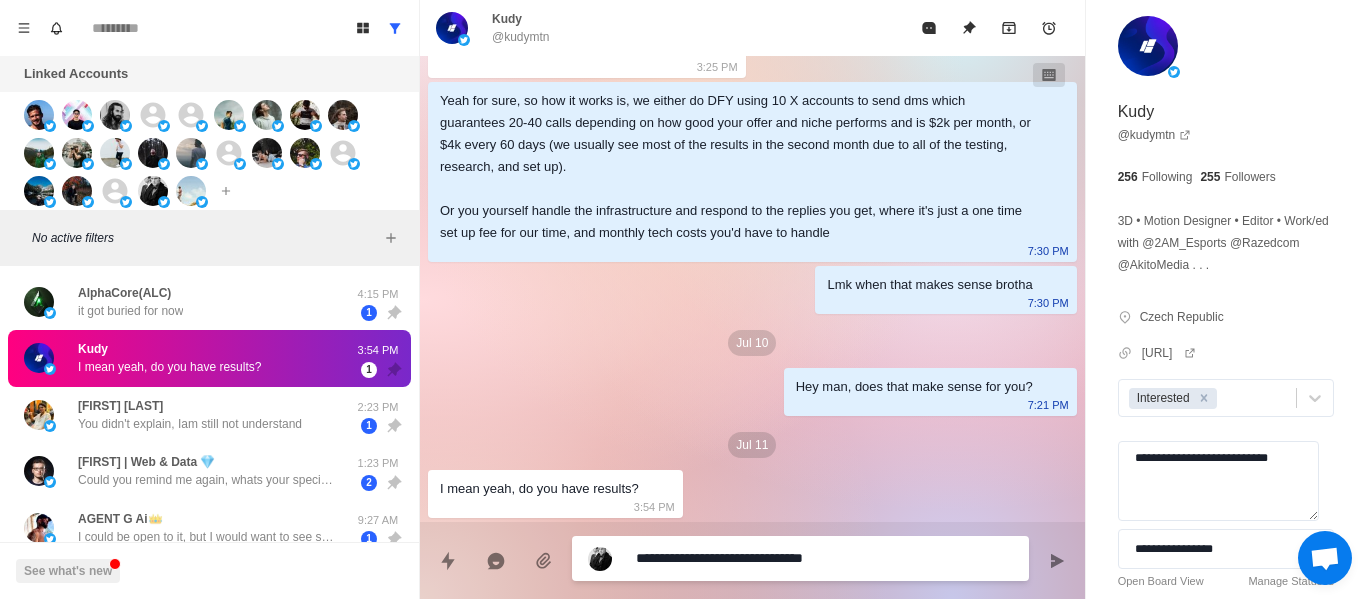 type on "**********" 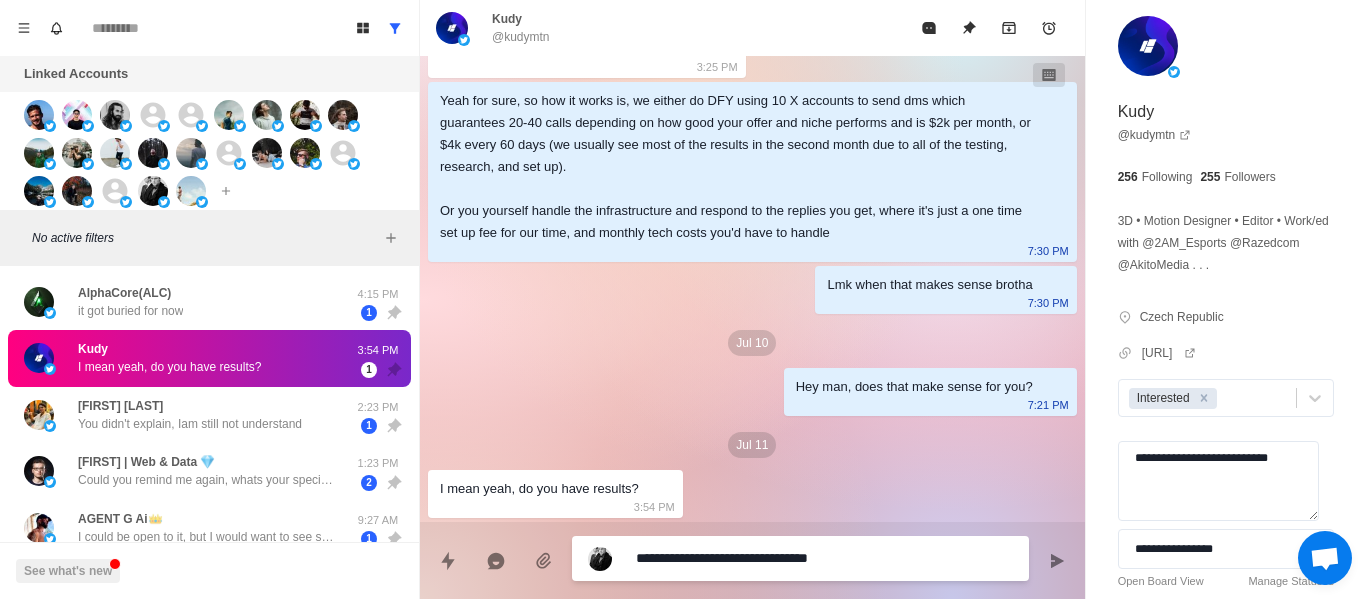 type on "**********" 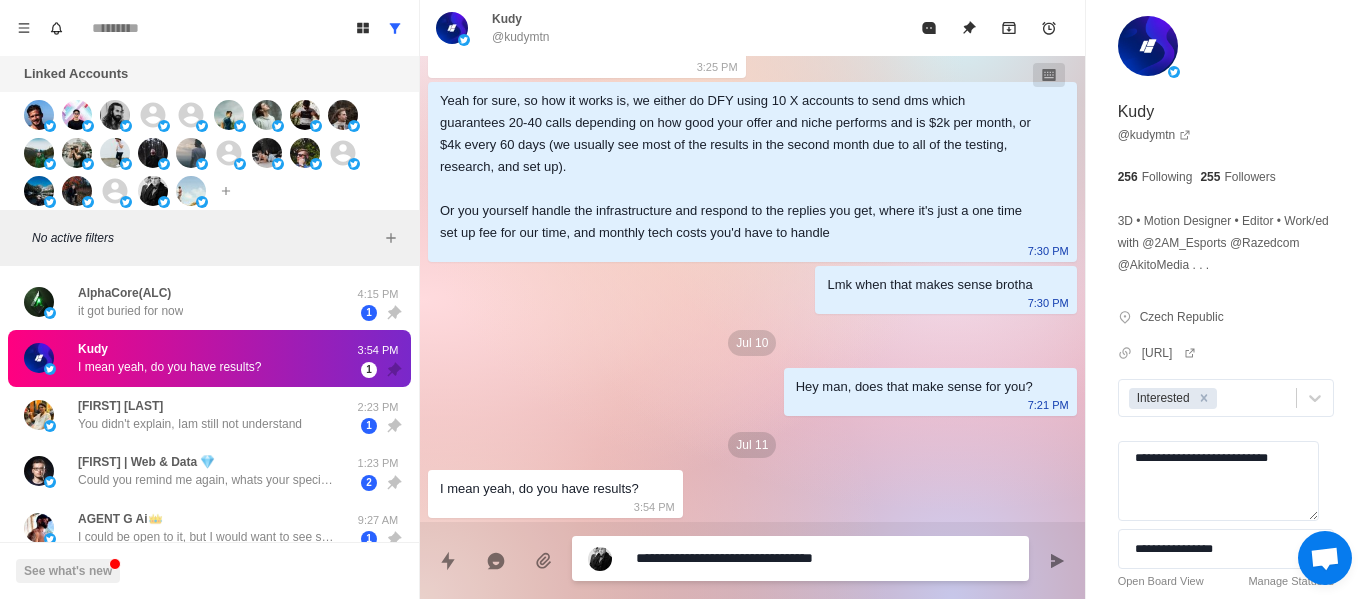 type on "**********" 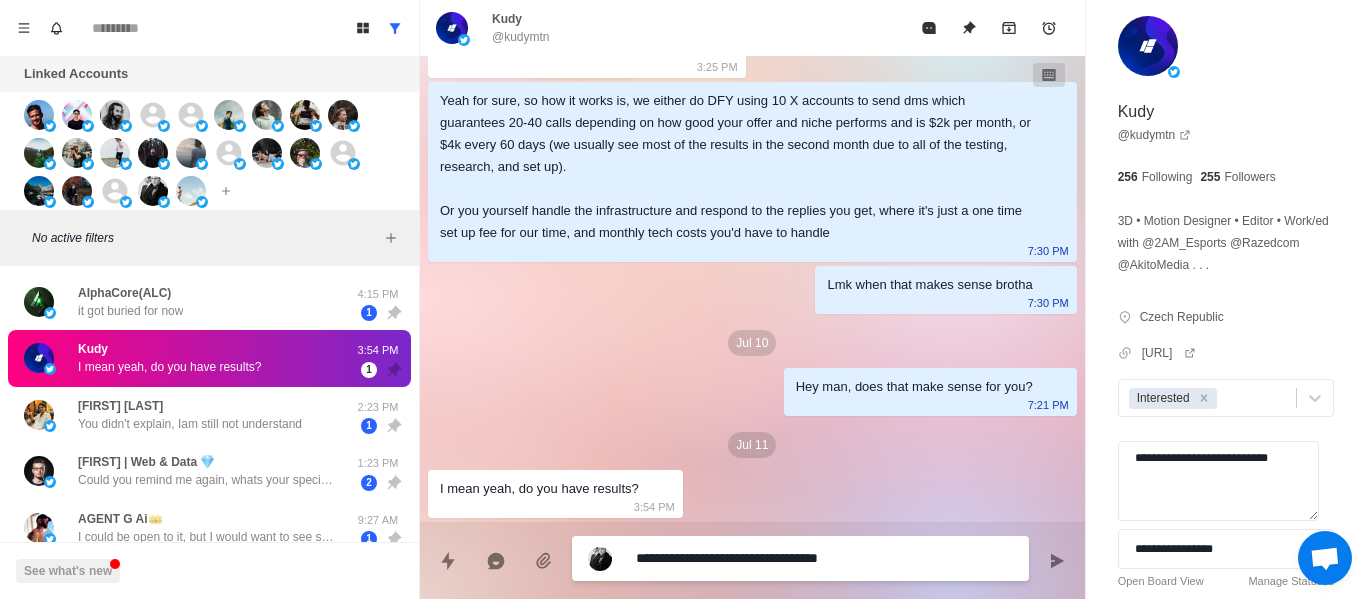 type on "**********" 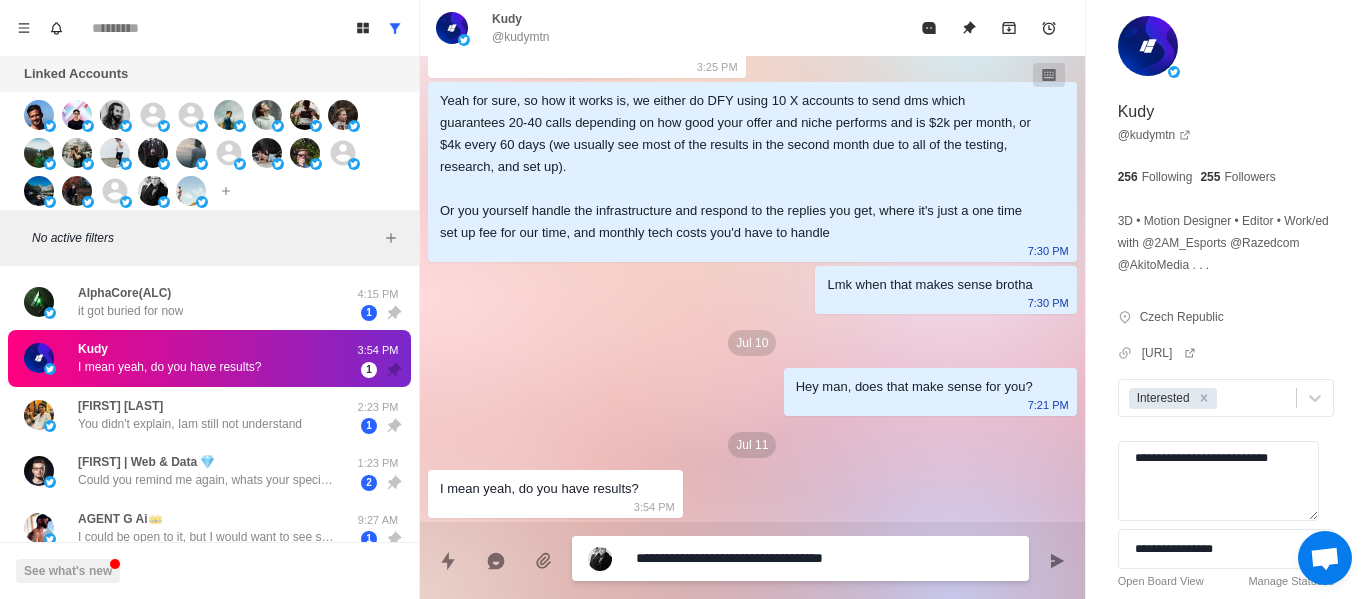 type on "**********" 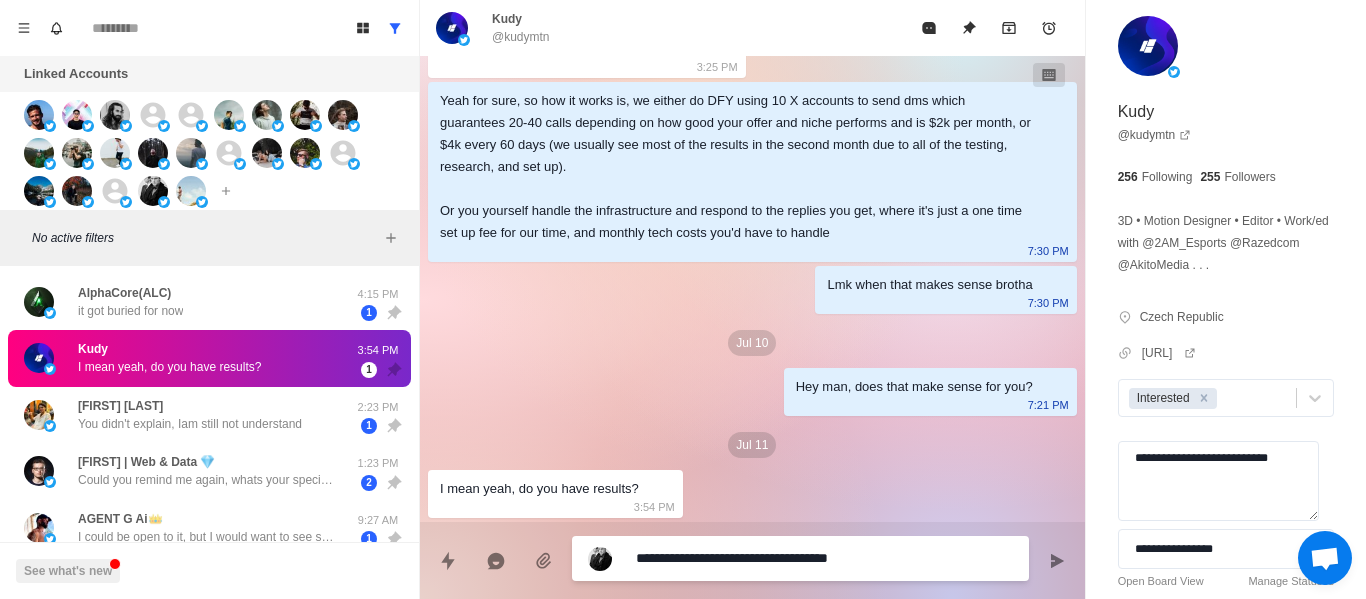 type on "**********" 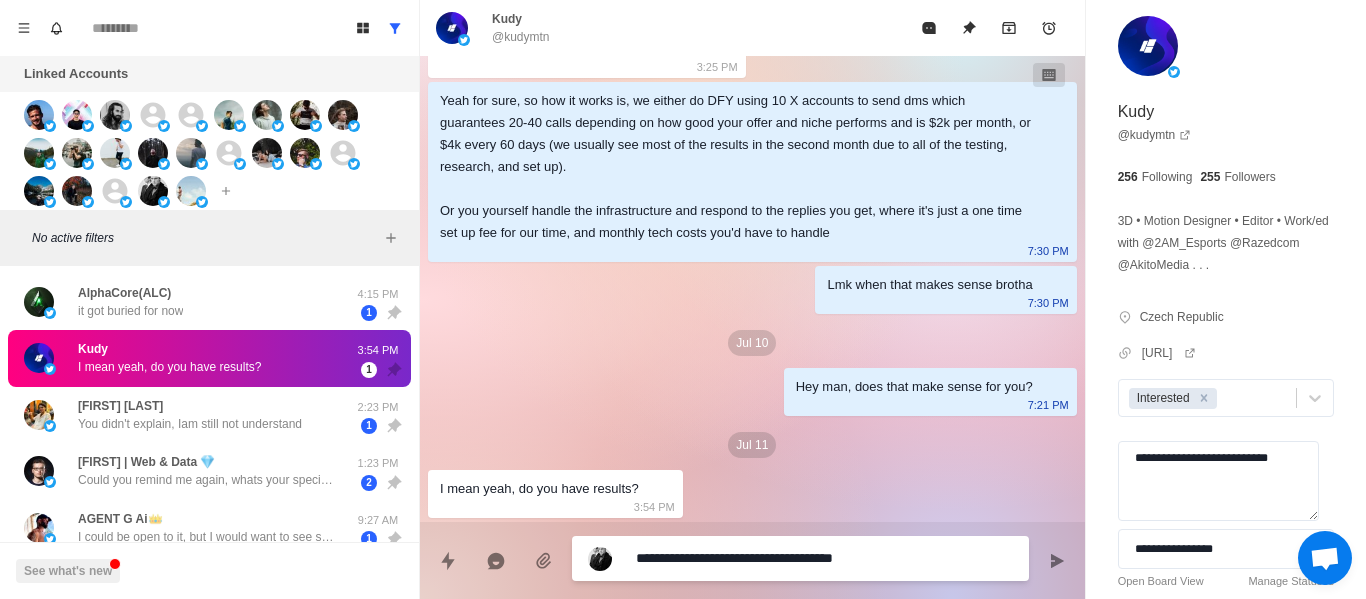 type on "**********" 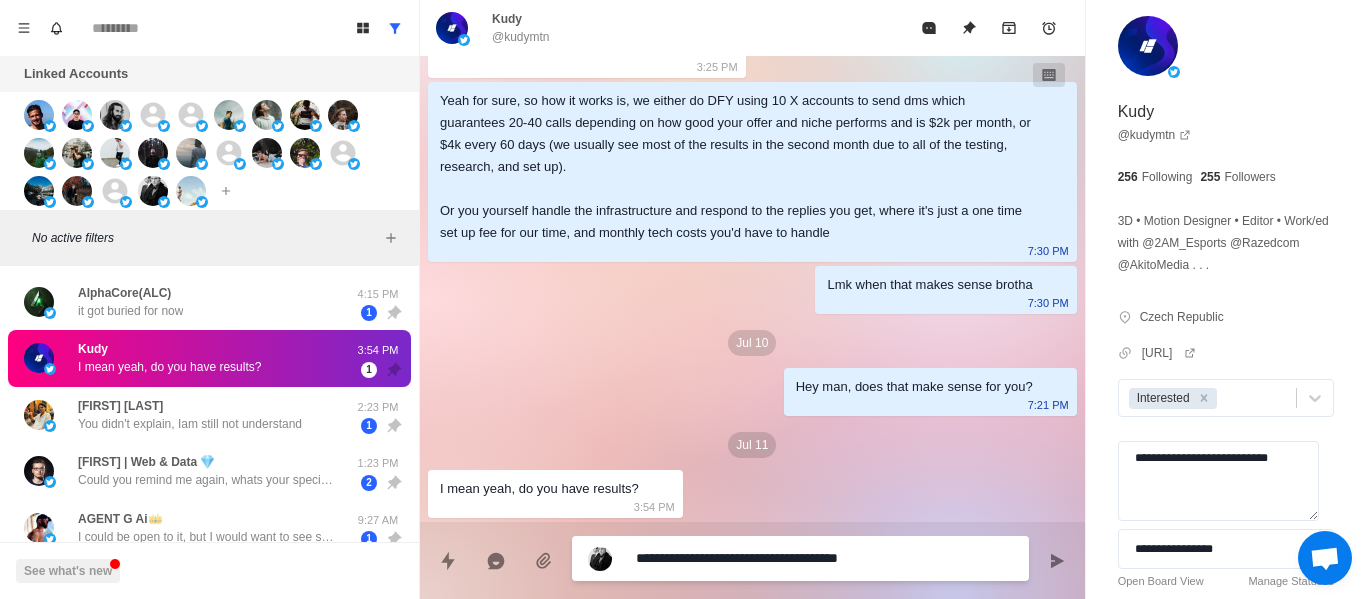 type on "**********" 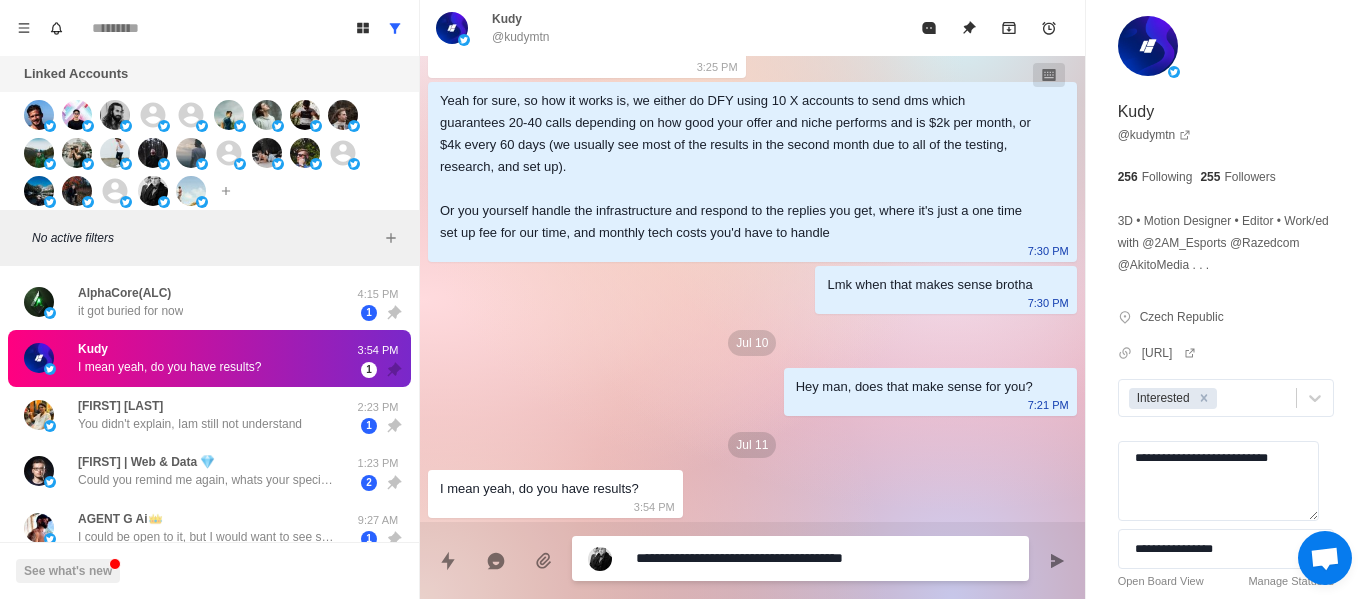 type on "**********" 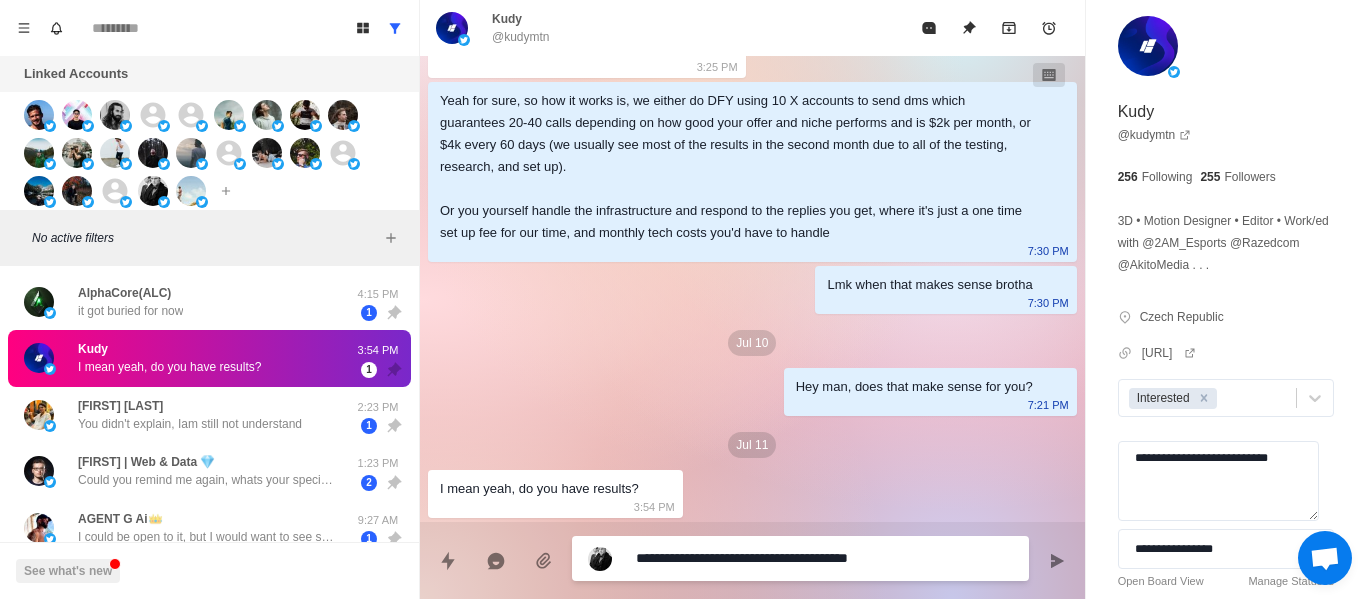 type on "**********" 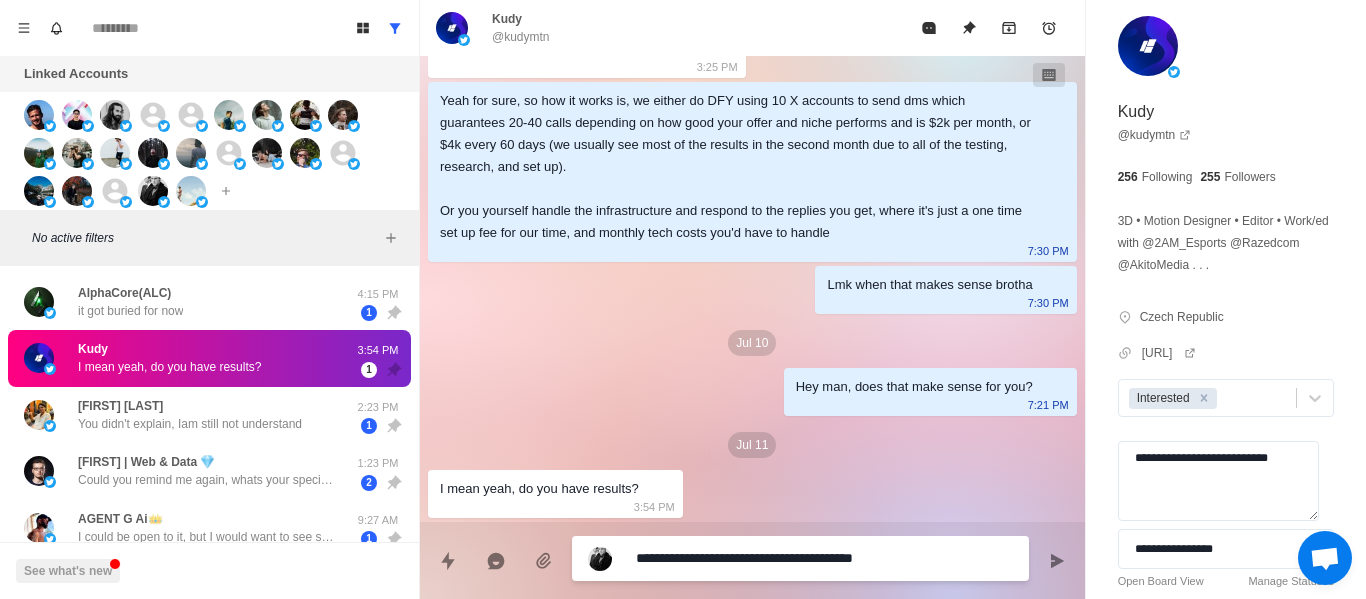 type on "**********" 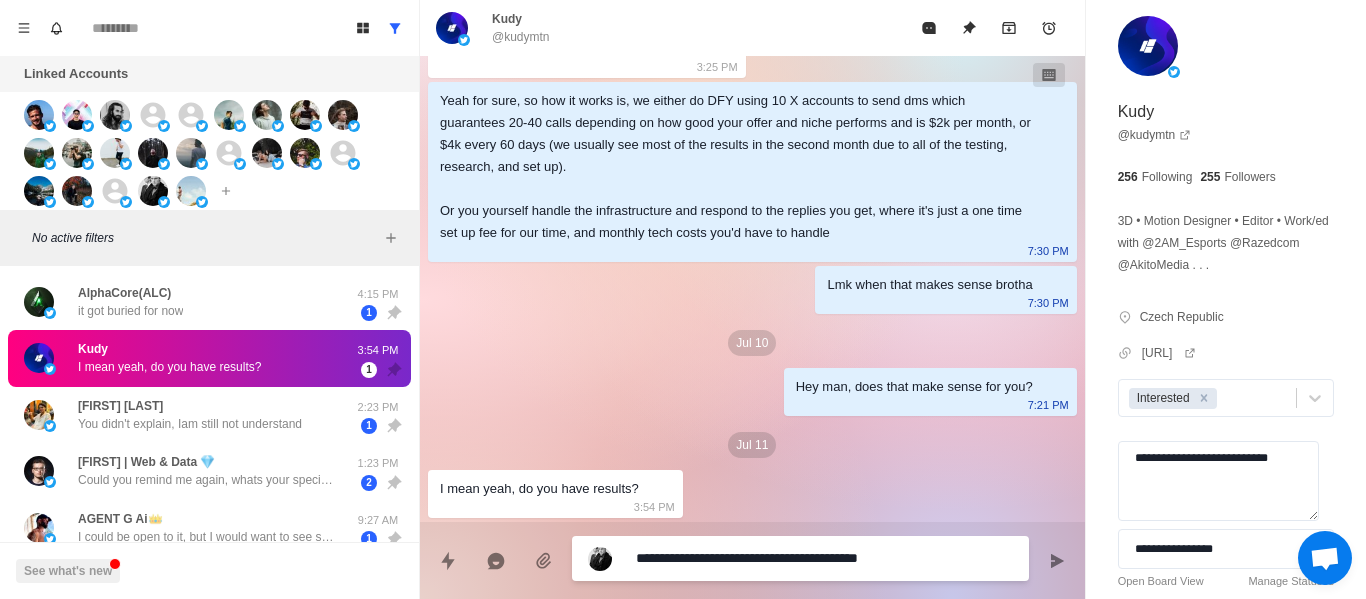 type on "**********" 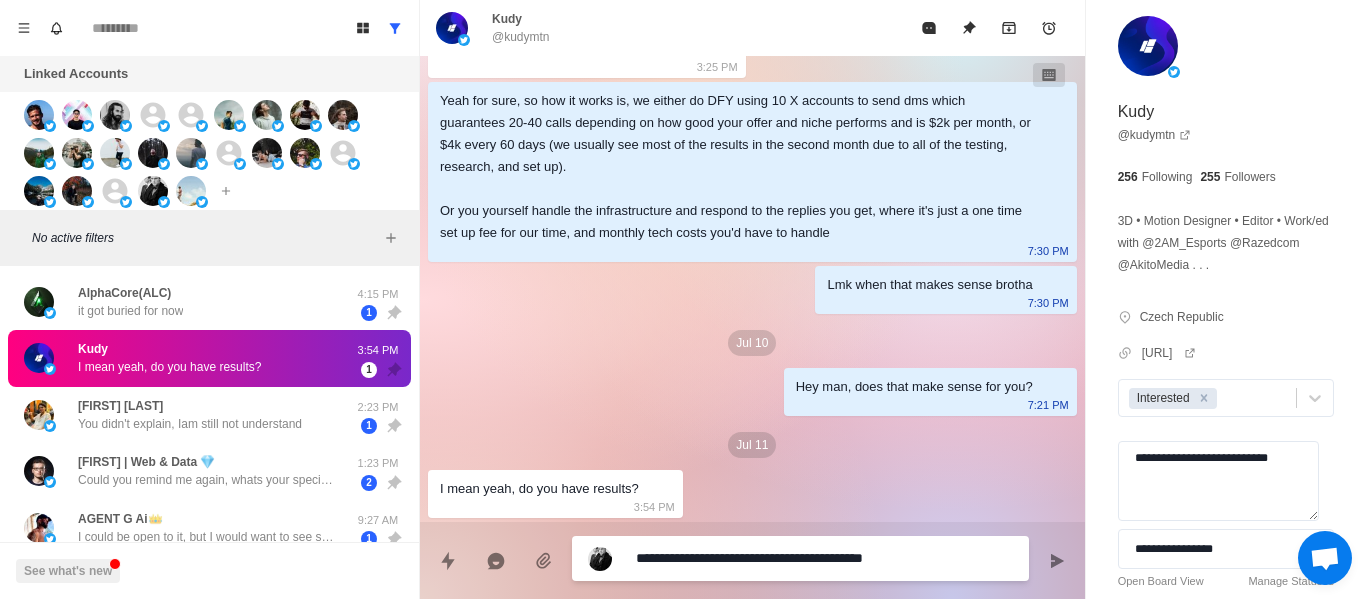 type on "**********" 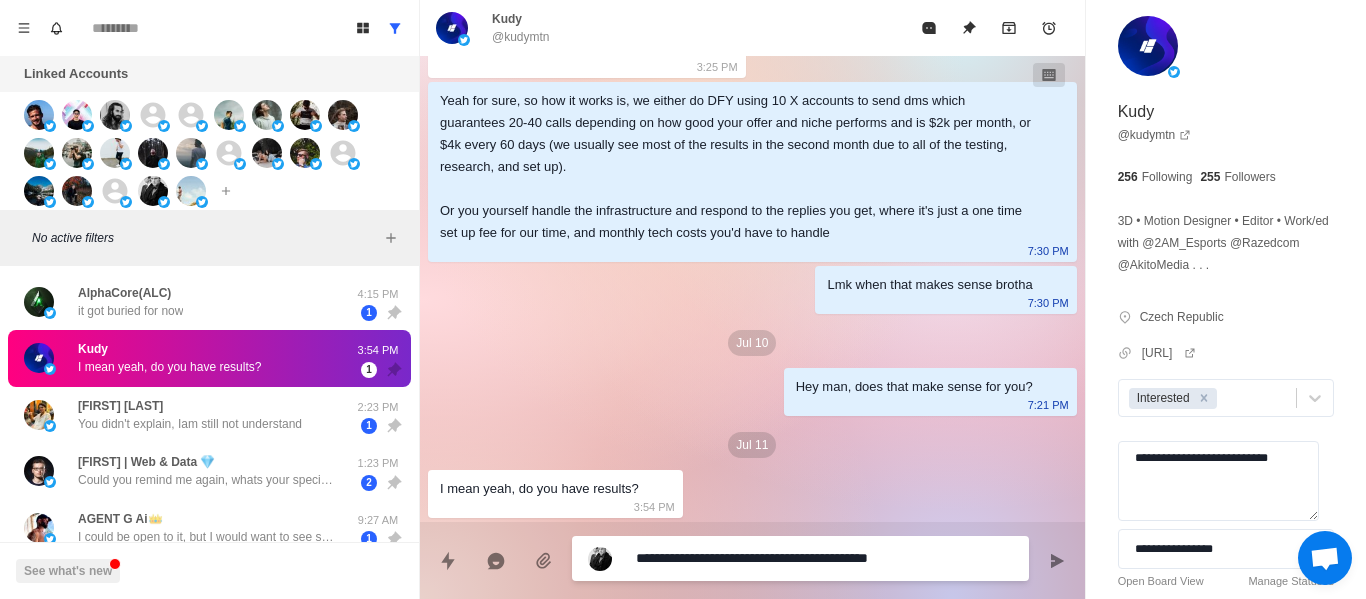 type on "**********" 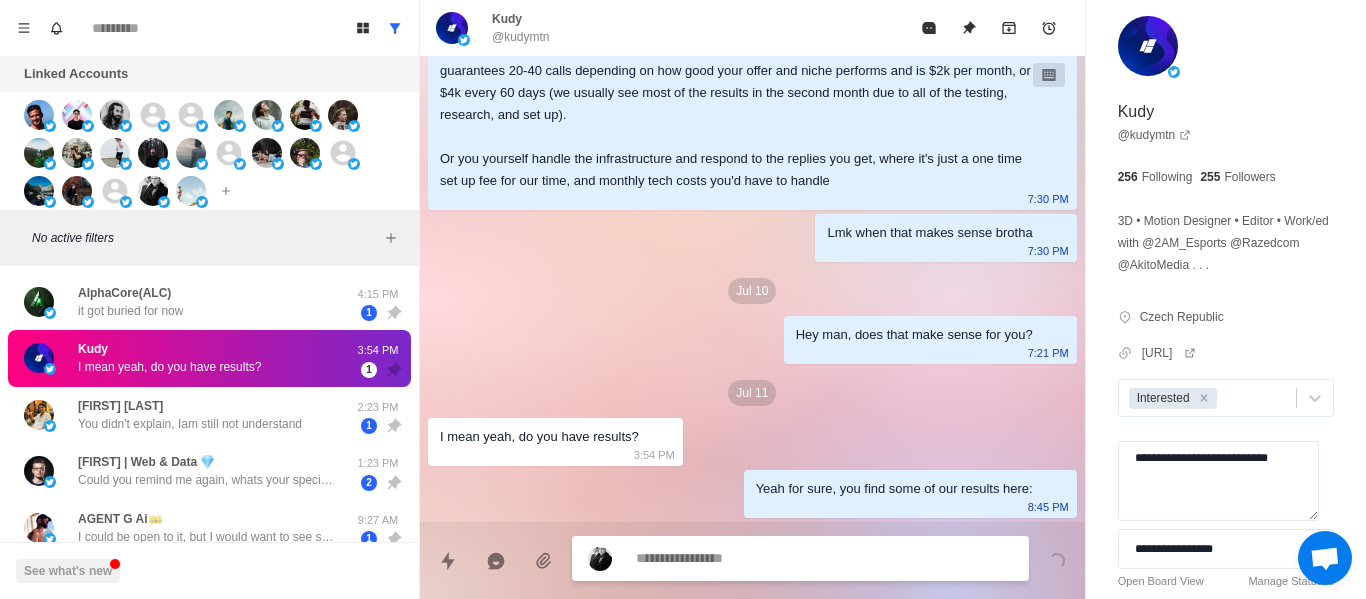 scroll, scrollTop: 3518, scrollLeft: 0, axis: vertical 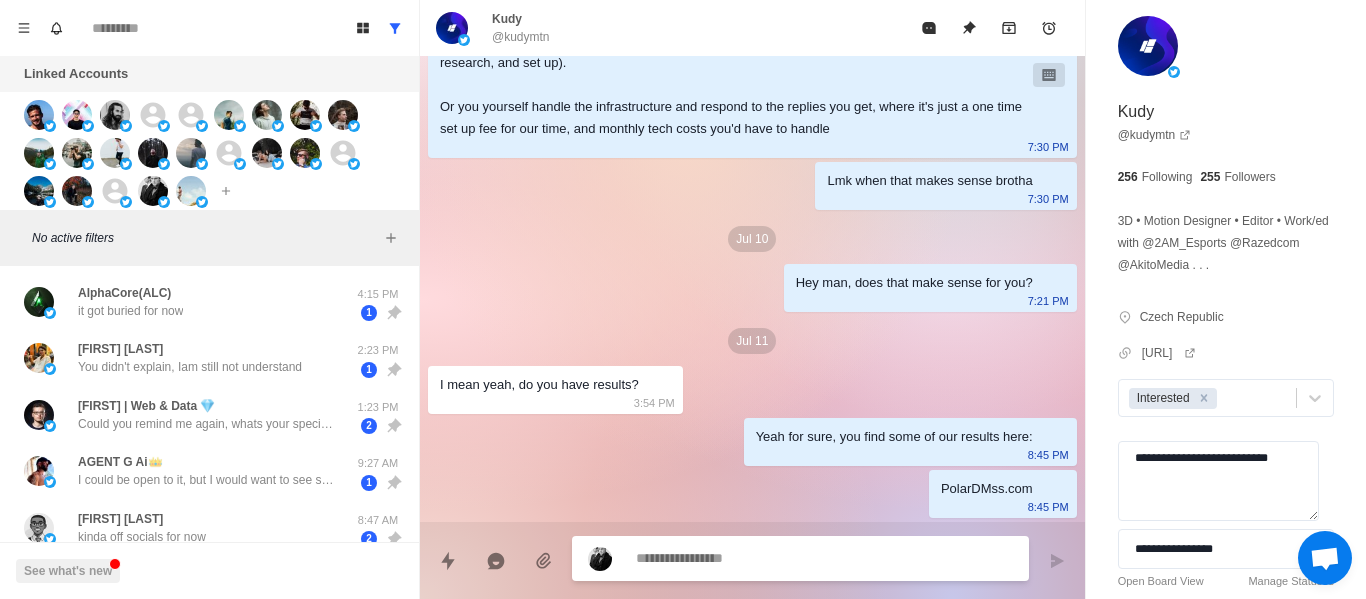 click at bounding box center (612, 559) 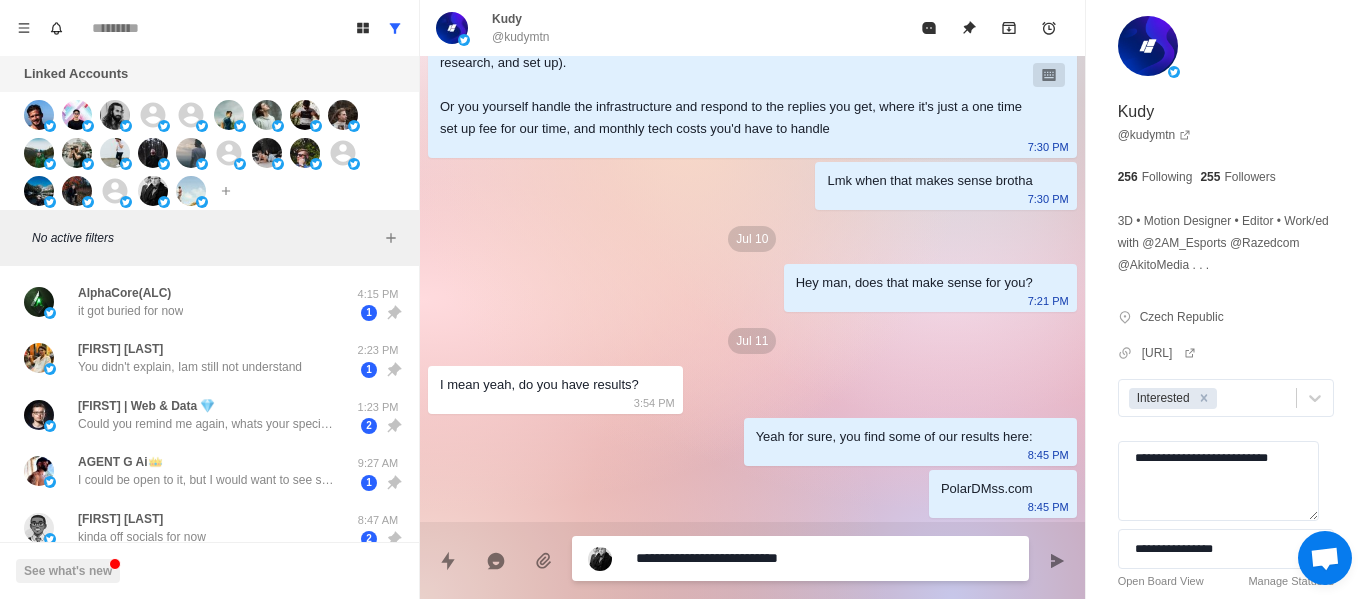 paste on "**********" 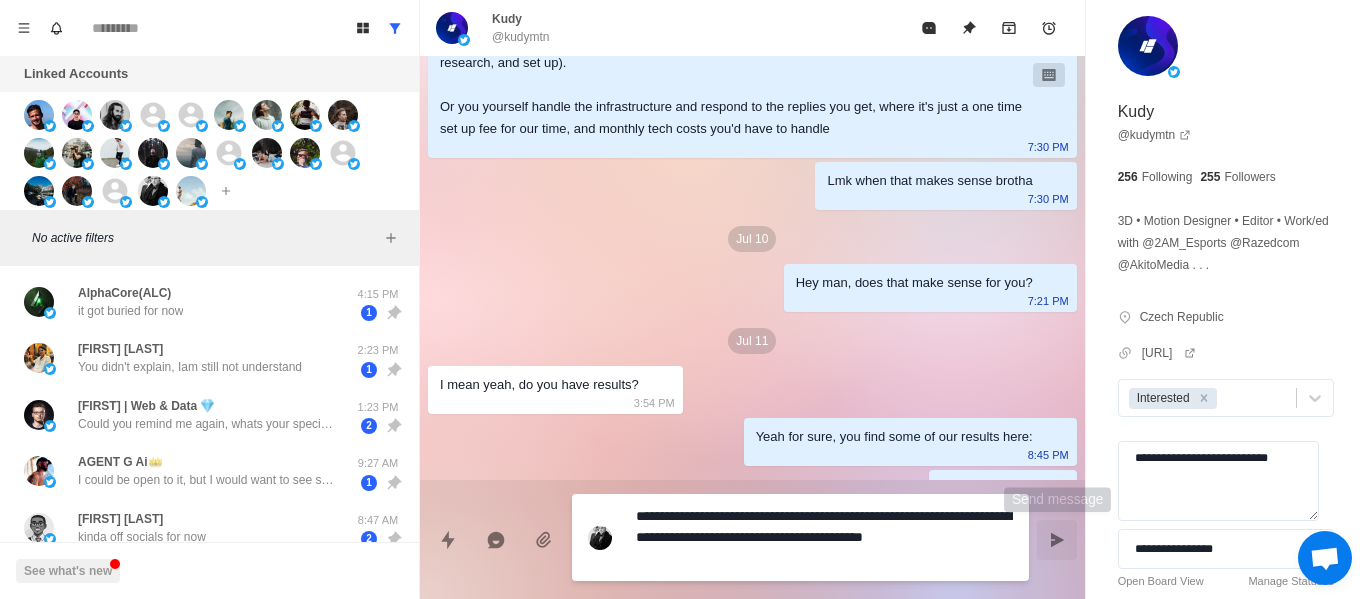 click at bounding box center [1057, 540] 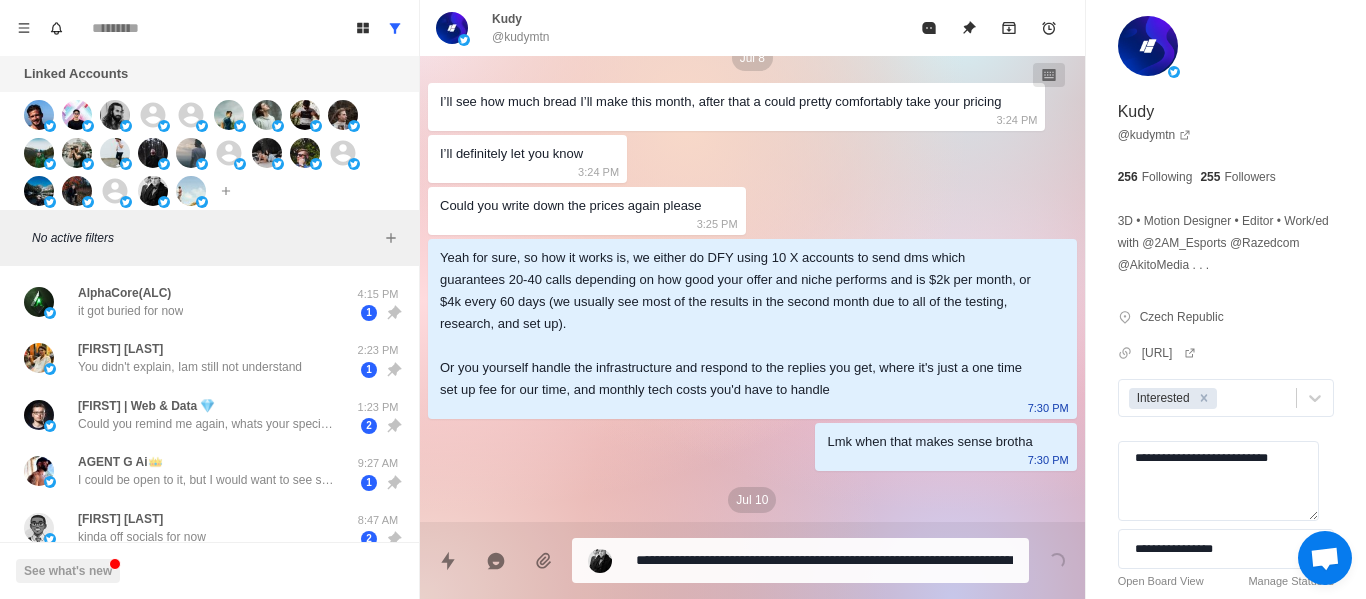 scroll, scrollTop: 3170, scrollLeft: 0, axis: vertical 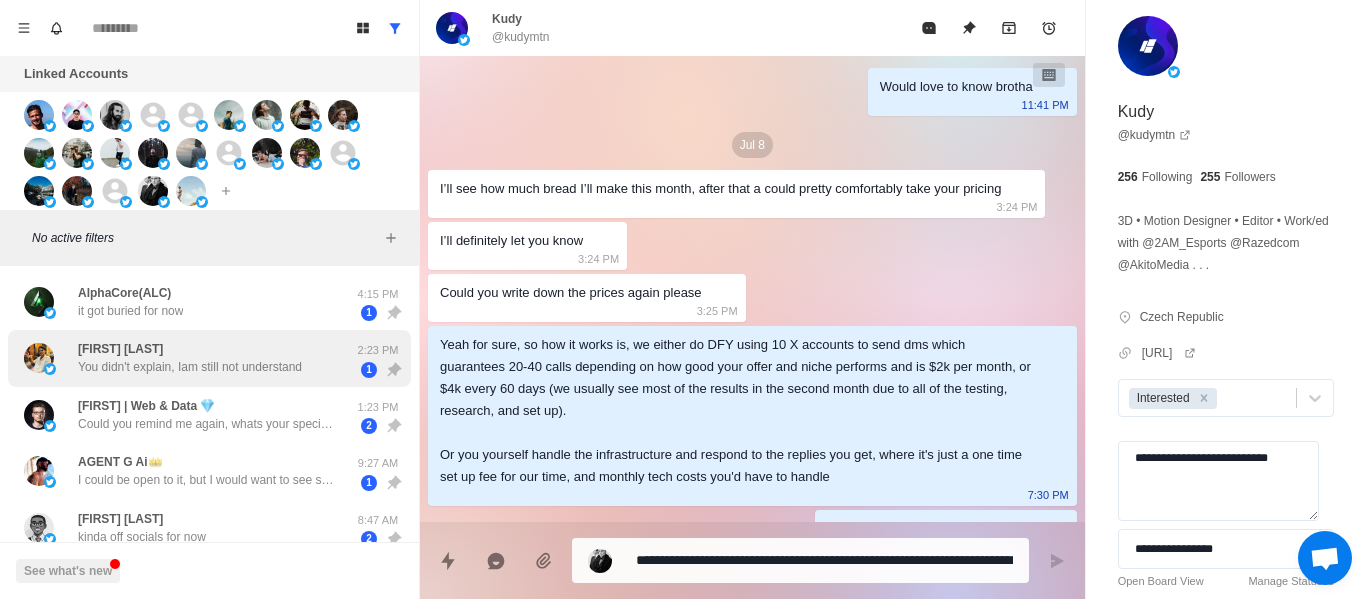 click on "[FIRST] [LAST] You didn't explain, Iam still not understand" at bounding box center [190, 358] 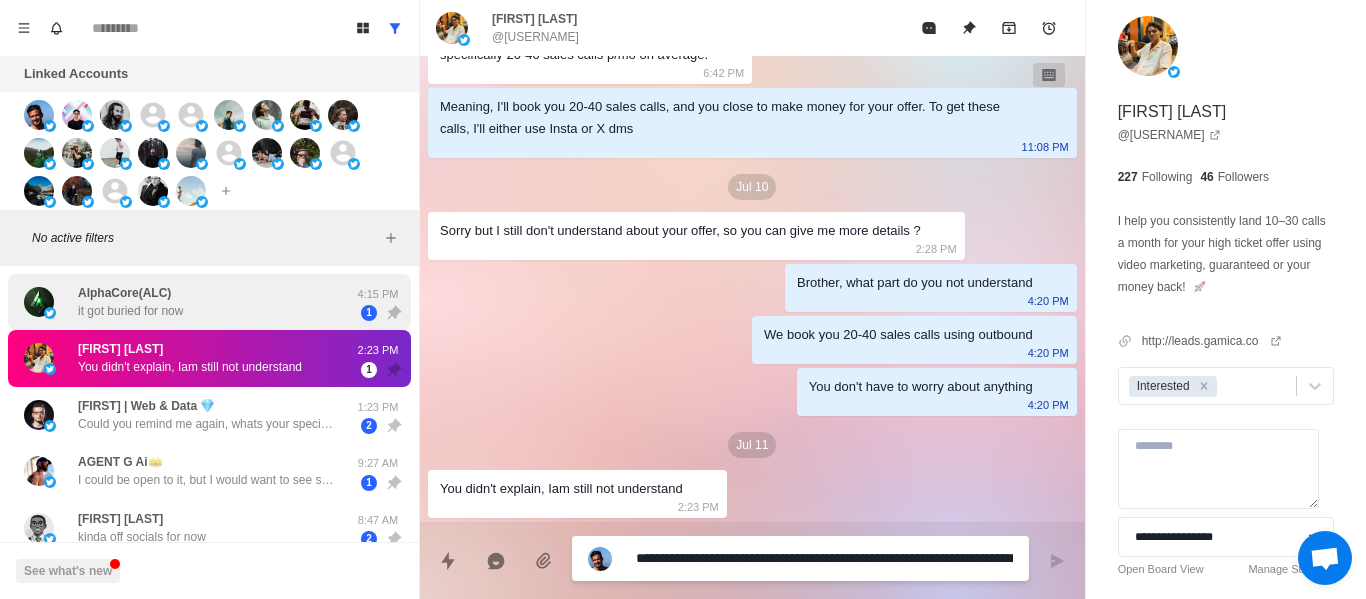 click on "[BRAND]([CODE]) it got buried for now 4:15 PM 1" at bounding box center [209, 302] 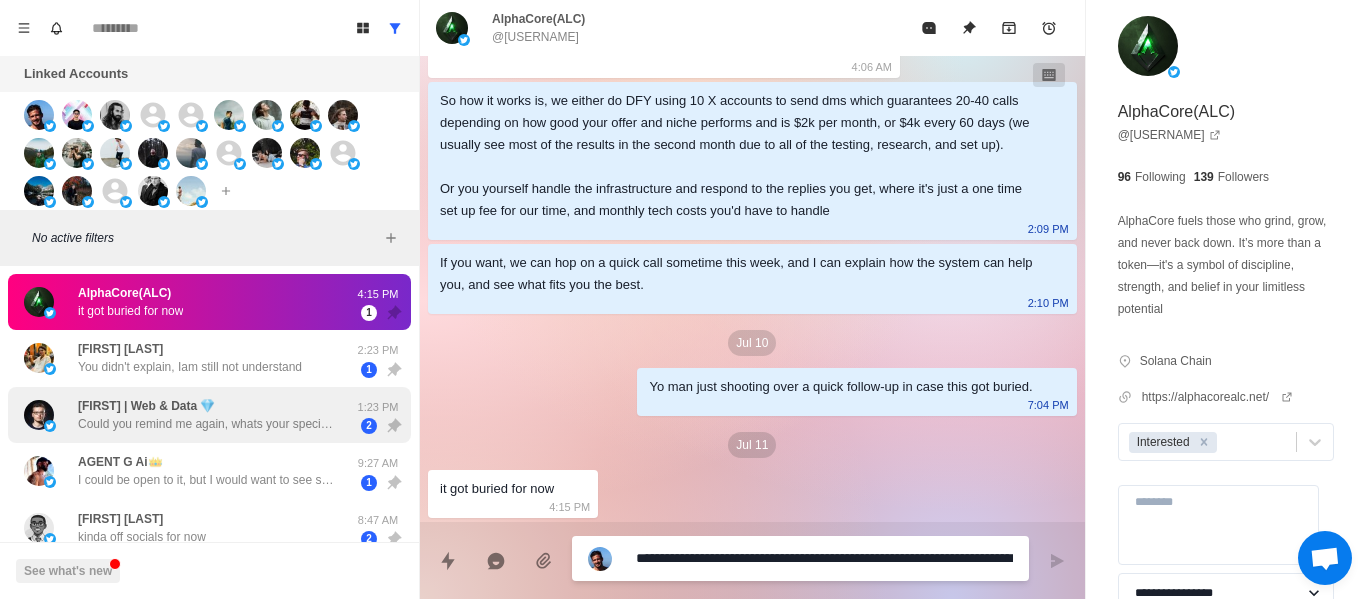 scroll, scrollTop: 216, scrollLeft: 0, axis: vertical 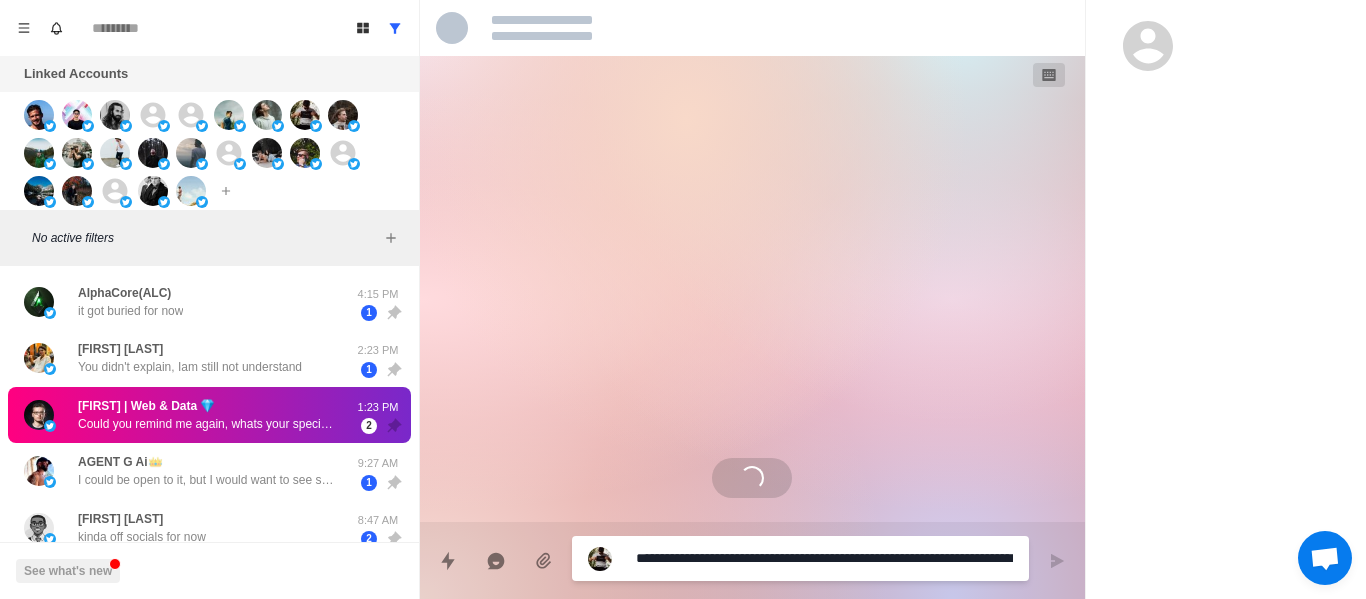 click on "You didn't explain, Iam still not understand" at bounding box center [190, 367] 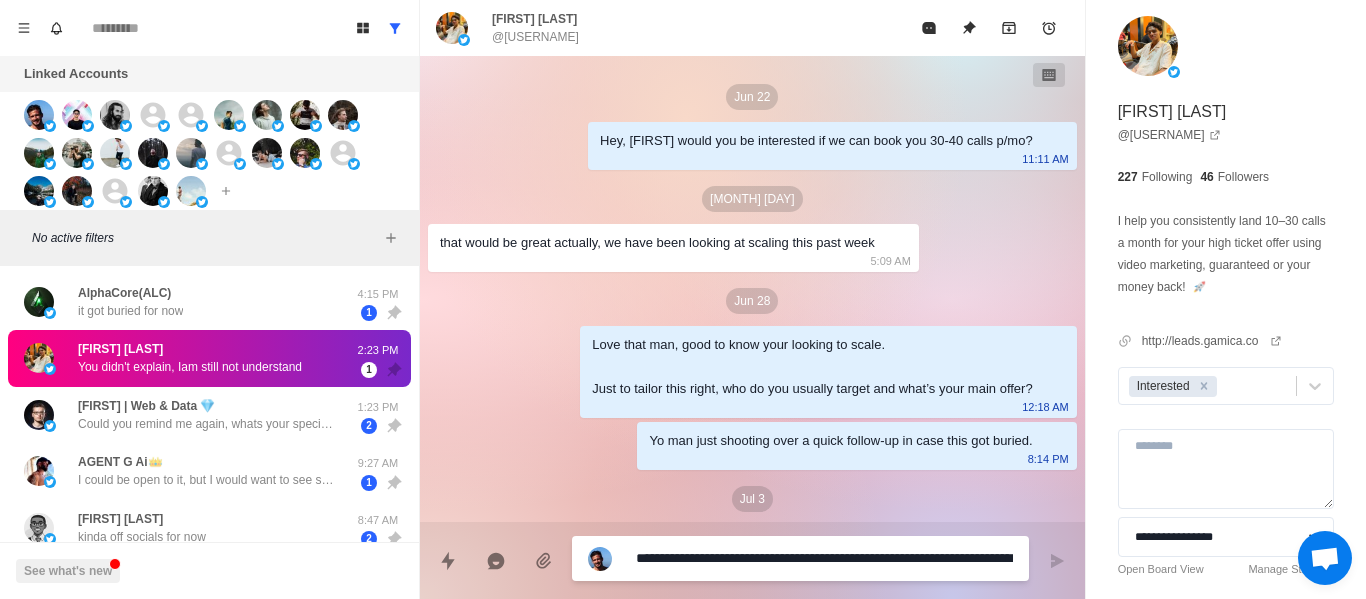 scroll, scrollTop: 1200, scrollLeft: 0, axis: vertical 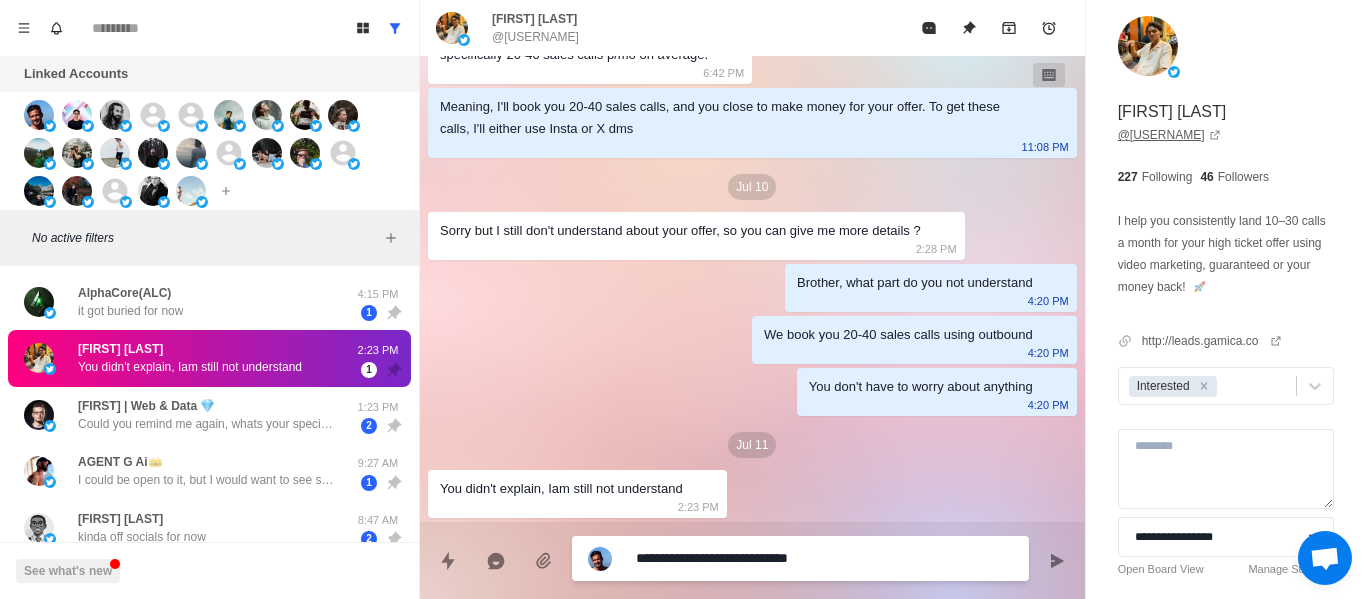 click on "@[USERNAME]" at bounding box center (1169, 135) 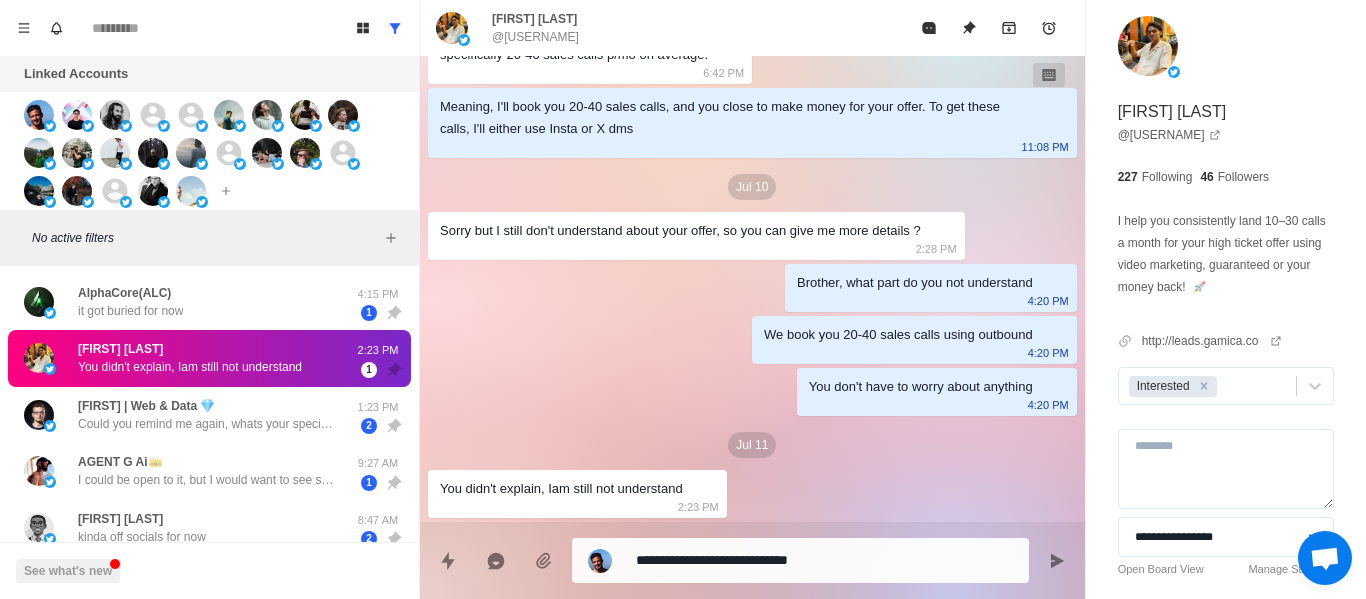 click on "**********" at bounding box center (800, 560) 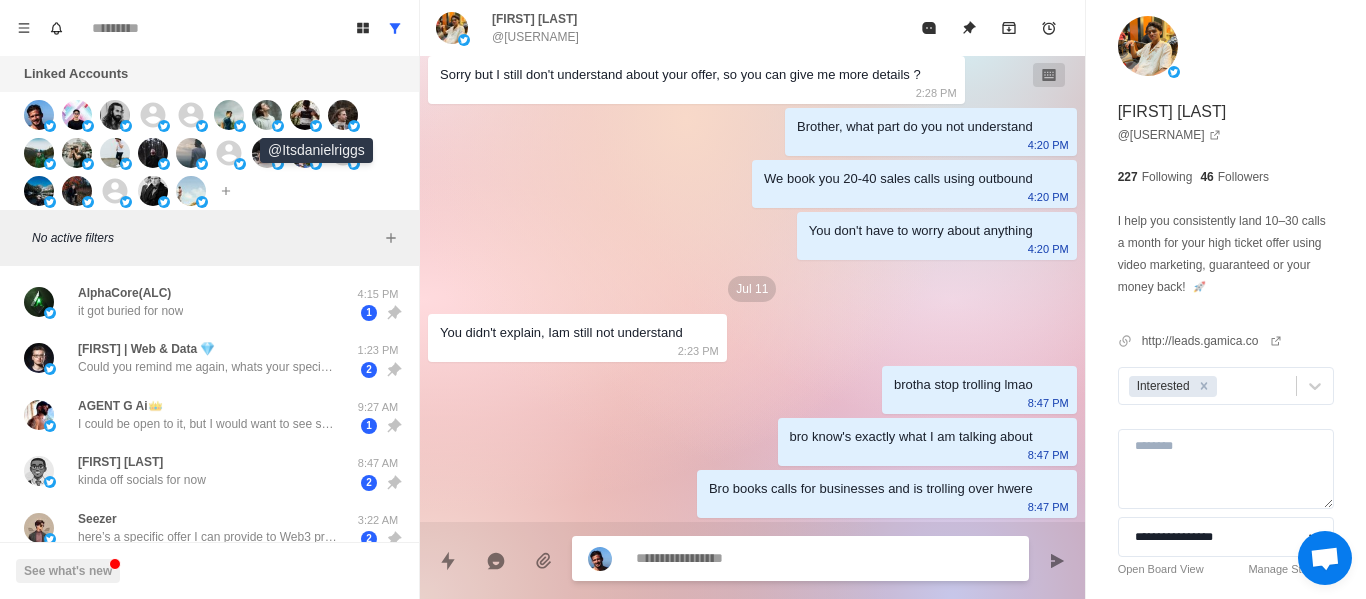 scroll, scrollTop: 1408, scrollLeft: 0, axis: vertical 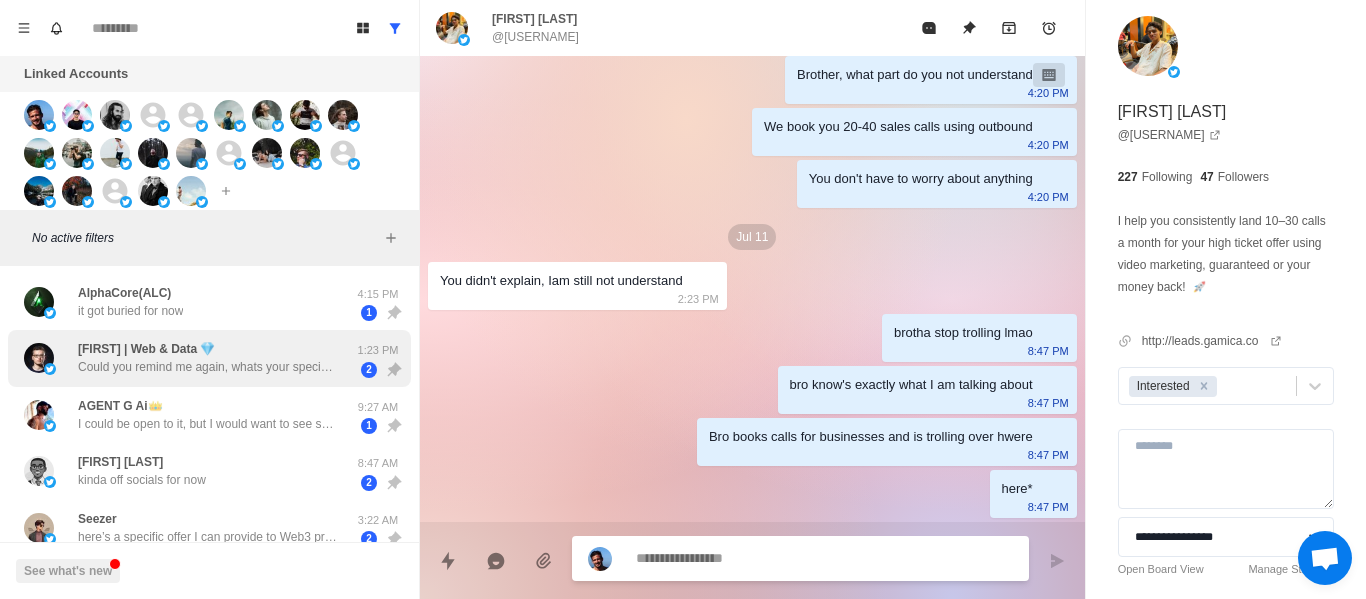 drag, startPoint x: 185, startPoint y: 341, endPoint x: 532, endPoint y: 518, distance: 389.5356 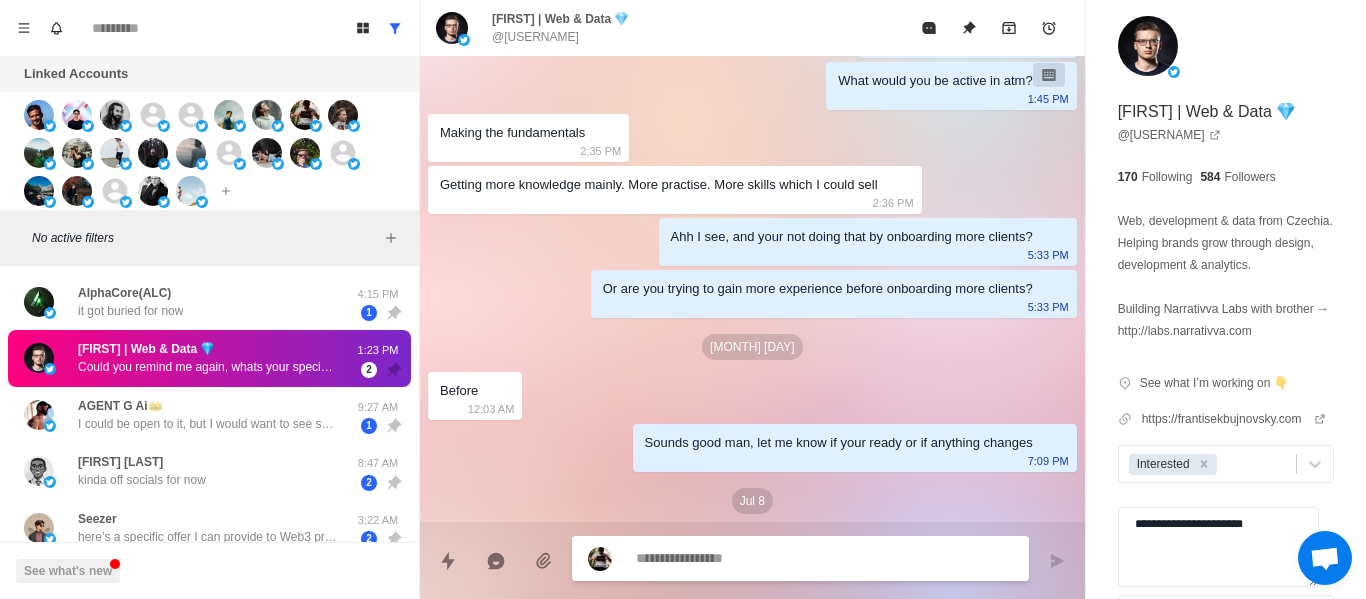 scroll, scrollTop: 2462, scrollLeft: 0, axis: vertical 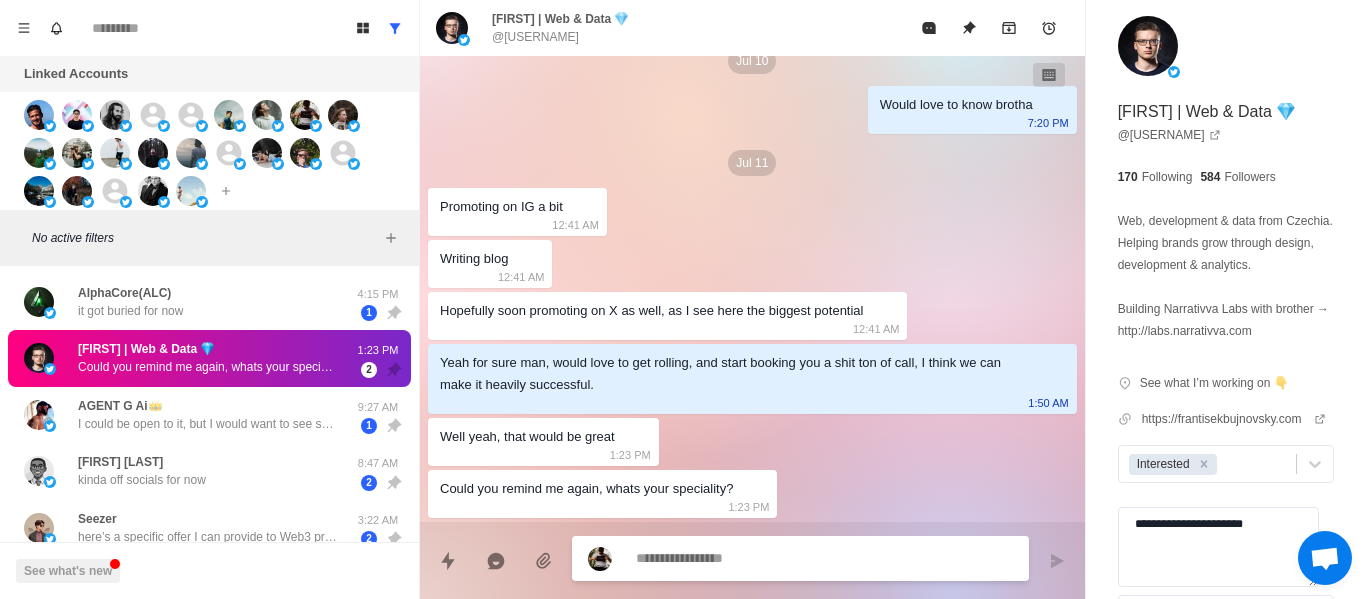 click at bounding box center [824, 558] 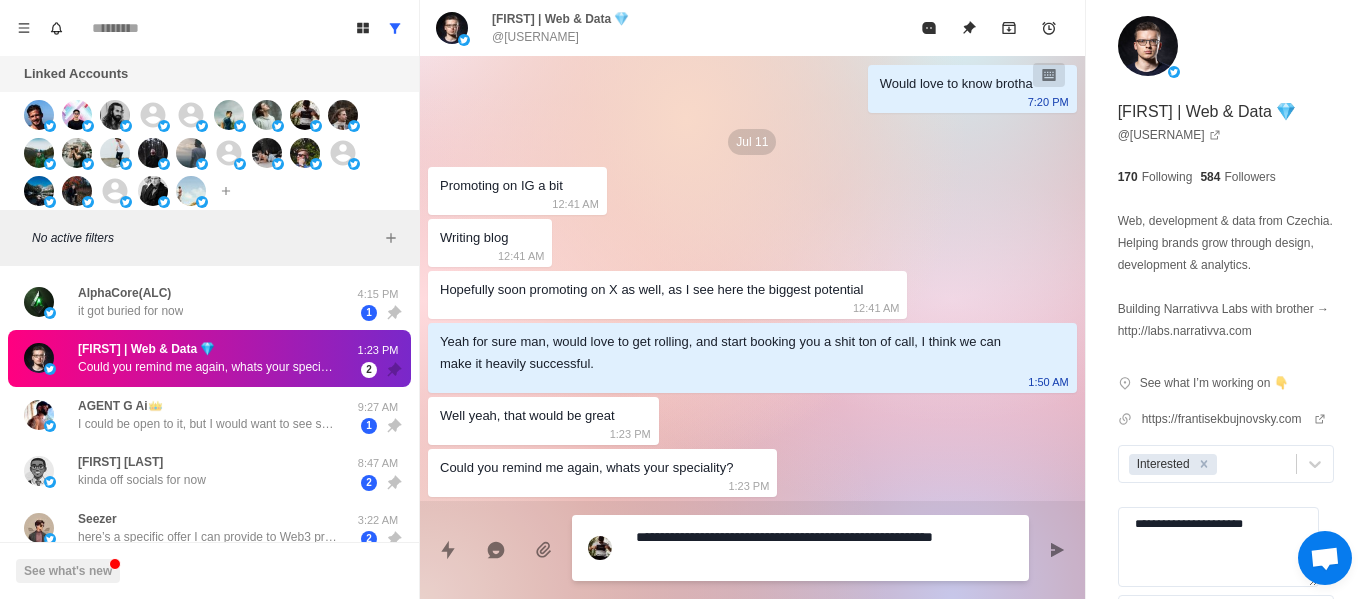 click on "**********" at bounding box center (824, 548) 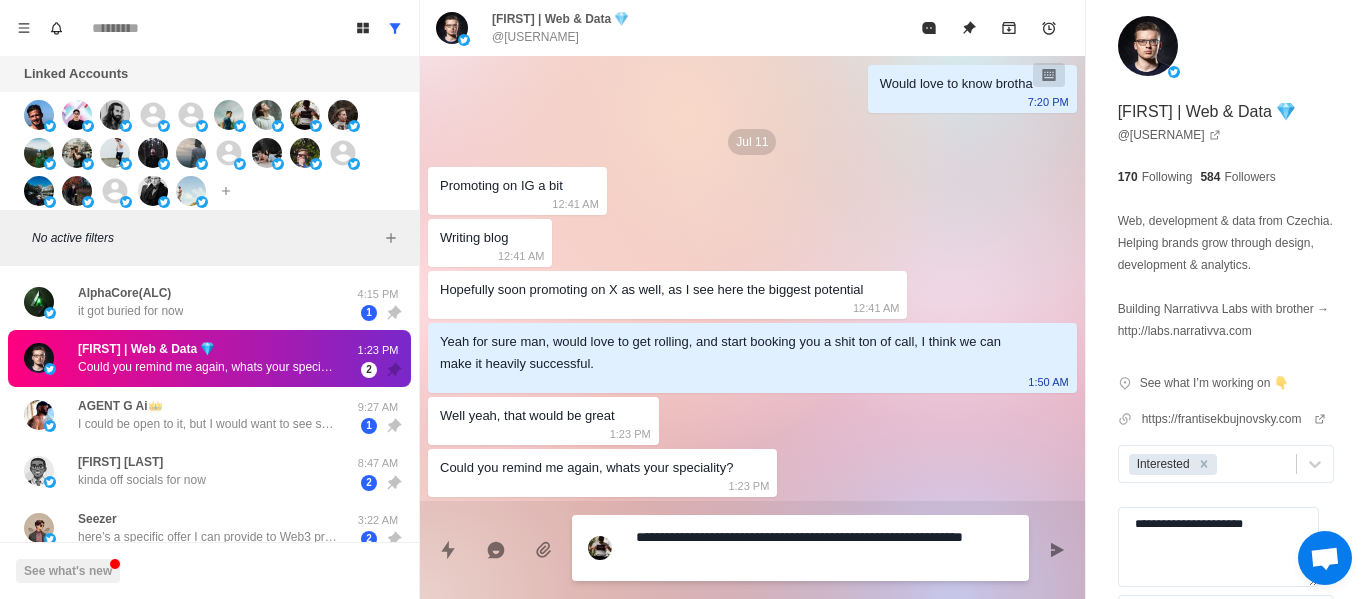 click on "**********" at bounding box center [824, 548] 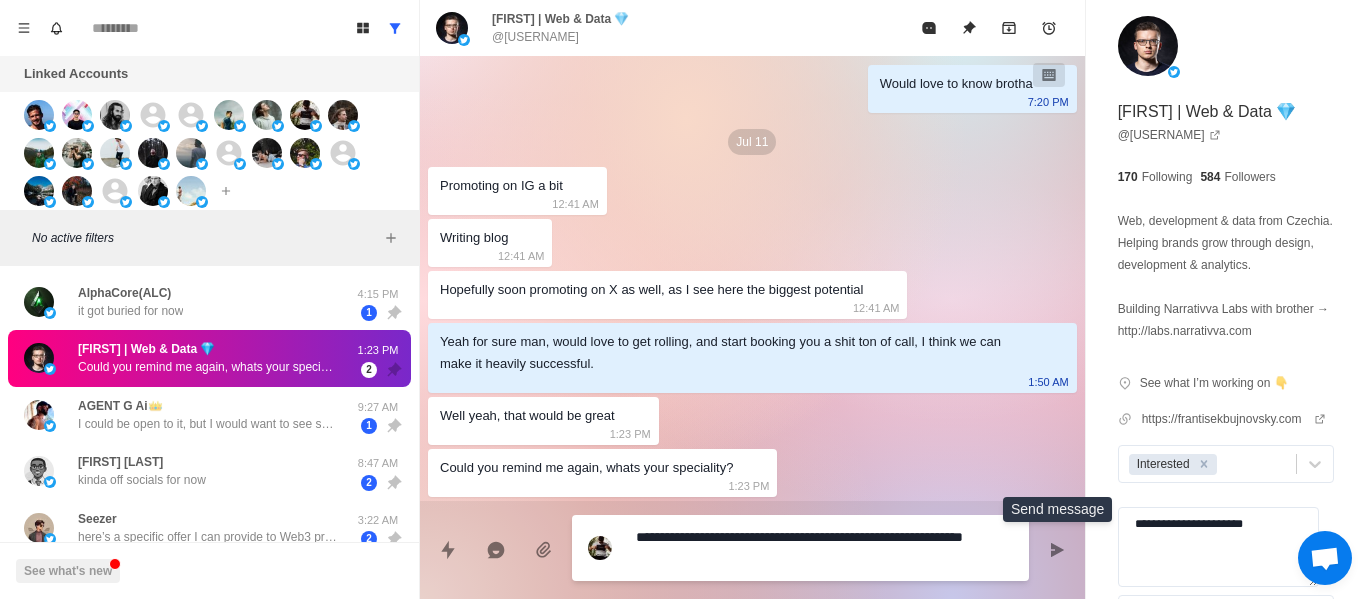 drag, startPoint x: 1050, startPoint y: 541, endPoint x: 768, endPoint y: 578, distance: 284.41696 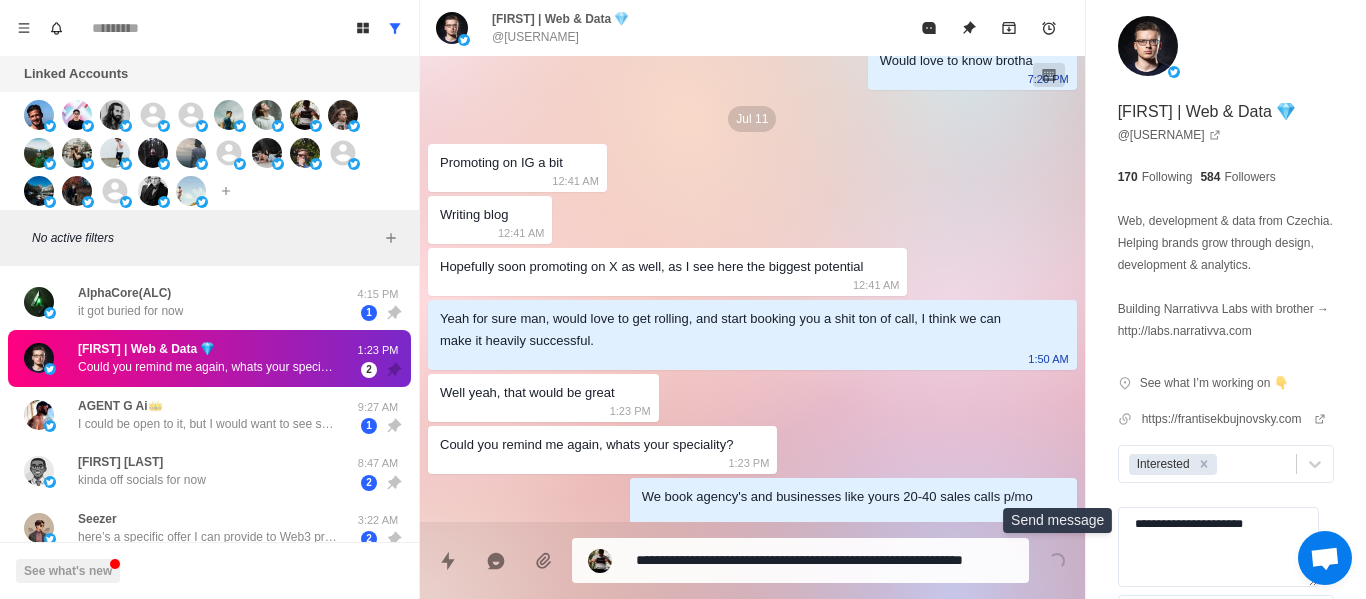 scroll, scrollTop: 2514, scrollLeft: 0, axis: vertical 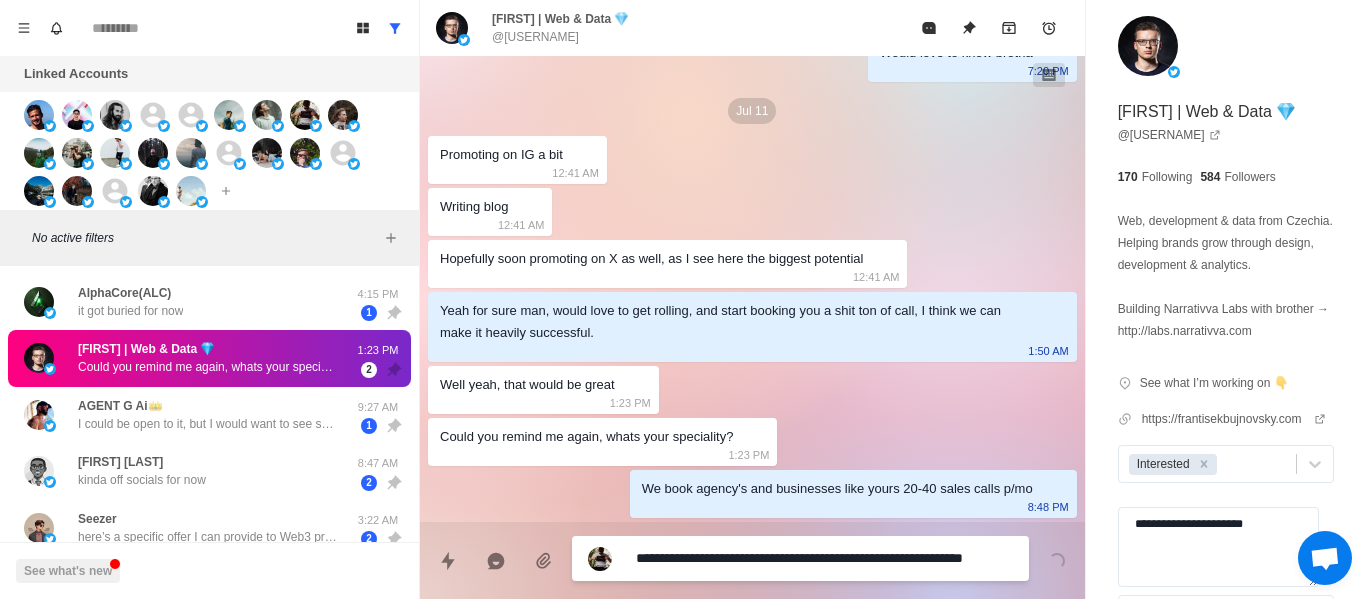 click on "**********" at bounding box center (824, 558) 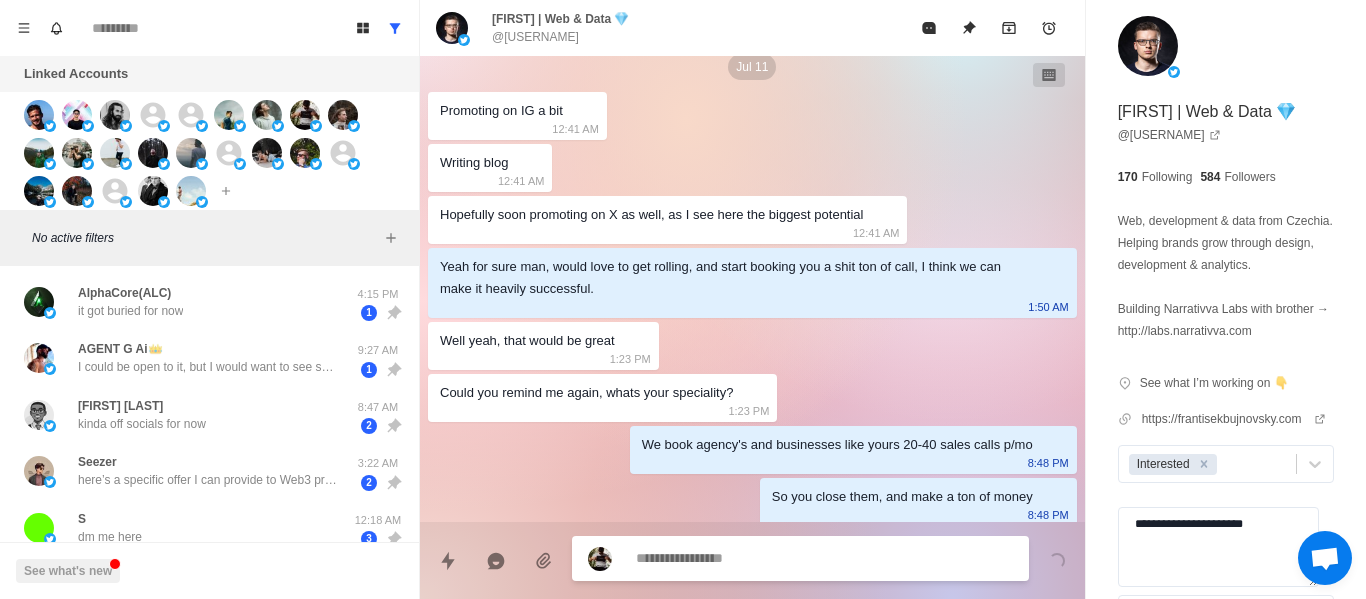 scroll, scrollTop: 2566, scrollLeft: 0, axis: vertical 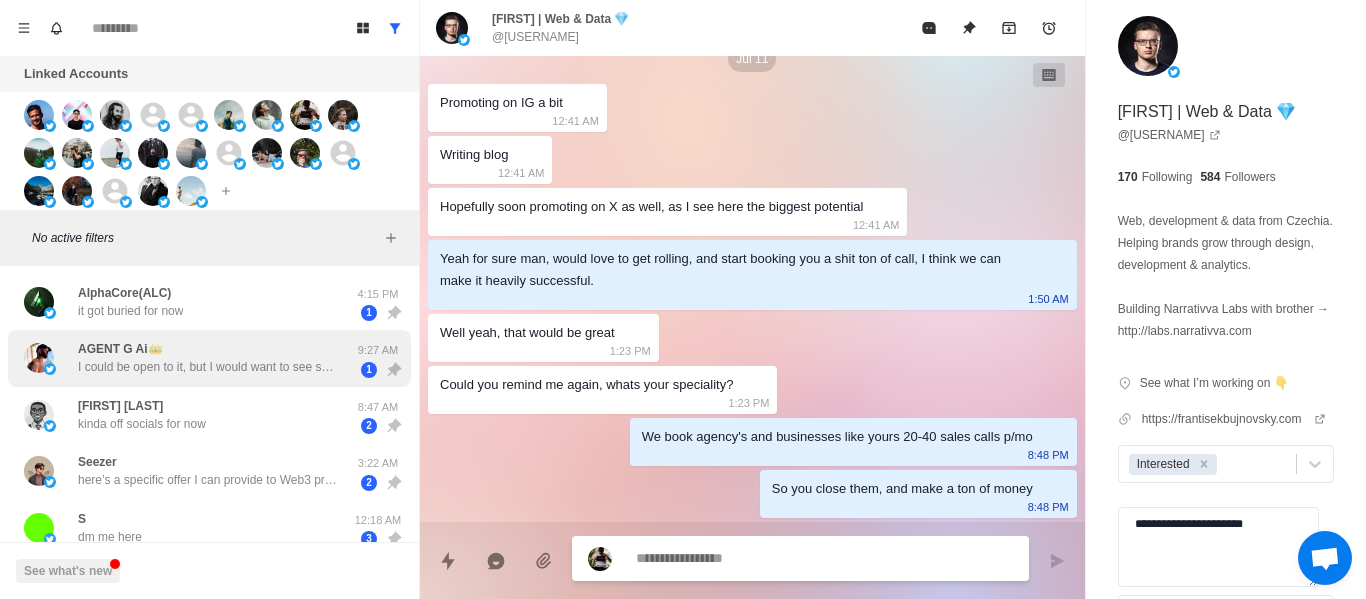 click on "I could be open to it, but I would want to see some results before sending any money to a stranger over the Internet so I just wanna make sure that I am clear about my expectations so I don’t waste your time.
Also have six guys so far that are working for me doing it the commission went" at bounding box center [208, 367] 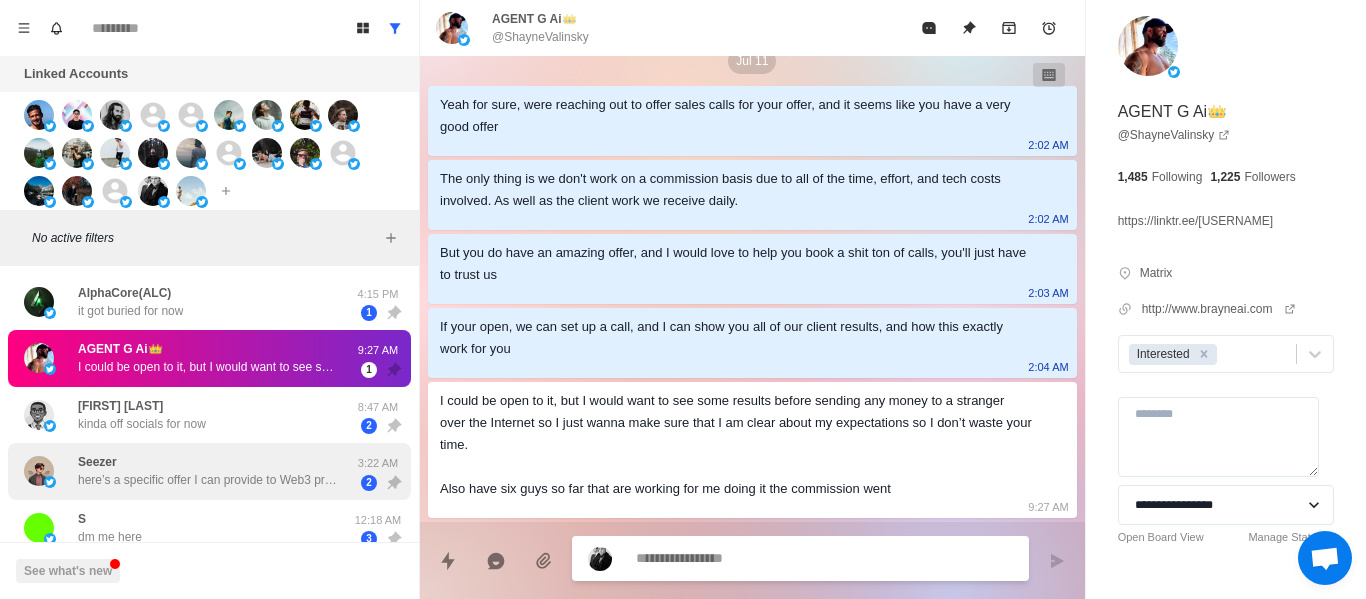 scroll, scrollTop: 1696, scrollLeft: 0, axis: vertical 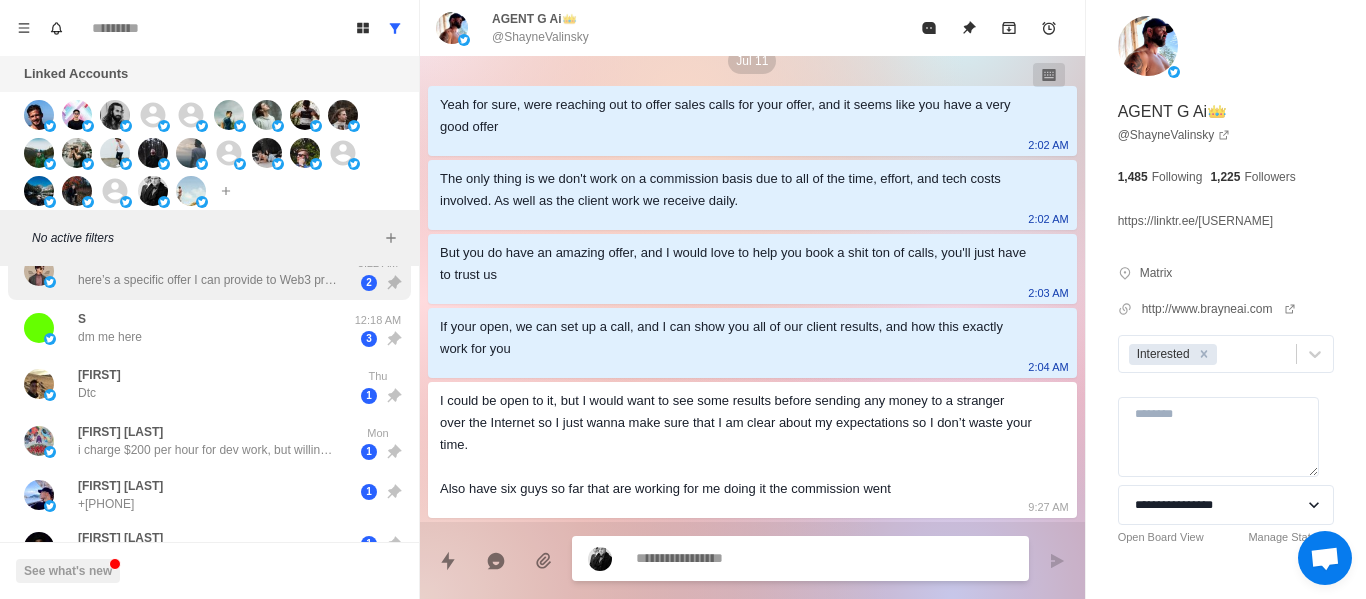 click on "Seezer here’s a specific offer I can provide to Web3 projects:
7-Day Growth Sprint
Goal: Boost visibility, engagement, and user interest
What I deliver:
1 high-quality thread per day (main + 5 breakdowns).
Fully tailored to your project’s goals and narrative.
Optimized for organic reach and conversions.
Timeframe: 7 days
Target Results: 150k–300k impressions, strong engagement, and higher campaign traction
I can customize this based on your top priority, growth, community, or narrative alignment." at bounding box center (208, 271) 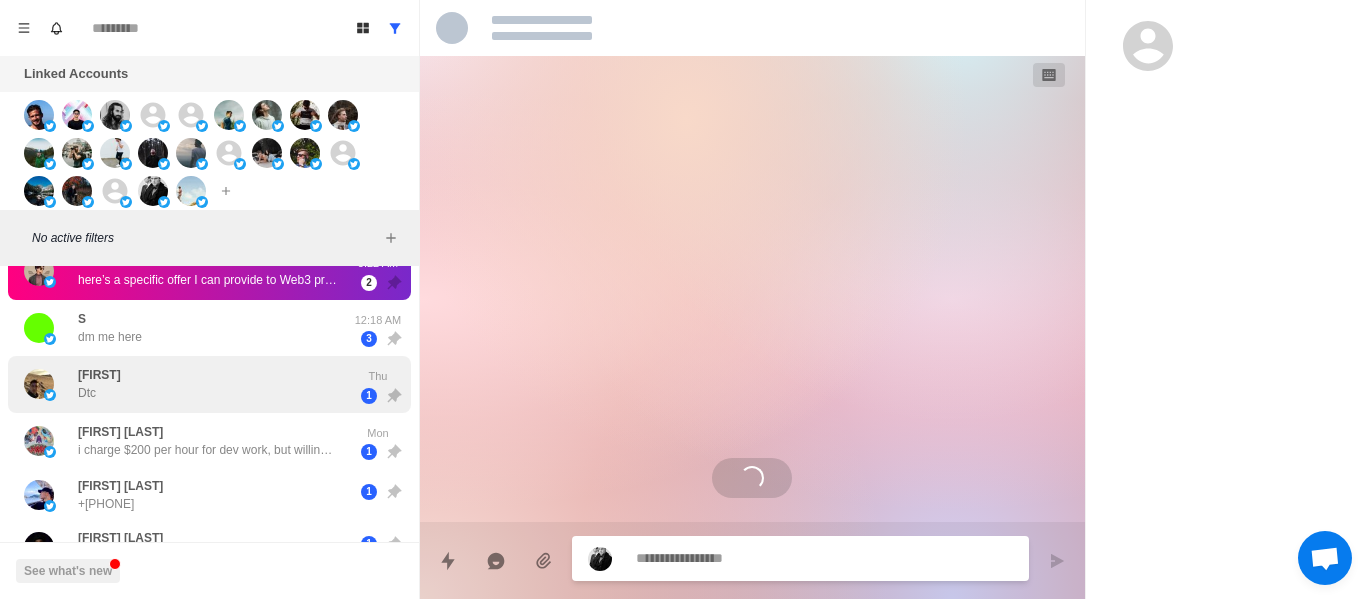 scroll, scrollTop: 840, scrollLeft: 0, axis: vertical 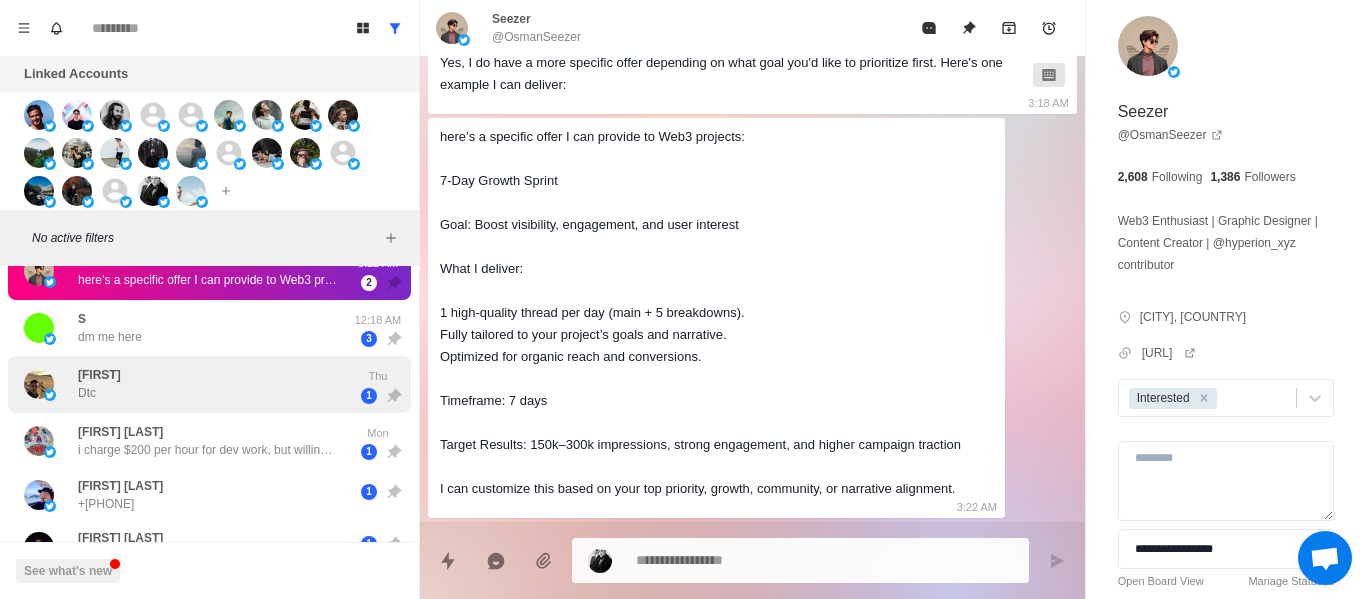 click on "[FIRST] [DAY] [TIME]" at bounding box center (209, 384) 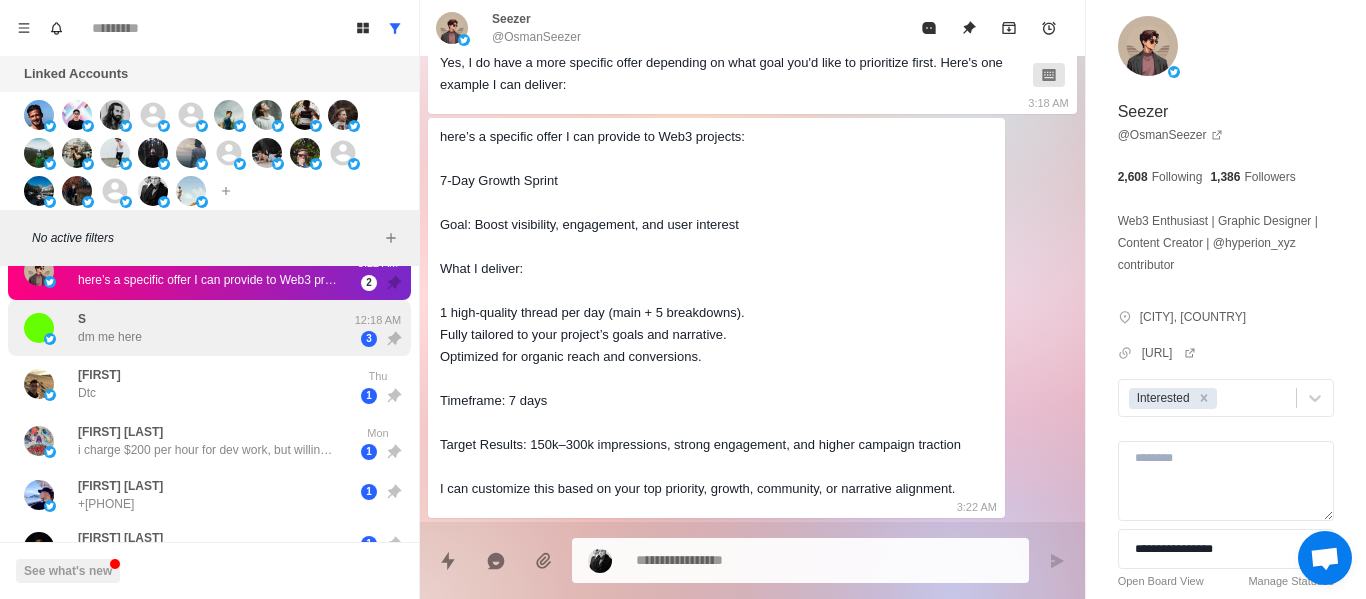 scroll, scrollTop: 0, scrollLeft: 0, axis: both 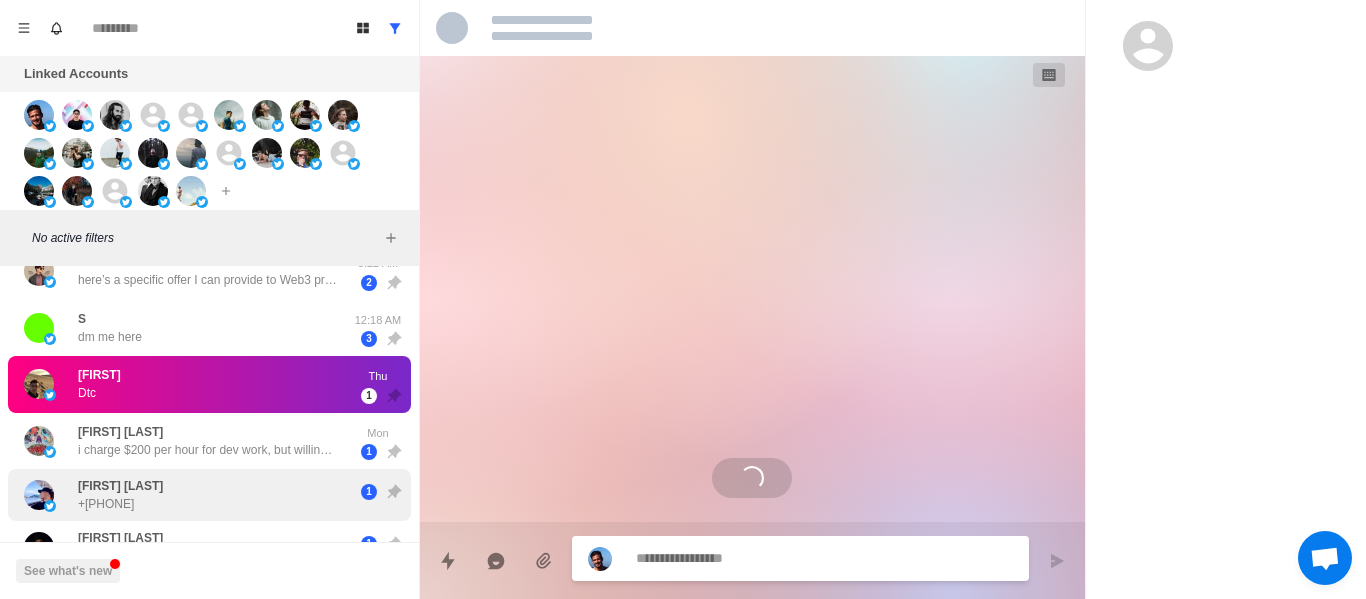 click on "[FIRST] [LAST] [PHONE]" at bounding box center (209, 495) 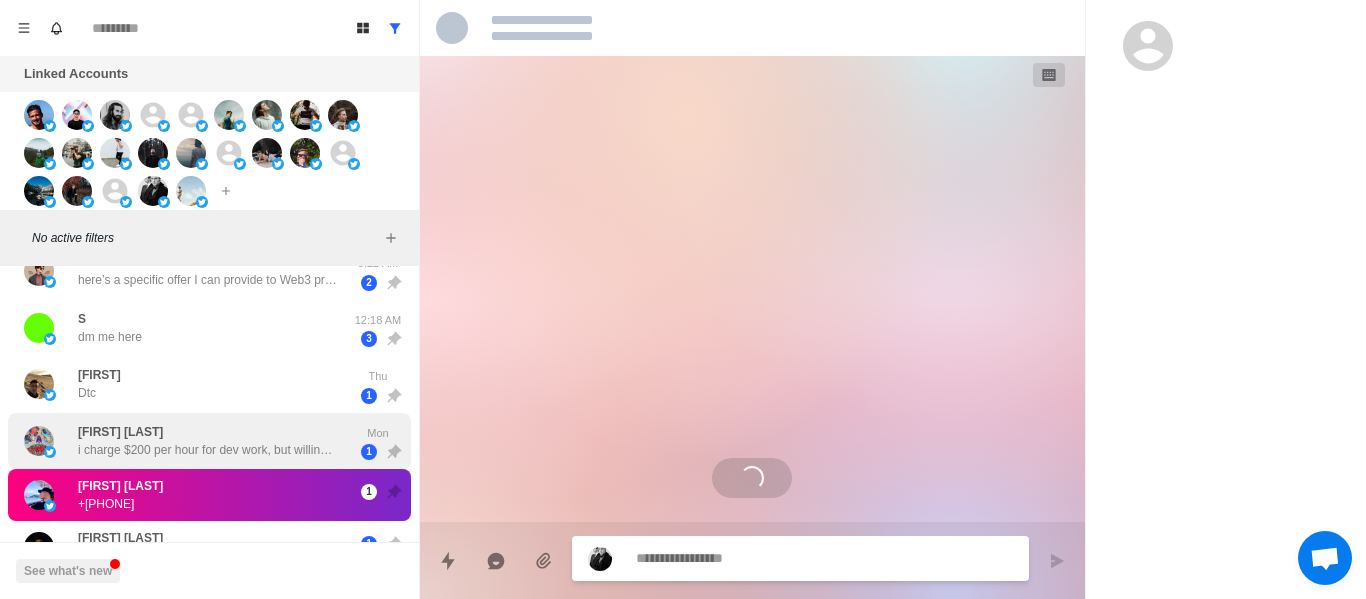 click on "[FIRST] [LAST]" at bounding box center [120, 432] 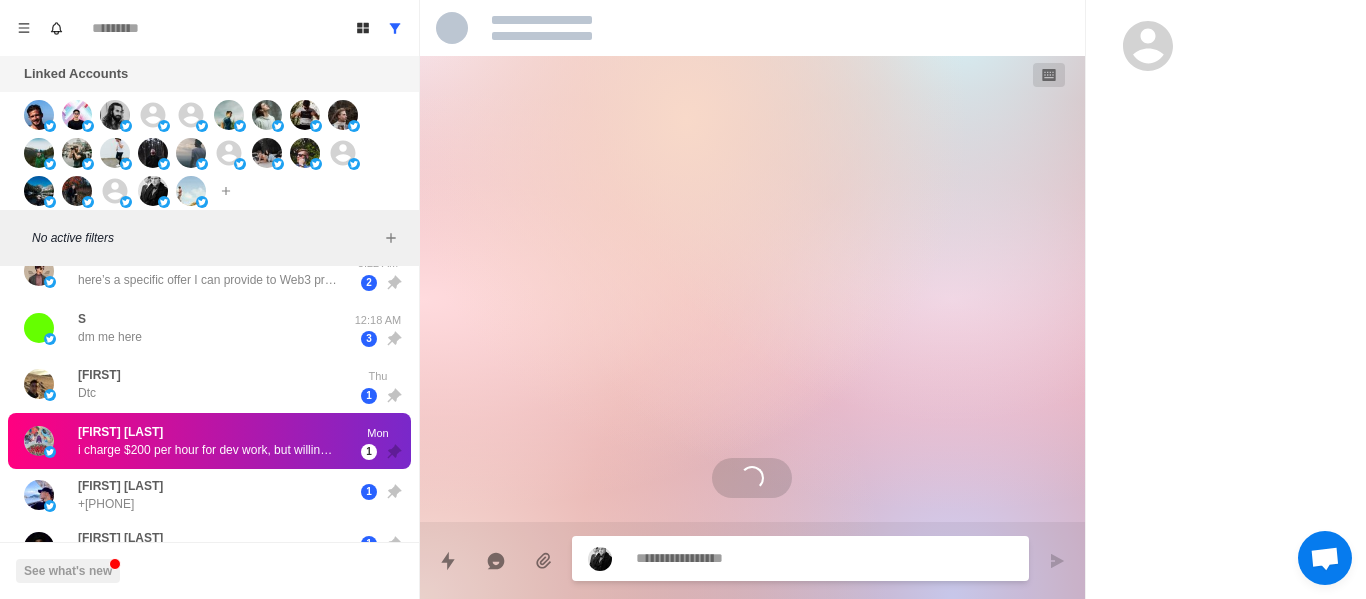 scroll, scrollTop: 400, scrollLeft: 0, axis: vertical 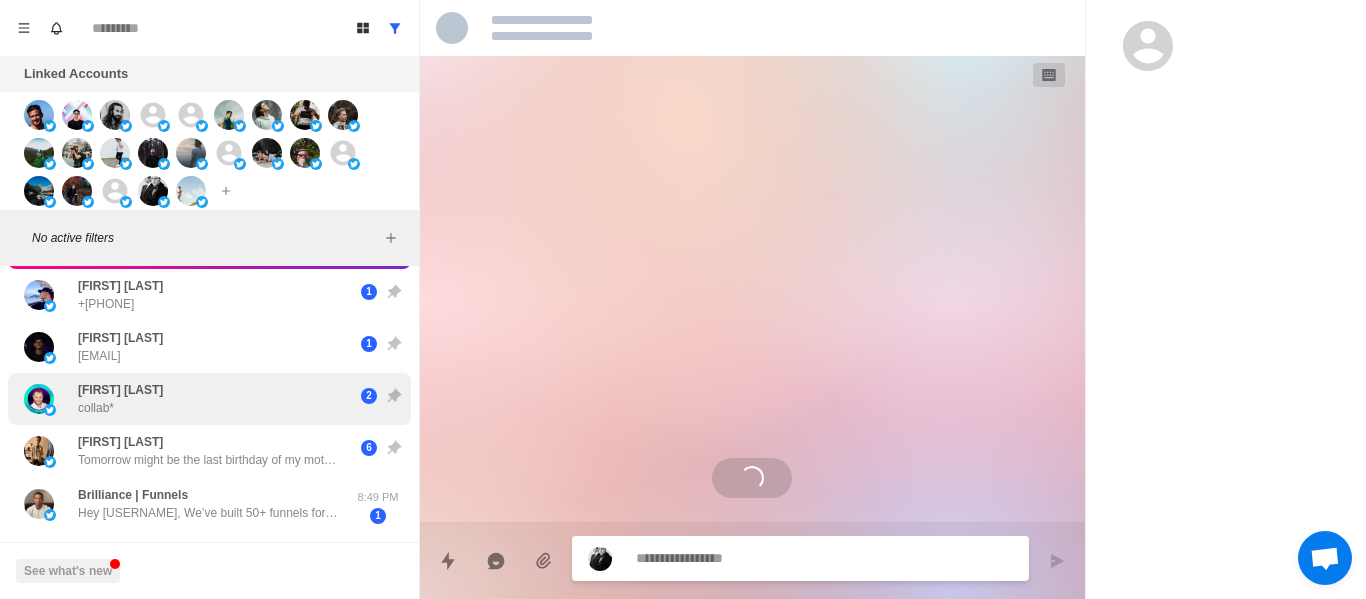 click on "[FIRST] [LAST] collab*" at bounding box center [120, 399] 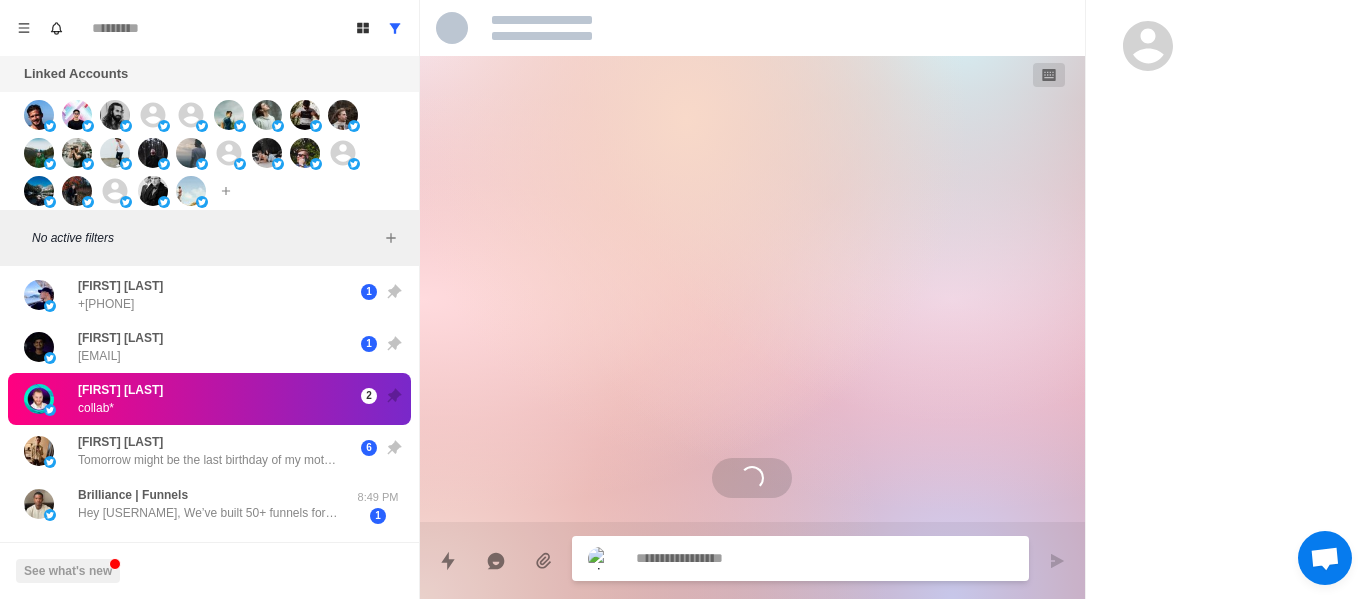 drag, startPoint x: 155, startPoint y: 381, endPoint x: 236, endPoint y: 394, distance: 82.036575 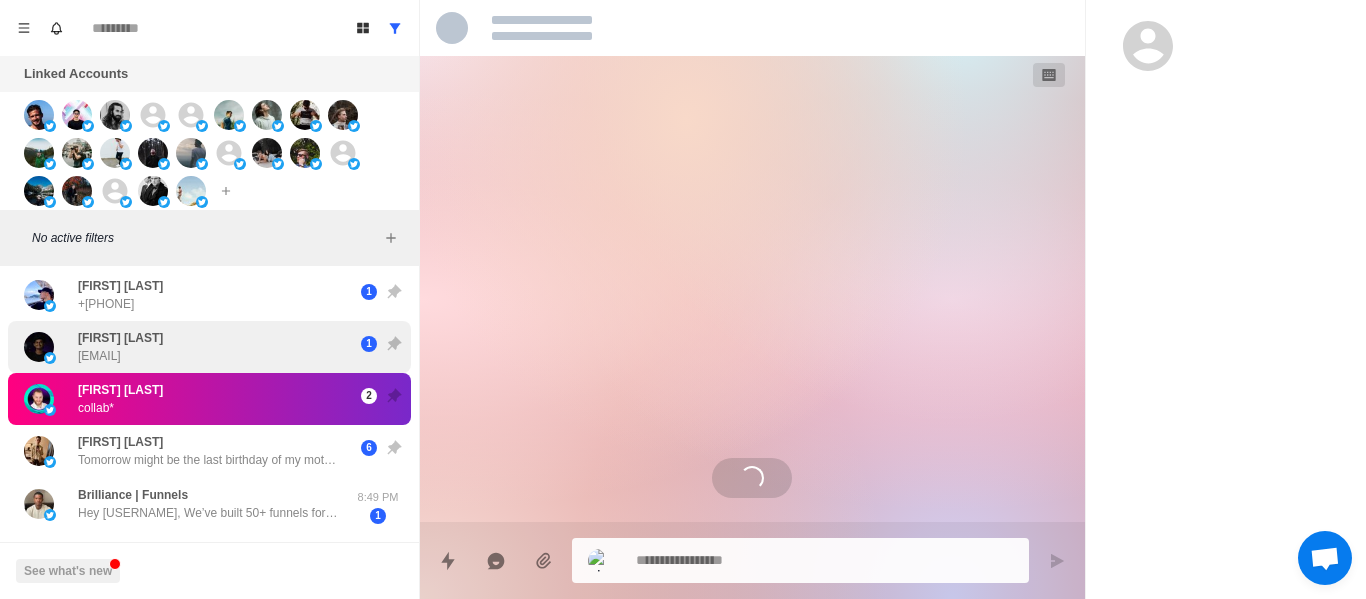 click on "[FIRST] [LAST] [EMAIL]" at bounding box center [120, 347] 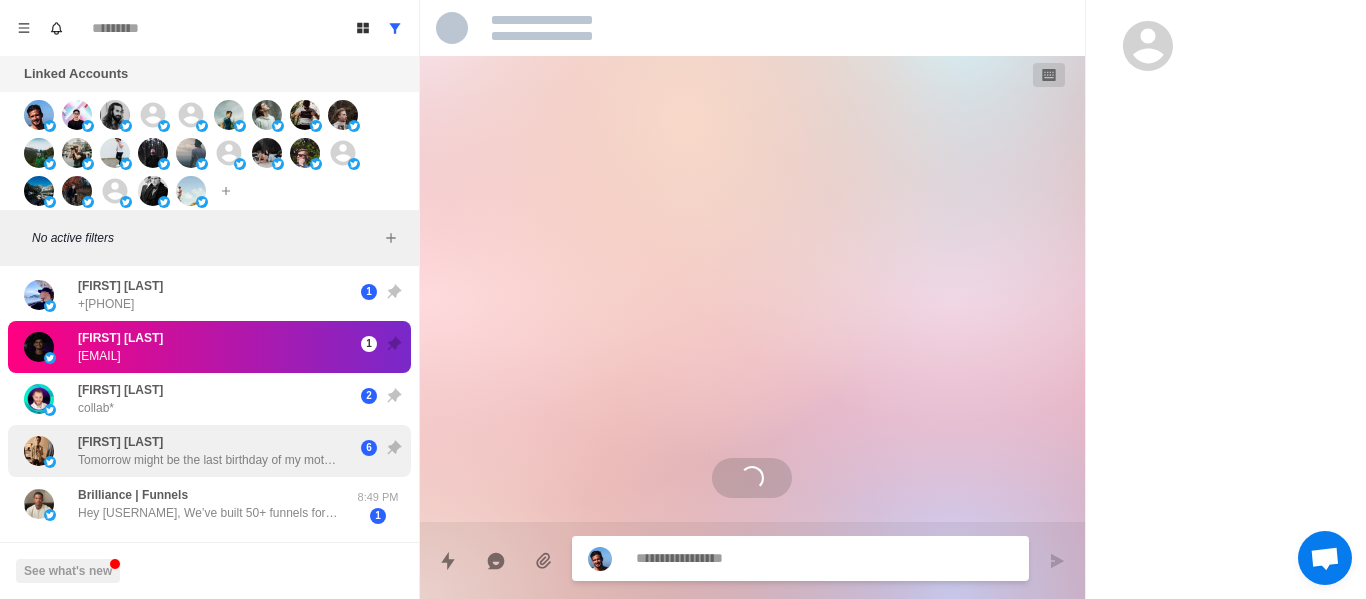 click on "[FIRST] [LAST] [DATE] might be the last birthday of my mother... Things are getting very bad. I don't know how to get out of this hell... We have to appear in a bunch of court trials while having major health issues. I was hoping you'll do what you said you were gonna do... [NUMBER]" at bounding box center (209, 451) 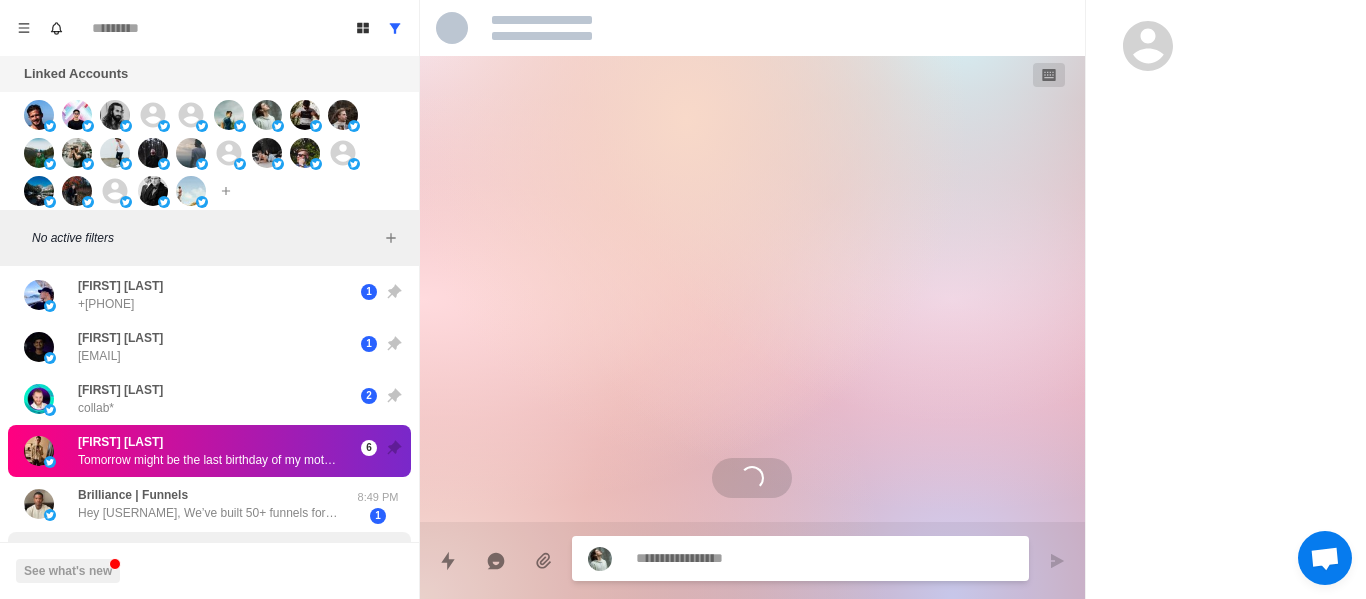 scroll, scrollTop: 500, scrollLeft: 0, axis: vertical 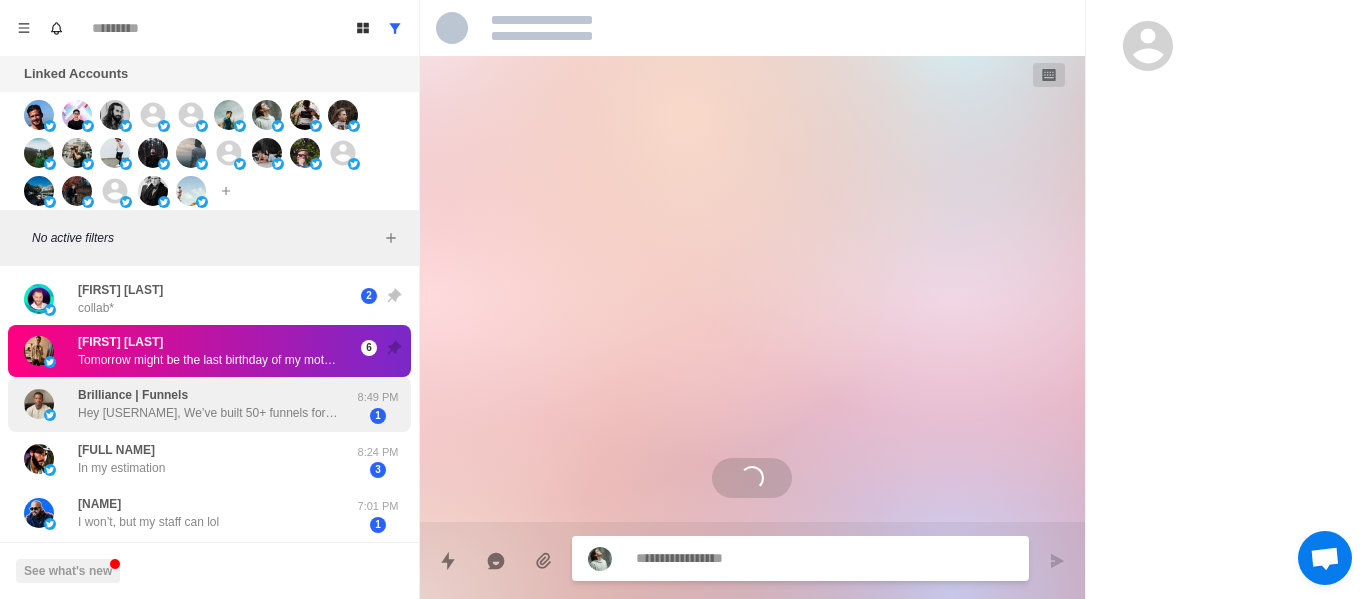 click on "Hey [USERNAME],
We’ve built 50+ funnels for [FIRST] [LAST], [FIRST] [LAST] &amp; [FIRST] [LAST]
https://t.co/[ID]
https://t.co/[ID]
https://t.co/[ID]
I put together the exact funnel framework we’ve used to build these + others that have generated $5M in the past 12 months.
If you want it
just reply YES, and I’ll send it to you.
If you need help with the implementation, we can chat." at bounding box center [208, 413] 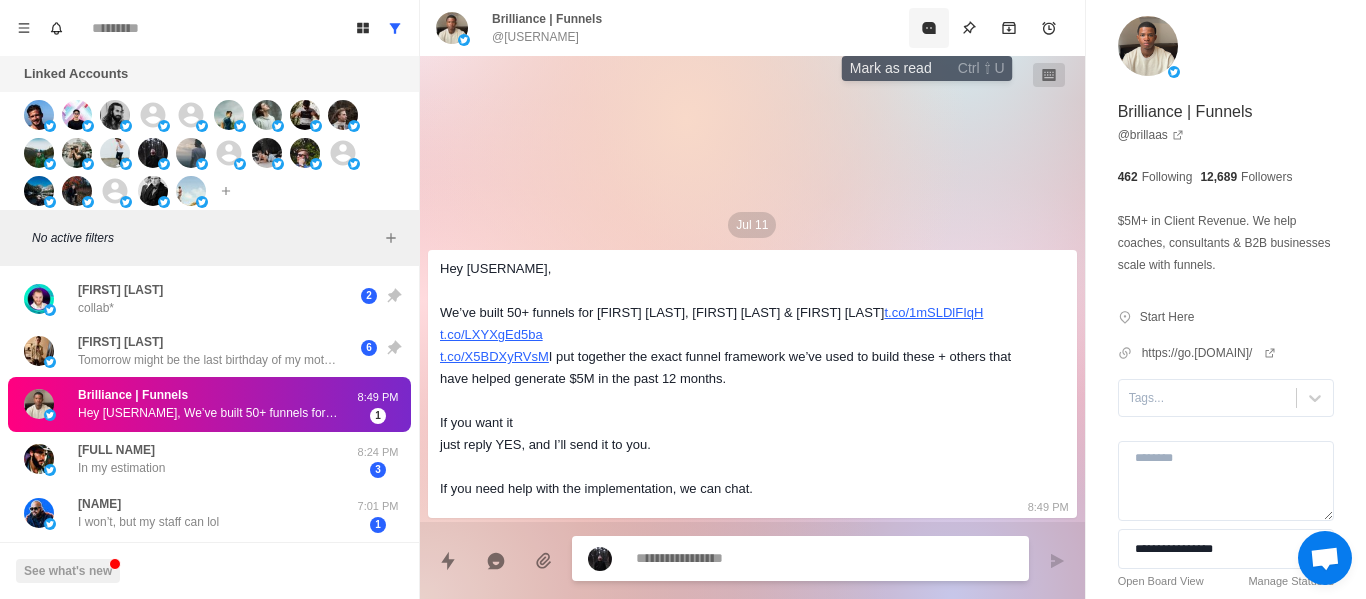 click at bounding box center [929, 28] 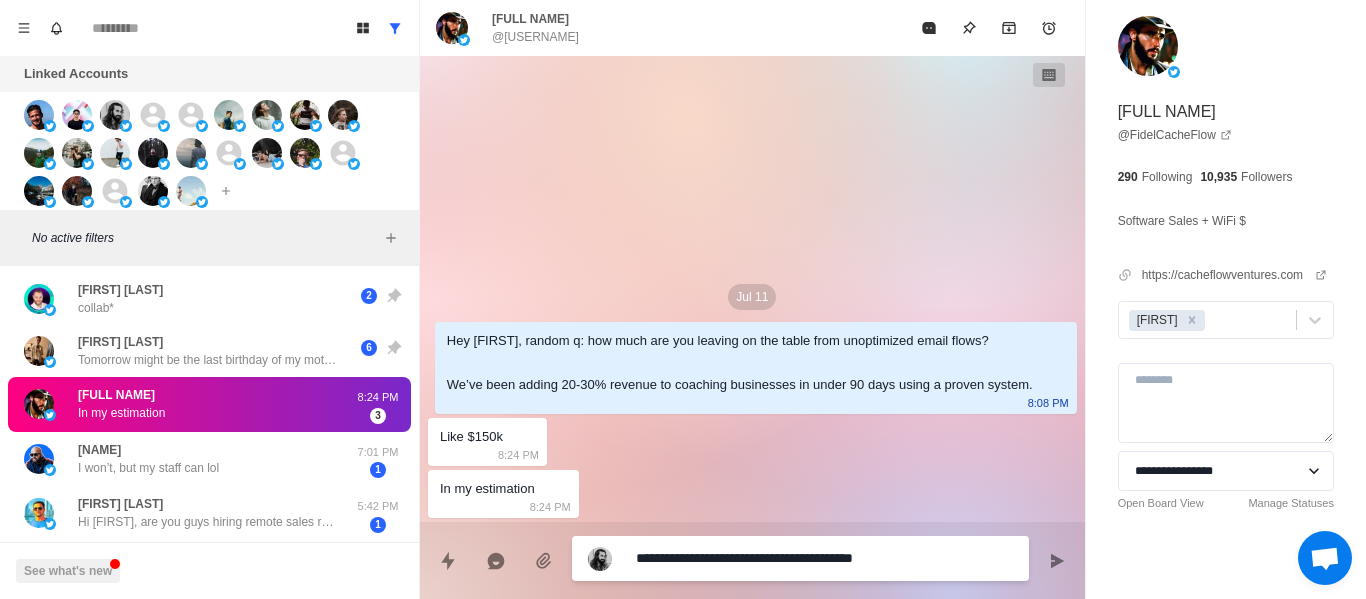 click on "**********" at bounding box center (824, 558) 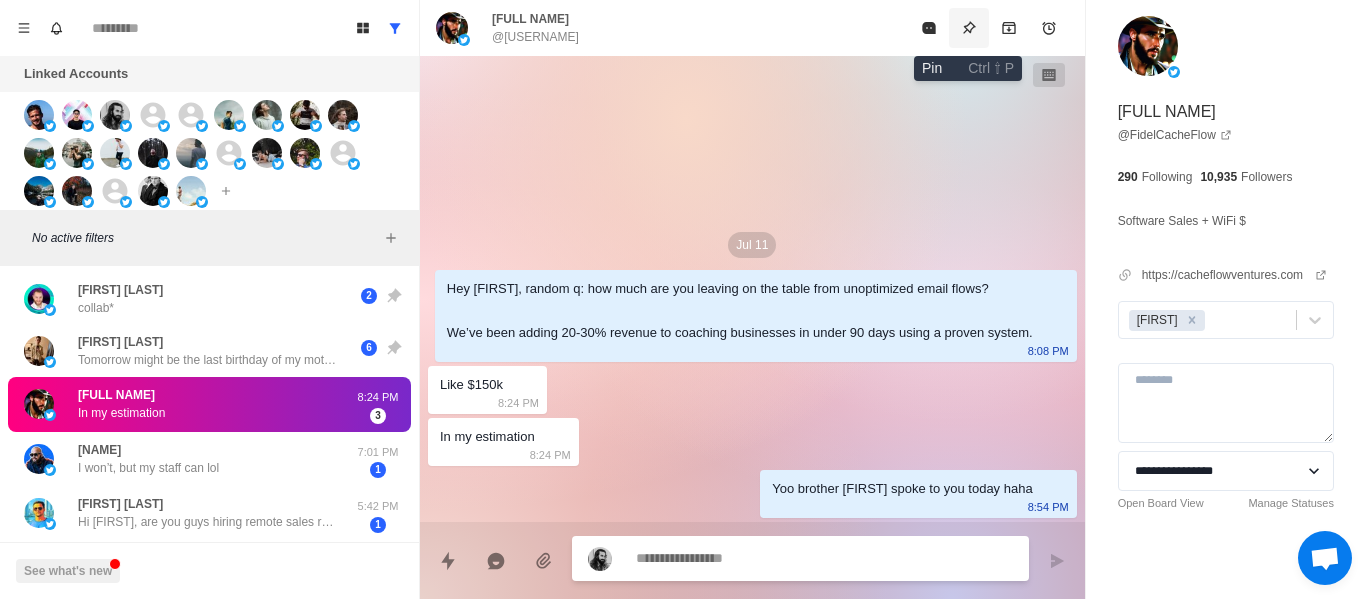 click at bounding box center (969, 28) 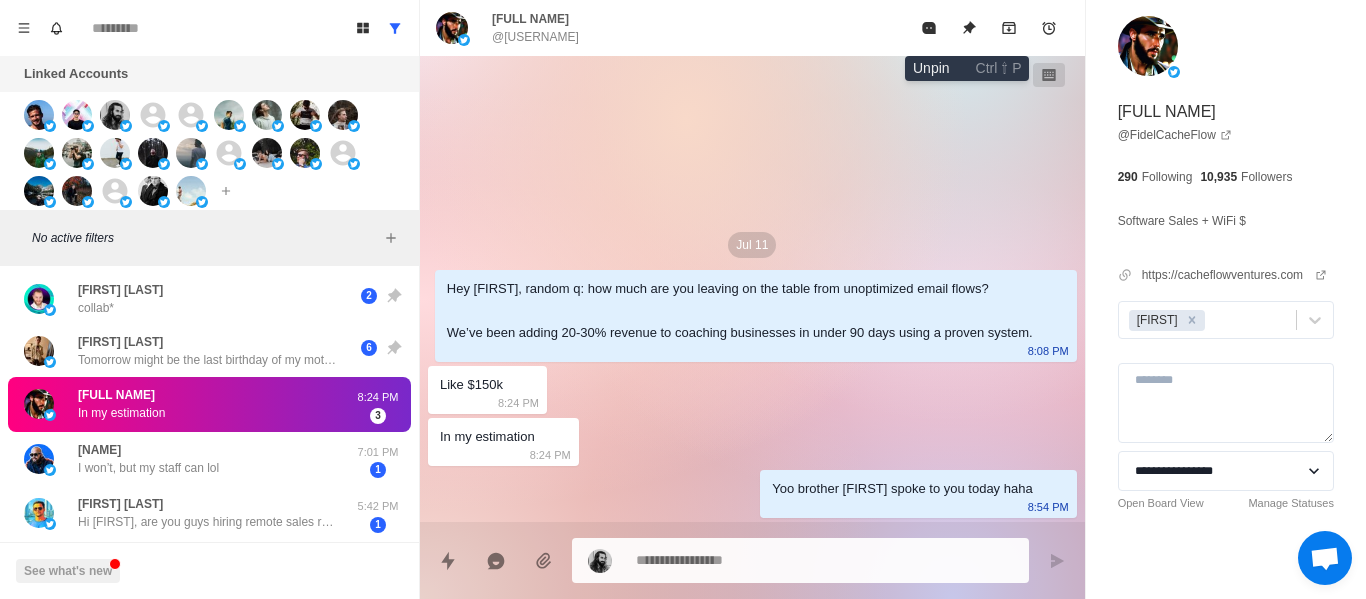 click at bounding box center (969, 28) 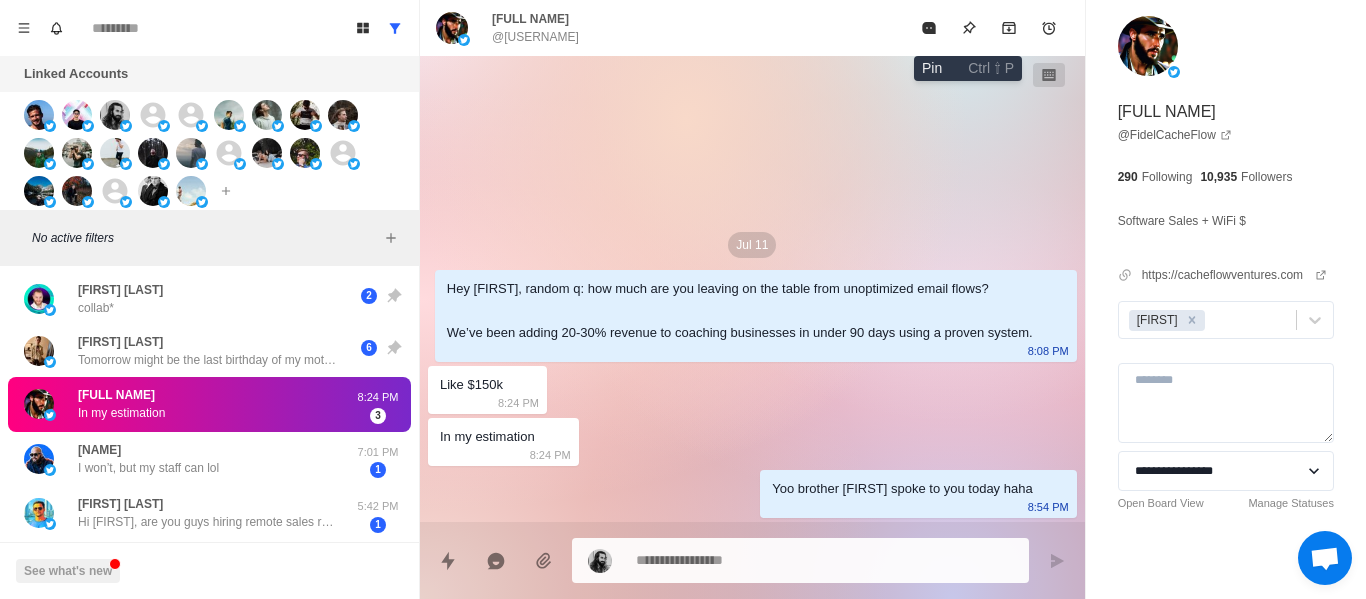 click at bounding box center (969, 28) 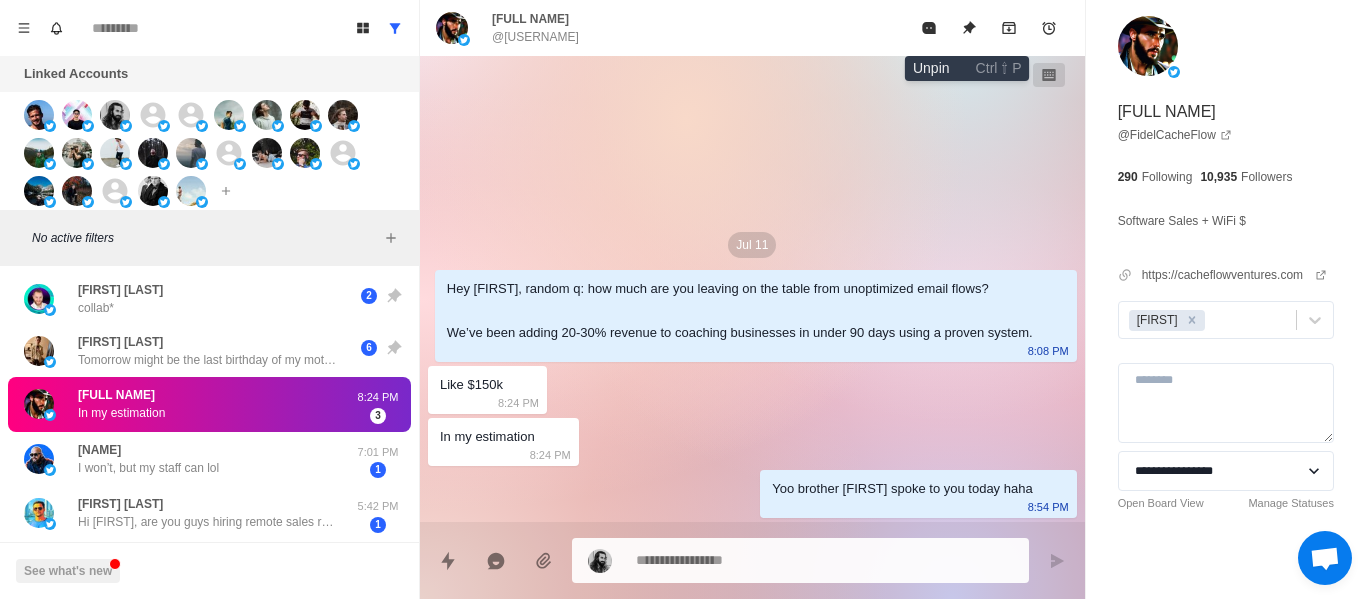drag, startPoint x: 973, startPoint y: 38, endPoint x: 923, endPoint y: 156, distance: 128.15616 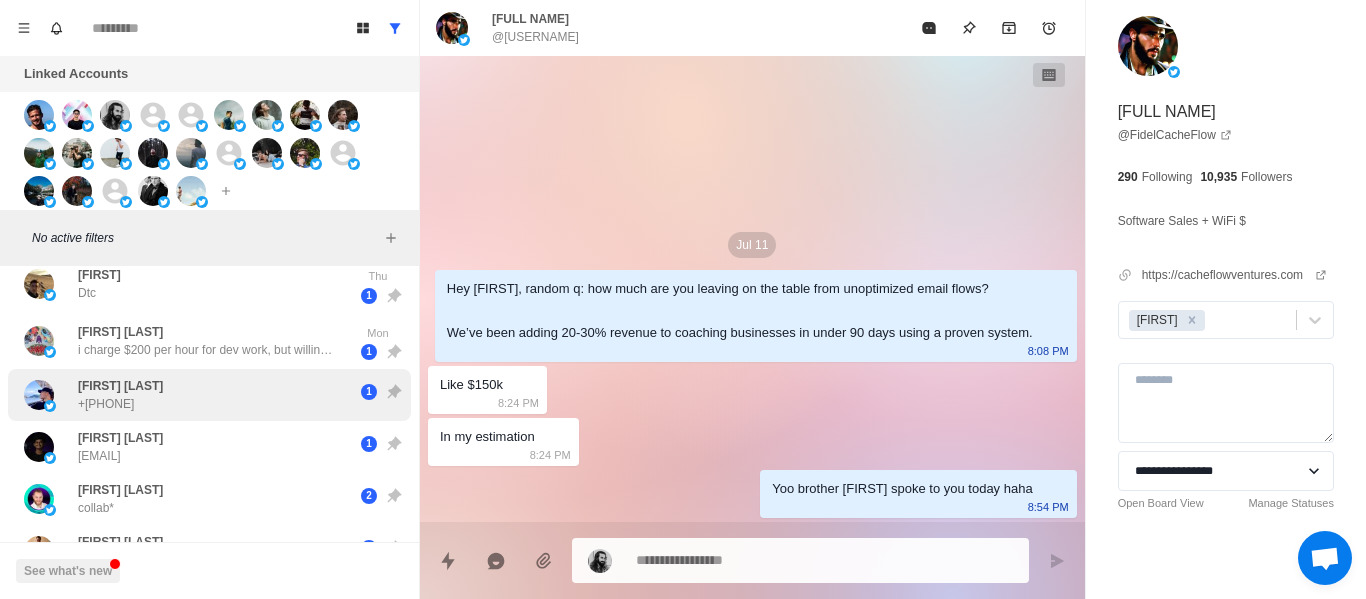 scroll, scrollTop: 0, scrollLeft: 0, axis: both 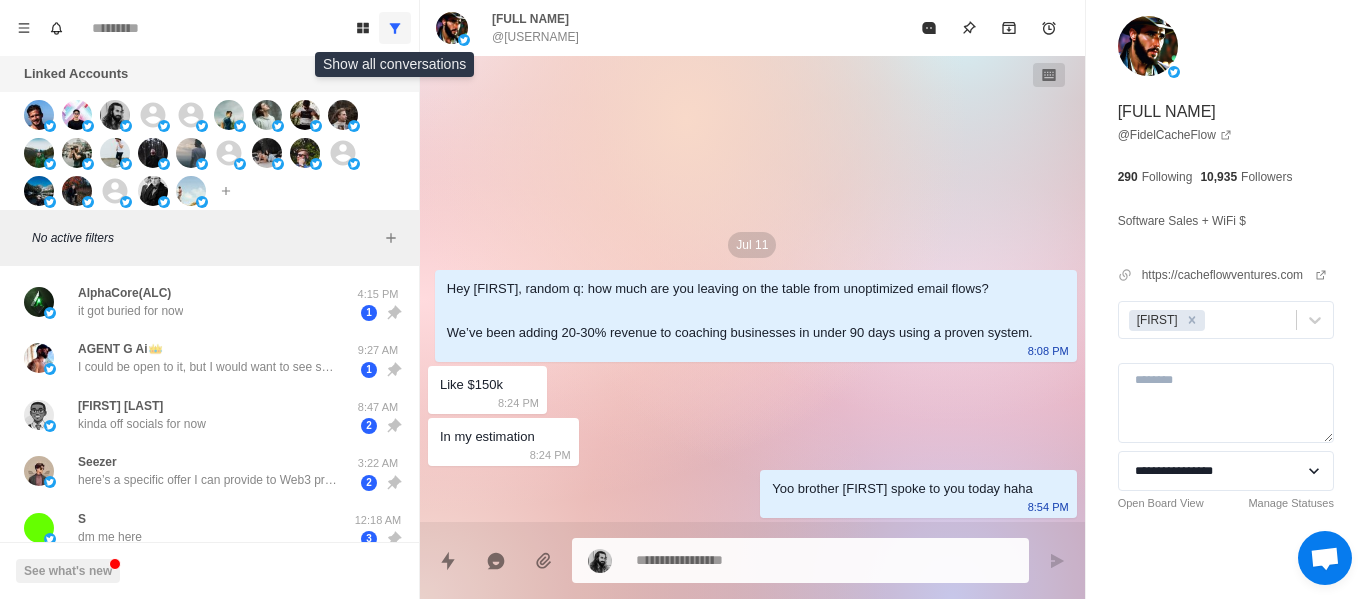 click 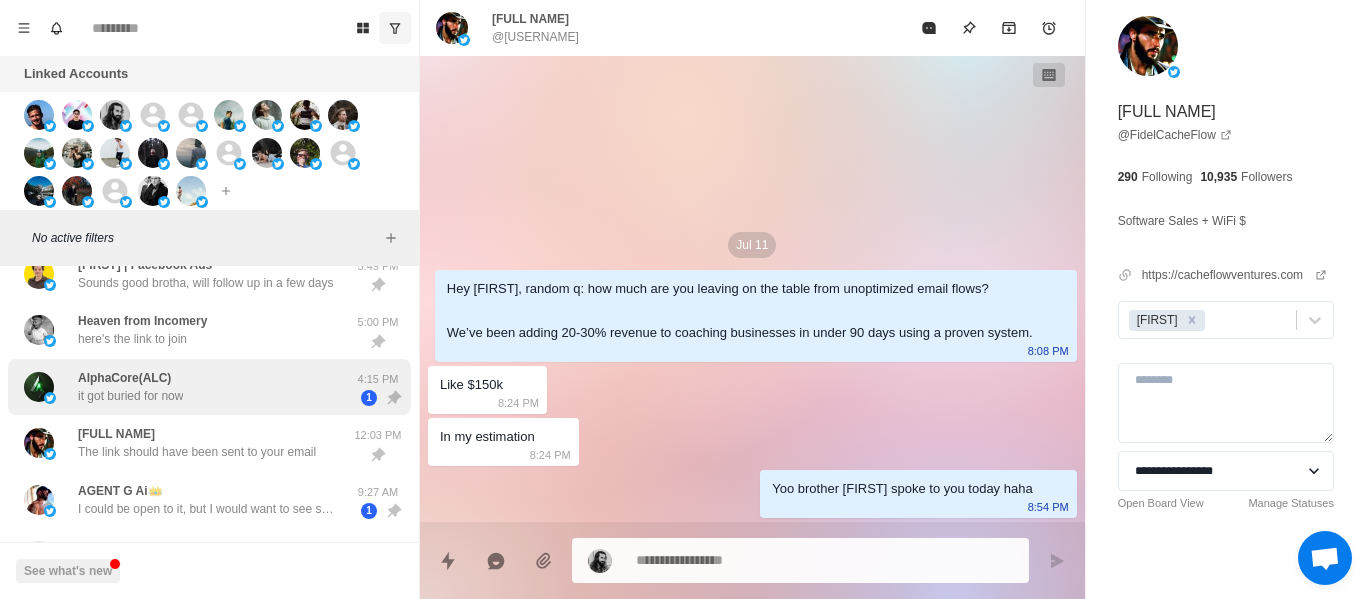scroll, scrollTop: 400, scrollLeft: 0, axis: vertical 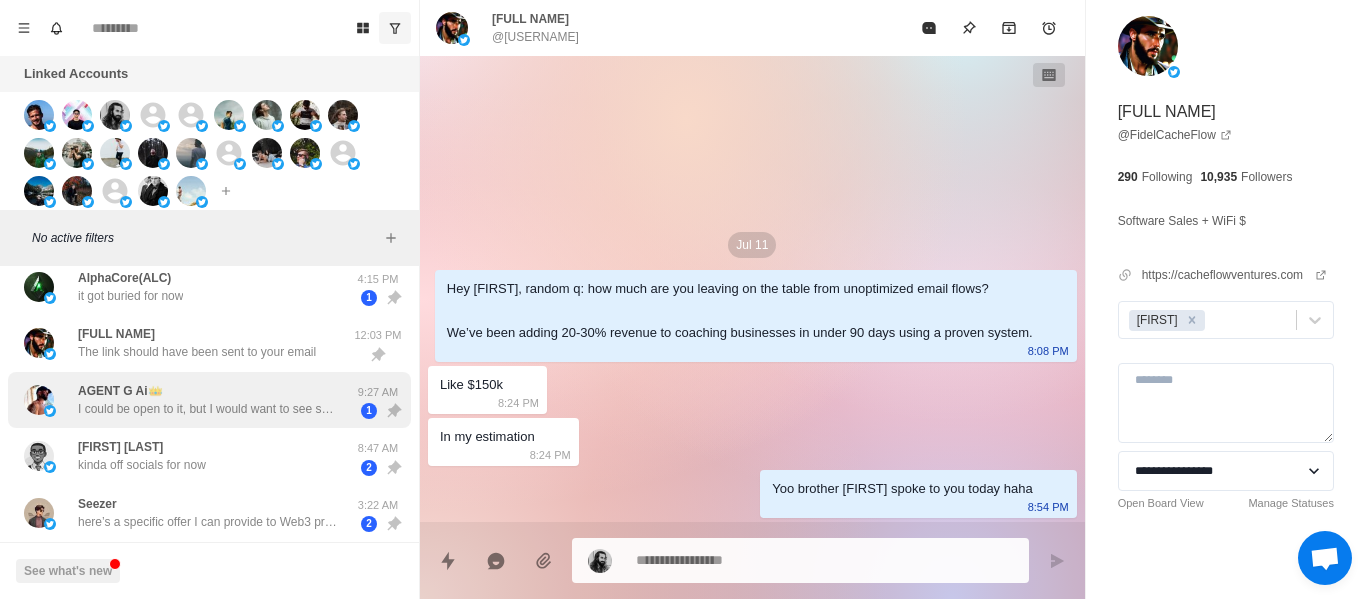 click on "The link should have been sent to your email" at bounding box center (197, 352) 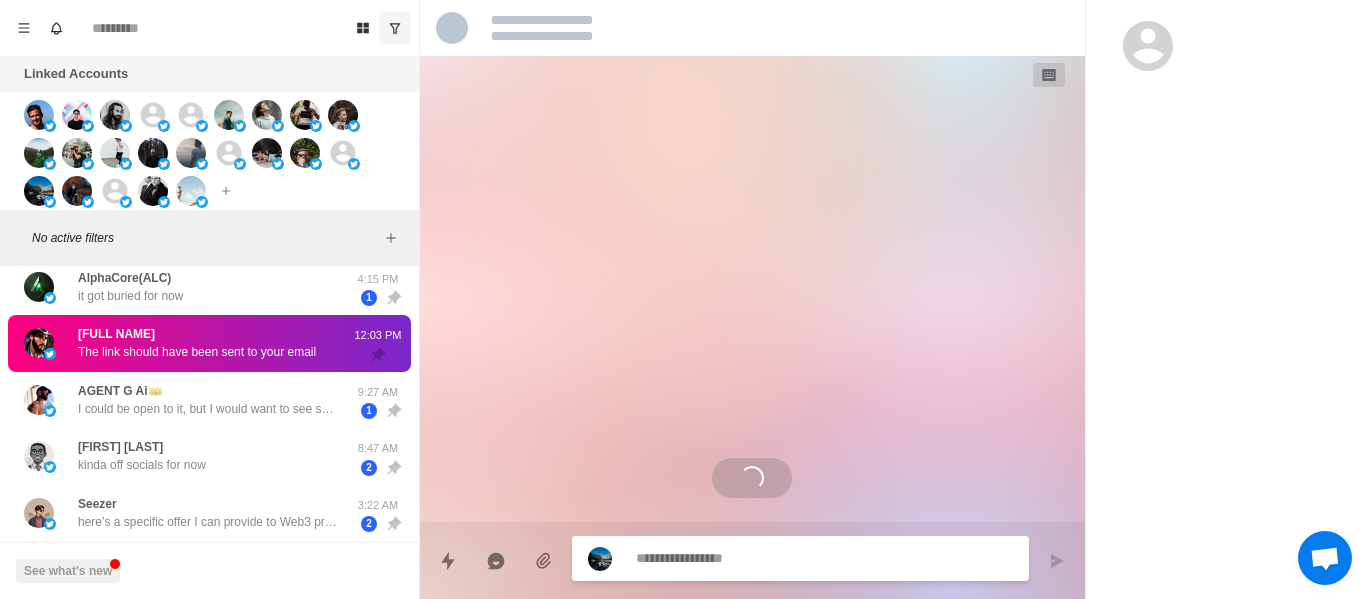 click at bounding box center (824, 558) 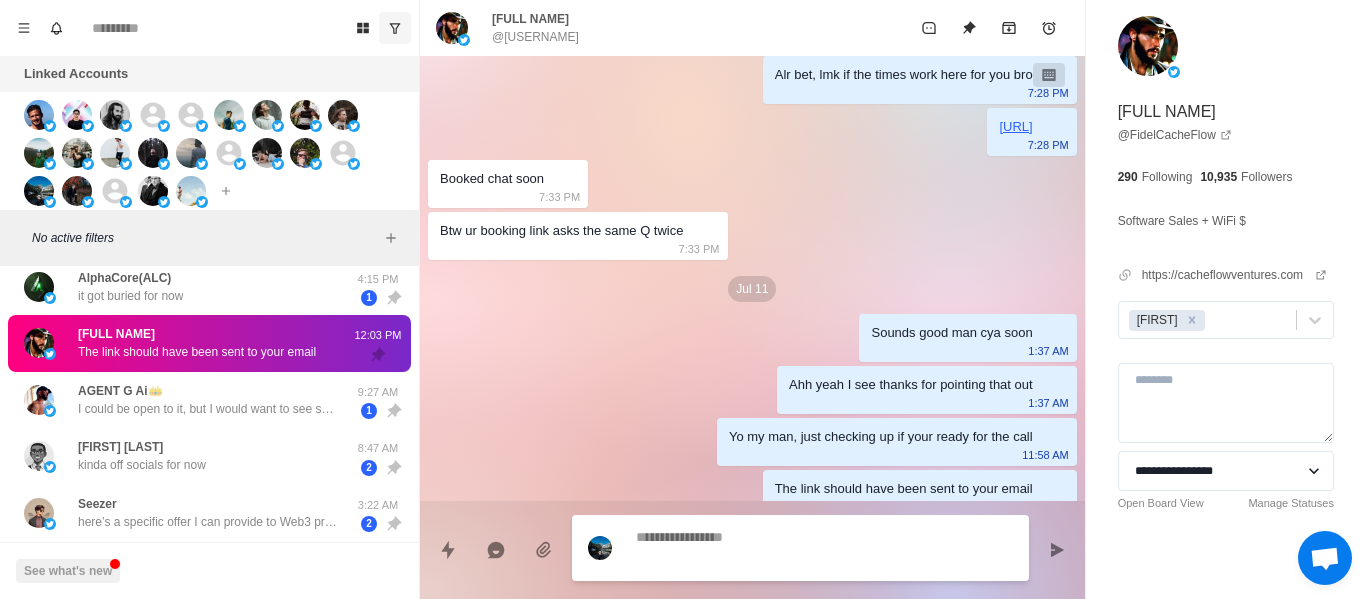 scroll, scrollTop: 1326, scrollLeft: 0, axis: vertical 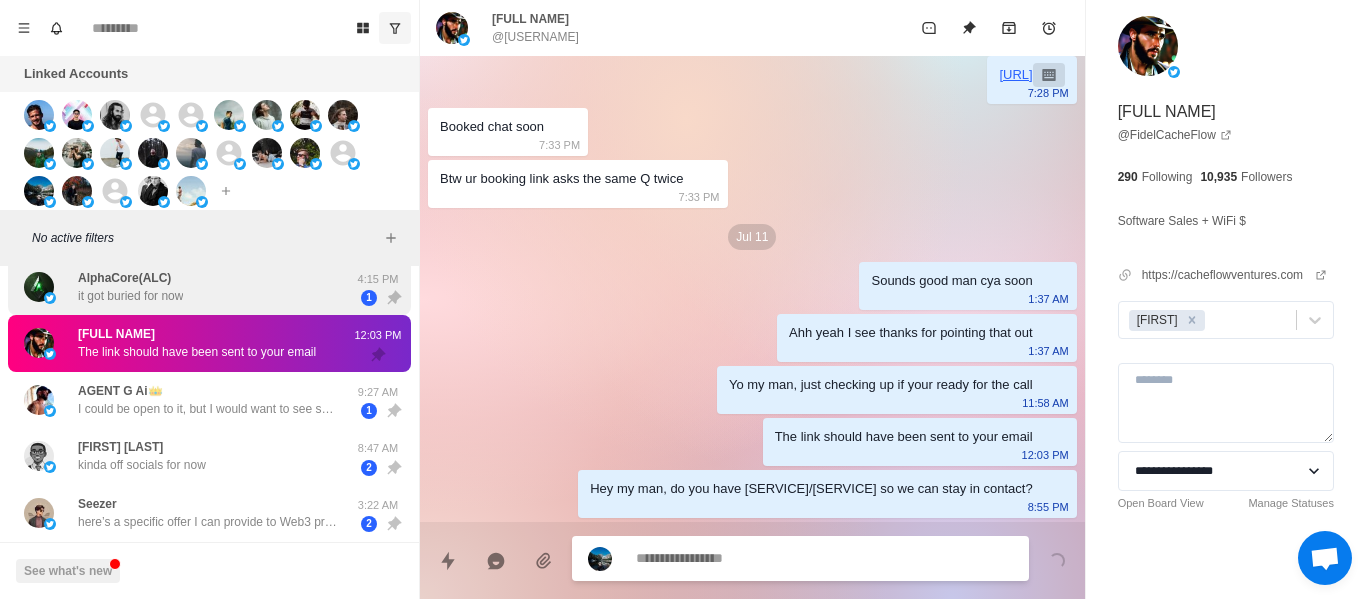 click on "it got buried for now" at bounding box center (130, 296) 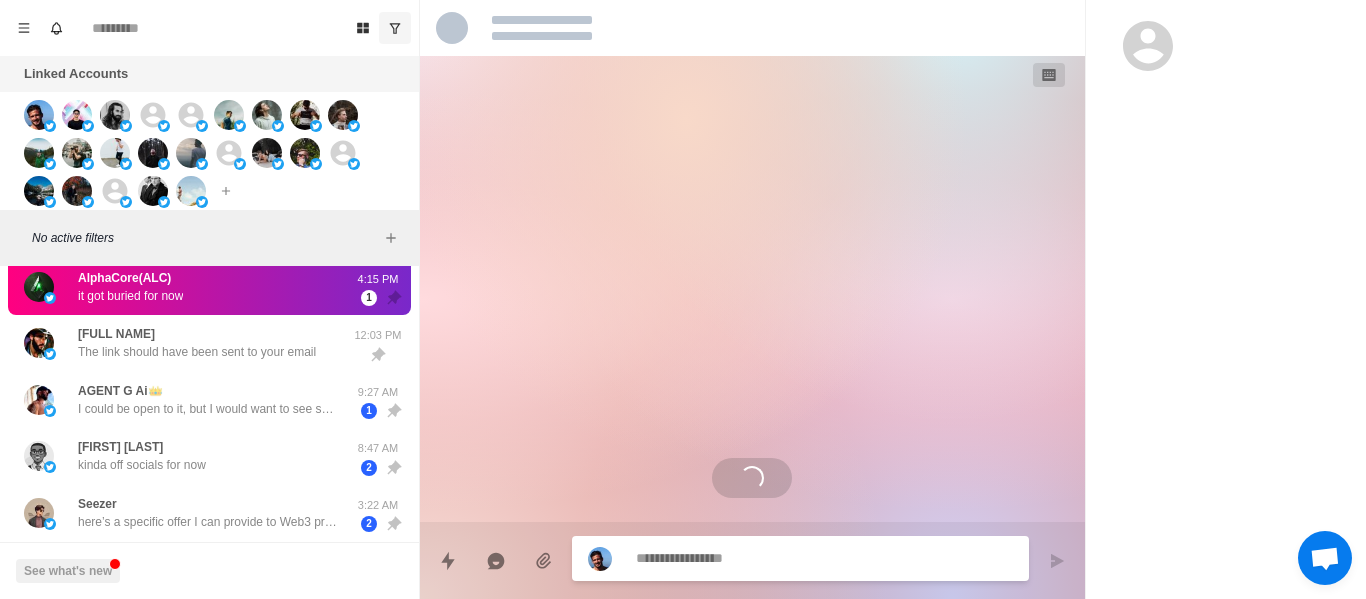 scroll, scrollTop: 0, scrollLeft: 0, axis: both 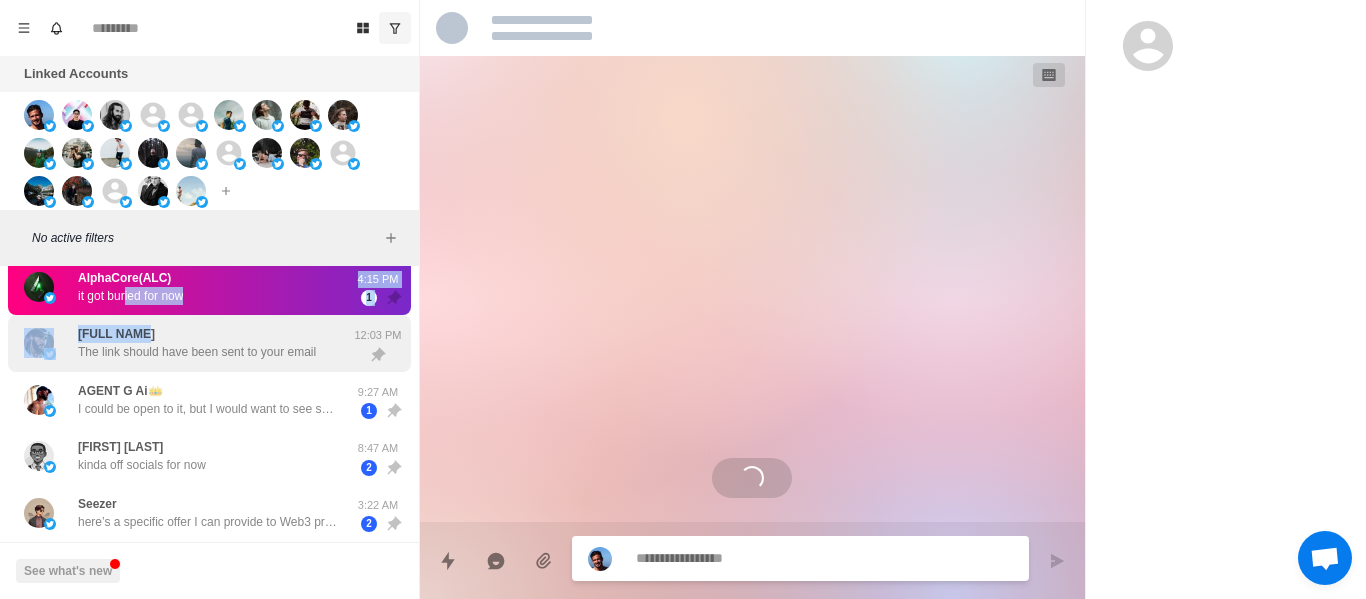 click on "@[USERNAME] [FIRST] | Web & Data 💎 We book agency's and businesses like yours 20-40 sales calls p/mo 8:48 PM [FIRST] [LAST] here* 8:47 PM Kudy Here's a case study as well [LINK] 8:46 PM Nick Totally get that bro. One thing with a newsletter is it actually lets you monetize your audience without adding more fulfillment strain since you’re selling to people already in your world. We’d handle the setup + writing + strategy to turn it into a consistent revenue stream without adding more delivery headaches on your end.
Does that sound aligned with what you’re looking for? 5:54 PM Adam | Facebook Ads Sounds good brotha, will follow up in a few days 5:49 PM Heaven from Incomery here's the link to join 5:00 PM AlphaCore(ALC) it got buried for now 4:15 PM 1 FIDEL CACHE FLOW The link should have been sent to your email 12:03 PM AGENT G Ai👑 9:27 AM 1 [USERNAME] kinda off socials for now 8:47 AM 2 Seezer 3:22 AM 2 S 3 1" at bounding box center [209, 2662] 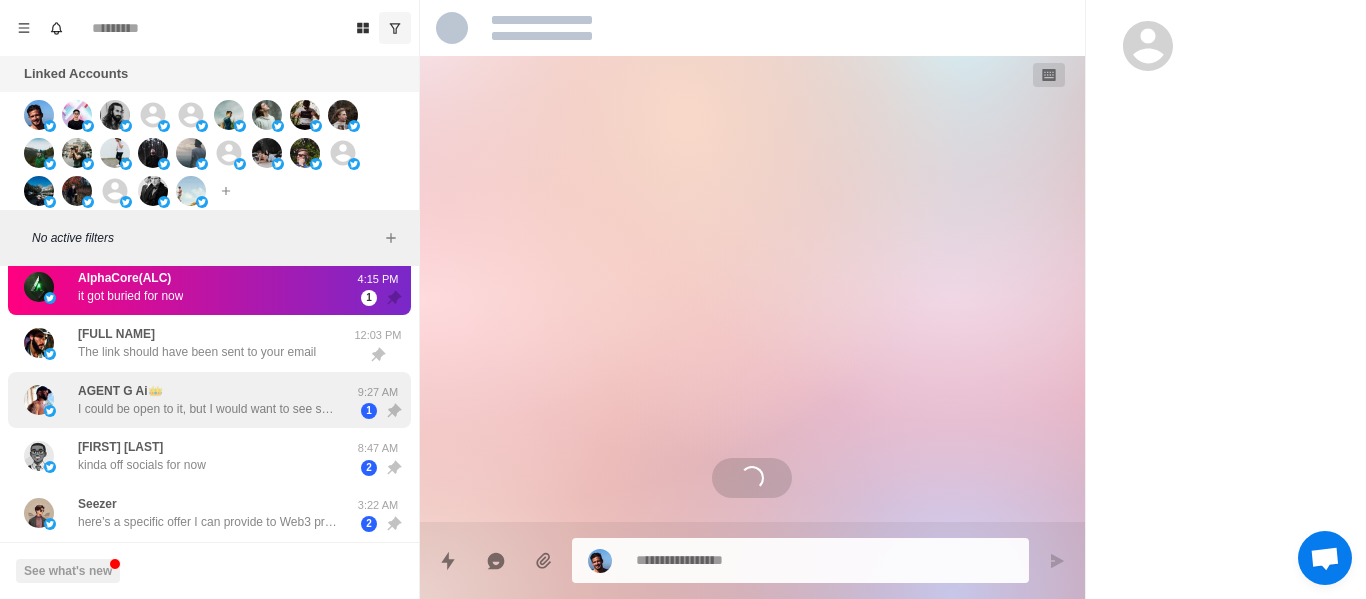 click on "AGENT G Ai👑 I could be open to it, but I would want to see some results before sending any money to a stranger over the Internet so I just wanna make sure that I am clear about my expectations so I don’t waste your time.
Also have six guys so far that are working for me doing it the commission went 9:27 AM 1" at bounding box center (209, 400) 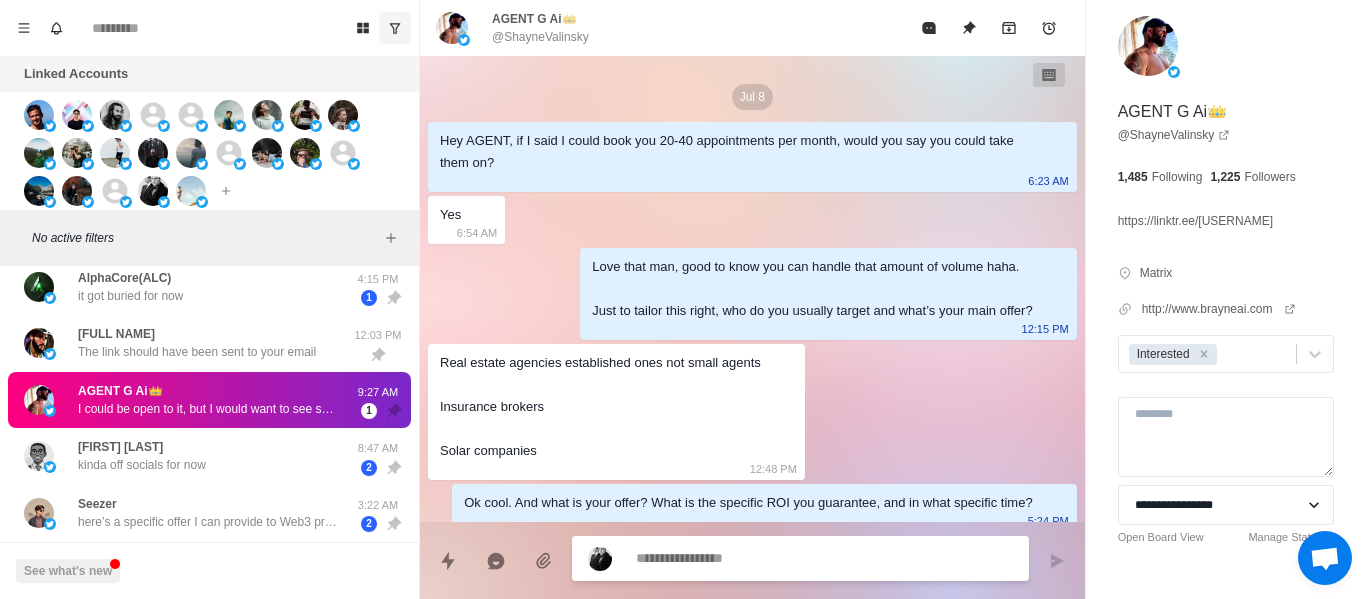 scroll, scrollTop: 1696, scrollLeft: 0, axis: vertical 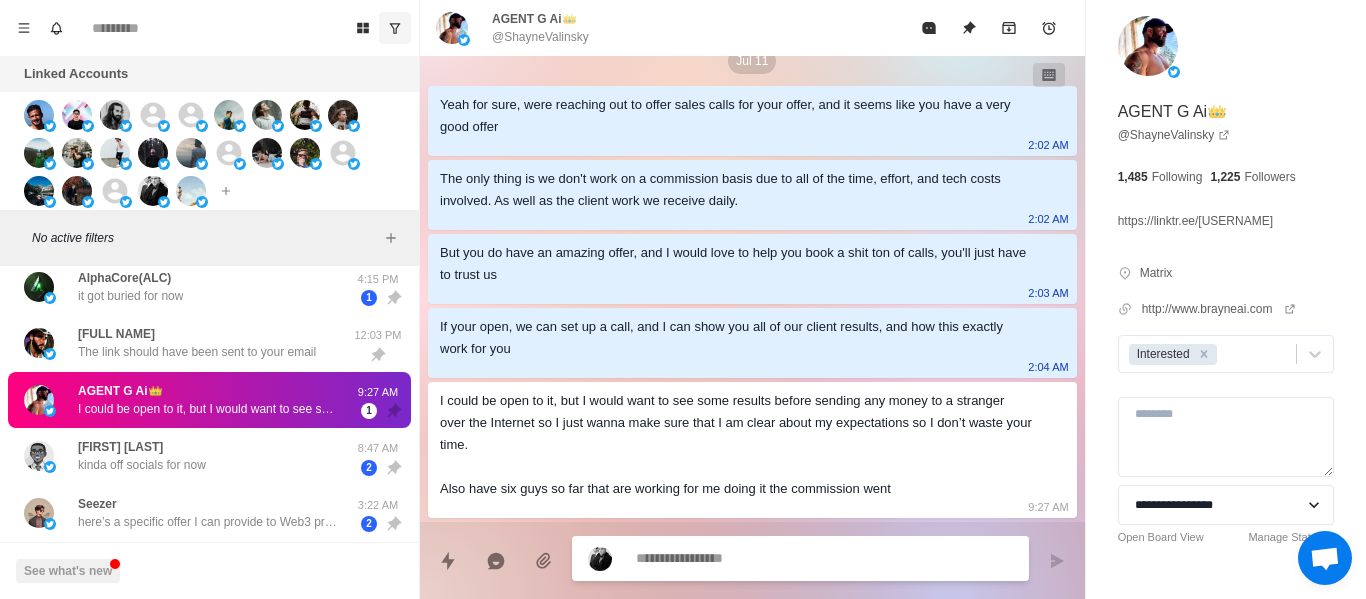 click on "[FIRST] Ai👑 I could be open to it, but I would want to see some results before sending any money to a stranger over the Internet so I just wanna make sure that I am clear about my expectations so I don’t waste your time.
Also have six guys so far that are working for me doing it the commission went" at bounding box center [208, 400] 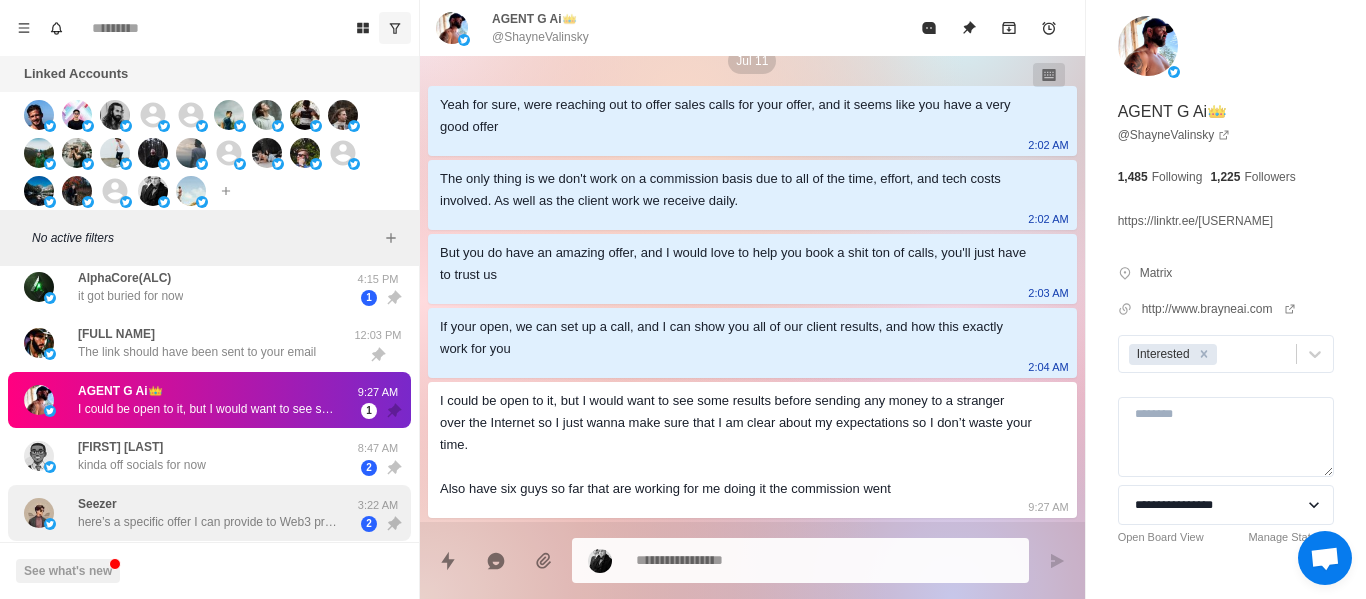 click on "[FIRST] [LAST]" at bounding box center (120, 447) 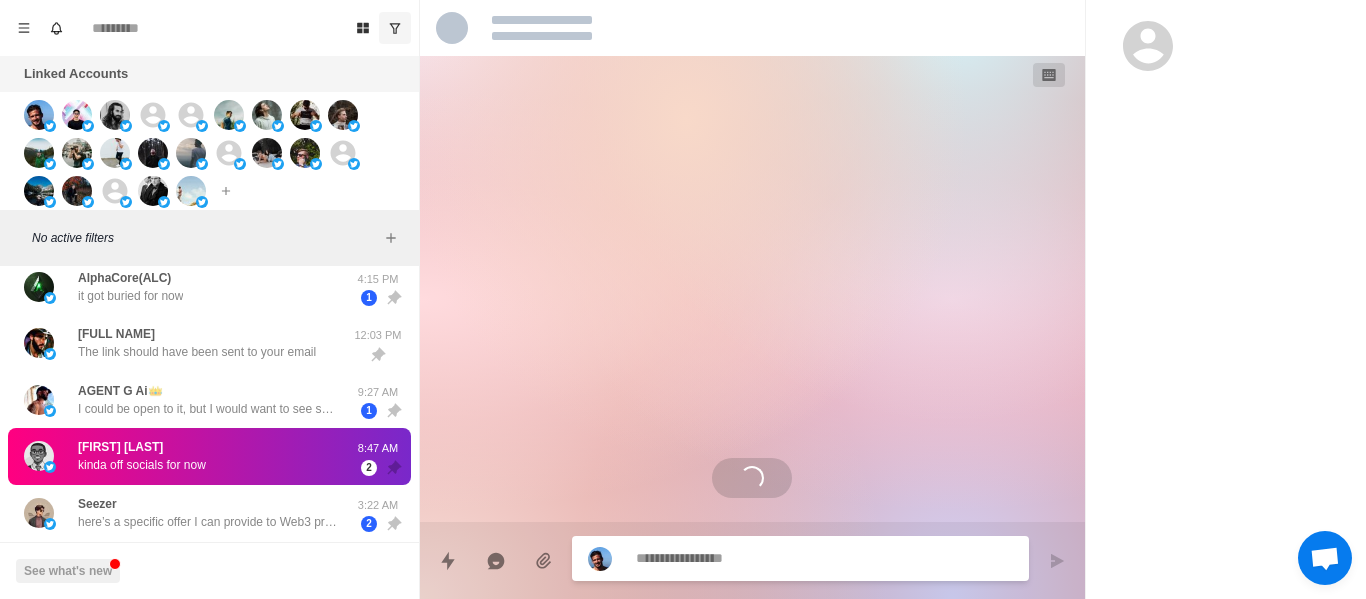 scroll, scrollTop: 546, scrollLeft: 0, axis: vertical 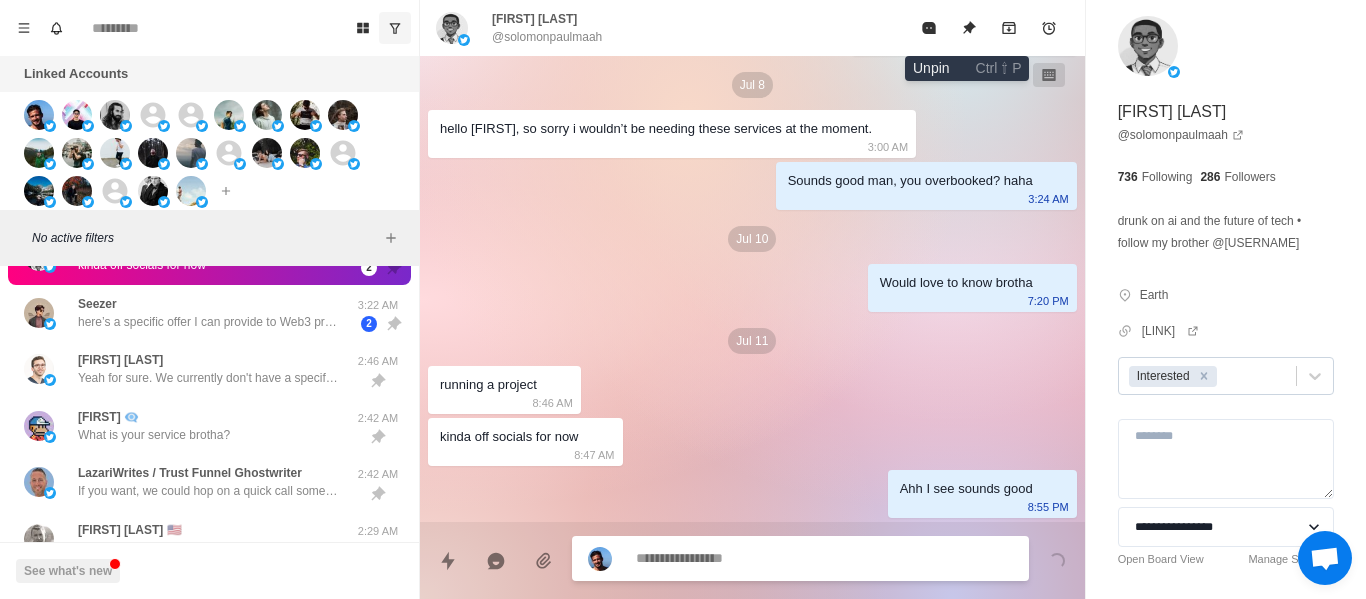 click 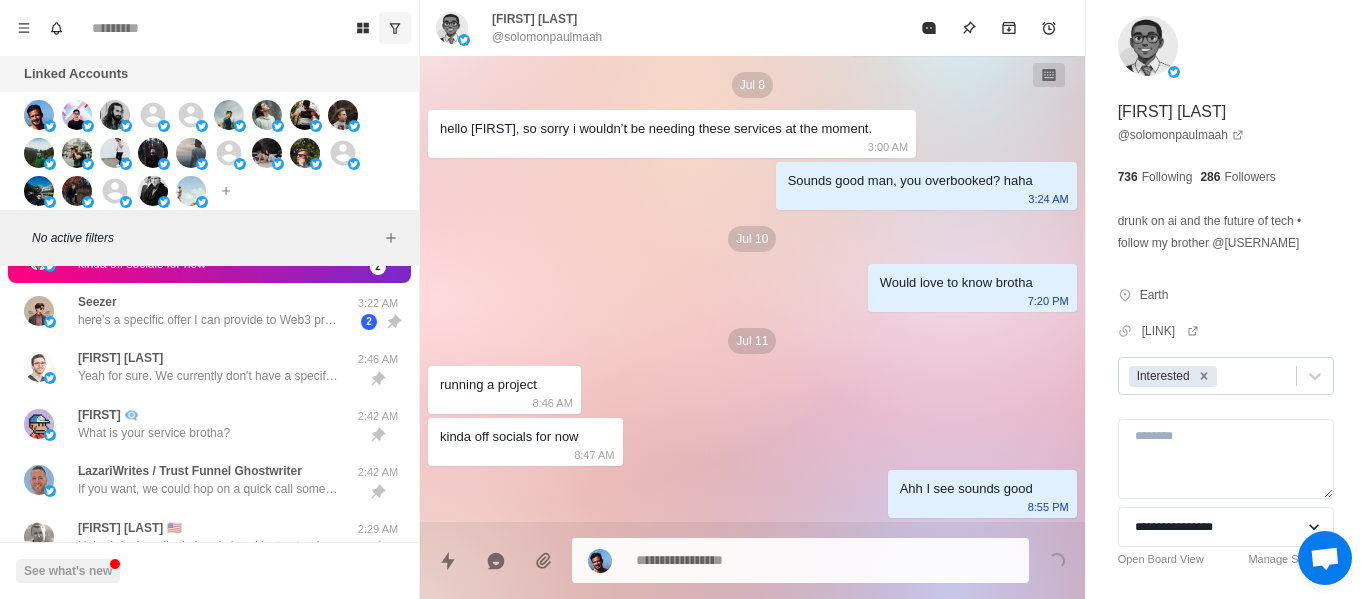scroll, scrollTop: 599, scrollLeft: 0, axis: vertical 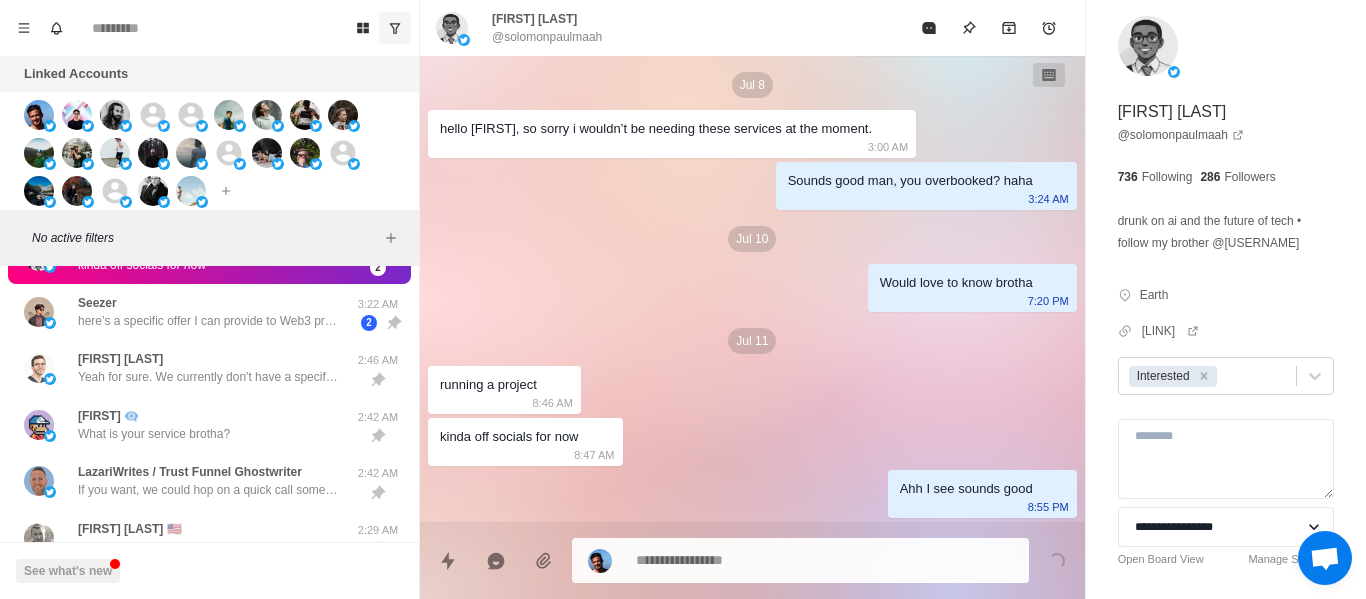 click 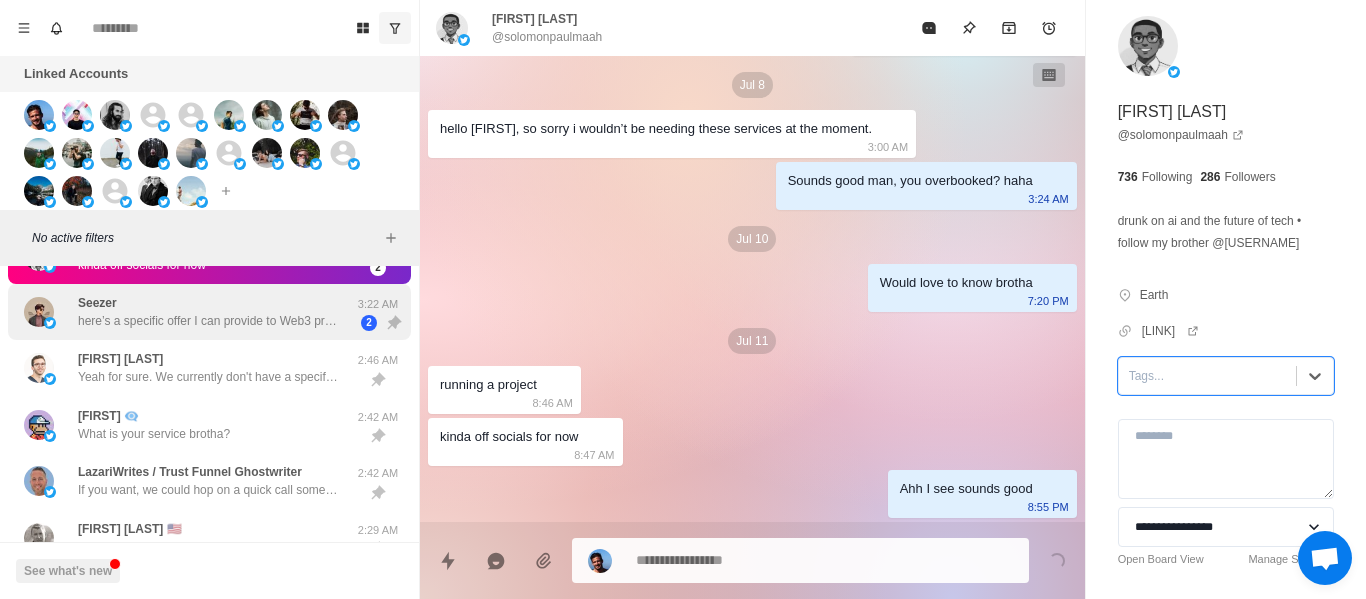 click on "here’s a specific offer I can provide to Web3 projects:
7-Day Growth Sprint
Goal: Boost visibility, engagement, and user interest
What I deliver:
1 high-quality thread per day (main + 5 breakdowns).
Fully tailored to your project’s goals and narrative.
Optimized for organic reach and conversions.
Timeframe: 7 days
Target Results: 150k–300k impressions, strong engagement, and higher campaign traction
I can customize this based on your top priority, growth, community, or narrative alignment." at bounding box center (208, 321) 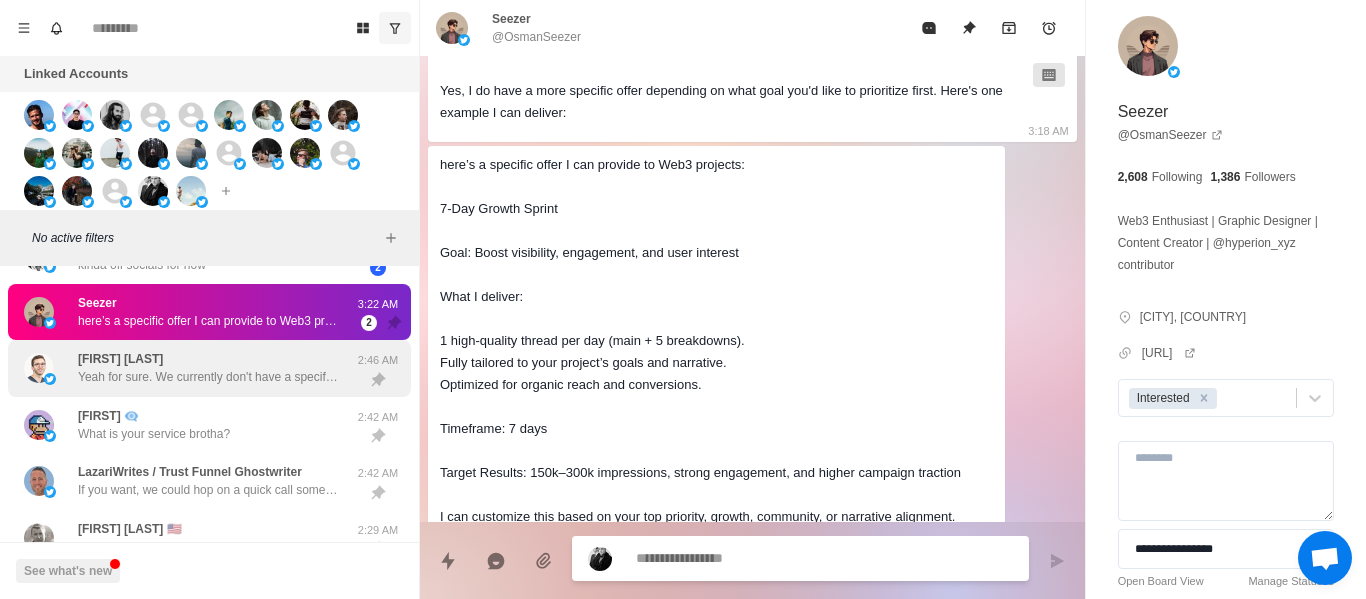 scroll, scrollTop: 840, scrollLeft: 0, axis: vertical 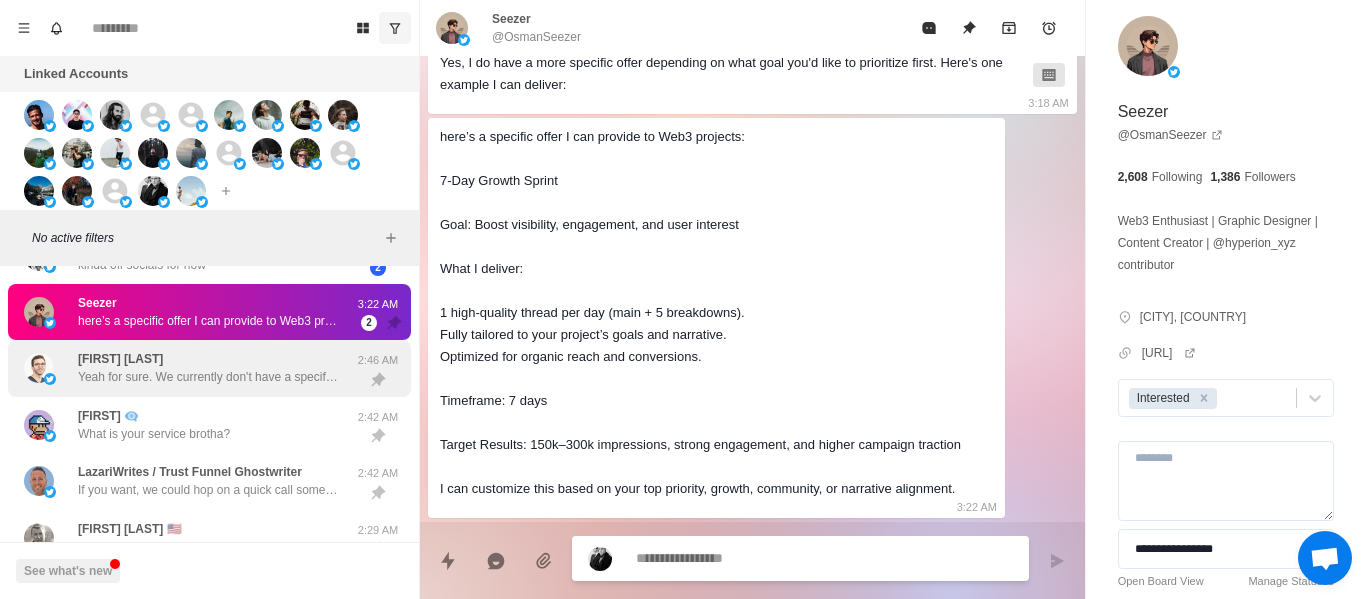 click on "Yeah for sure. We currently don't have a specific doc/video we can send, but we can send some case studies, and our website if that works for you." at bounding box center (208, 377) 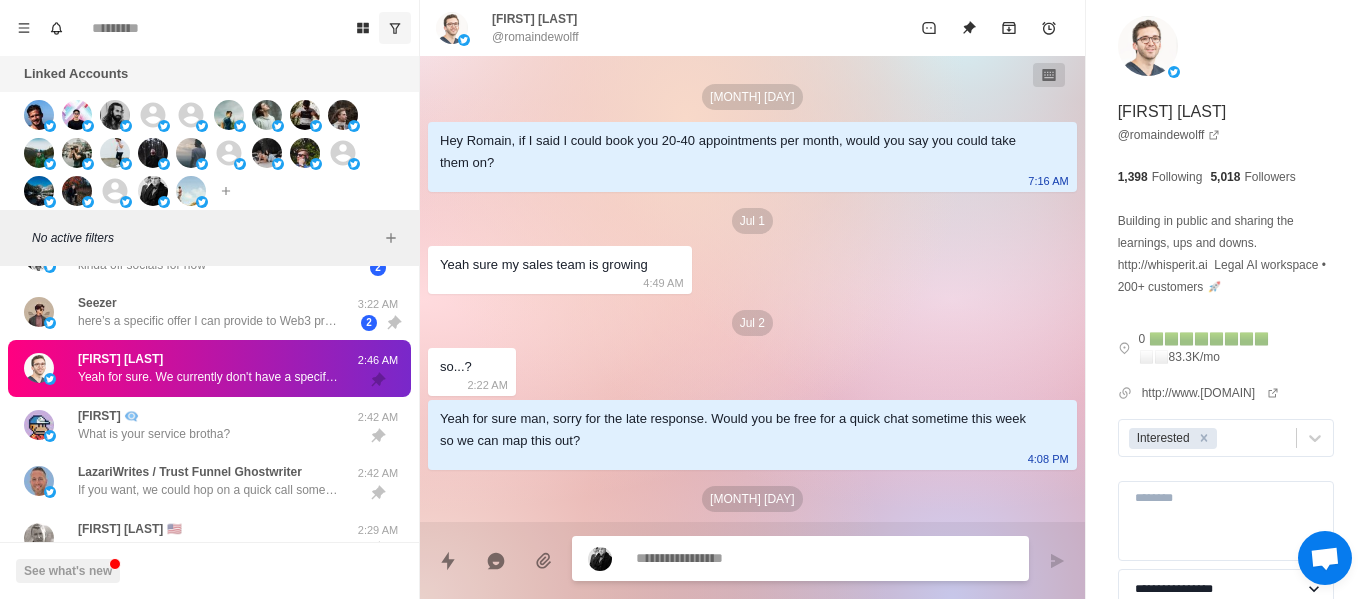 scroll, scrollTop: 604, scrollLeft: 0, axis: vertical 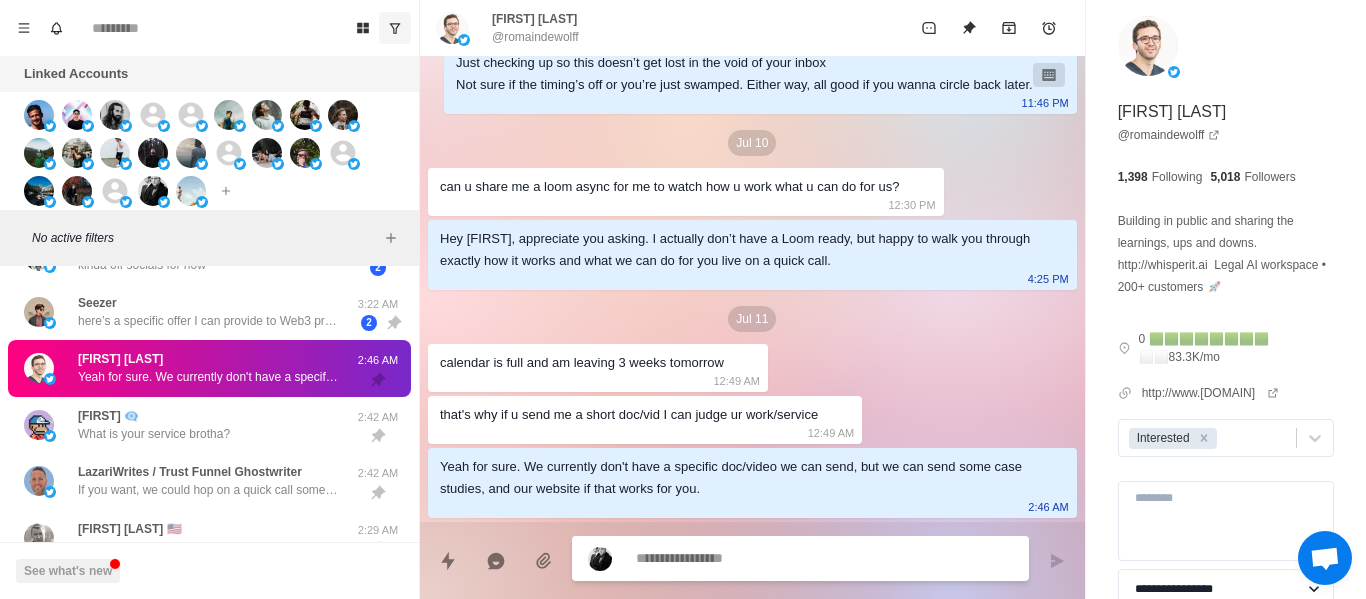 click at bounding box center [395, 28] 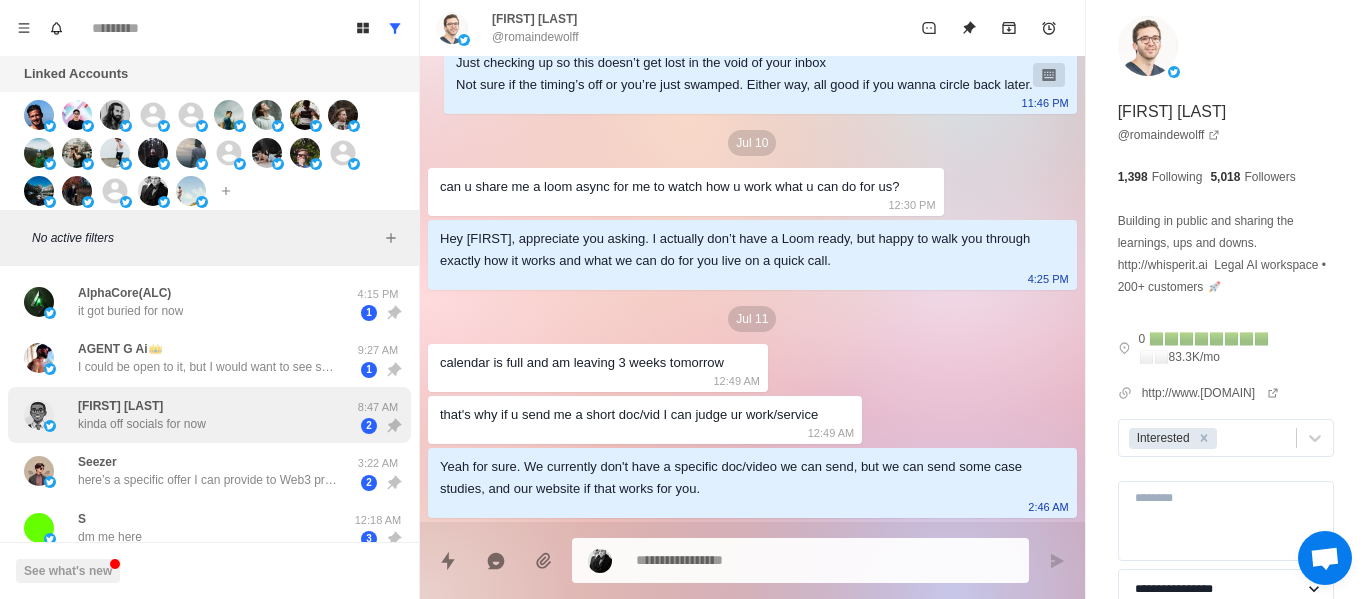 click on "[FIRST] [LAST] kinda off socials for now 8:47 AM 2" at bounding box center [209, 415] 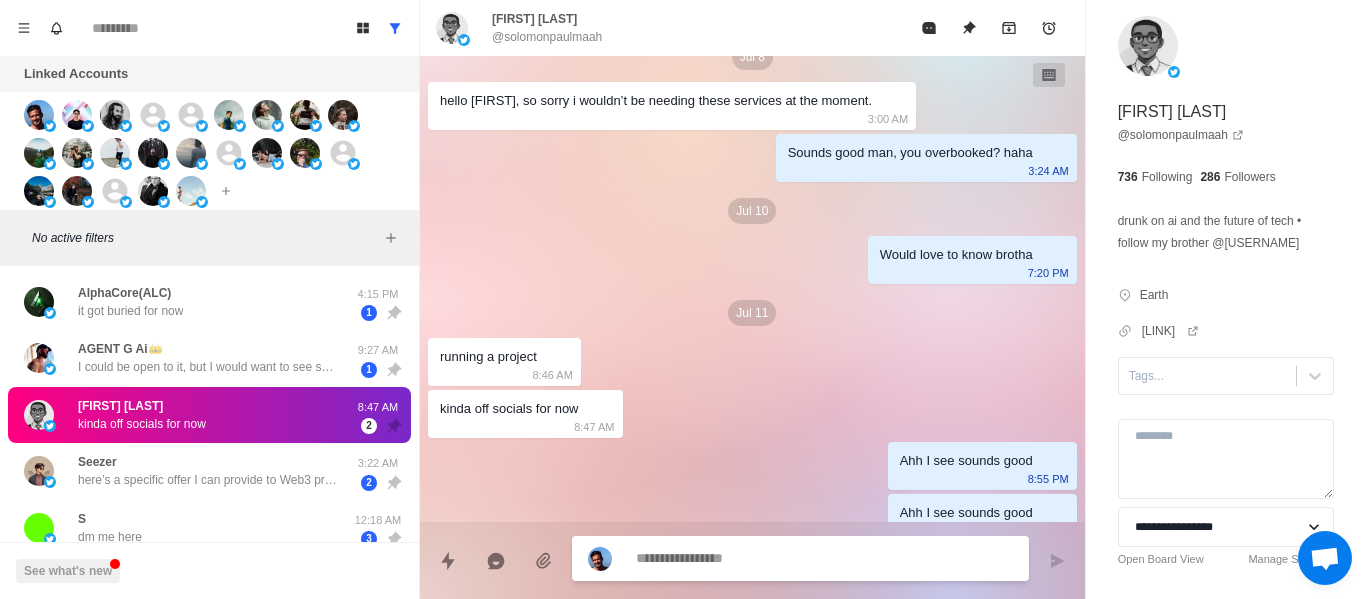 scroll, scrollTop: 650, scrollLeft: 0, axis: vertical 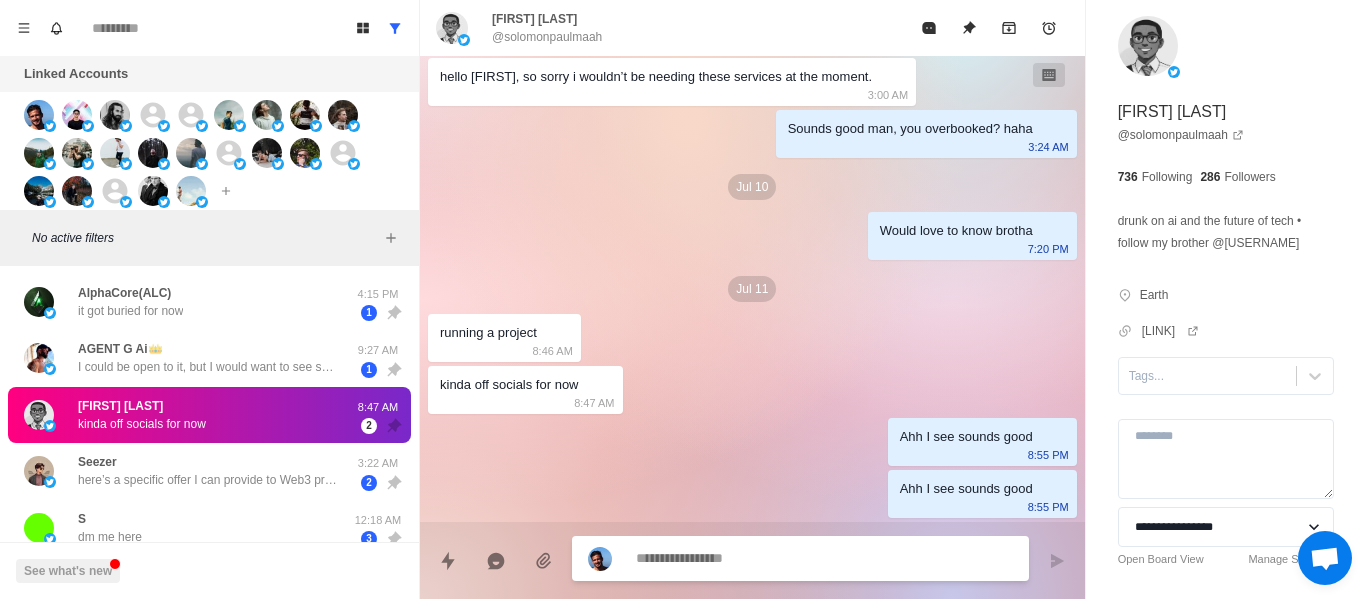 click on "[FIRST] [LAST] kinda off socials for now" at bounding box center (188, 415) 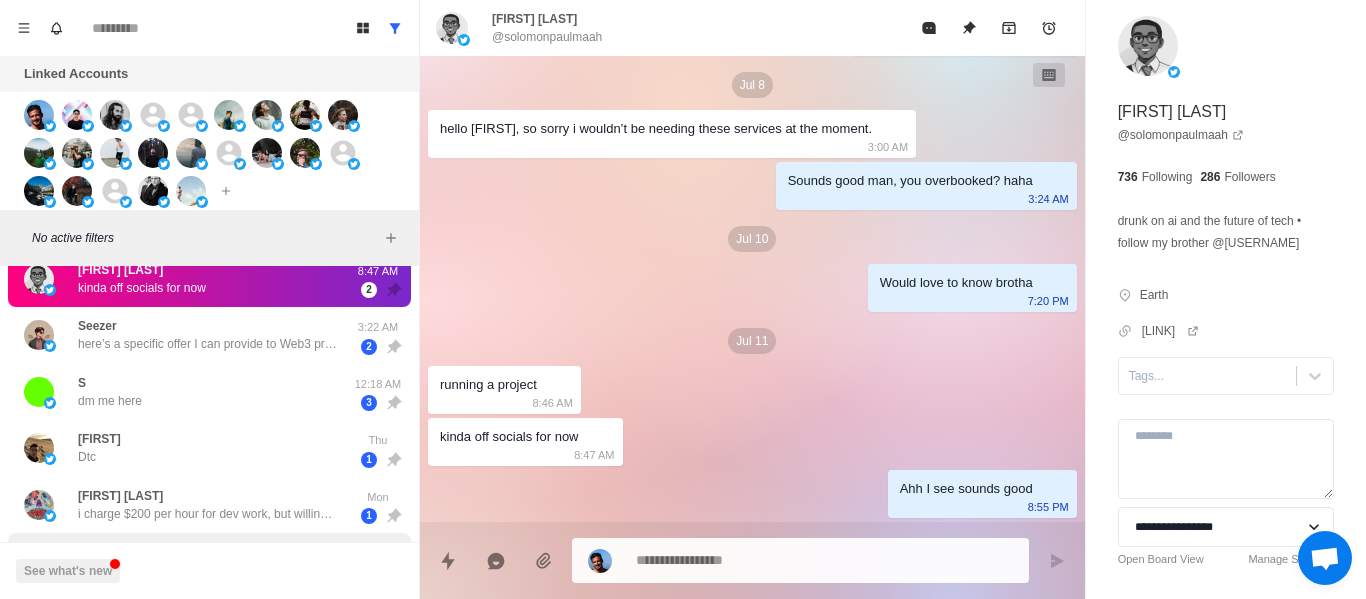 scroll, scrollTop: 300, scrollLeft: 0, axis: vertical 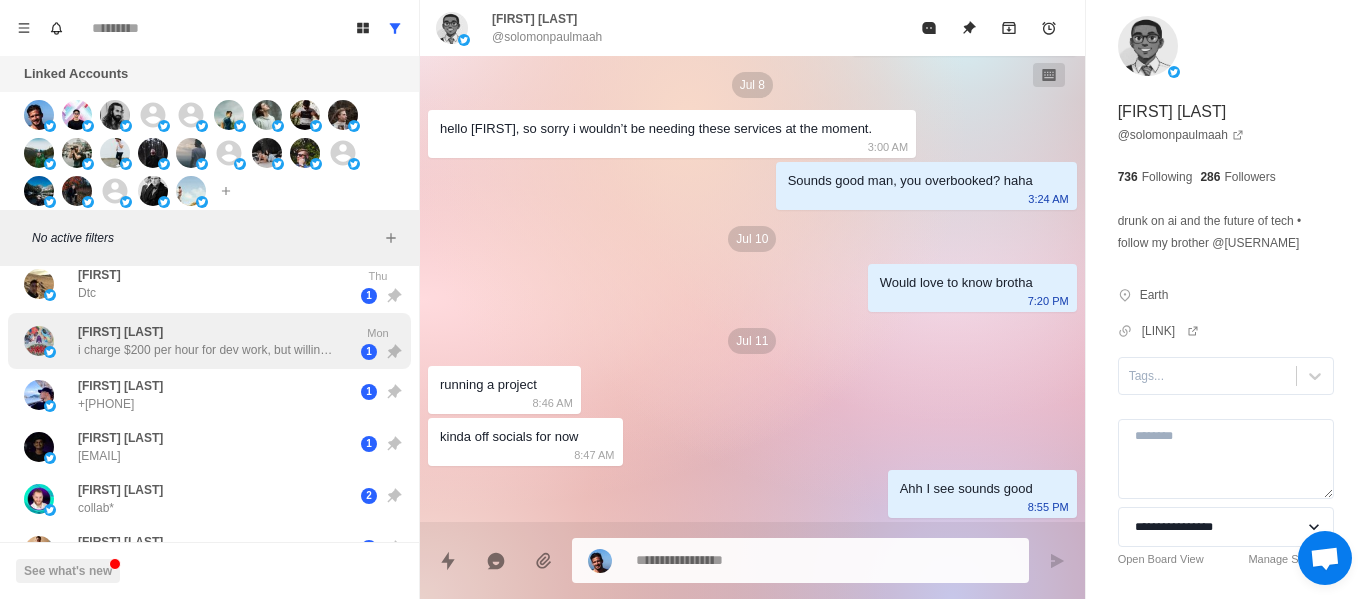 click on "i charge $200 per hour for dev work, but willing to do $50 to $100 for 30-60 min meetings as long as they pay upfront. u can sell it for whatever u want above that rate" at bounding box center (208, 350) 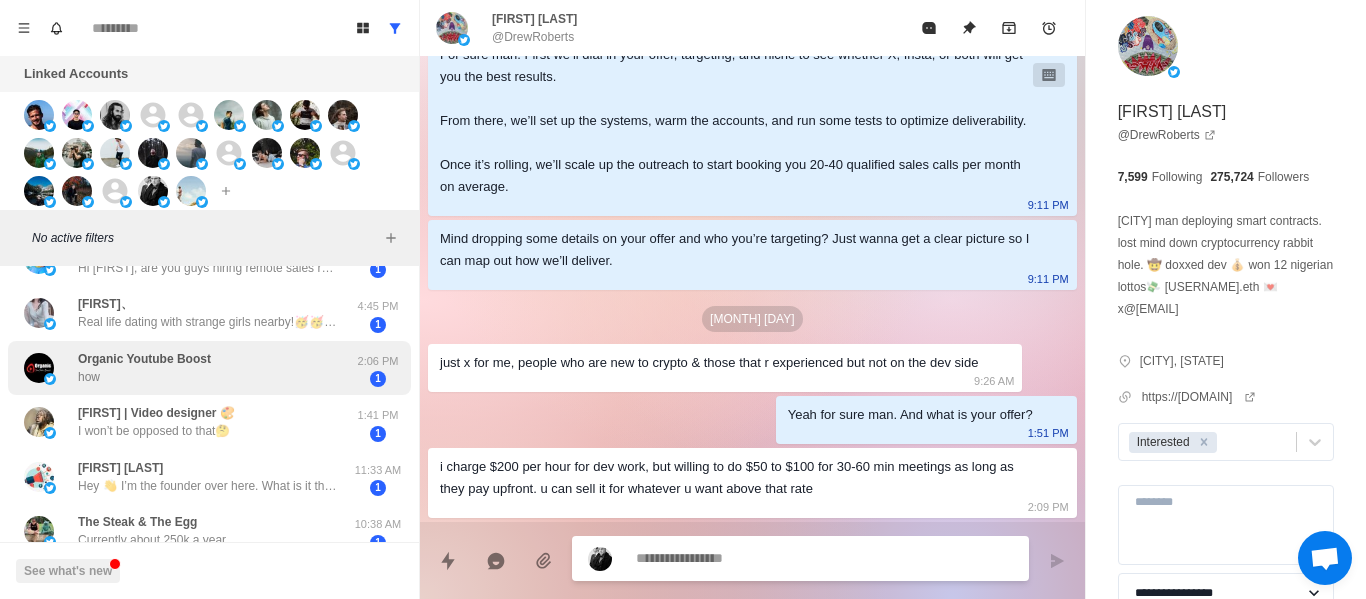 scroll, scrollTop: 900, scrollLeft: 0, axis: vertical 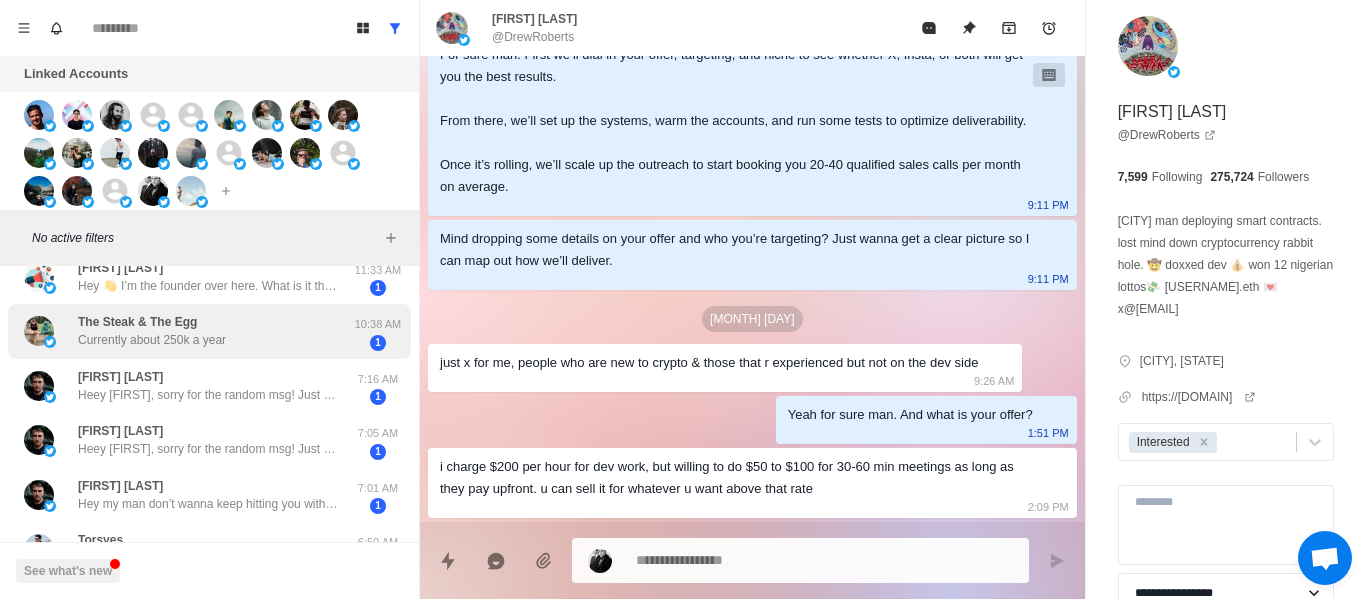 click on "The [BRAND] & The [BRAND] Currently about 250k a year [TIME]" at bounding box center [209, 331] 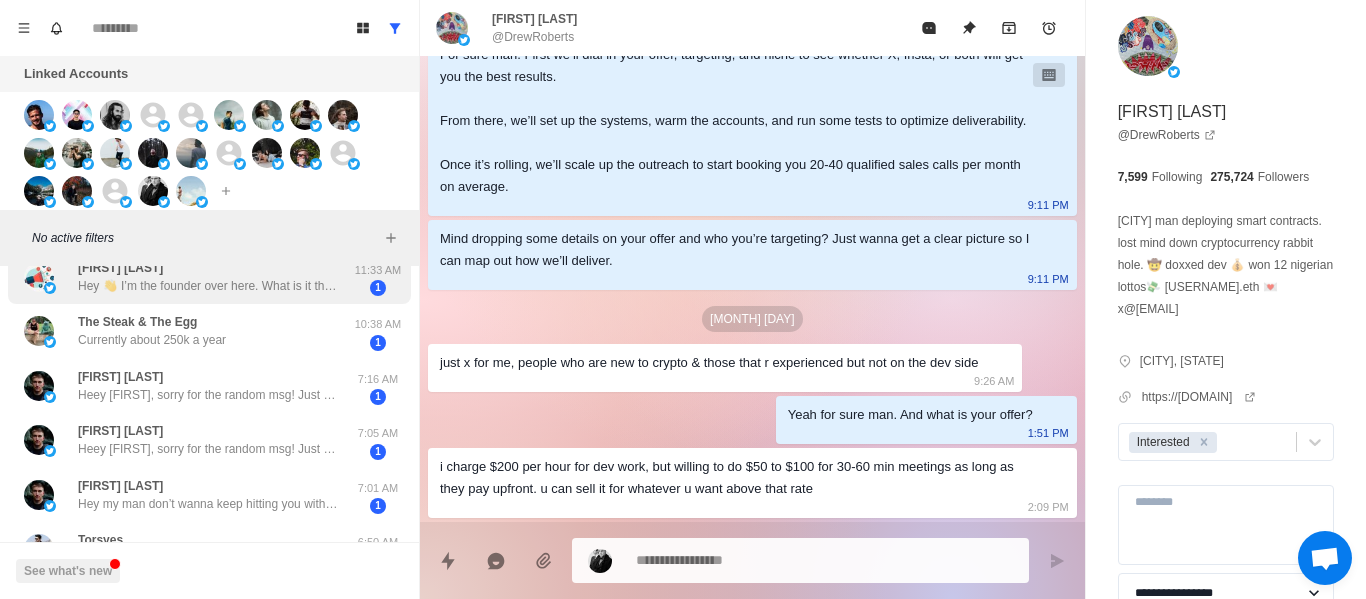 scroll, scrollTop: 0, scrollLeft: 0, axis: both 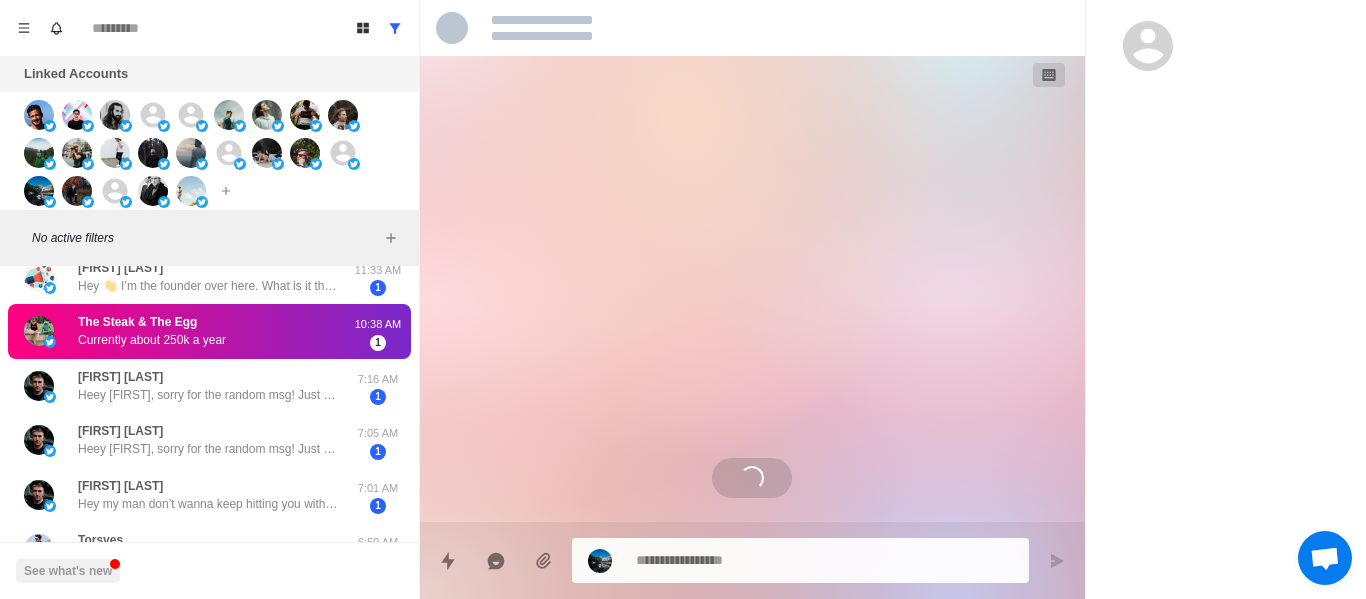 drag, startPoint x: 172, startPoint y: 277, endPoint x: 204, endPoint y: 320, distance: 53.600372 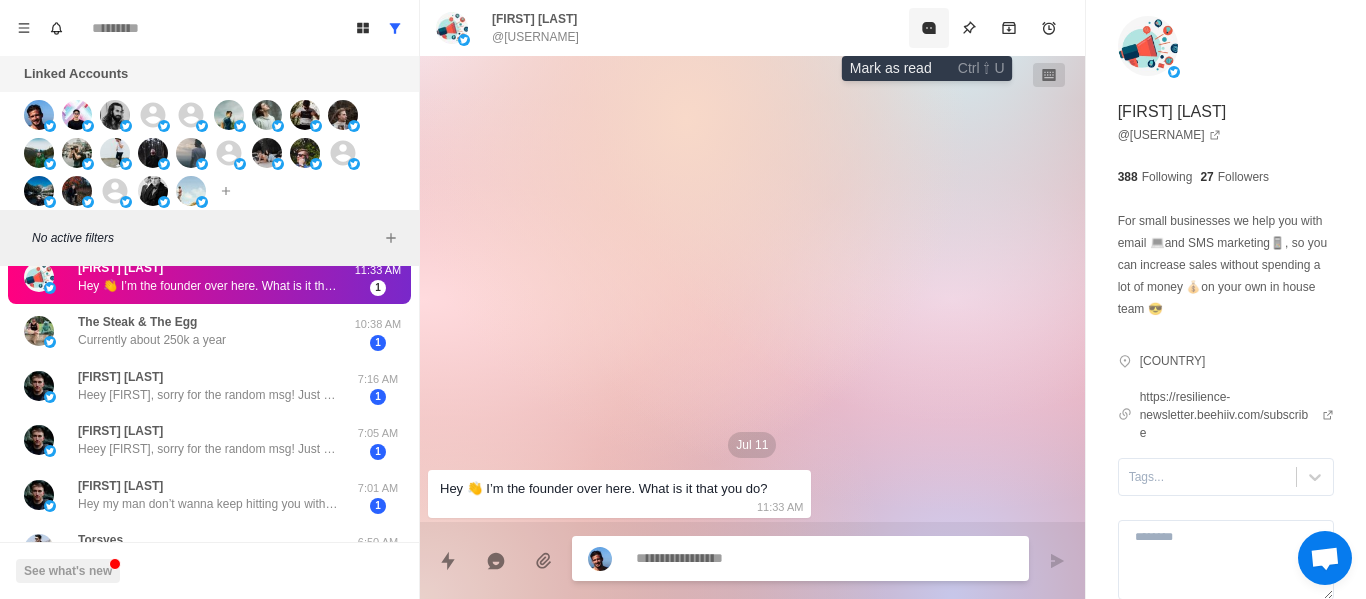 click at bounding box center (929, 28) 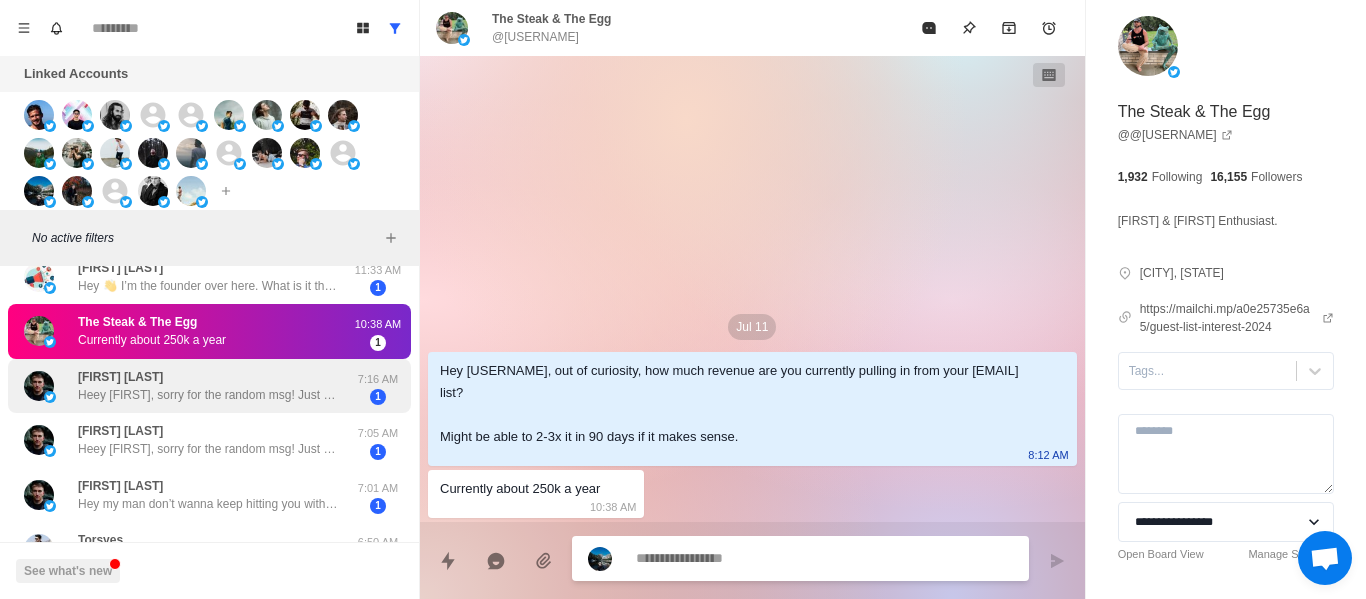 click on "[FIRST] [LAST] Heey [USERNAME], sorry for the random msg! Just thought this may be helpful.
I built a platform with 300Million+ leads ([EMAIL], [PHONE], etc.) and am thinking of offering full, unlimited access to first 35 people.
Interested in testing it out, [USERNAME]? [TIME]" at bounding box center (209, 386) 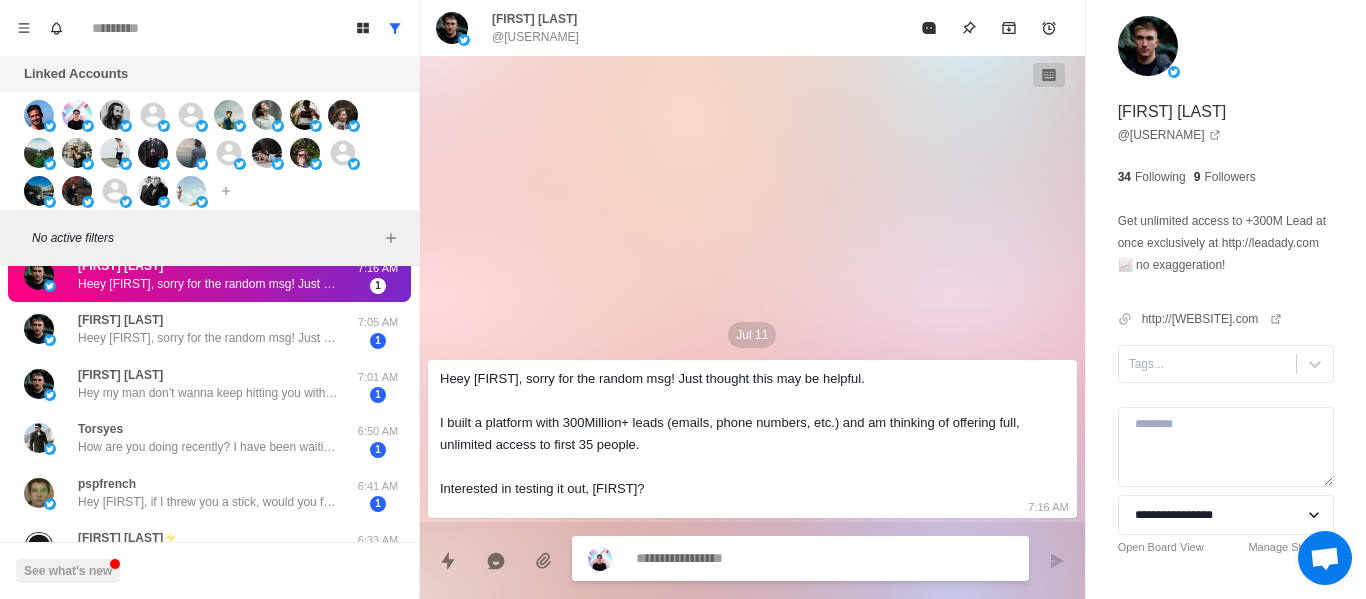scroll, scrollTop: 789, scrollLeft: 0, axis: vertical 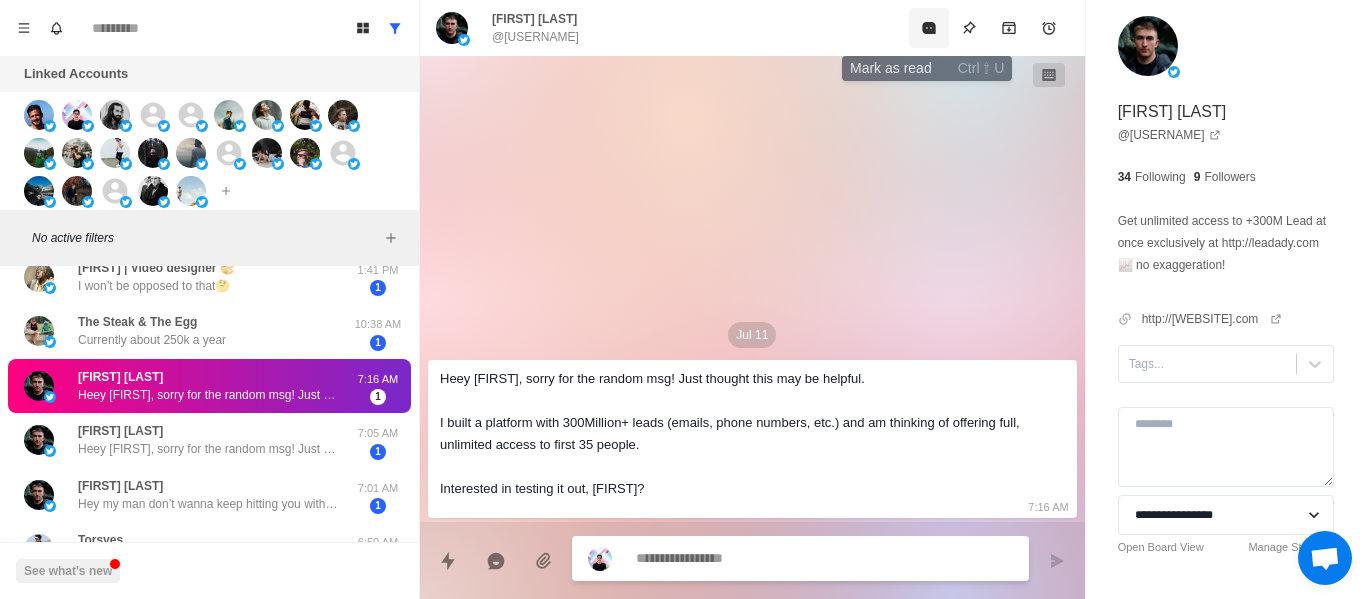 click 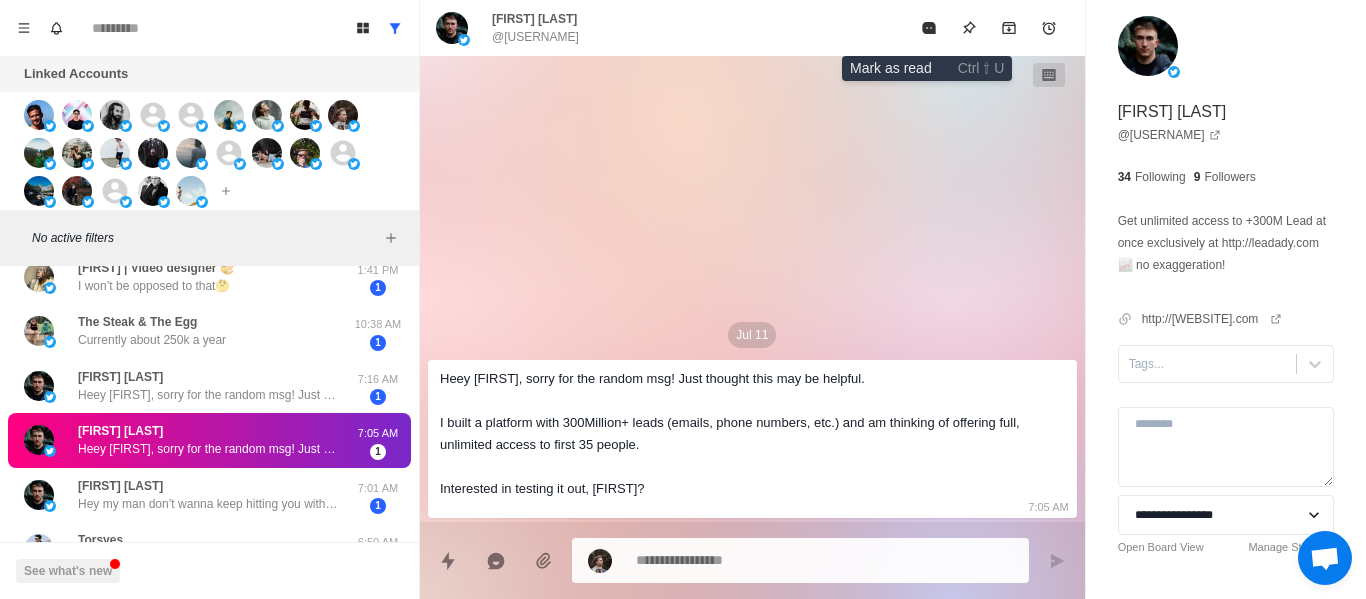 click 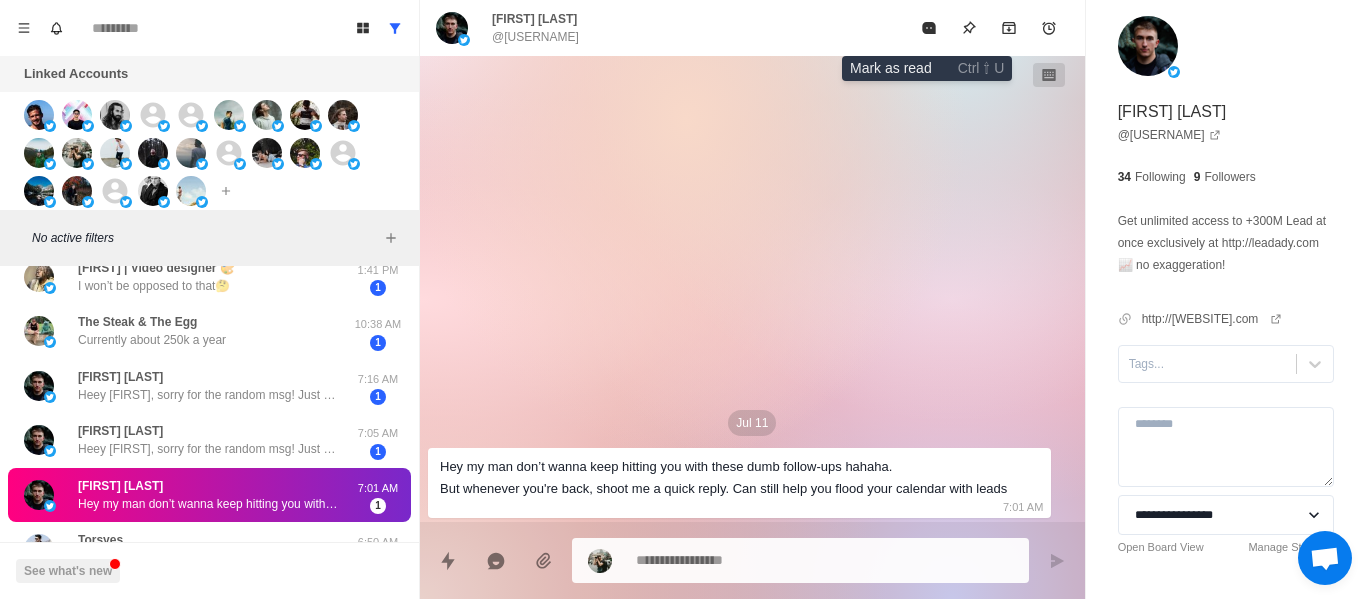 click 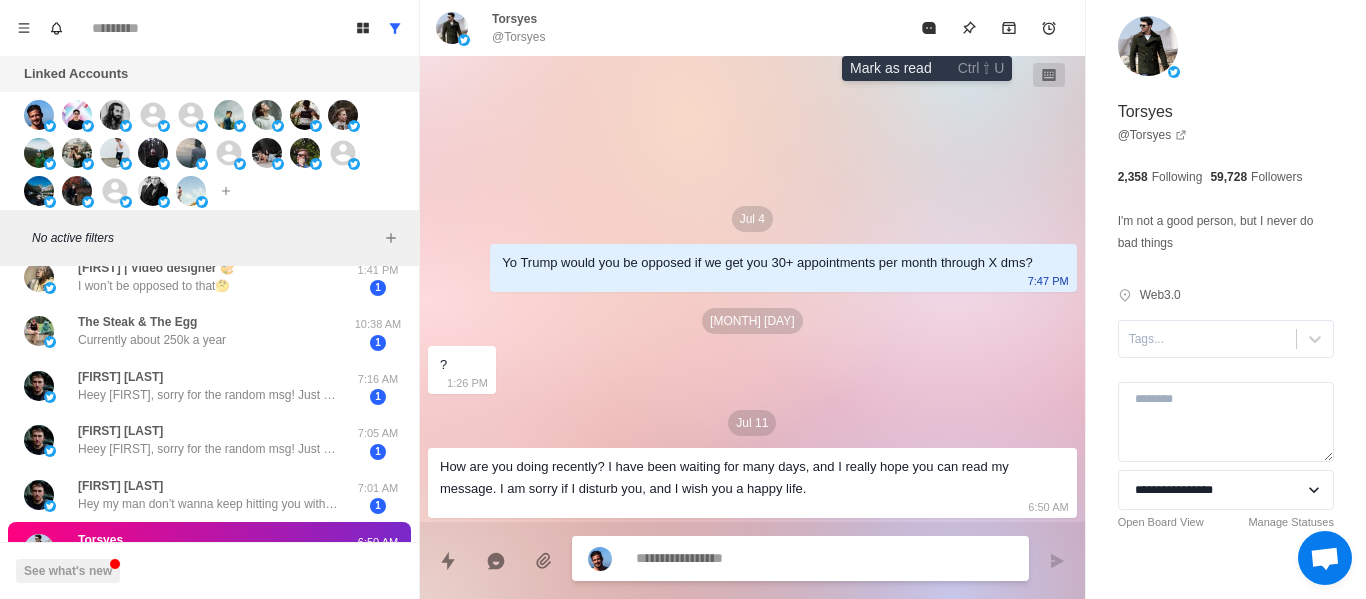 click 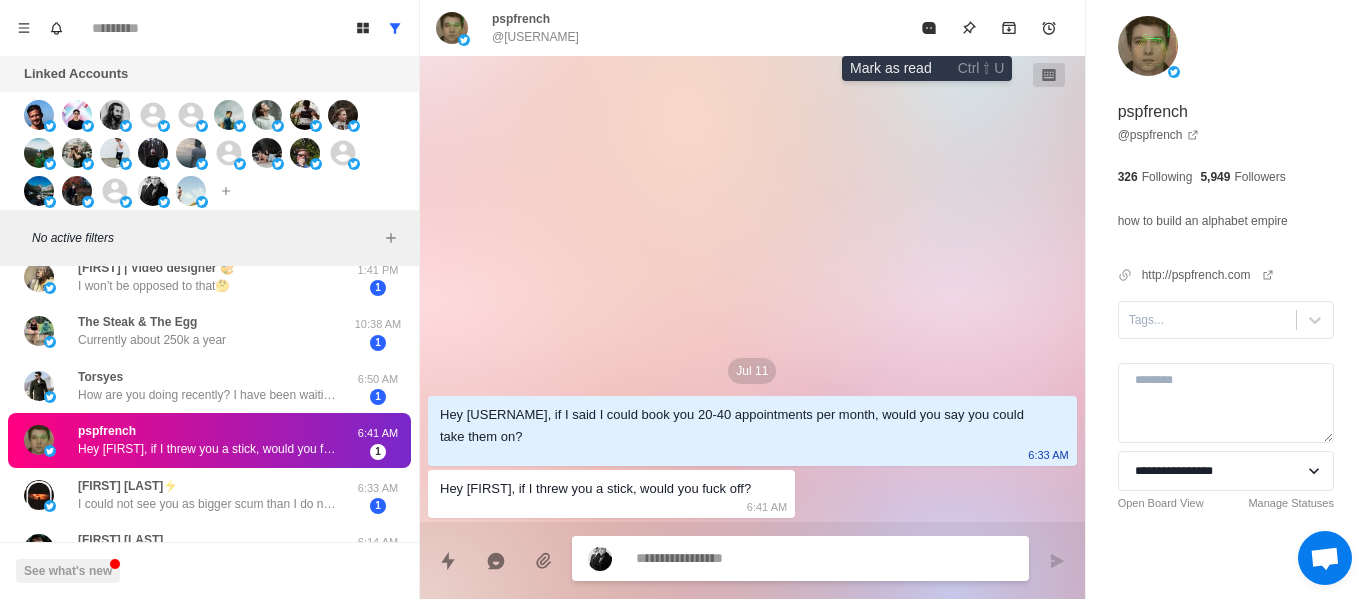 drag, startPoint x: 953, startPoint y: 72, endPoint x: 943, endPoint y: 255, distance: 183.27303 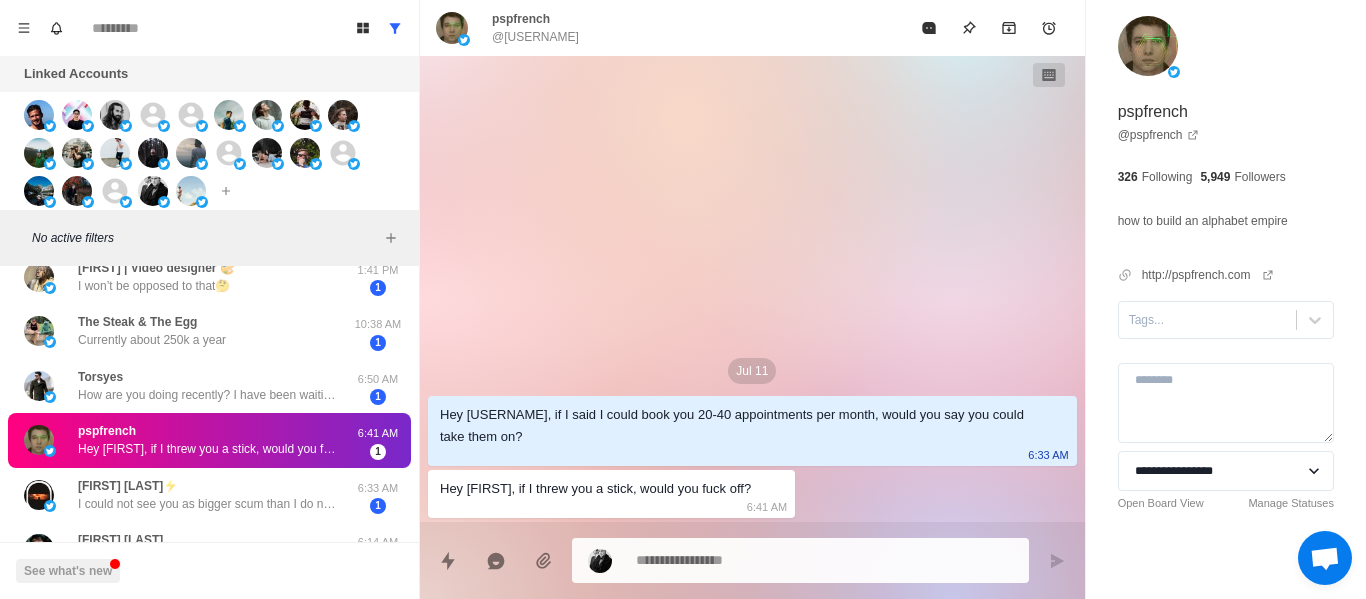 click at bounding box center (824, 560) 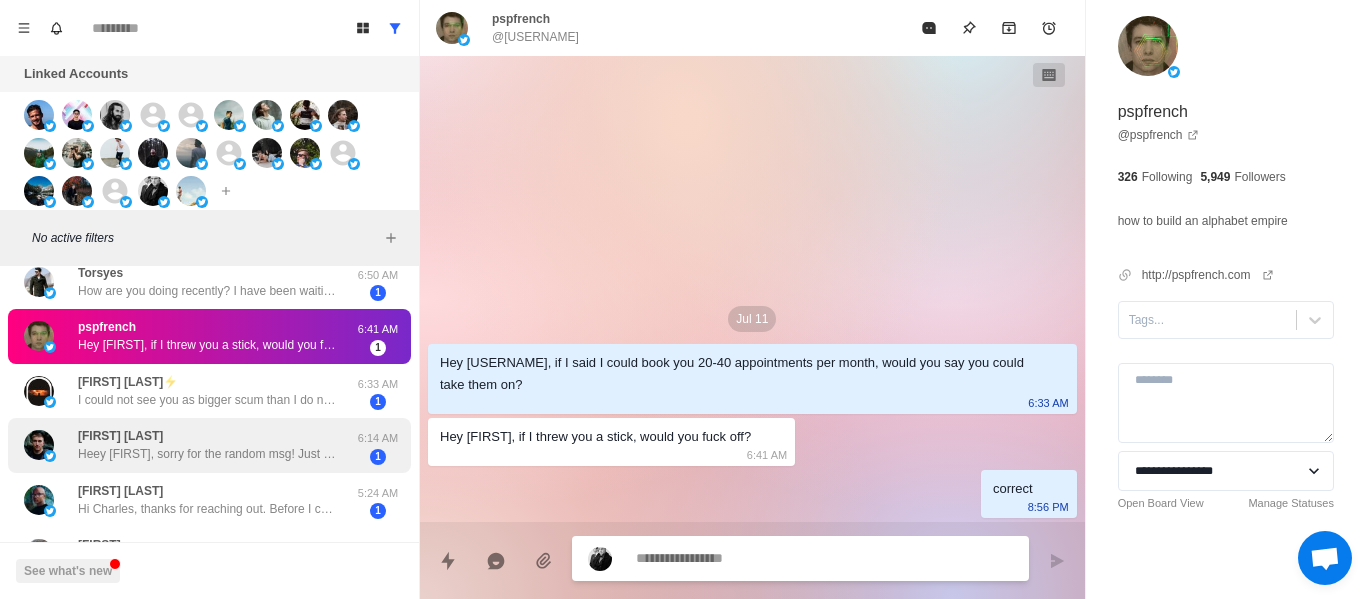 scroll, scrollTop: 989, scrollLeft: 0, axis: vertical 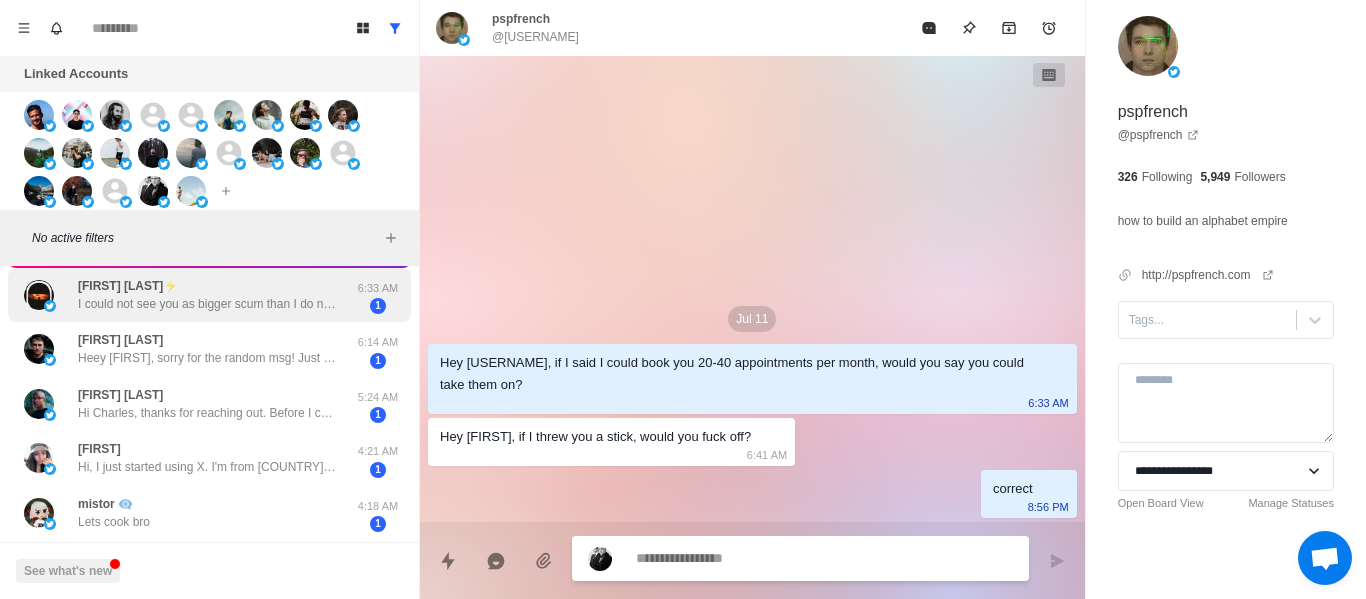 click on "I could not see you as bigger scum than I do now.  Liars that invoke god are below maggot shit." at bounding box center [208, 304] 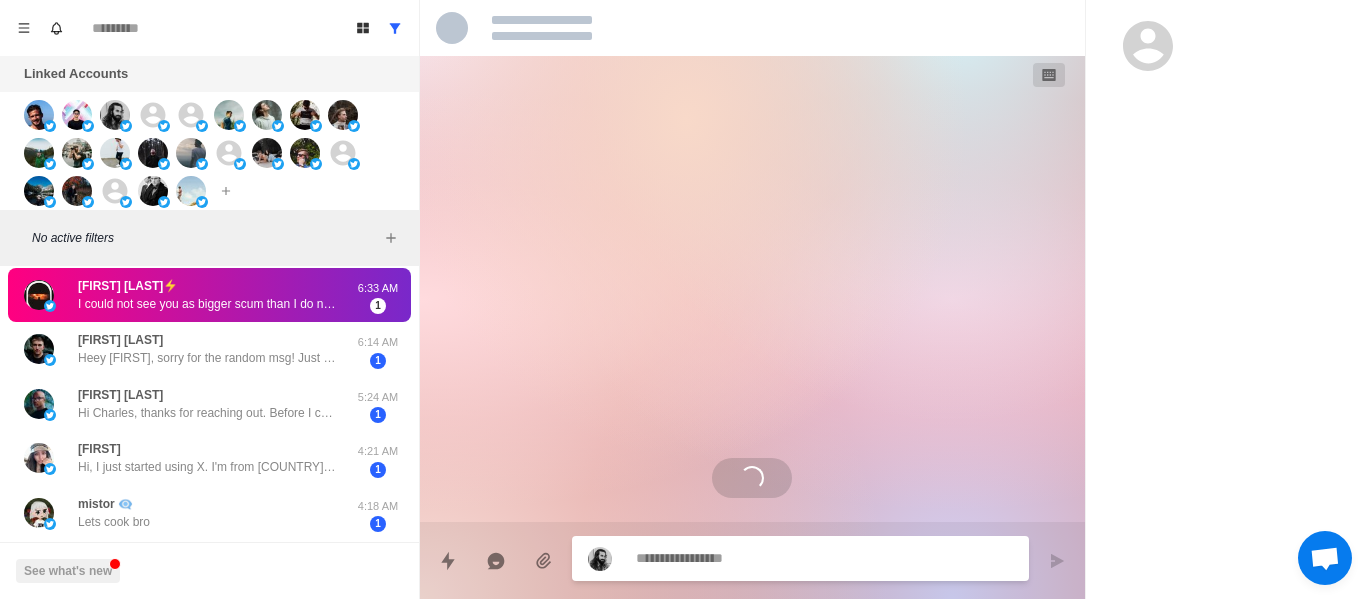 scroll, scrollTop: 960, scrollLeft: 0, axis: vertical 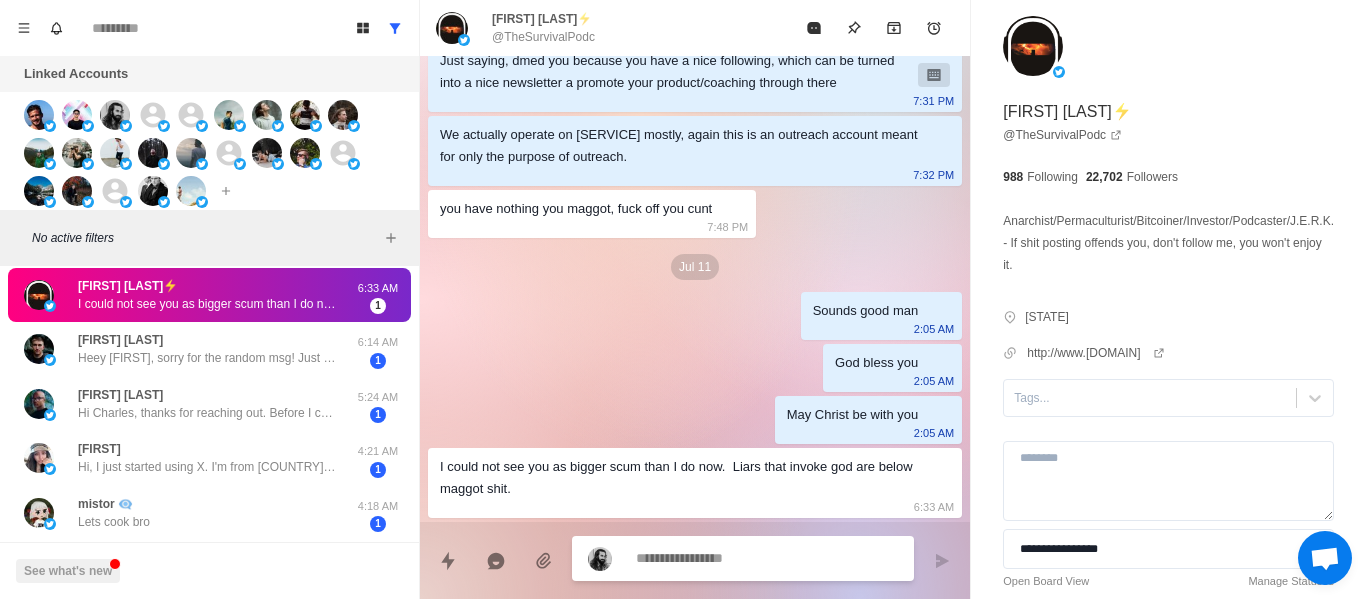 click at bounding box center [767, 558] 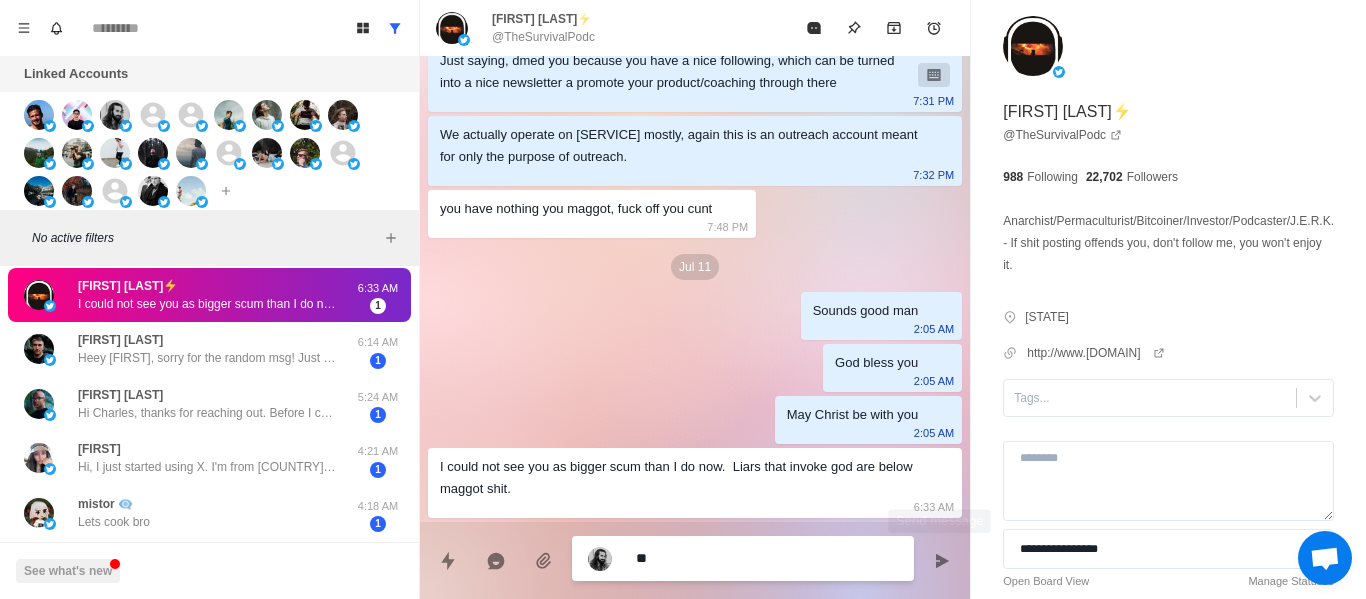 click on "**" at bounding box center [695, 552] 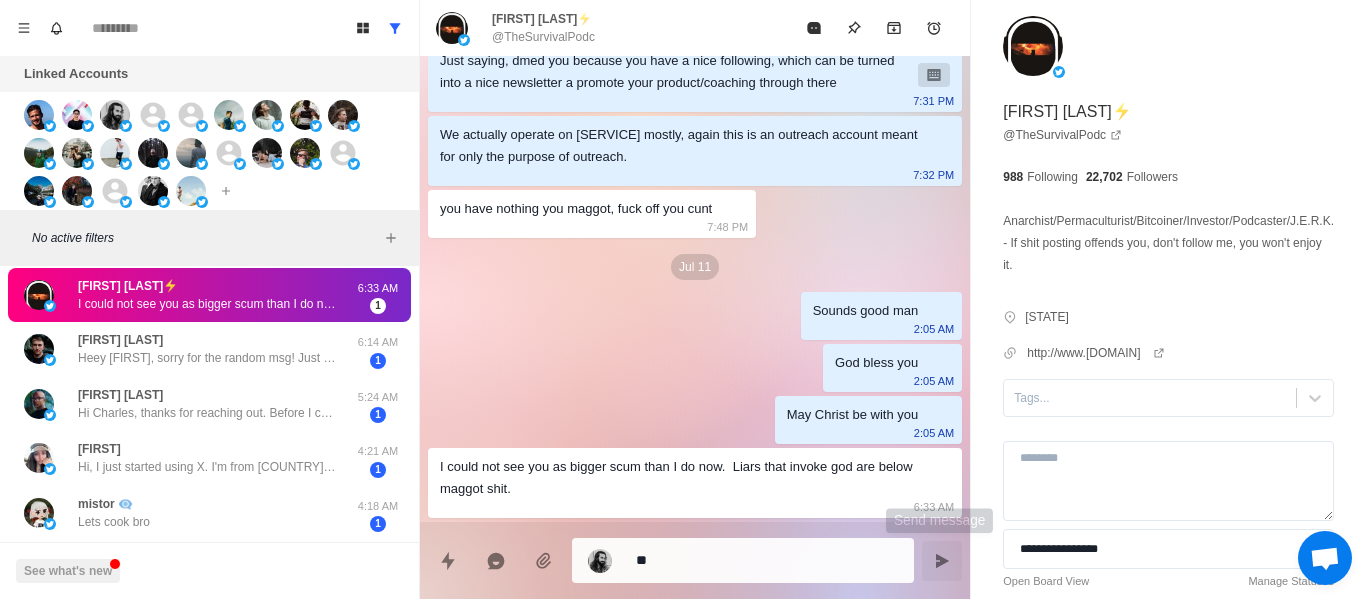 click at bounding box center [942, 561] 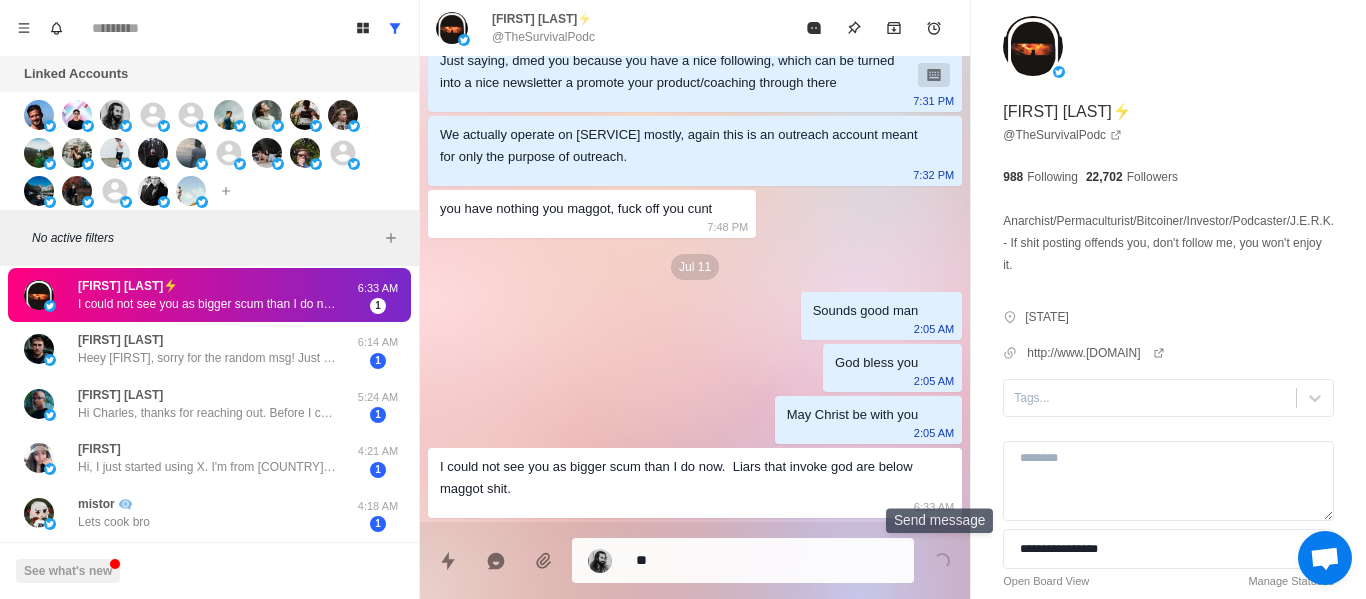 scroll, scrollTop: 1012, scrollLeft: 0, axis: vertical 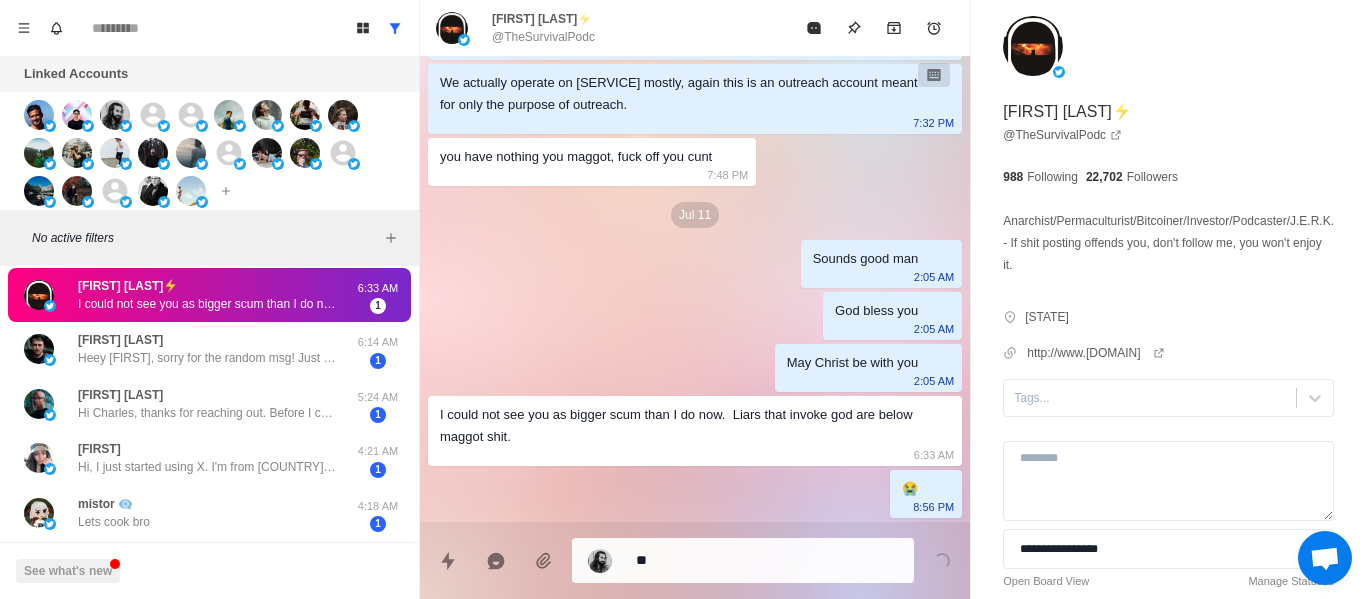 click on "**" at bounding box center (767, 560) 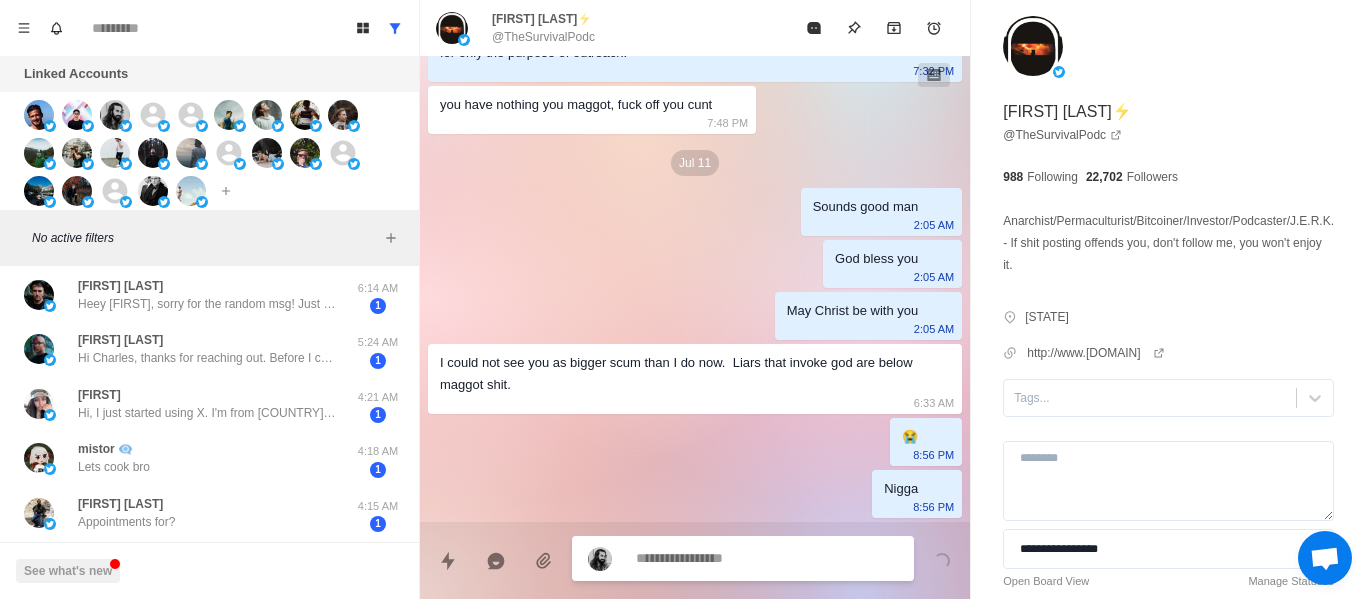 scroll, scrollTop: 1116, scrollLeft: 0, axis: vertical 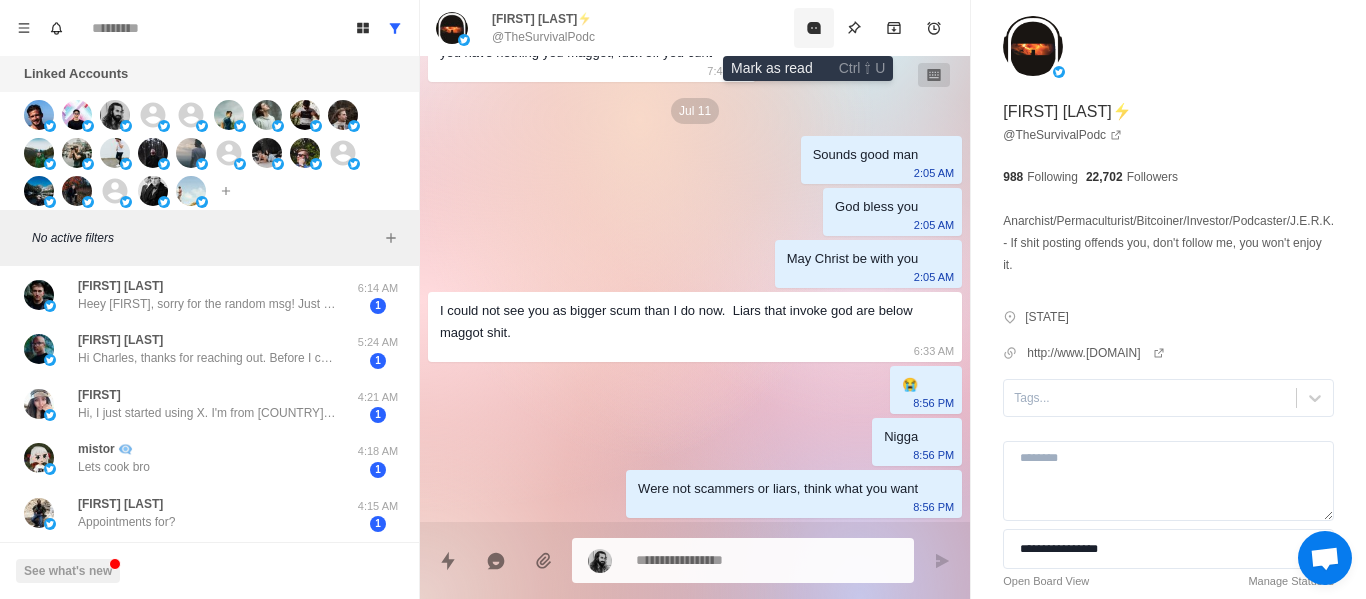 click 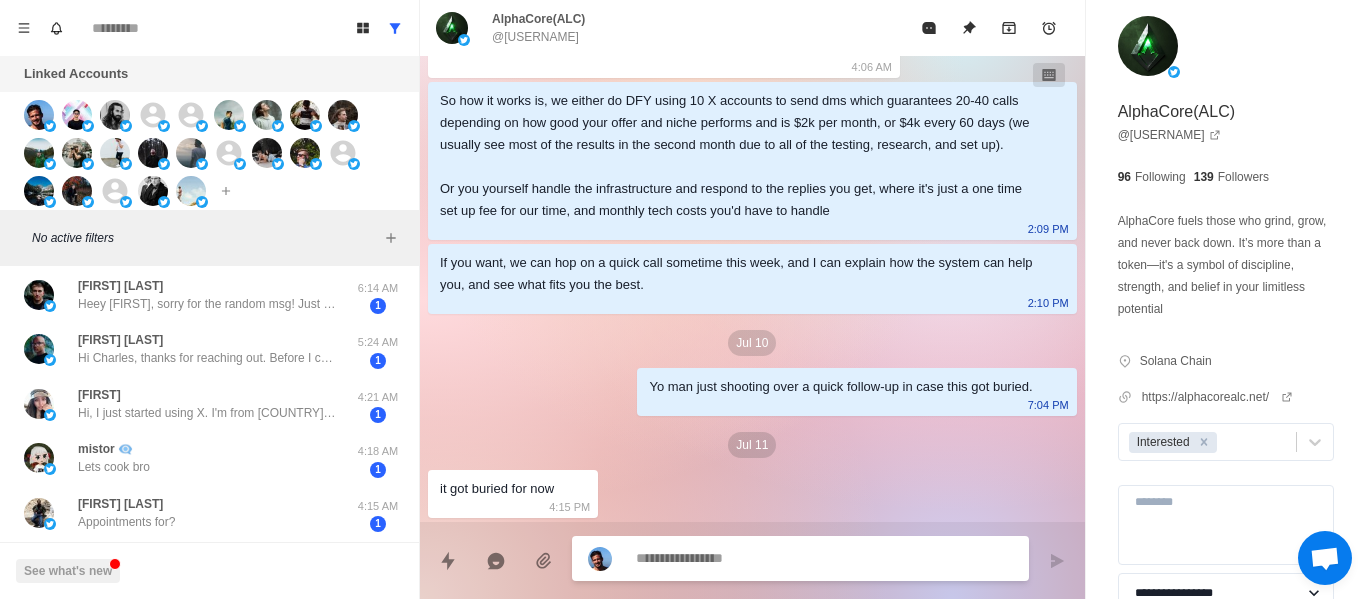 scroll, scrollTop: 216, scrollLeft: 0, axis: vertical 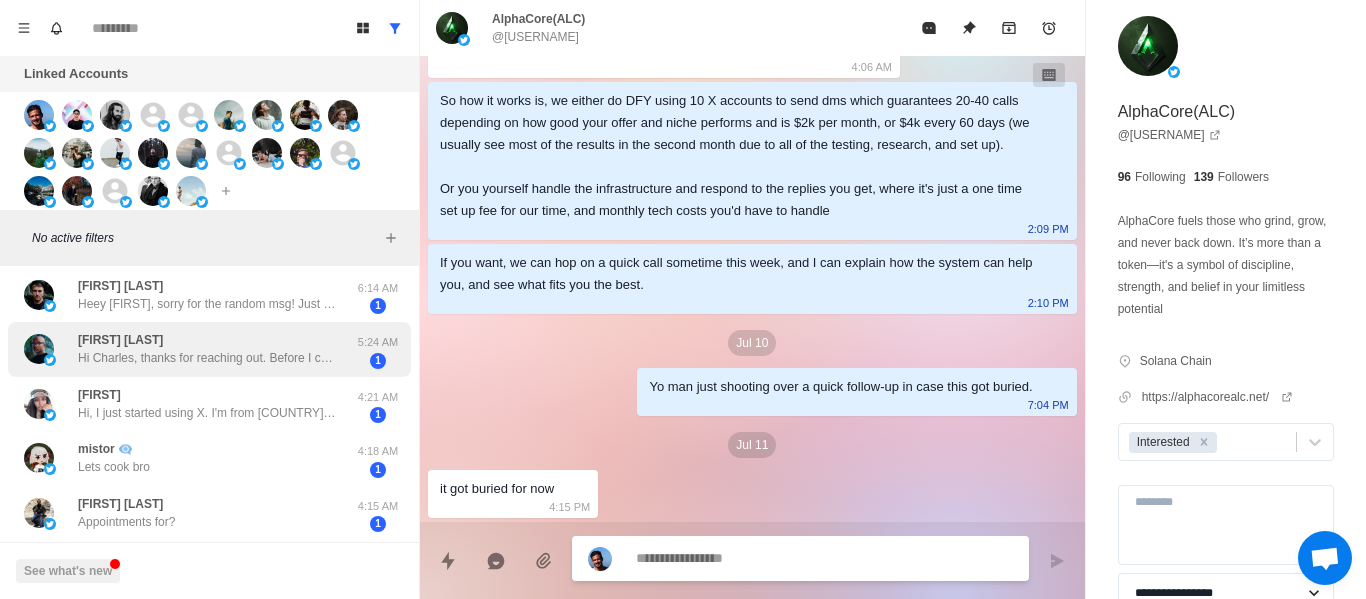 click on "[FIRST] [LAST] Hi [FIRST], thanks for reaching out. Before I can answer that, I’d need a better understanding of who the appointments are with, how they’re sourced, and the value exchange. Feel free to send over a short overview or deck. Best! 5:24 AM 1" at bounding box center (209, 349) 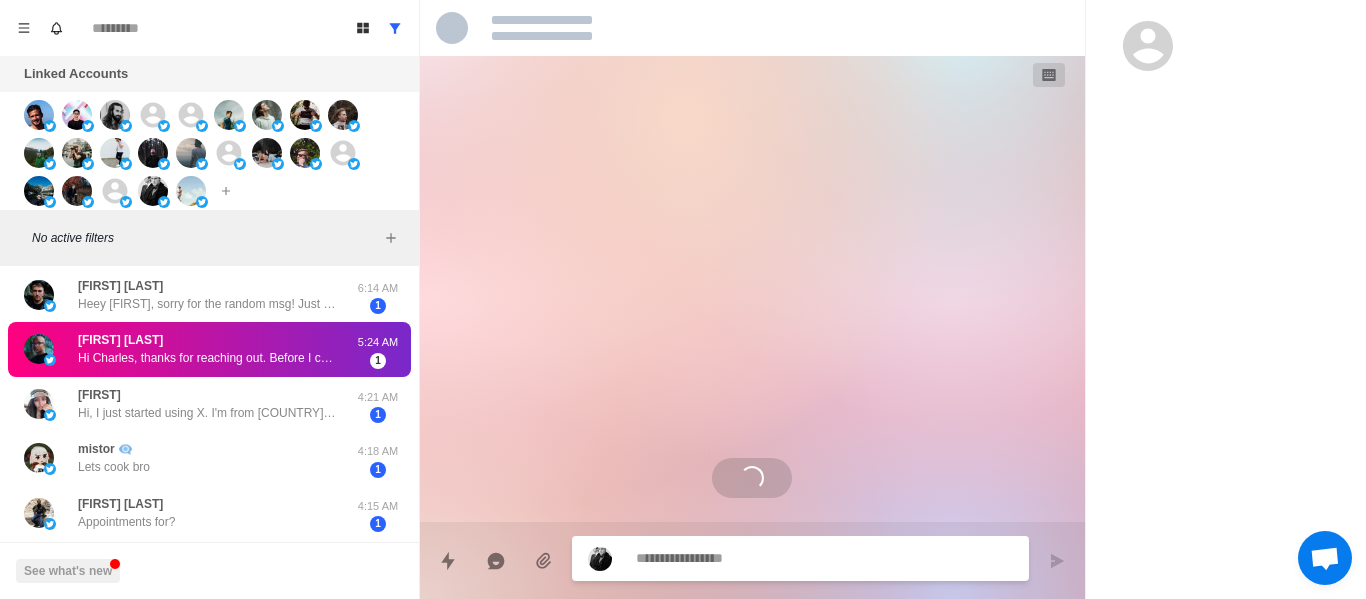 scroll, scrollTop: 0, scrollLeft: 0, axis: both 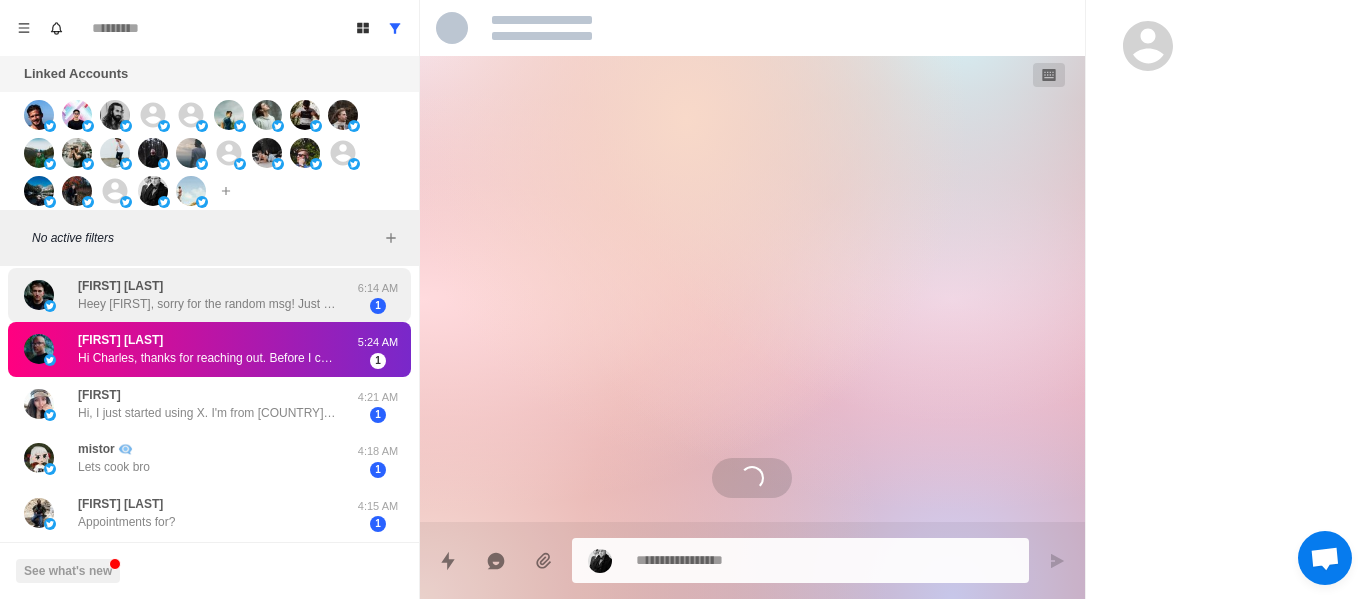 click on "Heey [FIRST], sorry for the random msg! Just thought this may be helpful.
I built a platform with 300Million+ leads (emails, phone numbers, etc.) and am thinking of offering full, unlimited access to first 35 people.
Interested in testing it out, [FIRST]?" at bounding box center (208, 304) 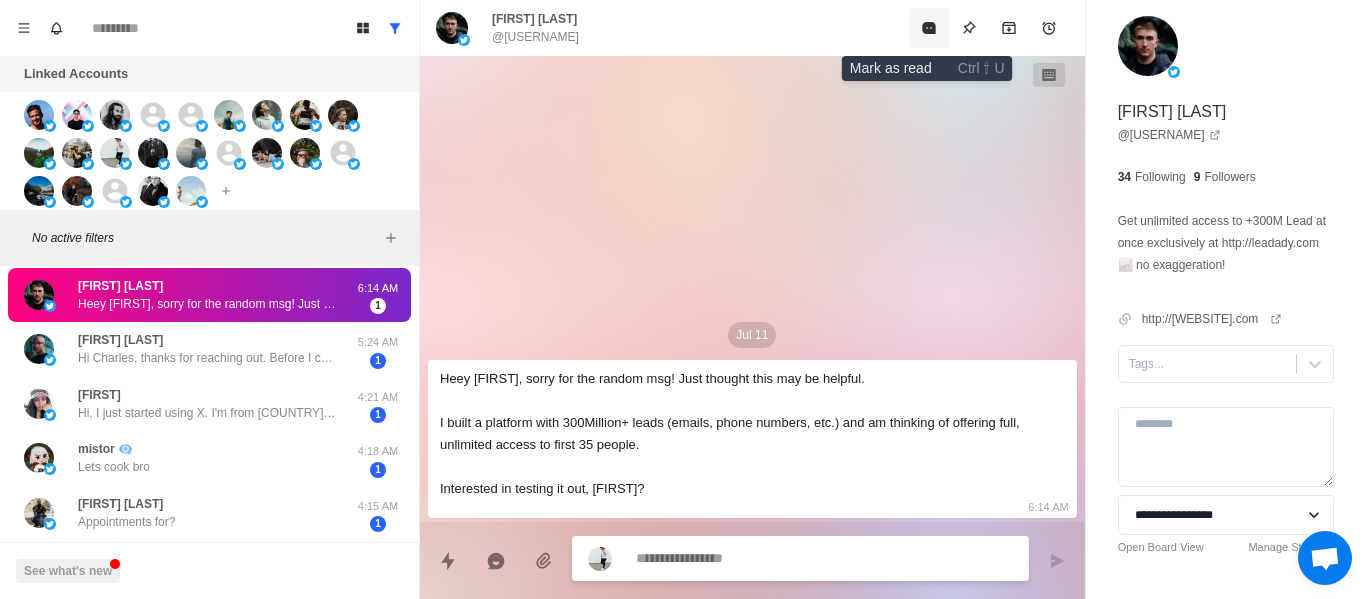 click at bounding box center [929, 28] 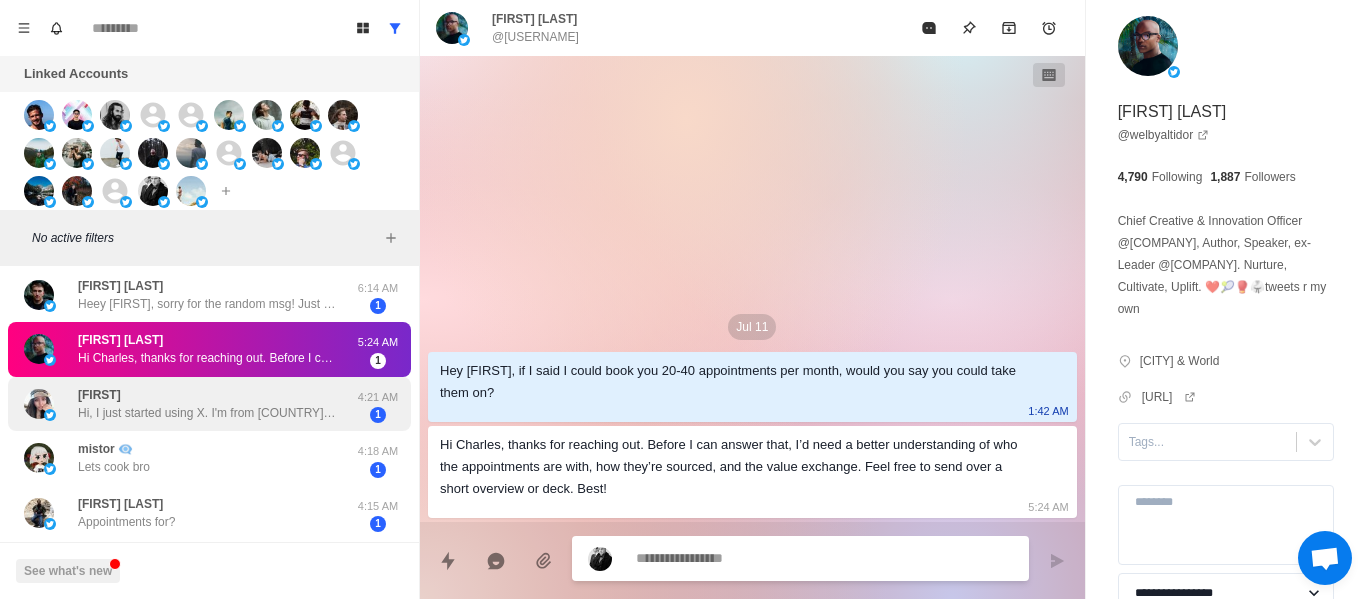 click on "Hi, I just started using X. I'm from [COUNTRY] and I'm [AGE] years old. I enjoy making new friends. I'm looking for a serious and long-term relationship. If you have the same interests, please tell me your age and where you're from. Thank you." at bounding box center (208, 413) 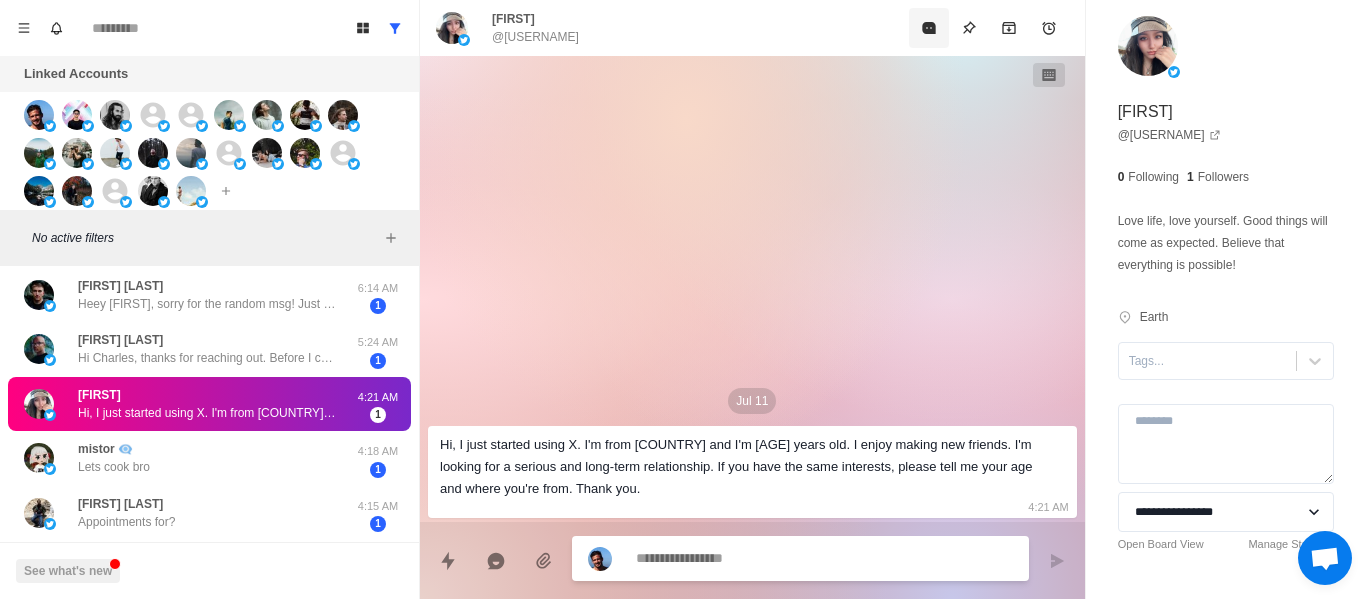 click at bounding box center (929, 28) 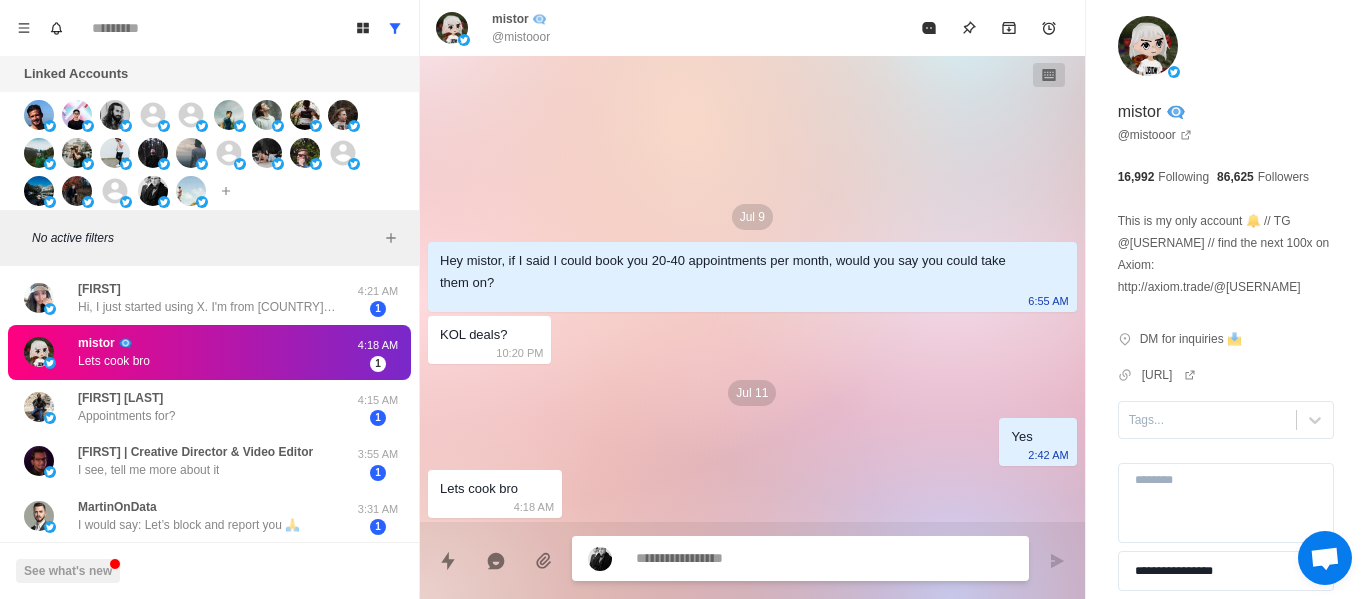 scroll, scrollTop: 1001, scrollLeft: 0, axis: vertical 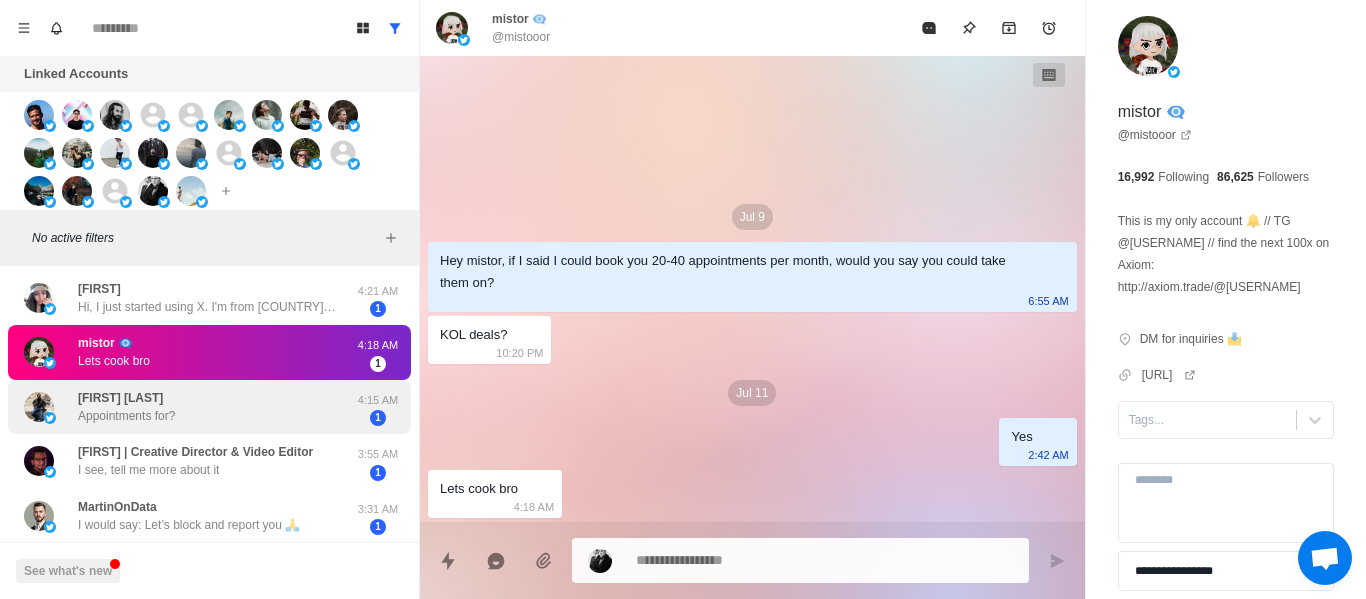 click on "[FIRST] [LAST]" at bounding box center (120, 398) 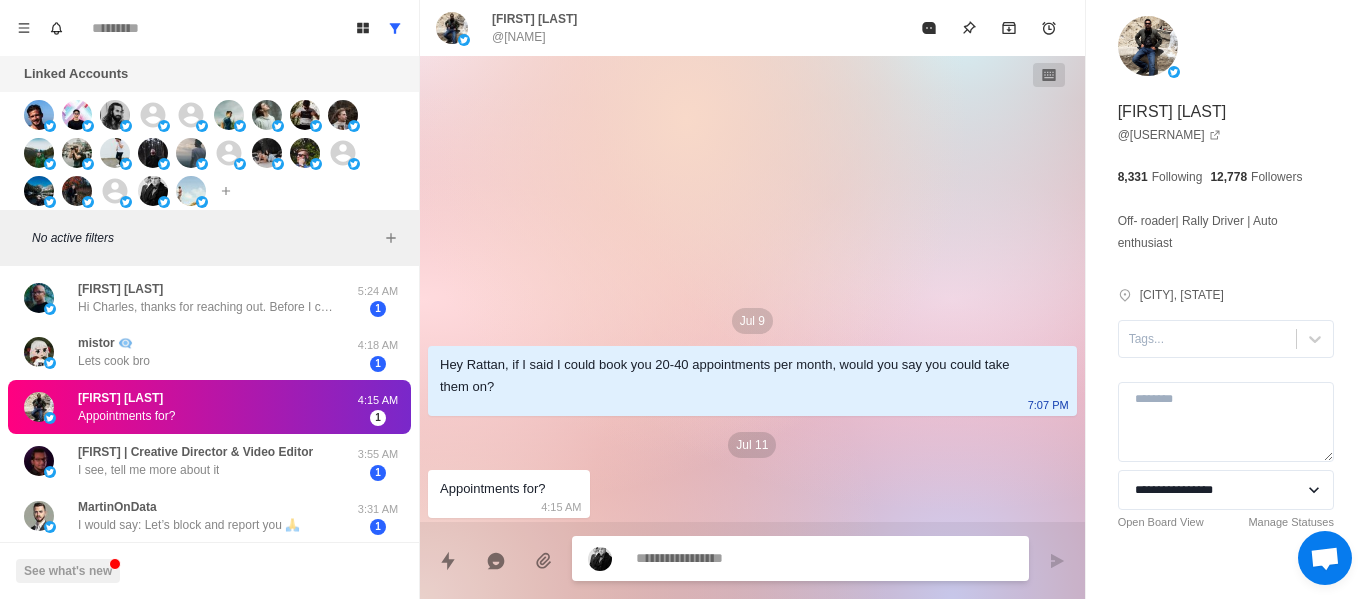 scroll, scrollTop: 892, scrollLeft: 0, axis: vertical 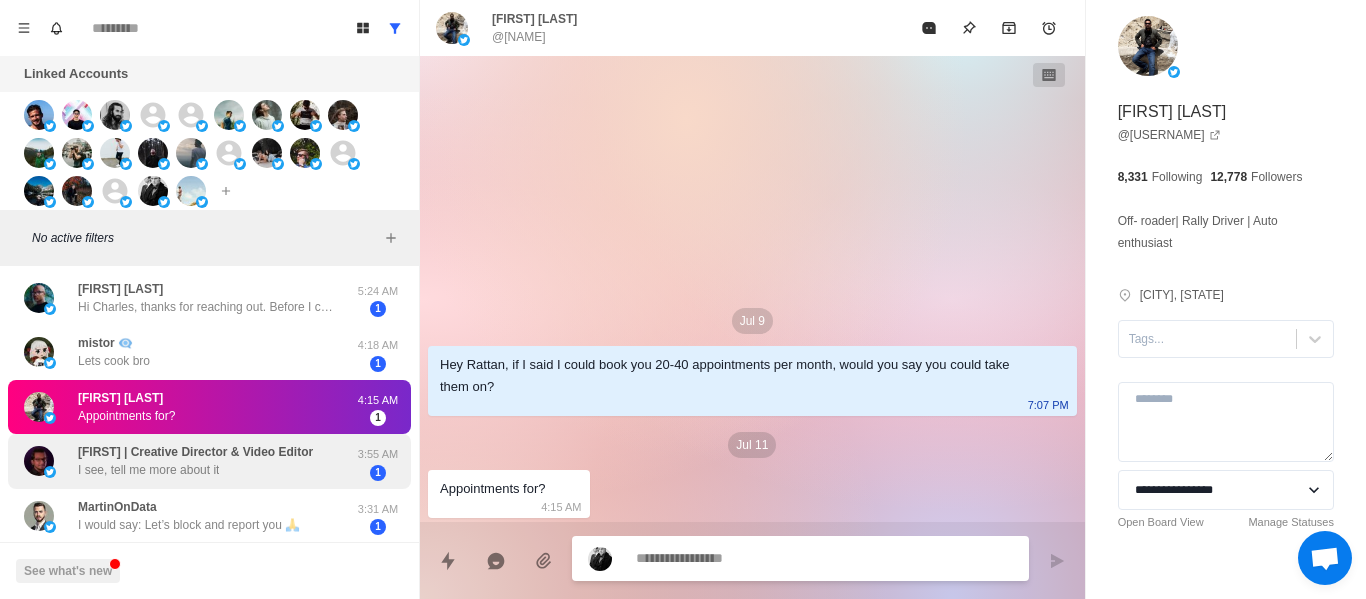 click on "I see, tell me more about it" at bounding box center [148, 470] 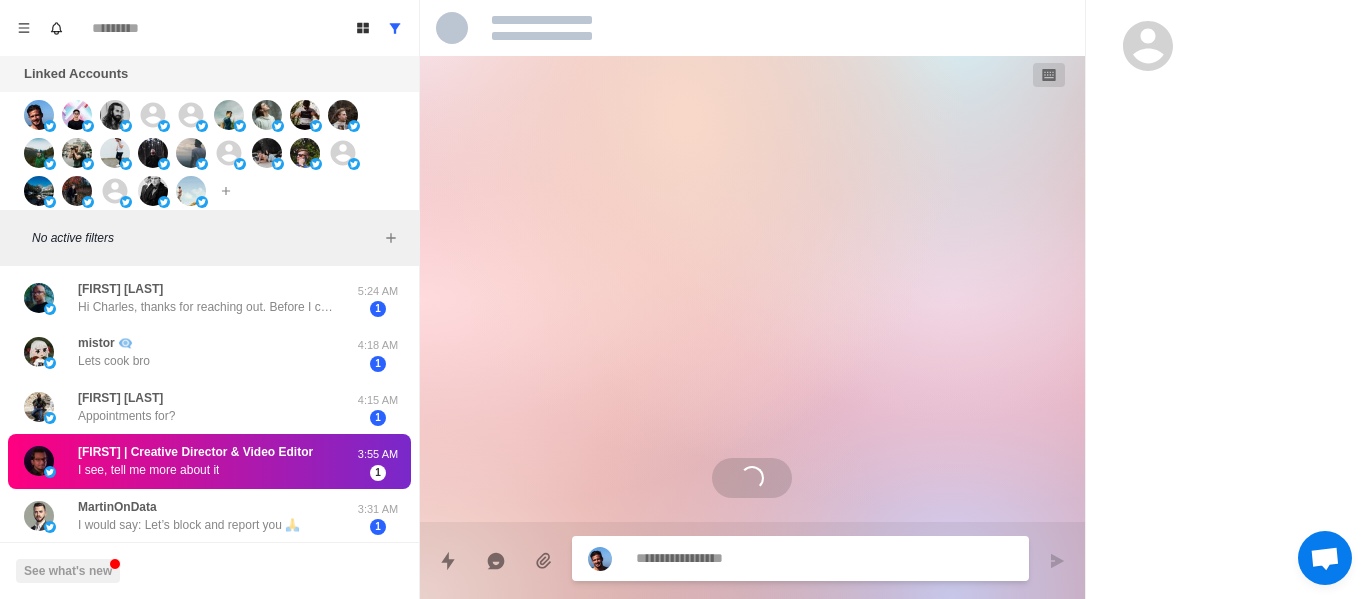 scroll, scrollTop: 264, scrollLeft: 0, axis: vertical 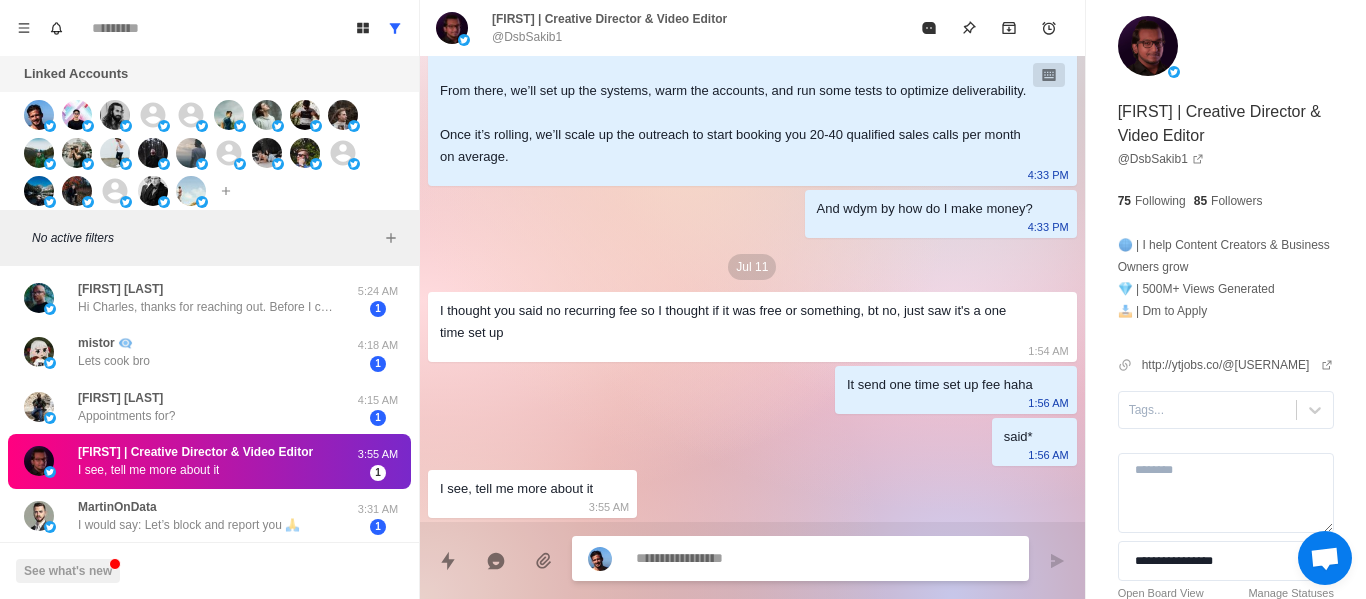 click on "See what's new" at bounding box center [209, 570] 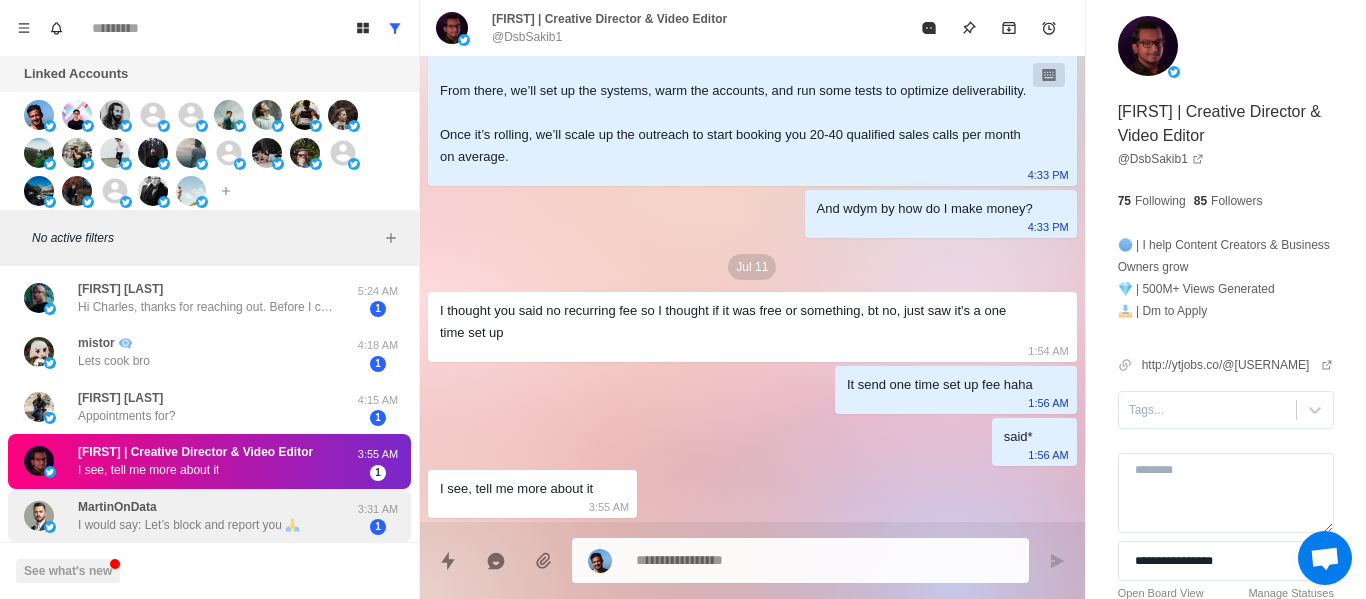 click on "[USERNAME] I would say: Let’s block and report you 🙏 3:31 AM 1" at bounding box center [209, 516] 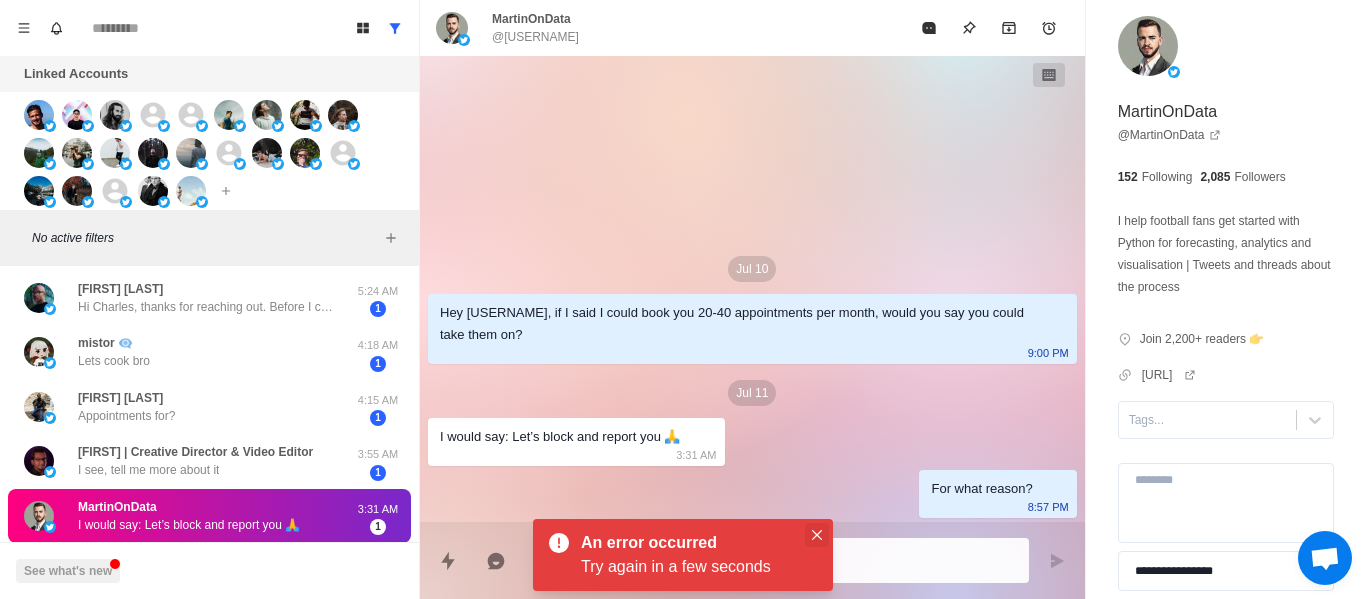 click on "Board View Tools Archived Chats Mark many as read Keyboard shortcuts Team Settings Upgrade Log out Past reminders No notifications Create a reminder in a conversation to be notified Linked Accounts Connect X account Connect Instagram account Additional account cost: +$48/year No active filters [USERNAME](ALC) it got buried for now [TIME] 1 [FIRST] Ai👑 I could be open to it, but I would want to see some results before sending any money to a stranger over the Internet so I just wanna make sure that I am clear about my expectations so I don’t waste your time.
Also have six guys so far that are working for me doing it the commission went [TIME] 1 [USERNAME] [TIME] 2 [USERNAME] dm me here [TIME] 3 [FIRST] [LAST] [FIRST] [LAST] i charge $200 per hour for dev work, but willing to do $50 to $100 for 30-60 min meetings as long as they pay upfront. u can sell it for whatever u want above that rate [DAY] 1 [FIRST] [LAST] +[PHONE] 1 [USERNAME] [EMAIL] 1 [FIRST] [LAST] collab* 2 [FIRST] [LAST] 1 [USERNAME] 1" at bounding box center [683, 299] 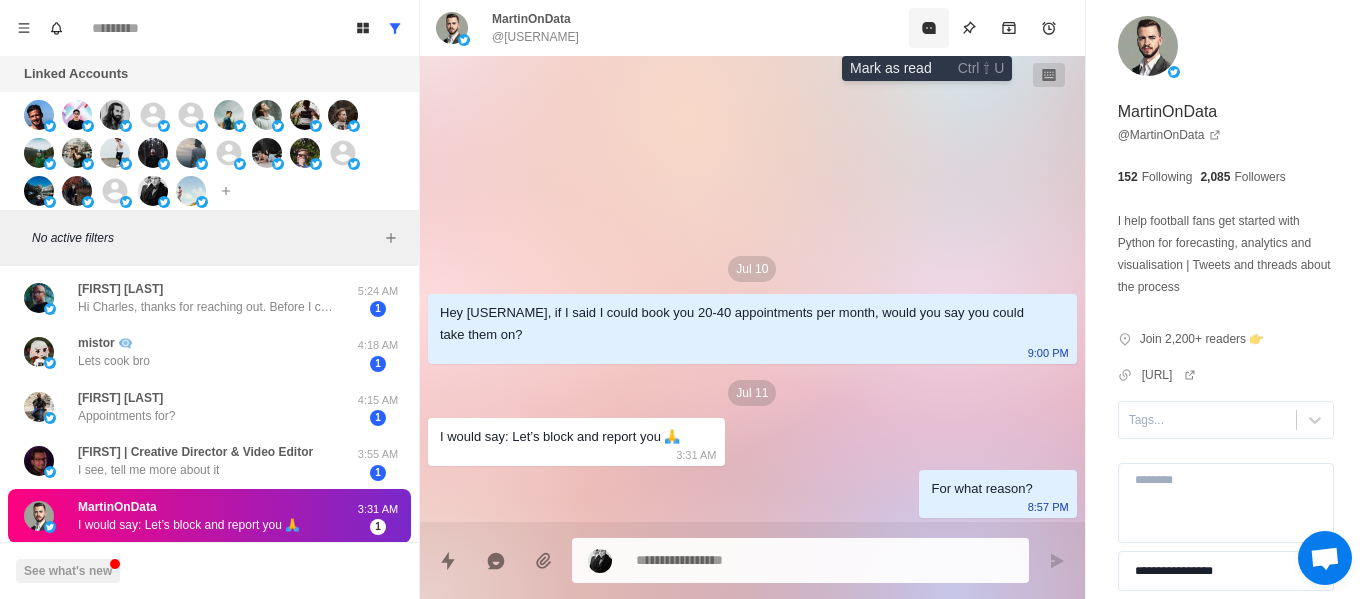click at bounding box center (929, 28) 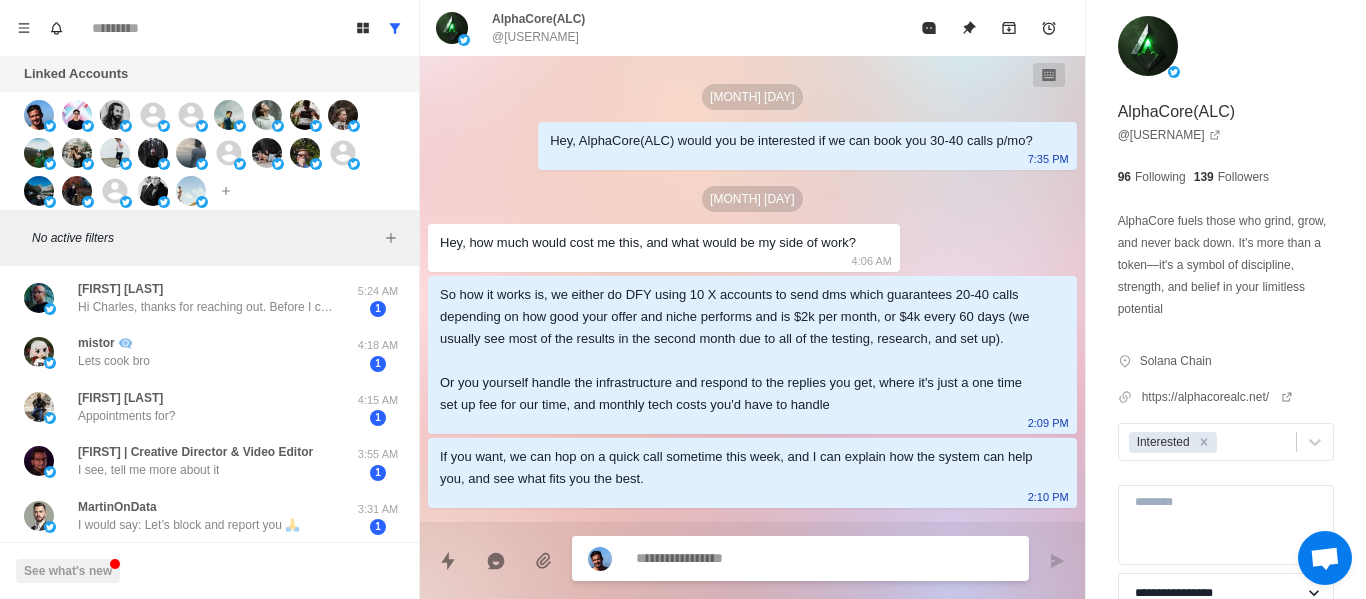 scroll, scrollTop: 216, scrollLeft: 0, axis: vertical 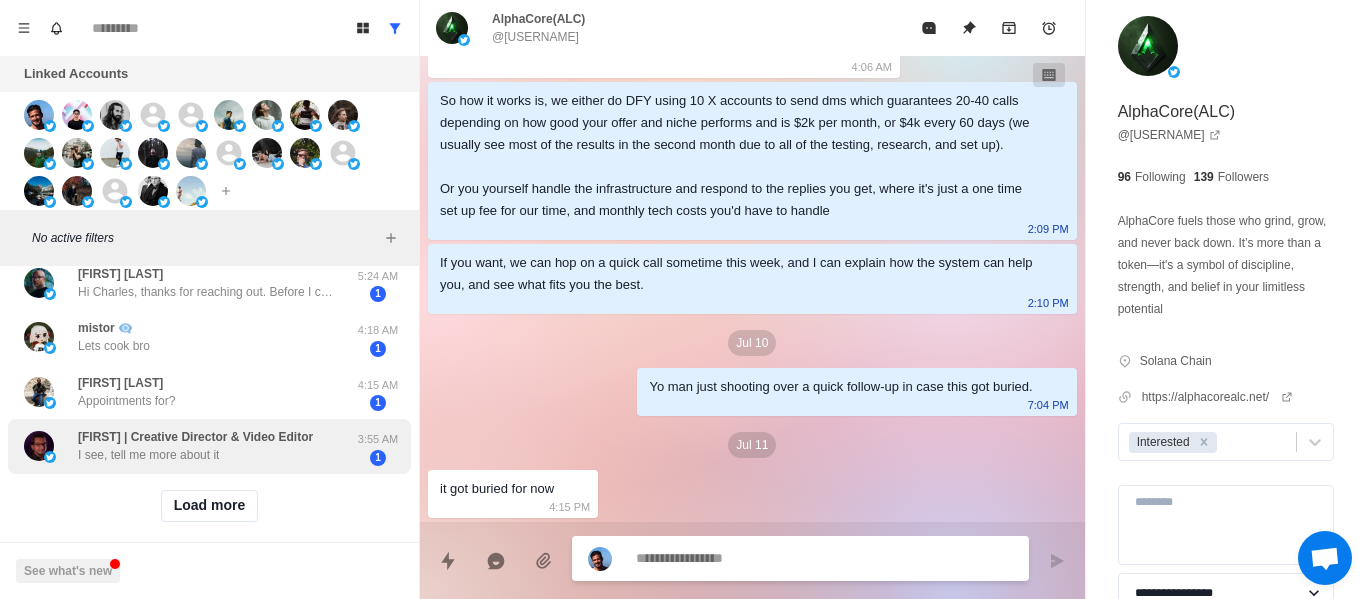 click on "[FIRST] | Creative Director & Video Editor I see, tell me more about it [TIME] [NUMBER]" at bounding box center [209, 446] 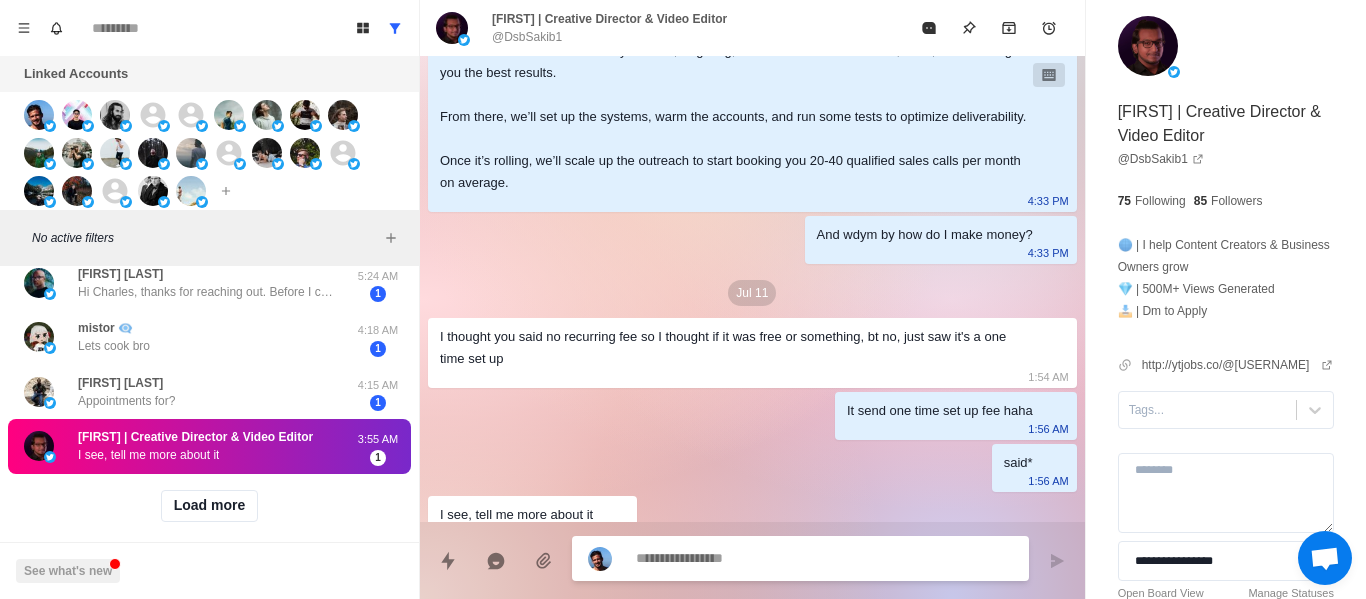scroll, scrollTop: 264, scrollLeft: 0, axis: vertical 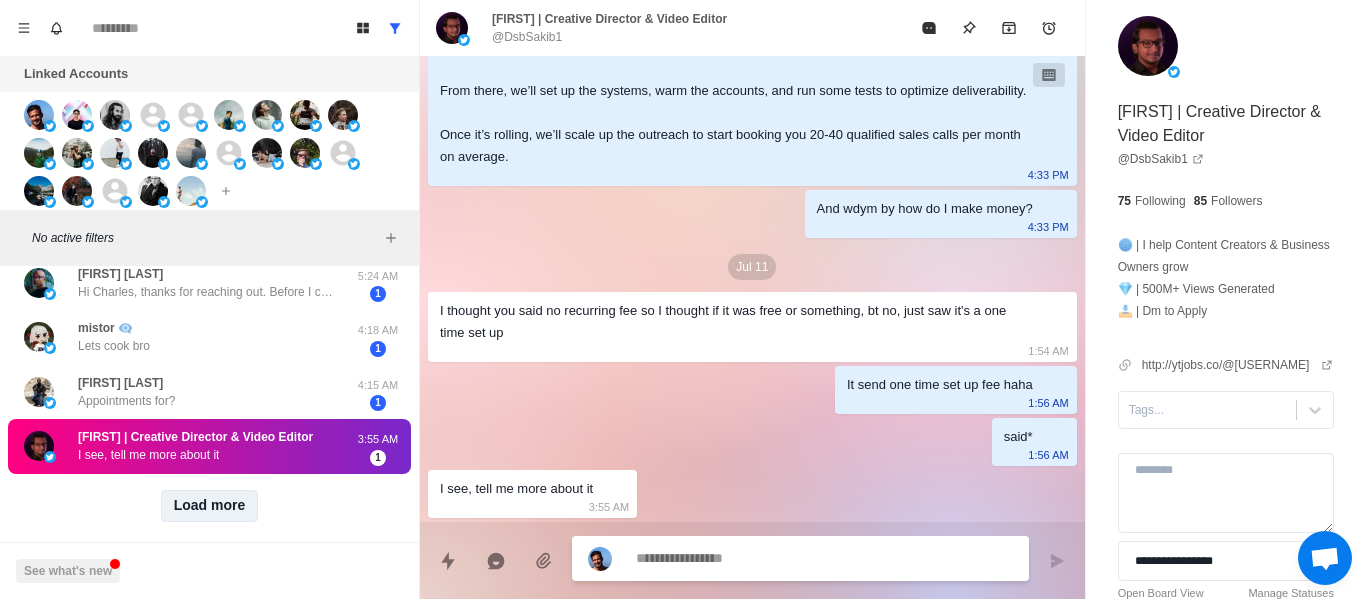 drag, startPoint x: 169, startPoint y: 532, endPoint x: 170, endPoint y: 516, distance: 16.03122 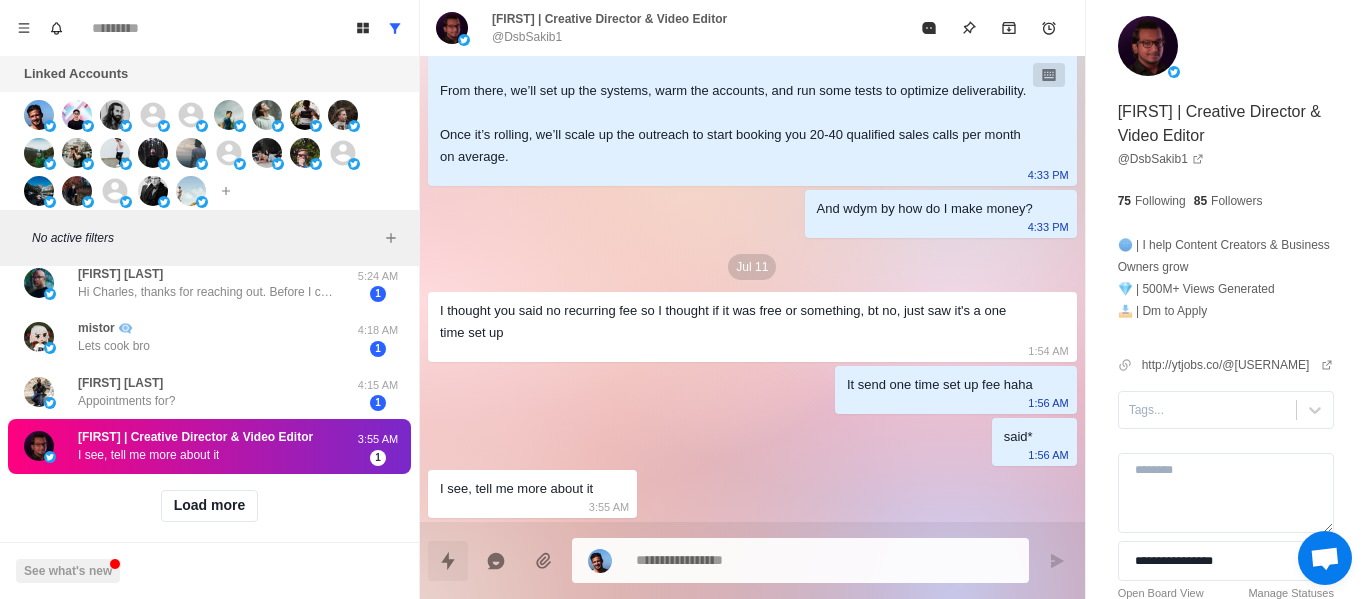 drag, startPoint x: 182, startPoint y: 512, endPoint x: 464, endPoint y: 555, distance: 285.25952 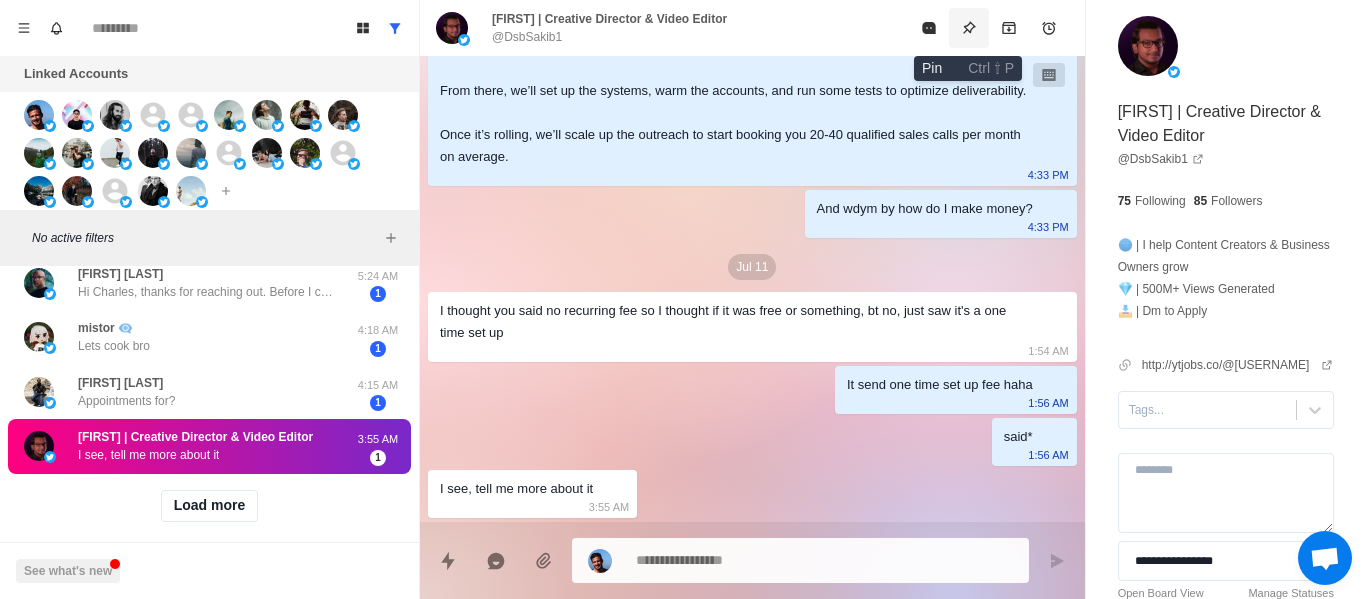 click at bounding box center (969, 28) 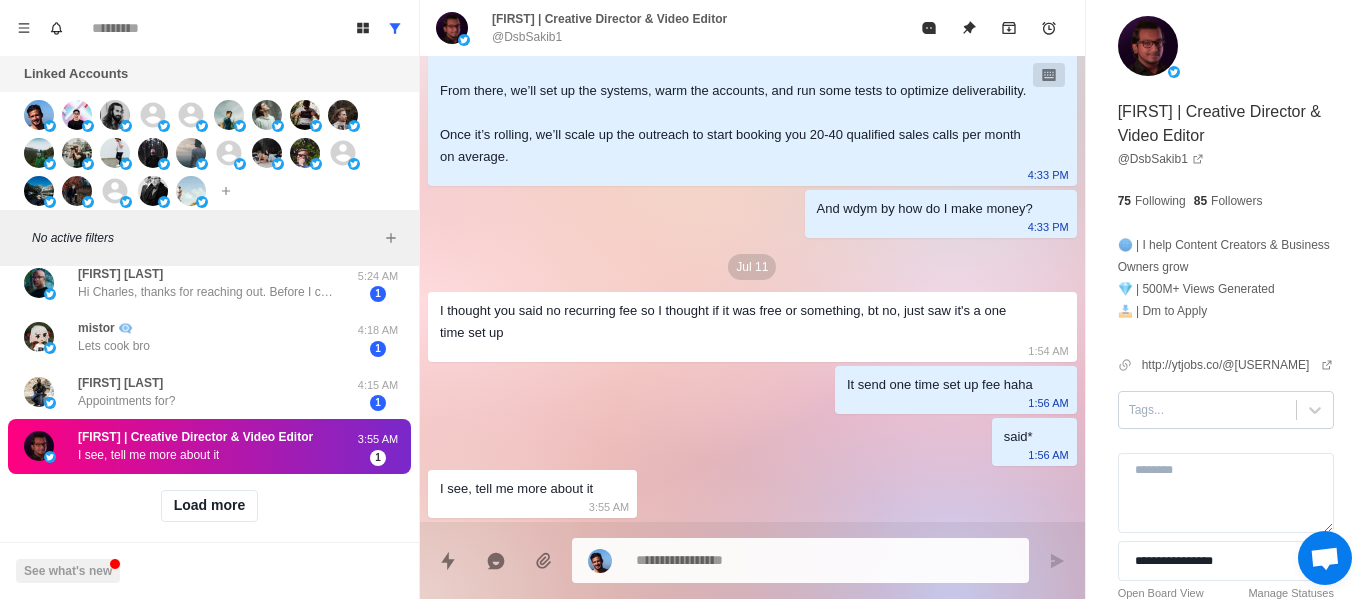 click at bounding box center (1207, 410) 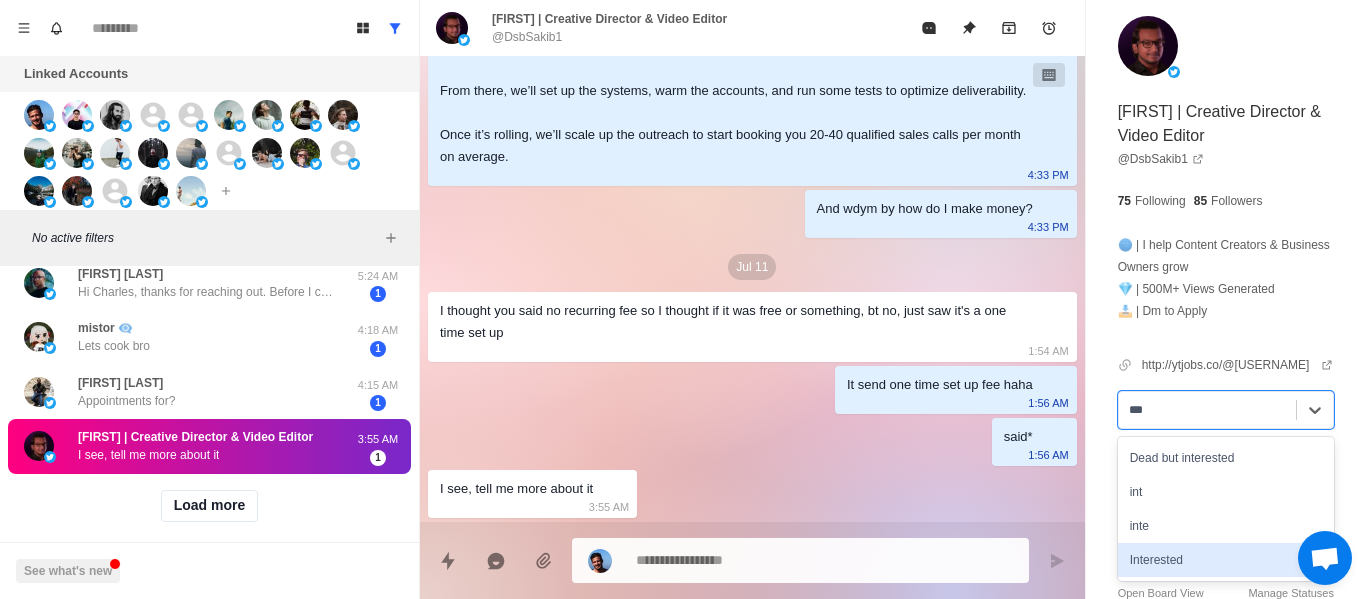 click on "Interested" at bounding box center (1226, 560) 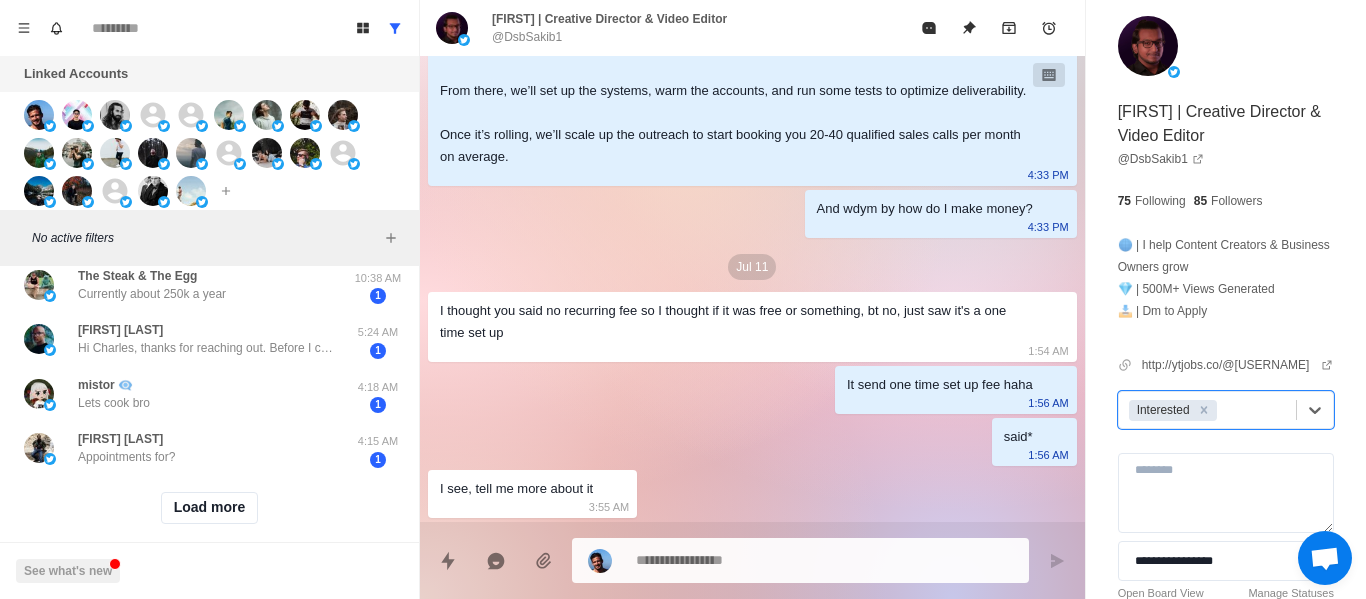 scroll, scrollTop: 0, scrollLeft: 0, axis: both 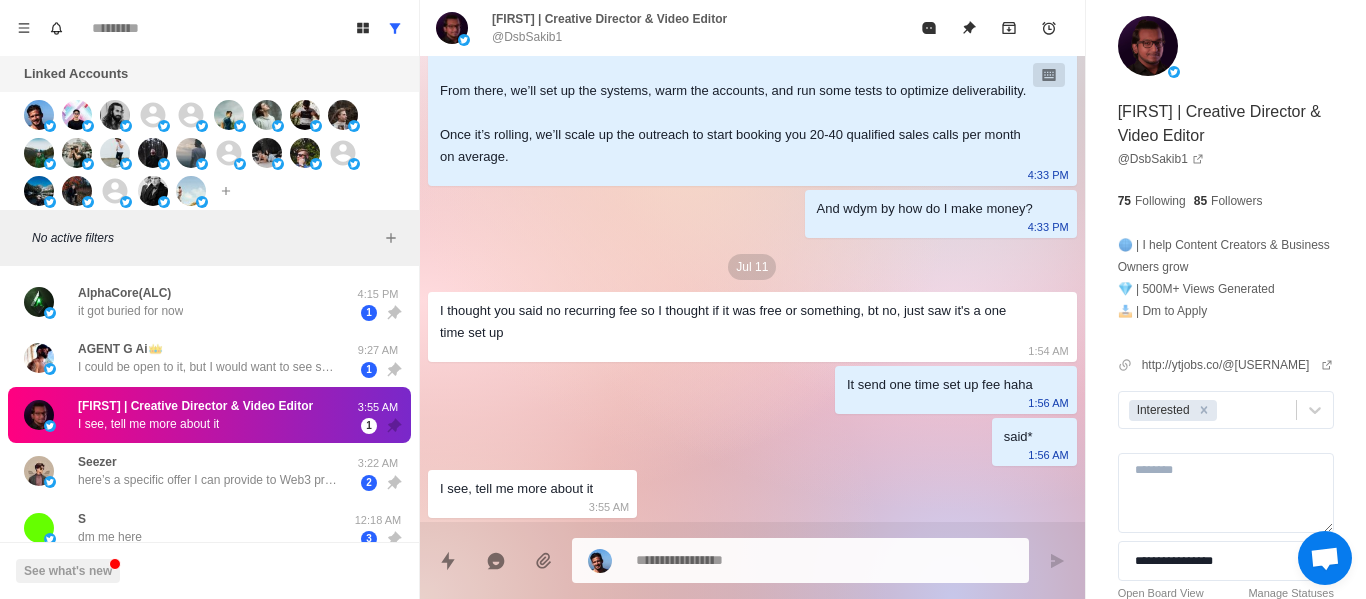 click on "[MONTH] [DAY] hey [USERNAME], I can set up a system that sends 120k dms per month one time set up, NO recurring fees. open to chat? [TIME] How does it work and how do you make money? [TIME] For sure man. First we’ll dial in your offer, targeting, and niche to see whether X, Insta, or both will get you the best results.
From there, we’ll set up the systems, warm the accounts, and run some tests to optimize deliverability.
Once it’s rolling, we’ll scale up the outreach to start booking you 20-40 qualified sales calls per month on average.
[TIME] And wdym by how do I make money? [TIME] [MONTH] [DAY] I thought you said no recurring fee so I thought if it was free or something, bt no, just saw it's a one time set up [TIME] It send one time set up fee haha [TIME] said* [TIME] I see, tell me more about it [TIME]" at bounding box center (752, 168) 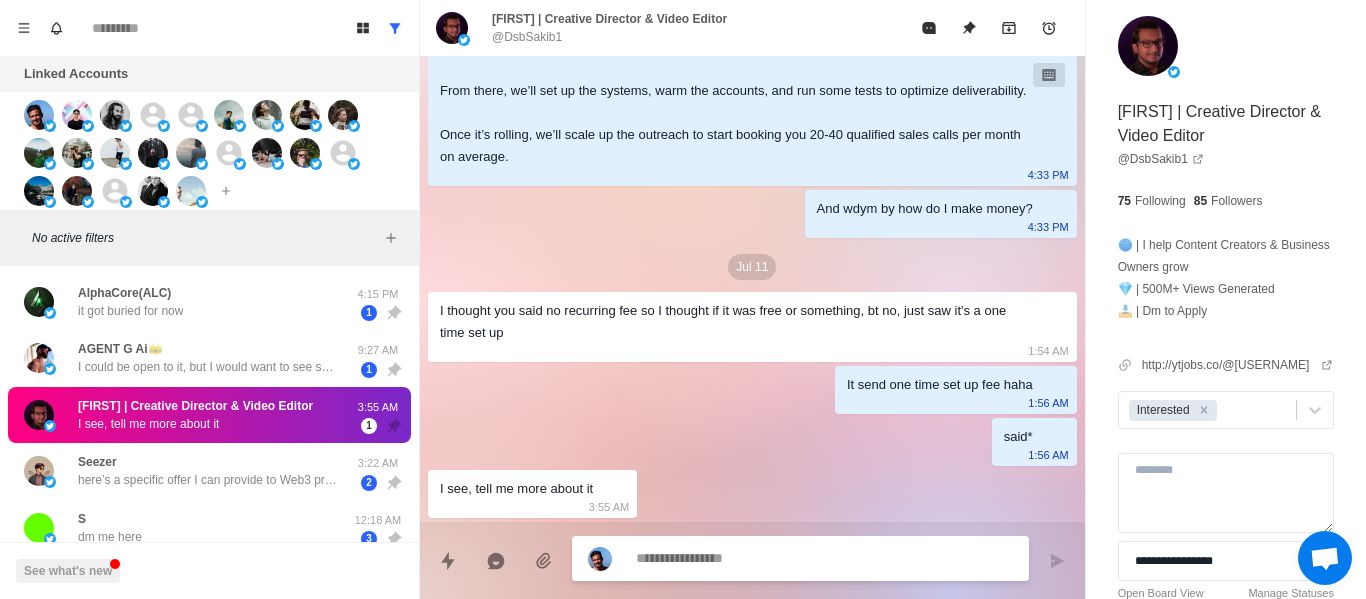 paste on "**********" 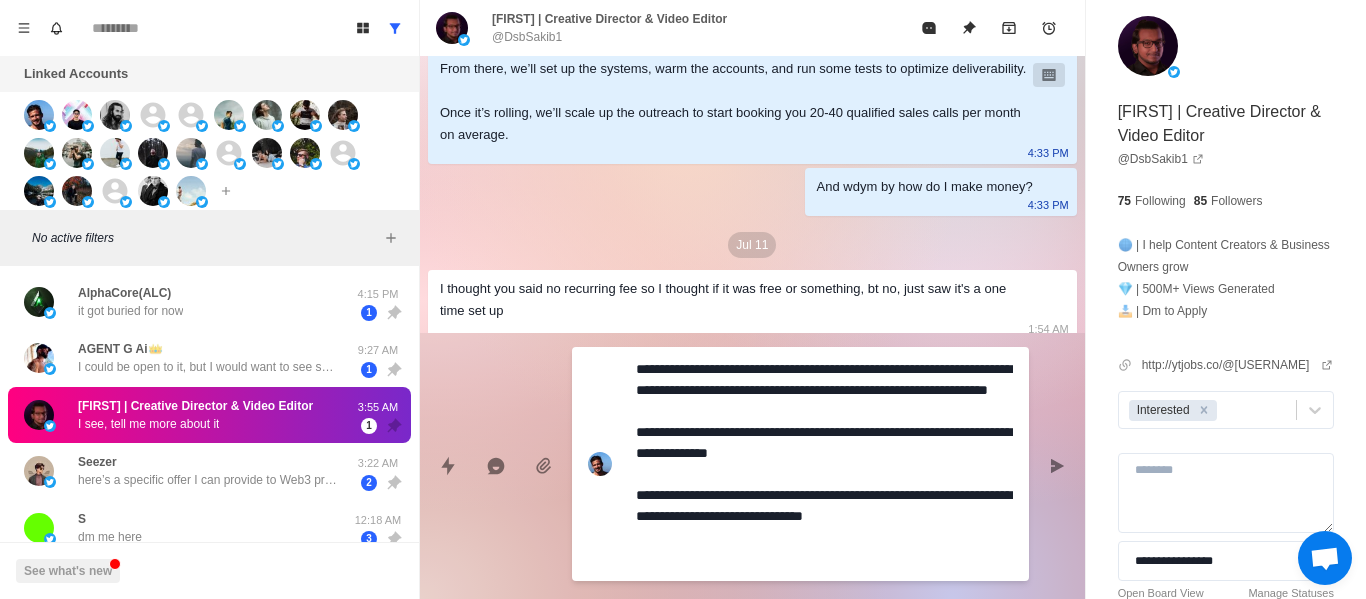 drag, startPoint x: 836, startPoint y: 474, endPoint x: 888, endPoint y: 450, distance: 57.271286 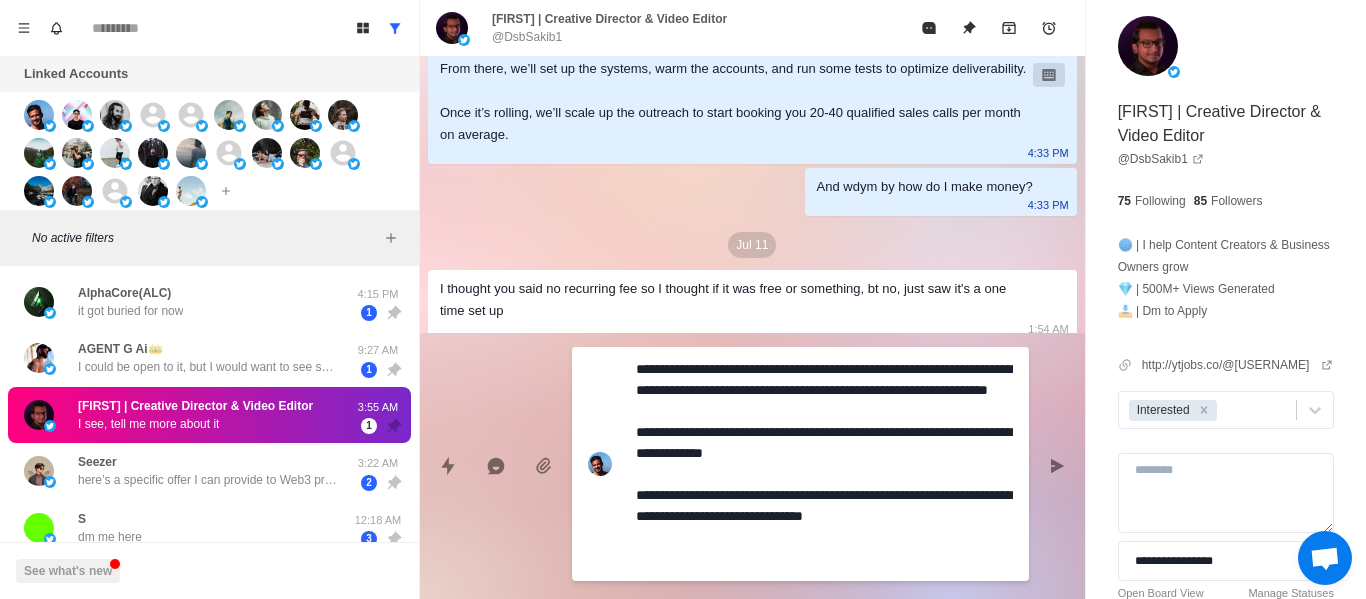 click on "**********" at bounding box center (824, 464) 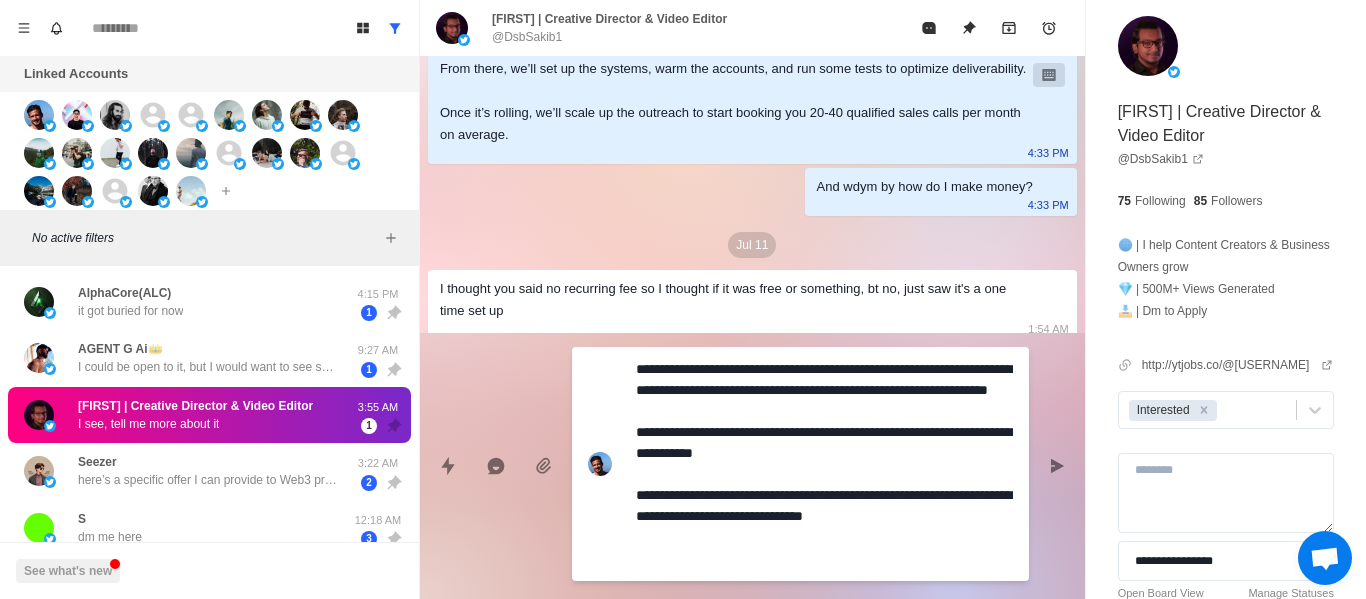 click on "**********" at bounding box center [824, 464] 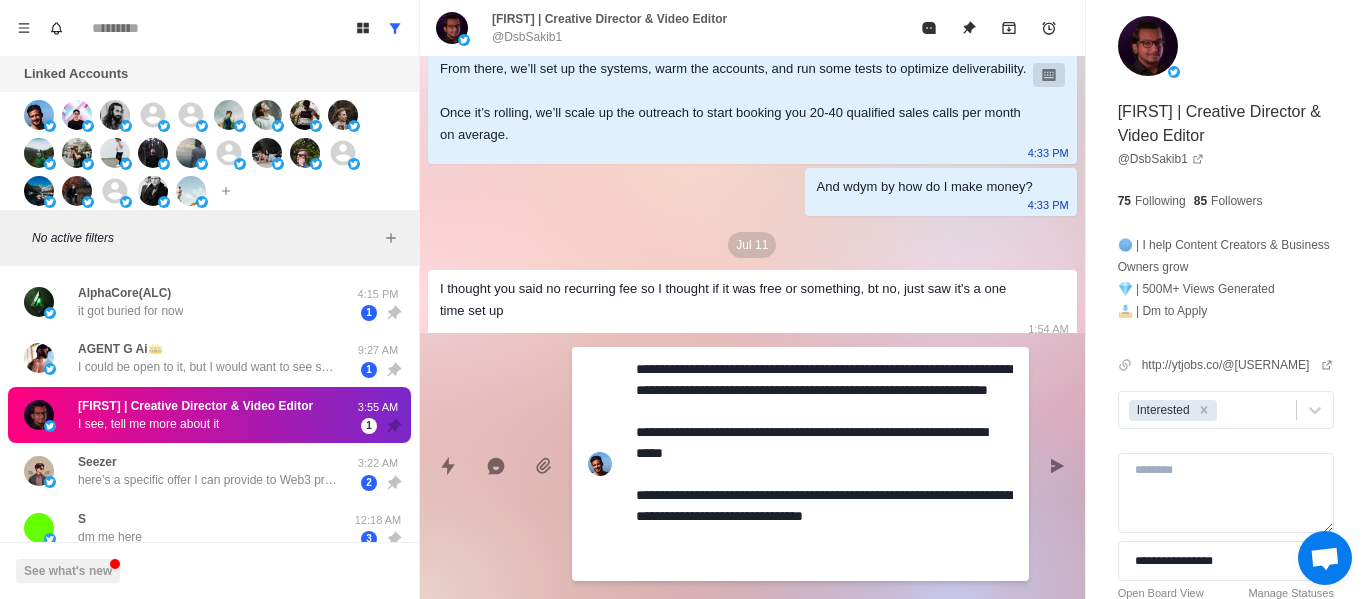 drag, startPoint x: 930, startPoint y: 544, endPoint x: 860, endPoint y: 510, distance: 77.820305 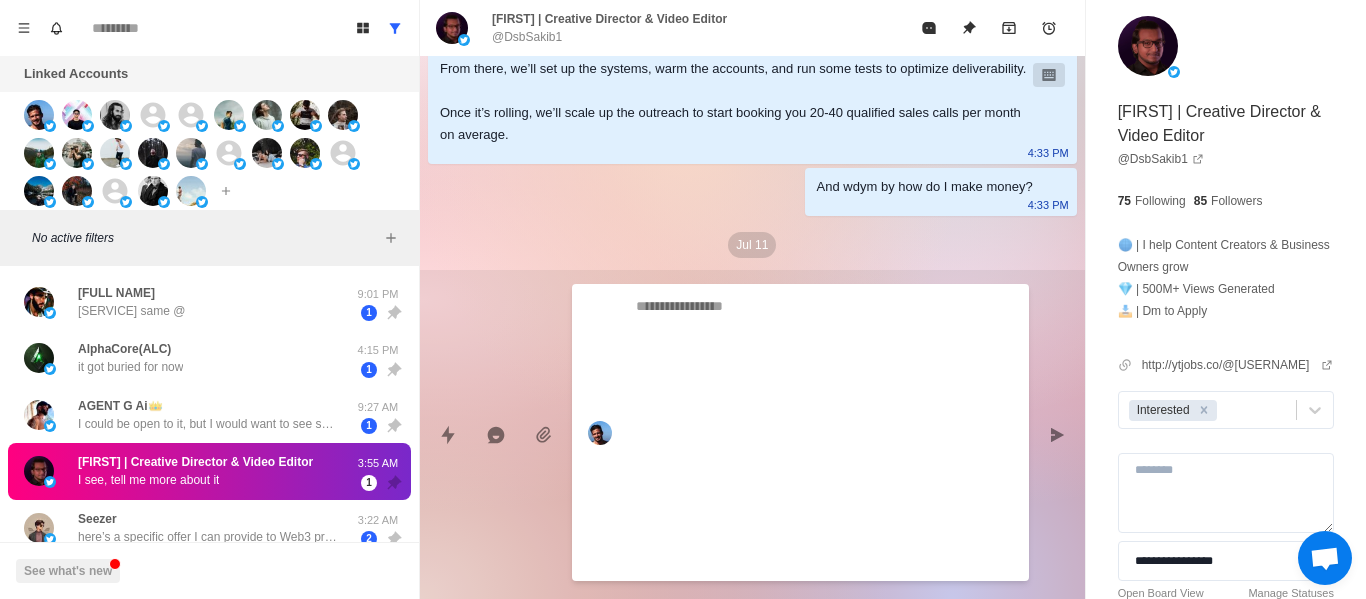 scroll, scrollTop: 470, scrollLeft: 0, axis: vertical 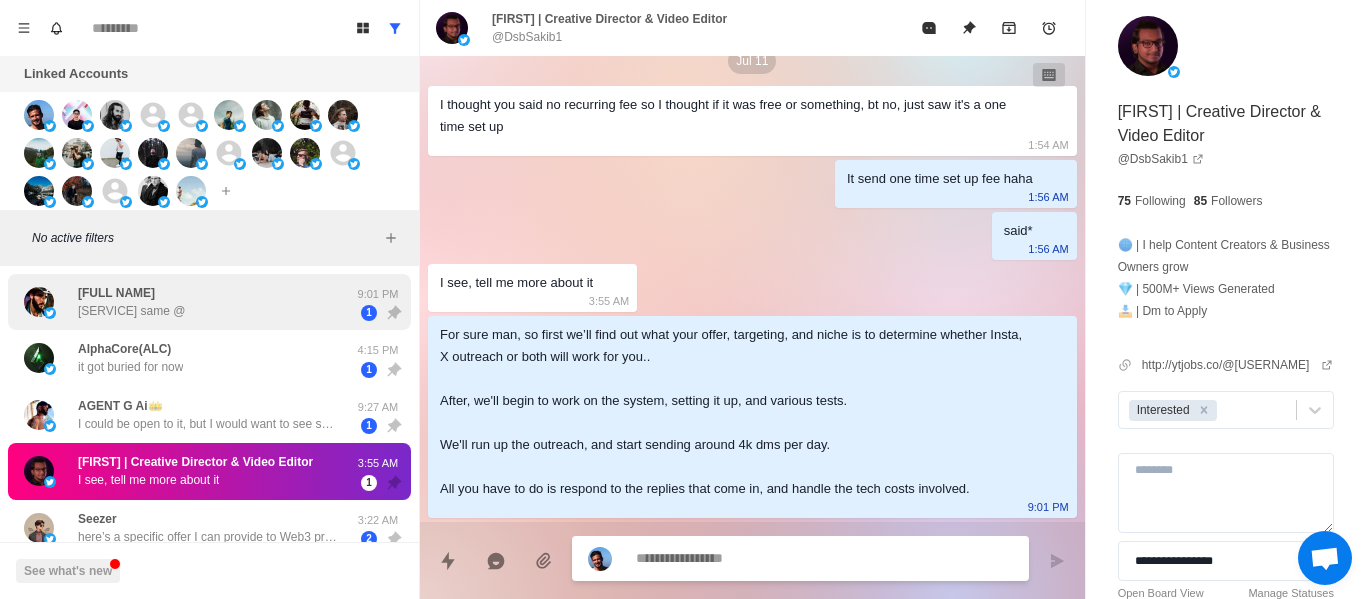 click on "[FIRST] [LAST] Telegram same @ [TIME] [NUMBER]" at bounding box center (209, 302) 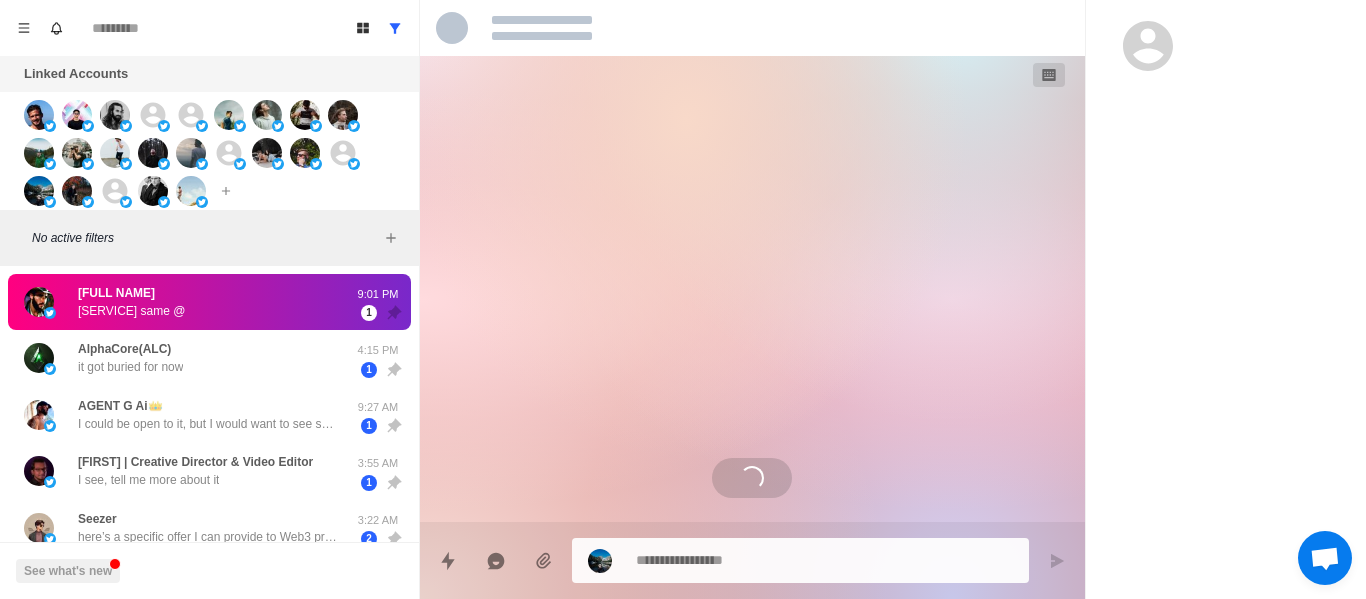 scroll, scrollTop: 0, scrollLeft: 0, axis: both 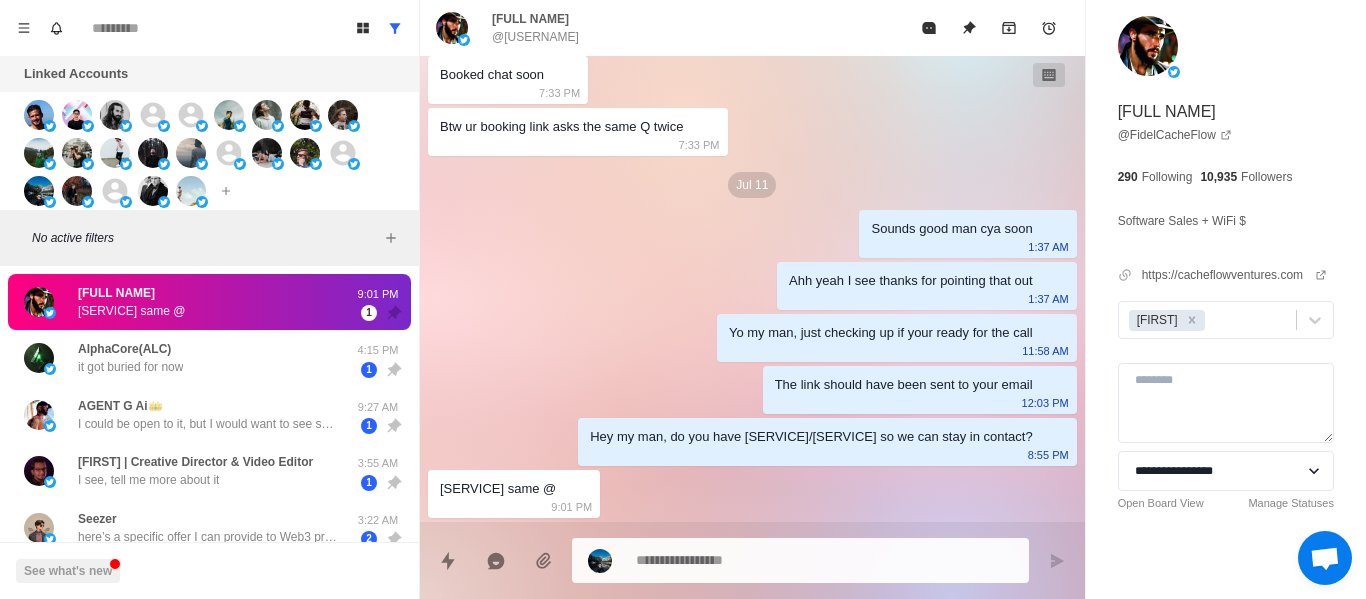 click on "@[USERNAME]" at bounding box center (535, 37) 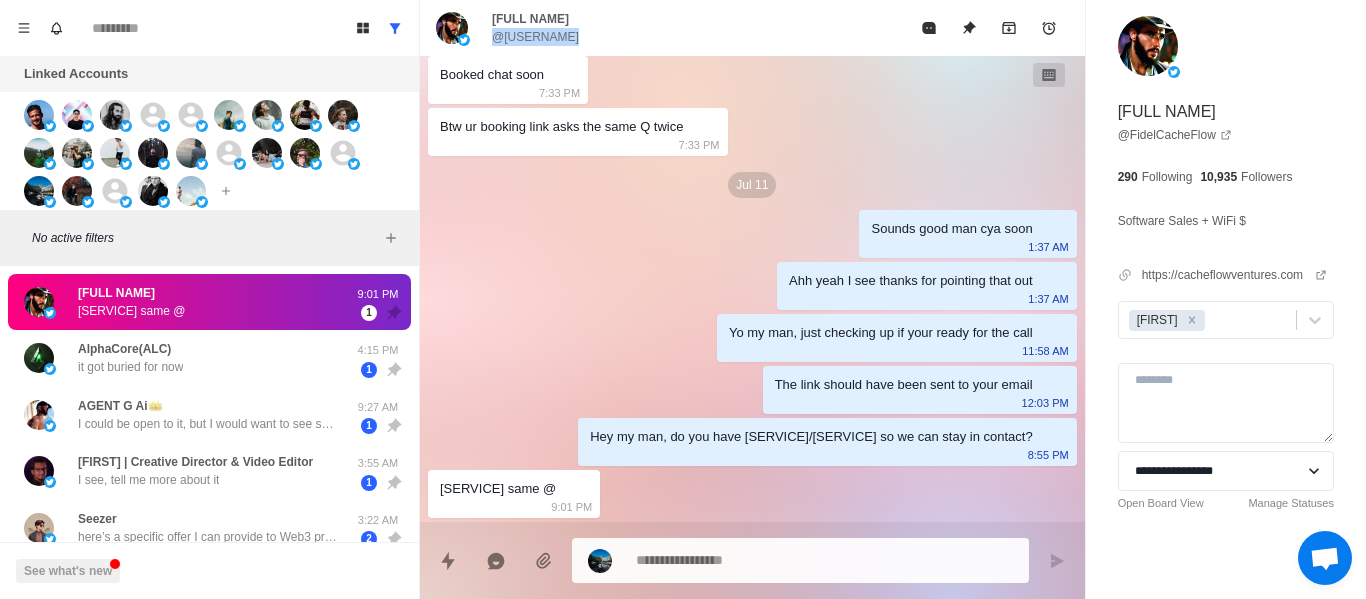 click on "@[USERNAME]" at bounding box center [535, 37] 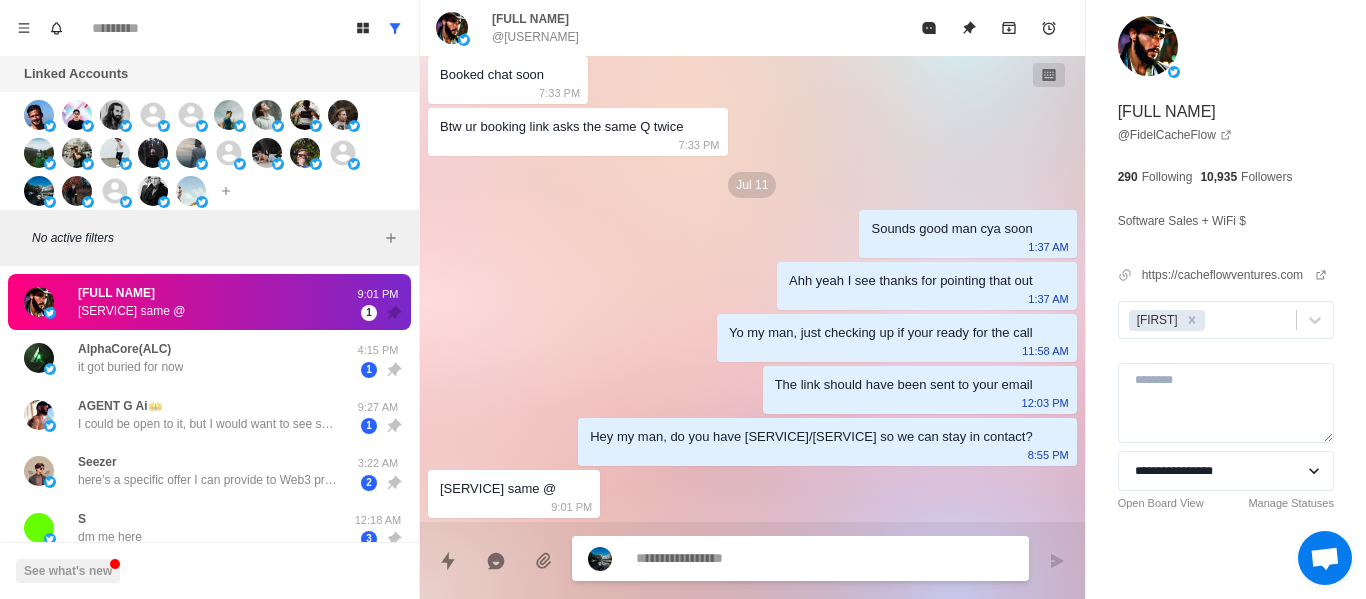 drag, startPoint x: 660, startPoint y: 564, endPoint x: 646, endPoint y: 567, distance: 14.3178215 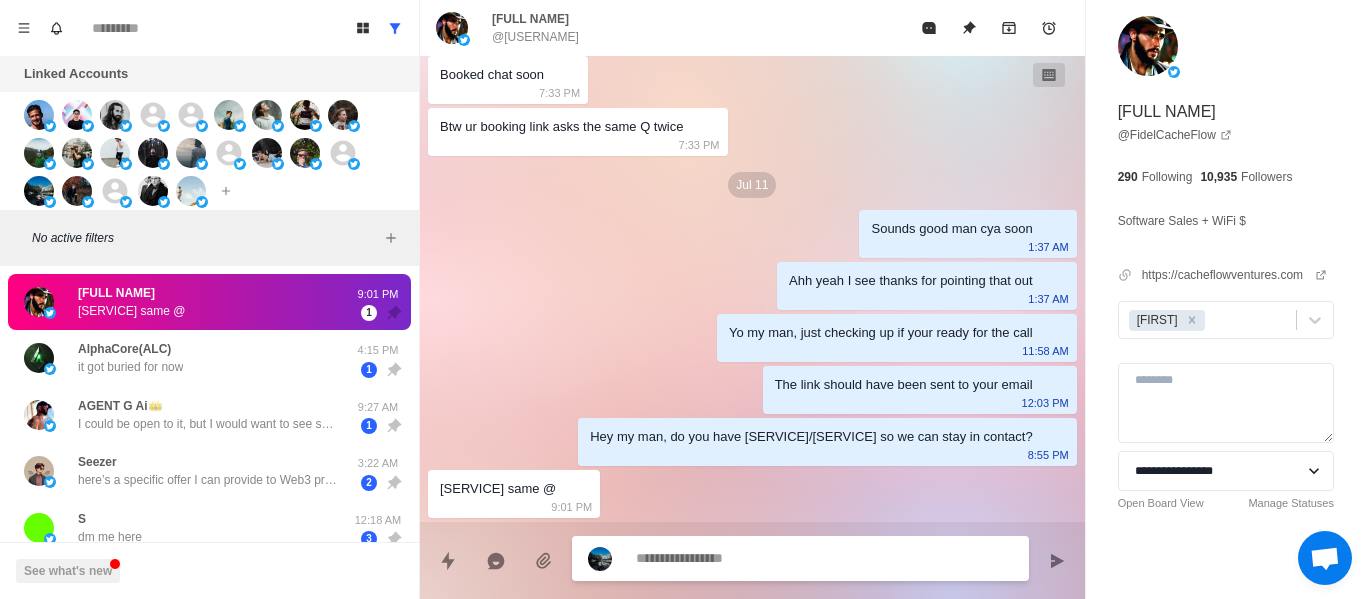 scroll, scrollTop: 1430, scrollLeft: 0, axis: vertical 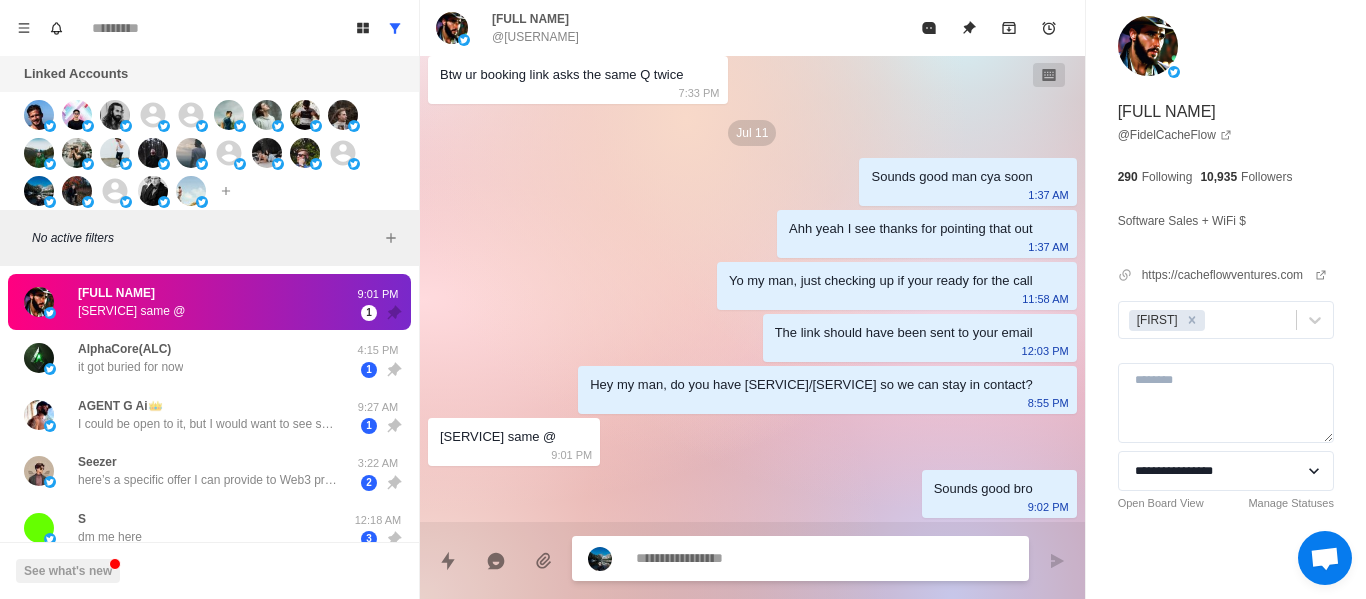 click on "[FIRST] [LAST] Telegram same @ [TIME] [NUMBER]" at bounding box center [209, 302] 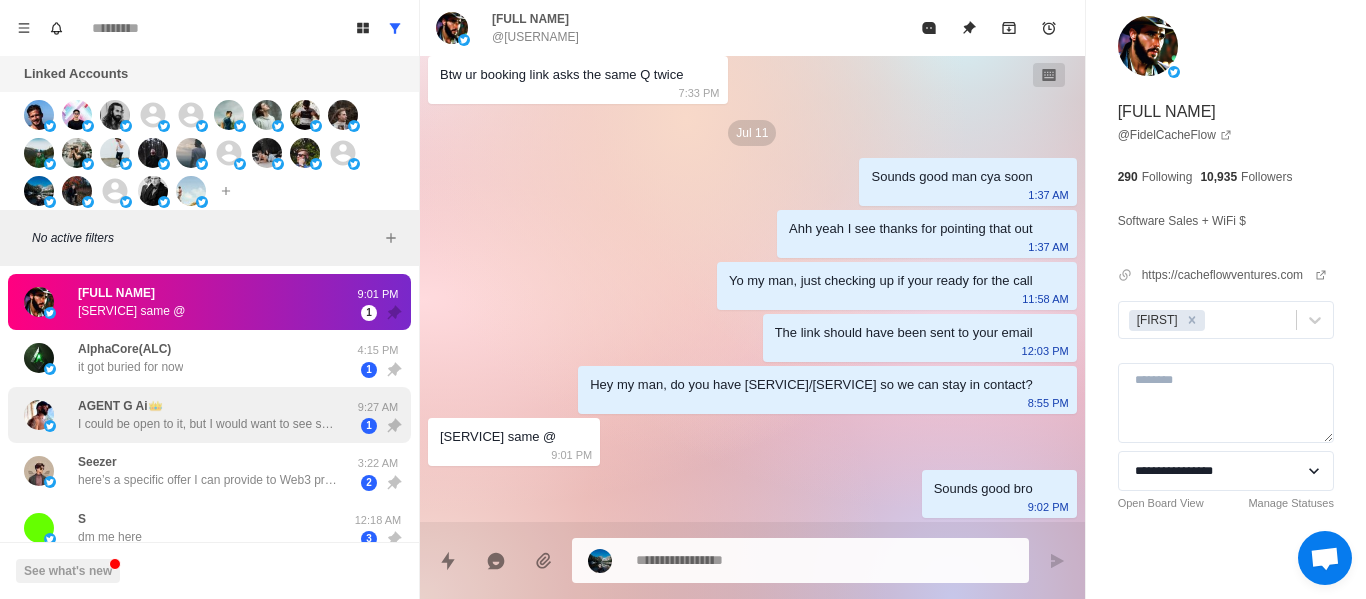 click on "[FIRST] Ai👑 I could be open to it, but I would want to see some results before sending any money to a stranger over the Internet so I just wanna make sure that I am clear about my expectations so I don’t waste your time.
Also have six guys so far that are working for me doing it the commission went" at bounding box center [208, 415] 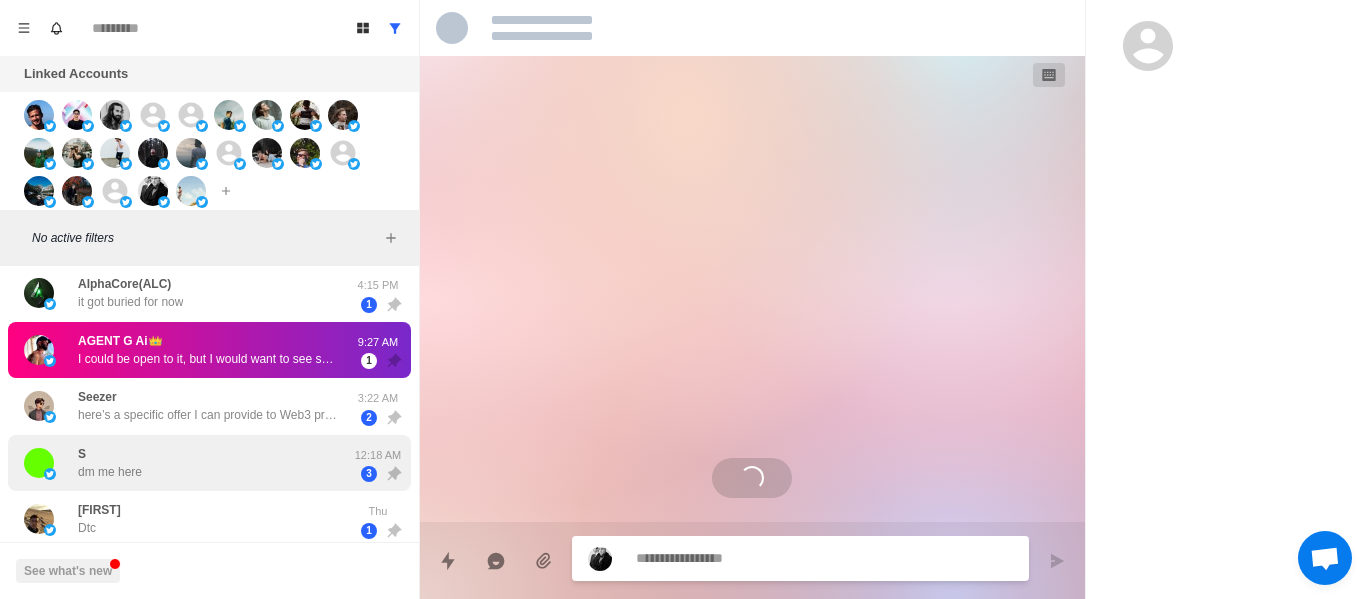scroll, scrollTop: 100, scrollLeft: 0, axis: vertical 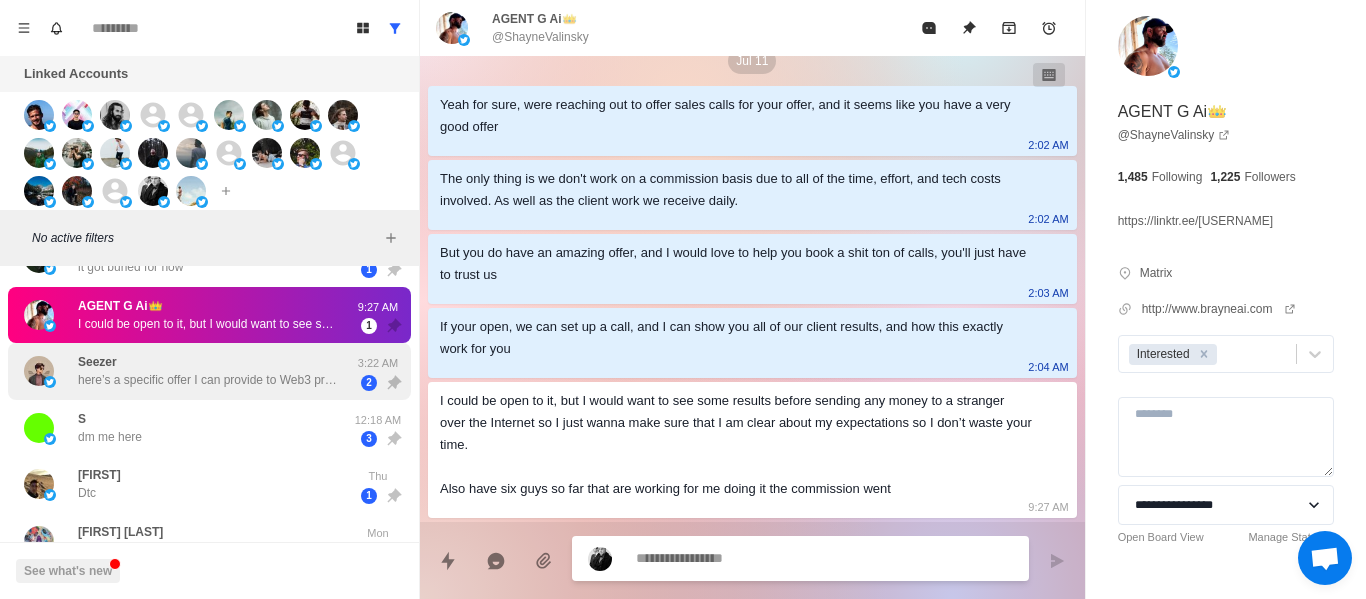 click on "here’s a specific offer I can provide to Web3 projects:
7-Day Growth Sprint
Goal: Boost visibility, engagement, and user interest
What I deliver:
1 high-quality thread per day (main + 5 breakdowns).
Fully tailored to your project’s goals and narrative.
Optimized for organic reach and conversions.
Timeframe: 7 days
Target Results: 150k–300k impressions, strong engagement, and higher campaign traction
I can customize this based on your top priority, growth, community, or narrative alignment." at bounding box center (208, 380) 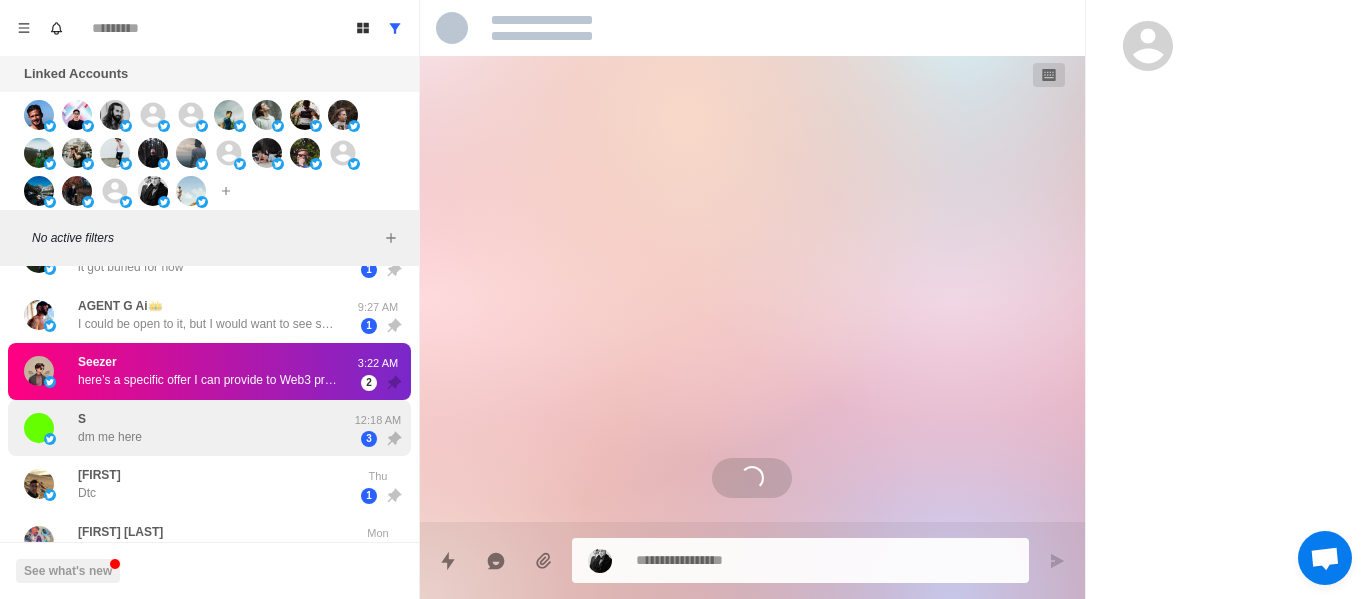click on "[USERNAME] dm me here" at bounding box center [188, 428] 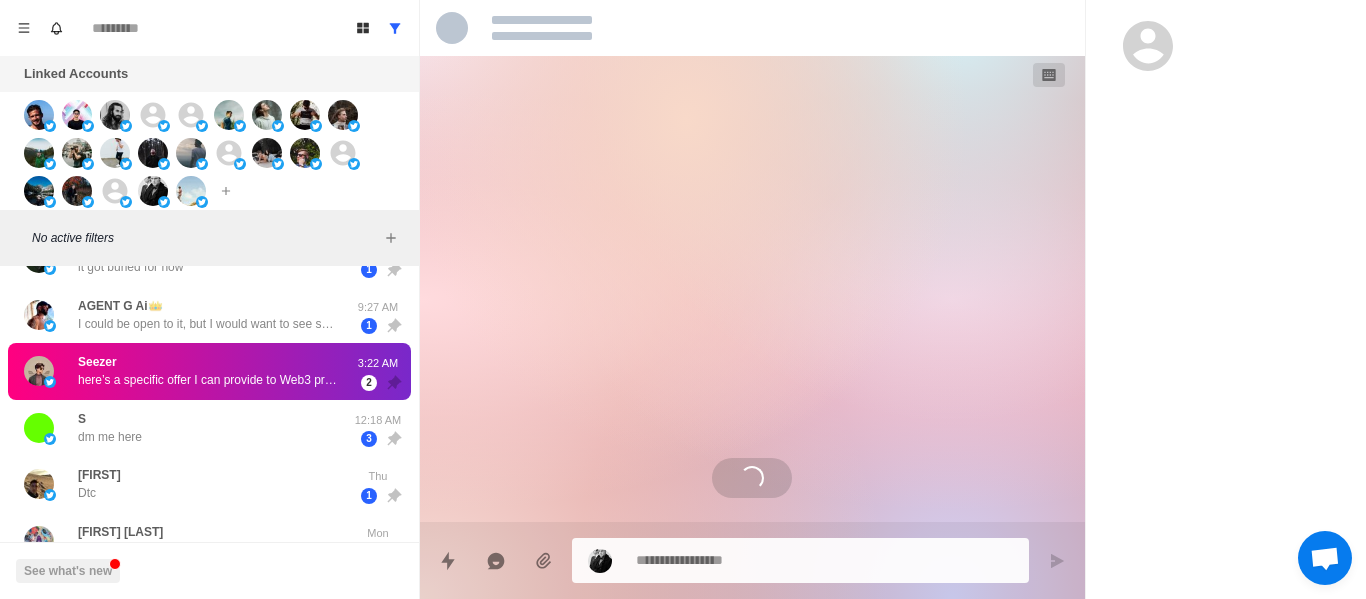 scroll, scrollTop: 0, scrollLeft: 0, axis: both 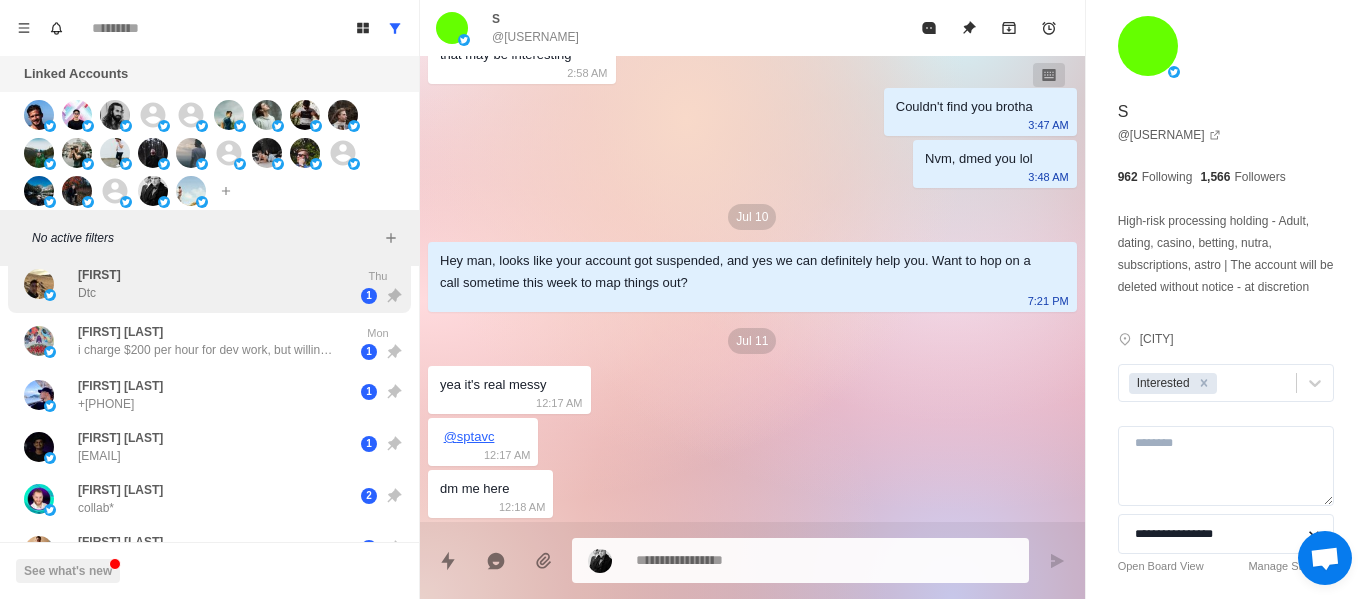 click on "[FIRST] [LAST]" at bounding box center (188, 284) 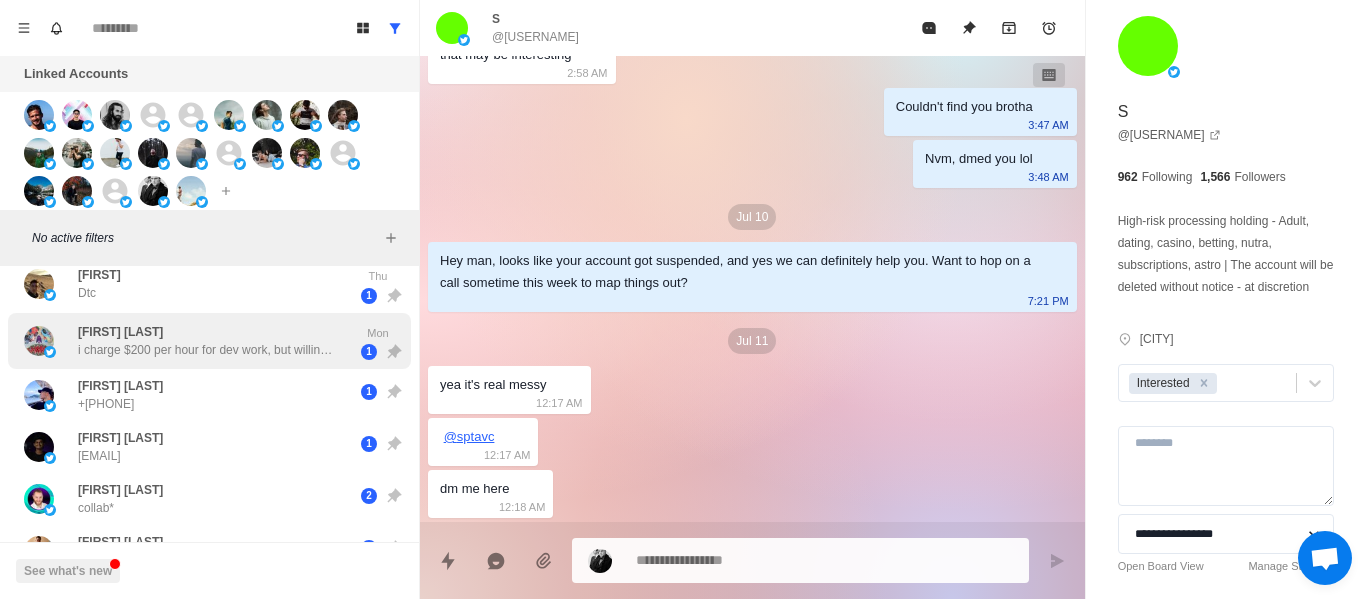scroll, scrollTop: 0, scrollLeft: 0, axis: both 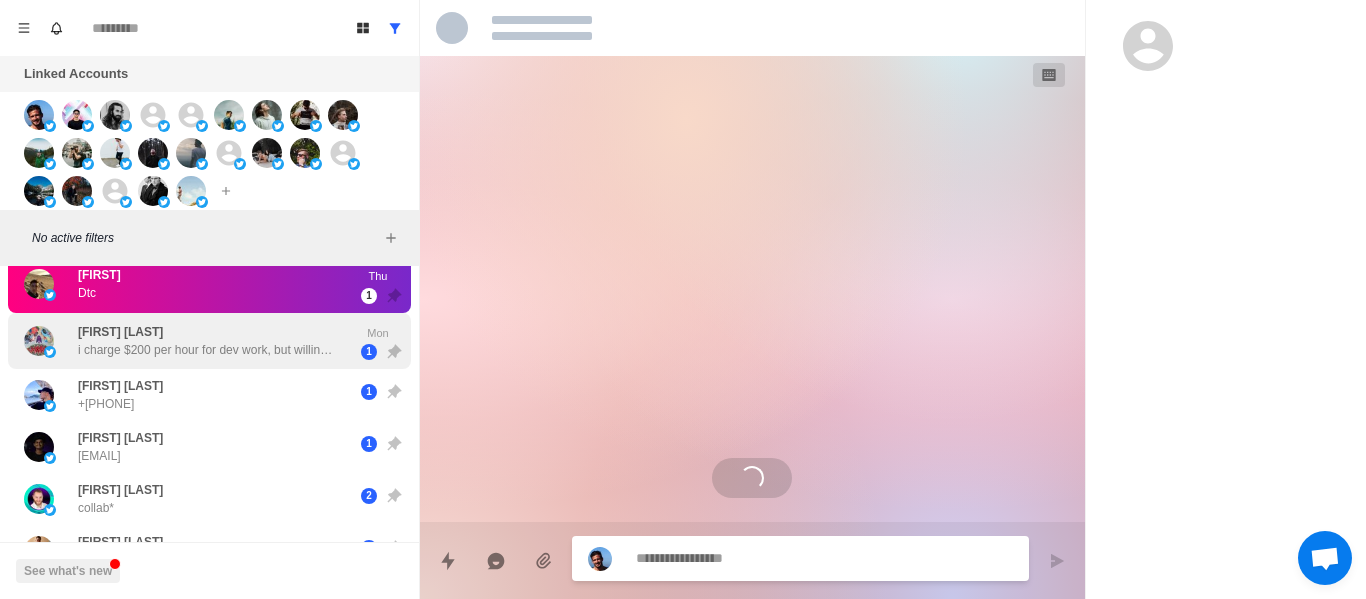 click on "i charge $200 per hour for dev work, but willing to do $50 to $100 for 30-60 min meetings as long as they pay upfront. u can sell it for whatever u want above that rate" at bounding box center [208, 350] 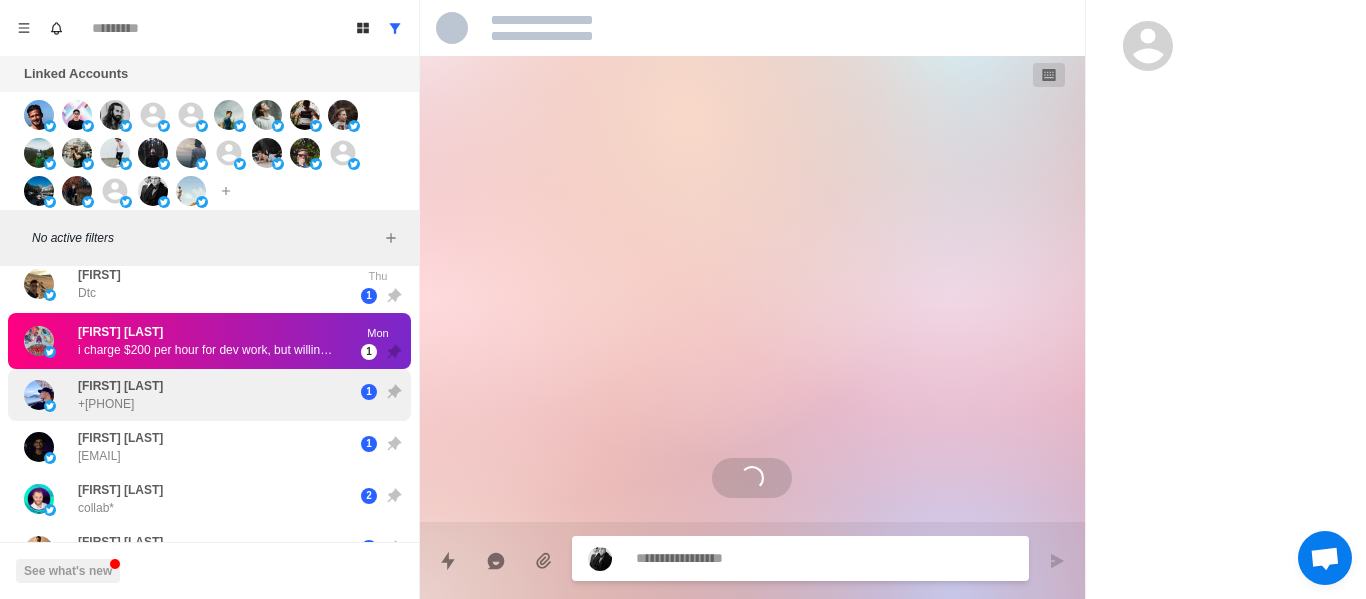 click on "[FIRST] [LAST] +[PHONE]" at bounding box center (188, 395) 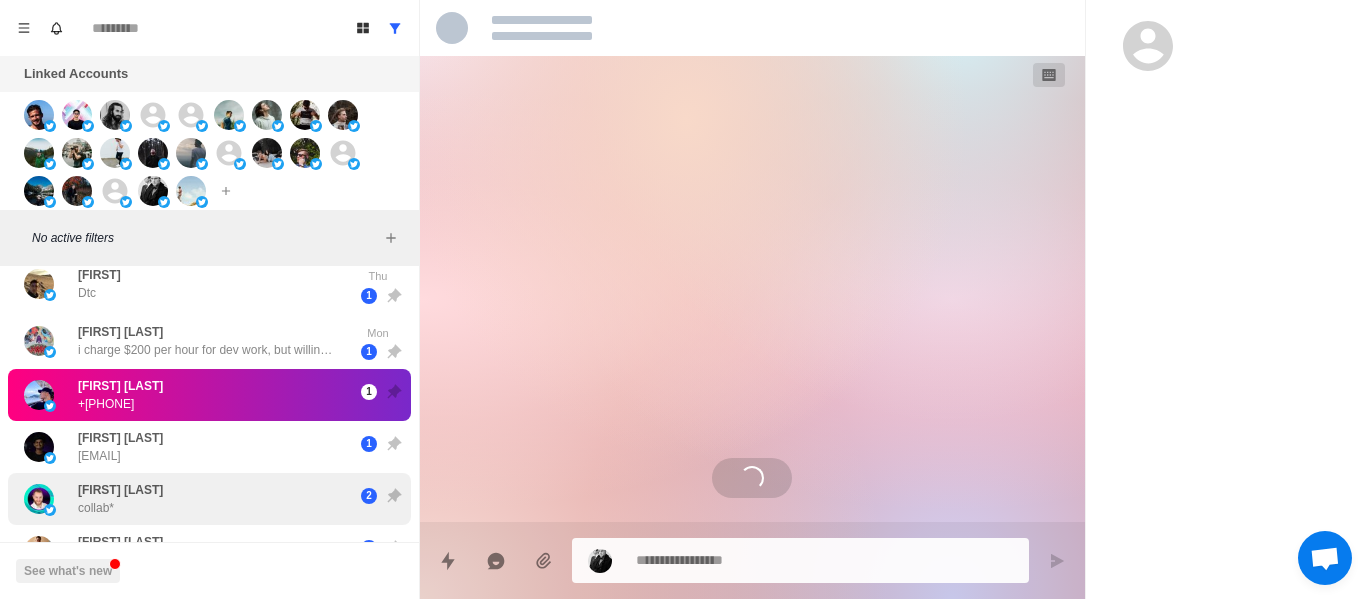 drag, startPoint x: 177, startPoint y: 459, endPoint x: 176, endPoint y: 489, distance: 30.016663 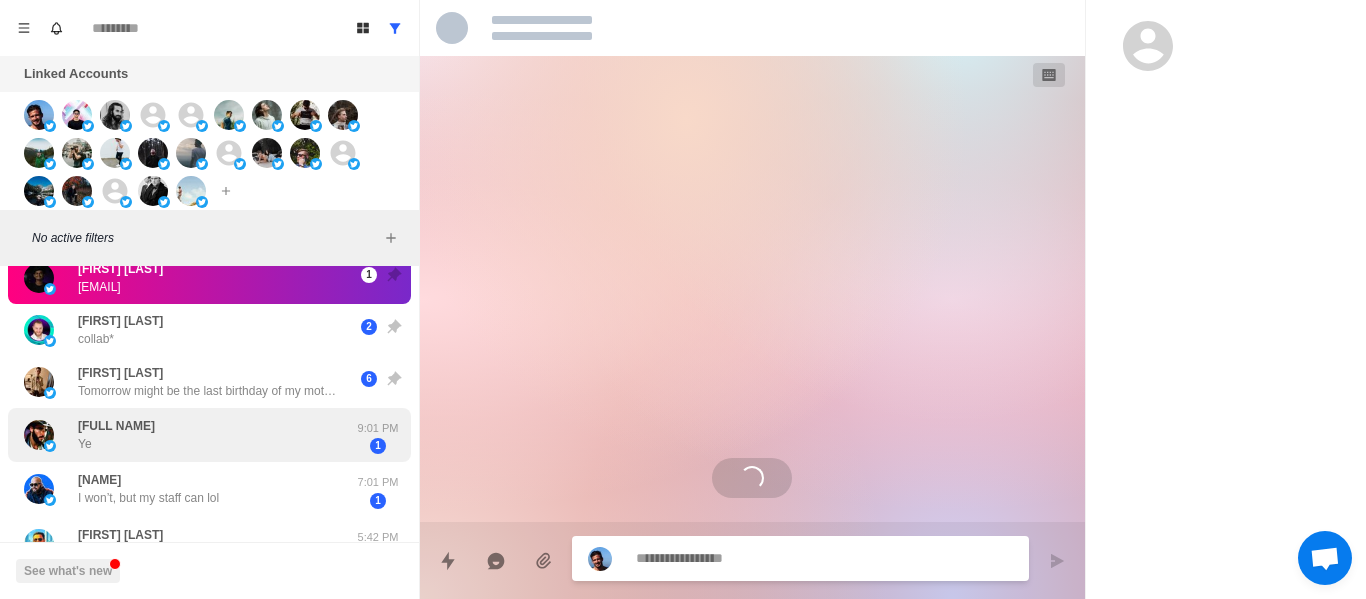 scroll, scrollTop: 443, scrollLeft: 0, axis: vertical 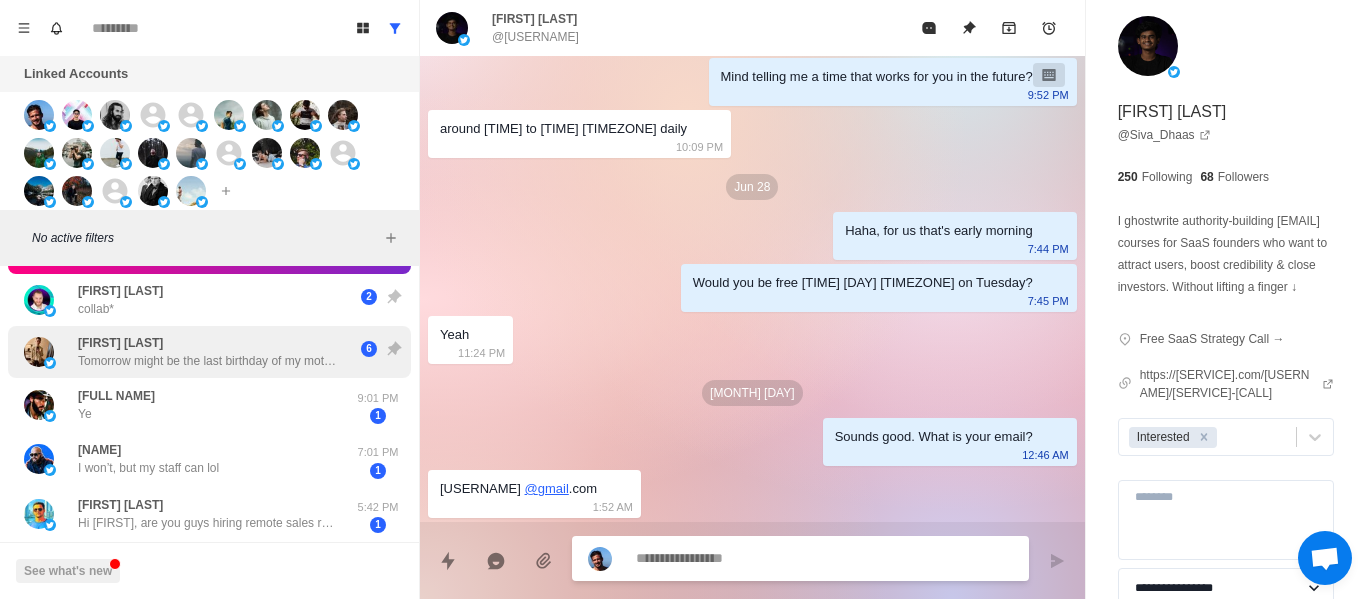 click on "[FIRST] [LAST] [DATE] might be the last birthday of my mother... Things are getting very bad. I don't know how to get out of this hell... We have to appear in a bunch of court trials while having major health issues. I was hoping you'll do what you said you were gonna do... [NUMBER]" at bounding box center (209, 352) 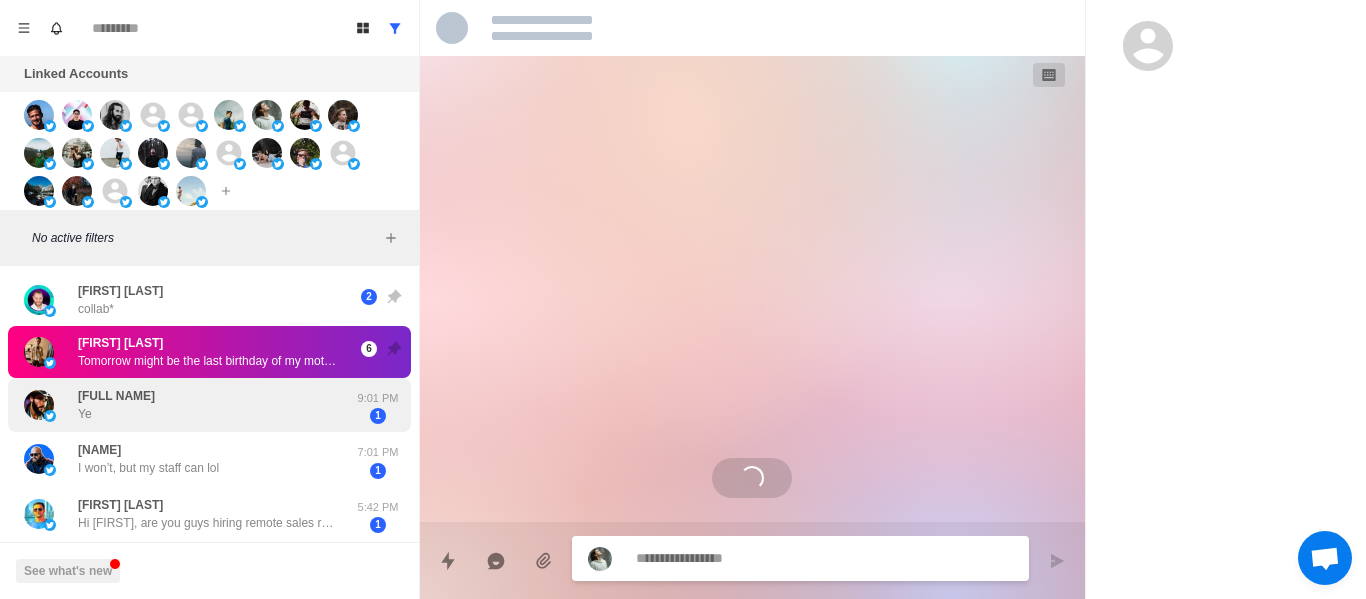 scroll, scrollTop: 0, scrollLeft: 0, axis: both 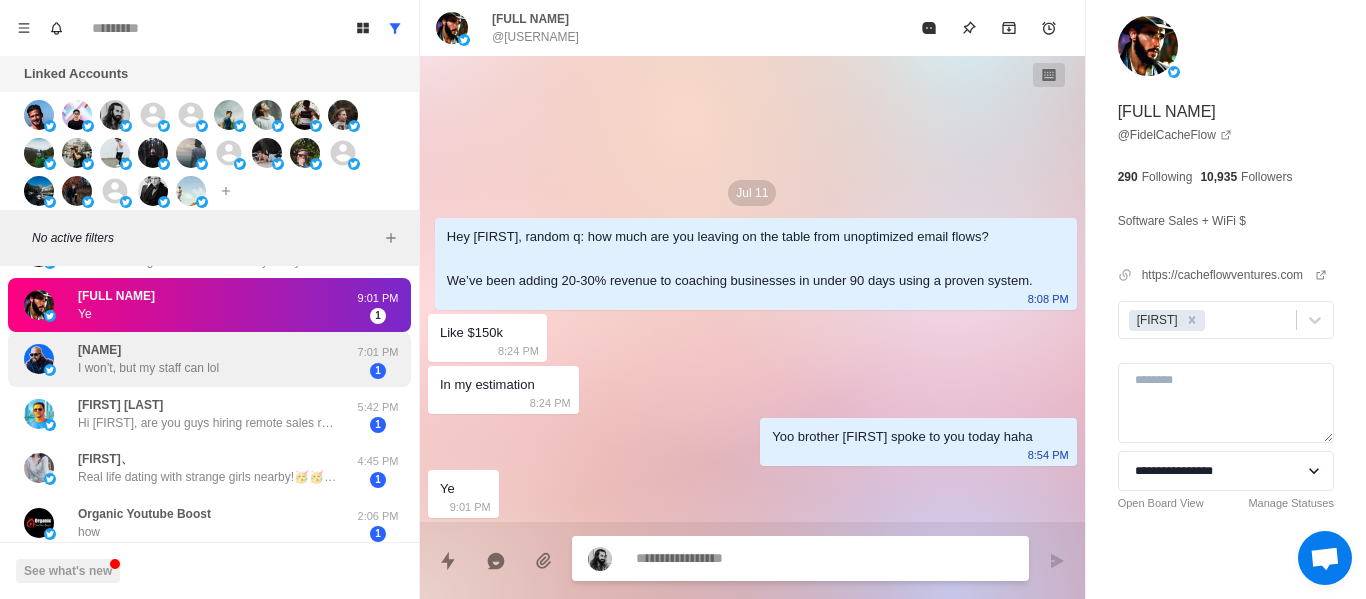 click on "[USERNAME] I won’t, but my staff can lol" at bounding box center (148, 359) 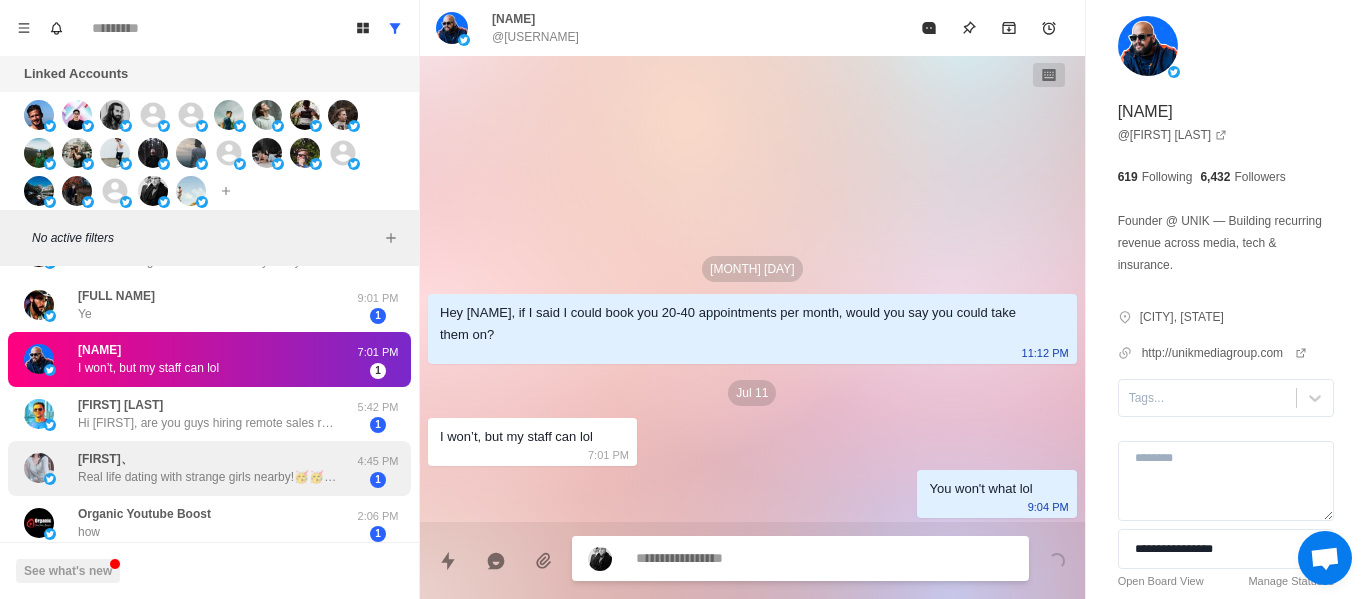 click on "Hi [FIRST], are you guys hiring remote sales reps? We have a few incredibly talented reps looking for a new remote home…?" at bounding box center [208, 423] 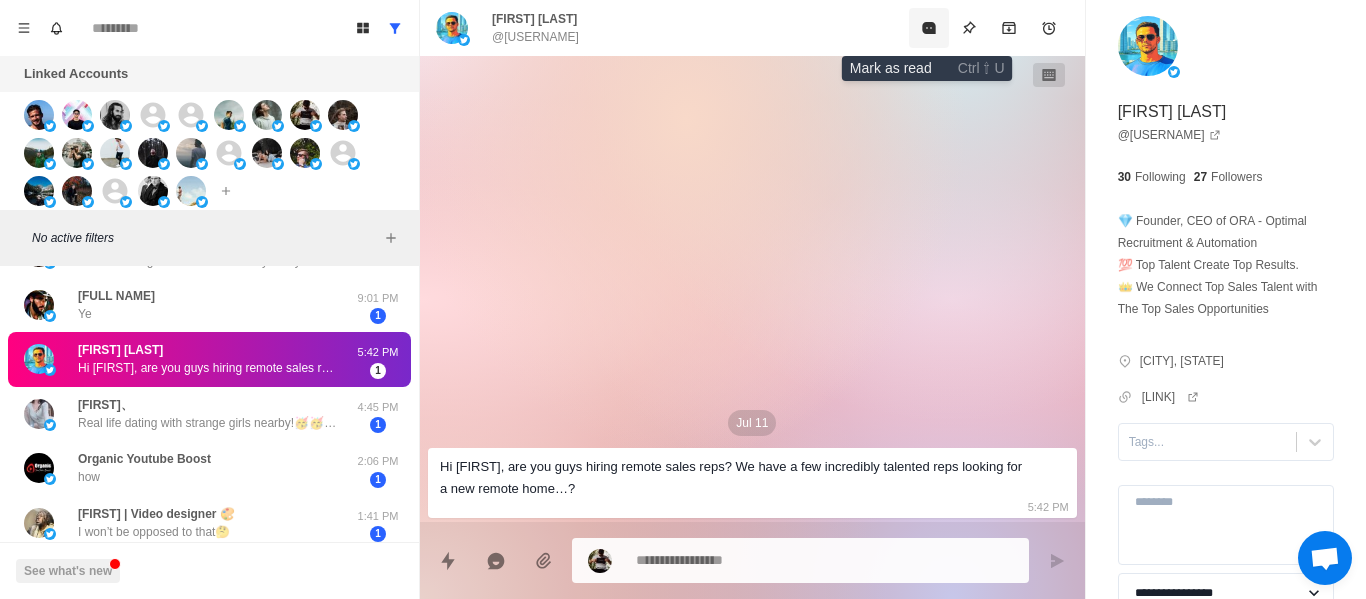 click 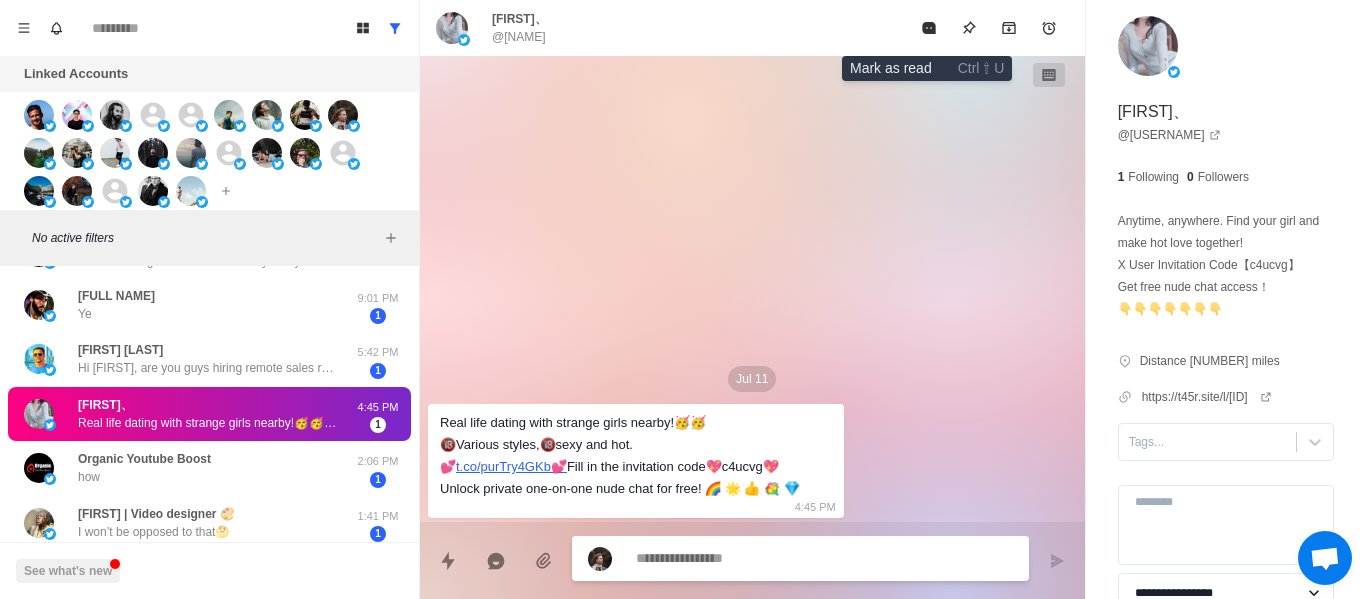 click 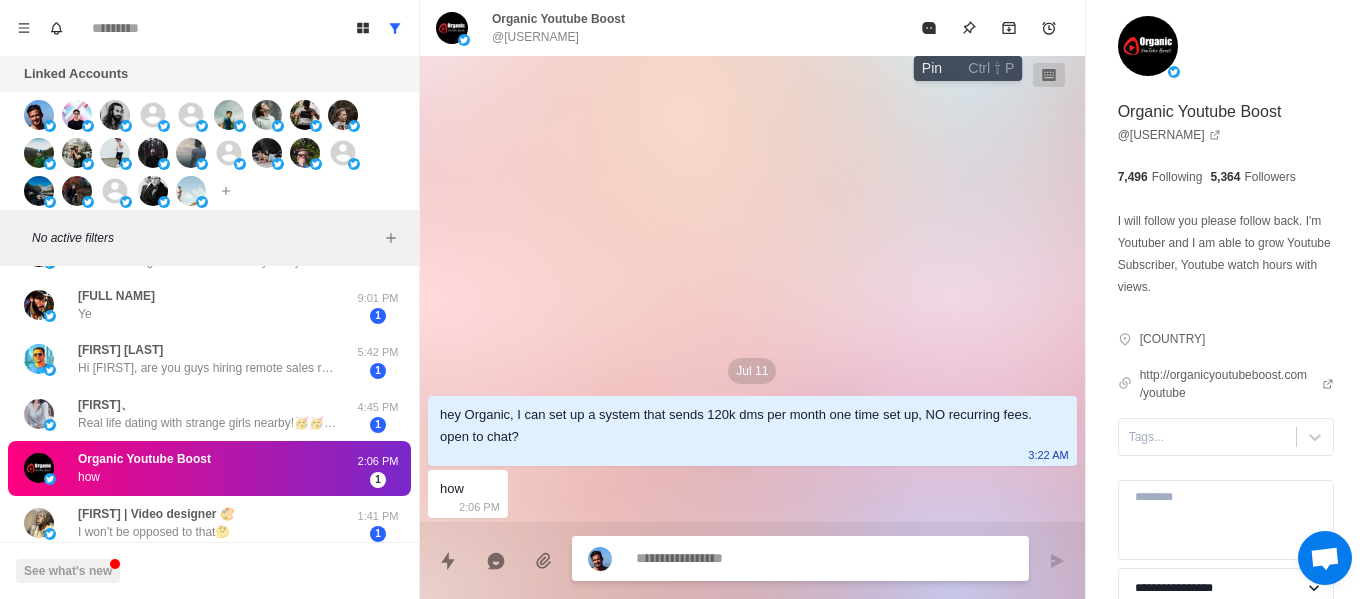 click at bounding box center (969, 28) 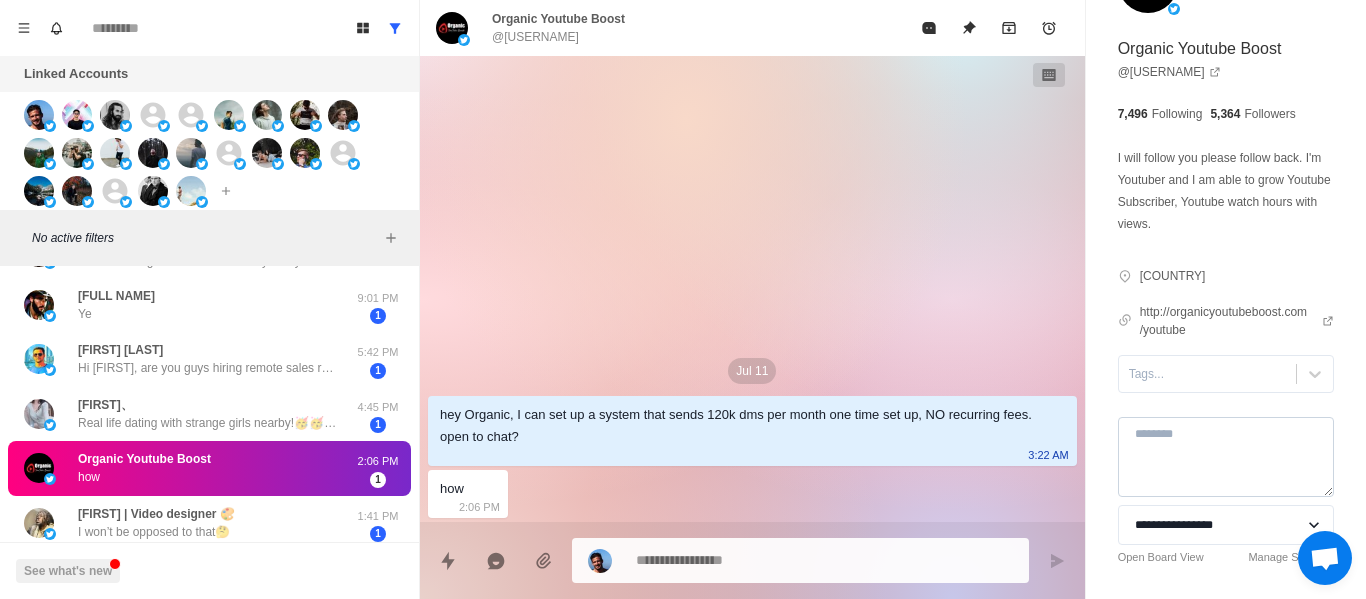 scroll, scrollTop: 118, scrollLeft: 0, axis: vertical 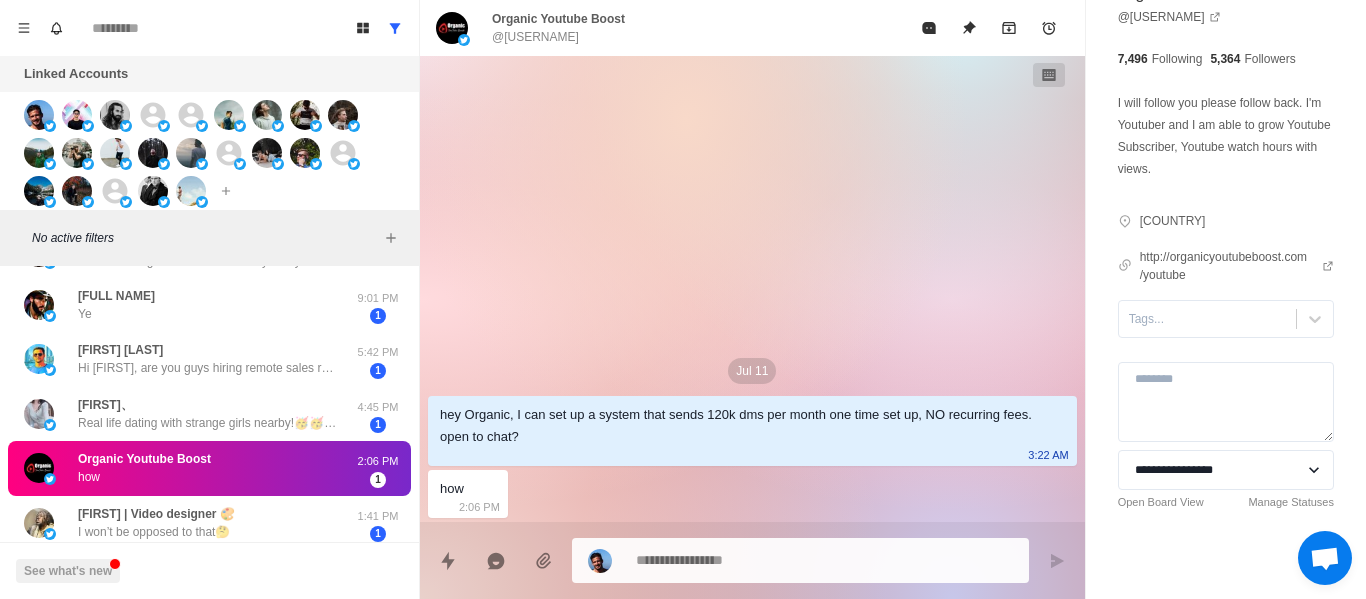 drag, startPoint x: 1186, startPoint y: 306, endPoint x: 1176, endPoint y: 345, distance: 40.261642 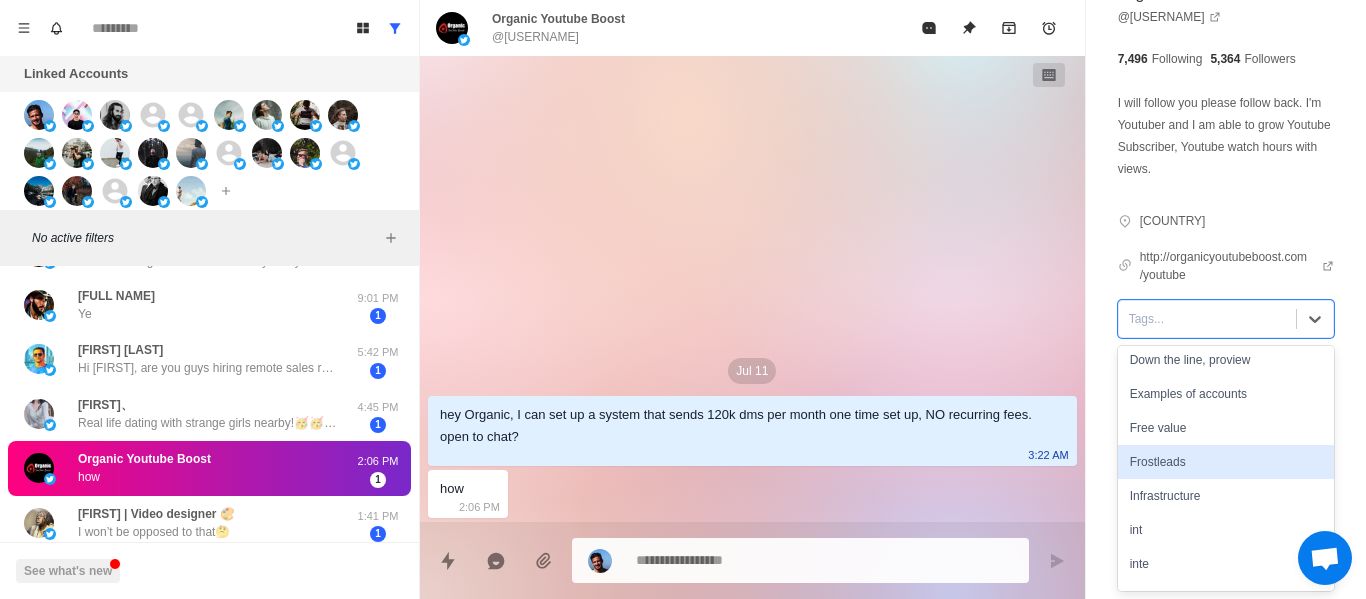 scroll, scrollTop: 600, scrollLeft: 0, axis: vertical 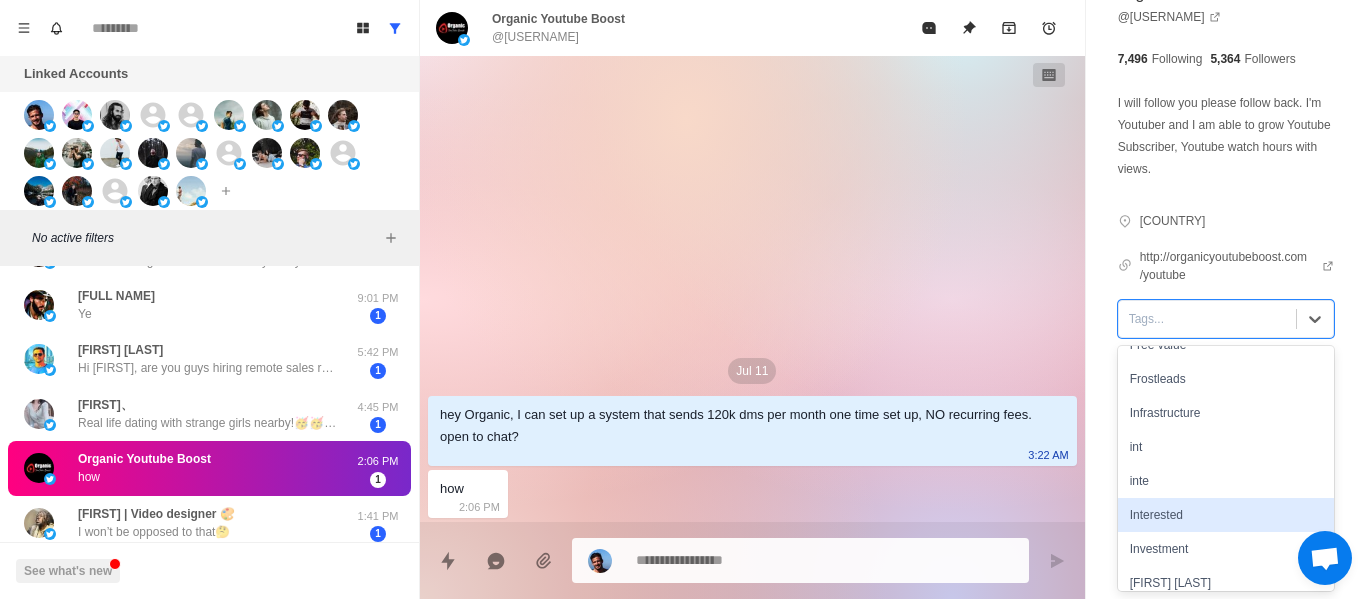click on "Interested" at bounding box center [1226, 515] 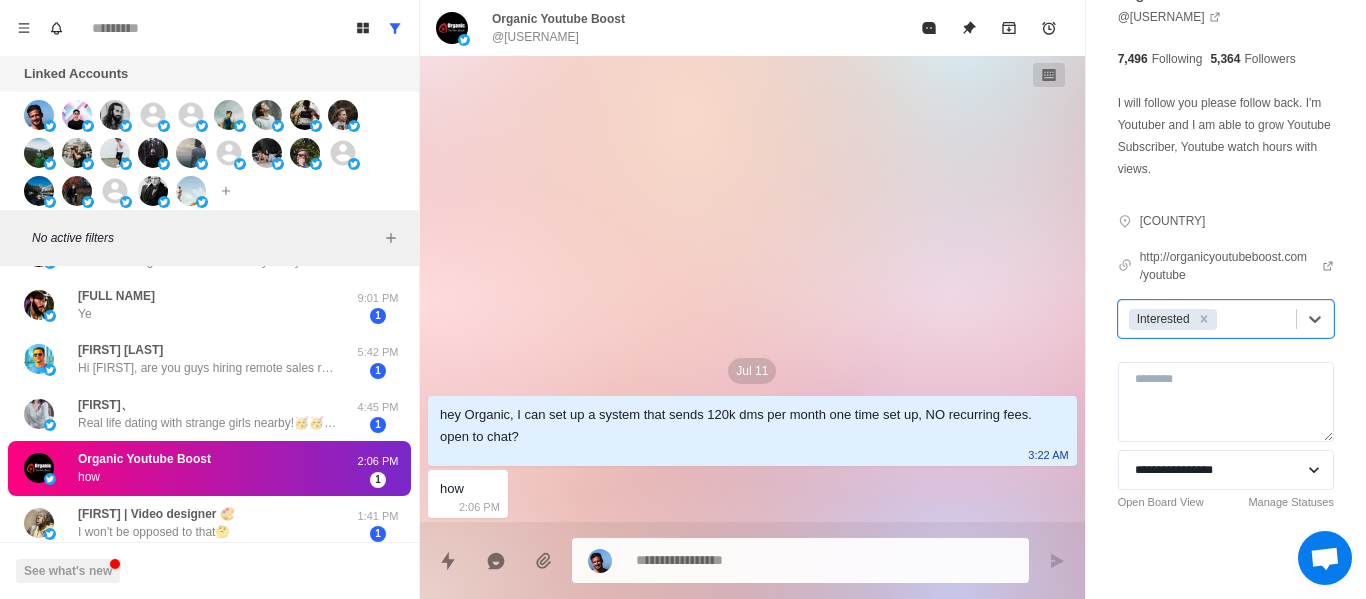 drag, startPoint x: 813, startPoint y: 245, endPoint x: 687, endPoint y: 151, distance: 157.20052 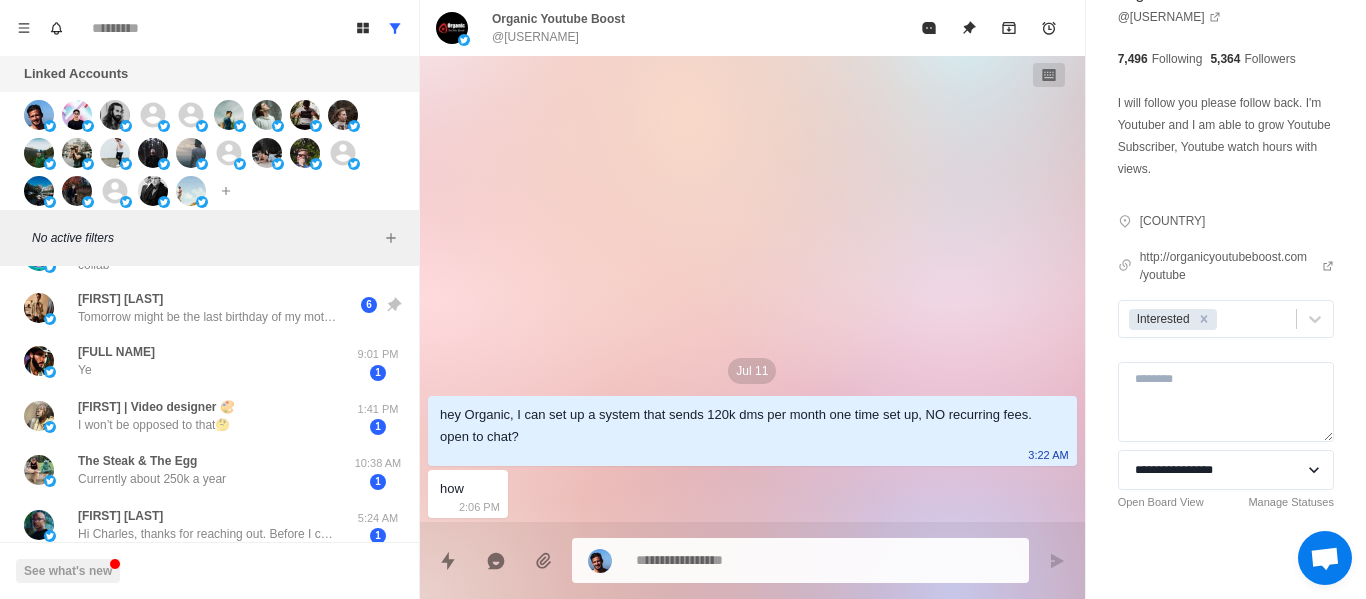 scroll, scrollTop: 0, scrollLeft: 0, axis: both 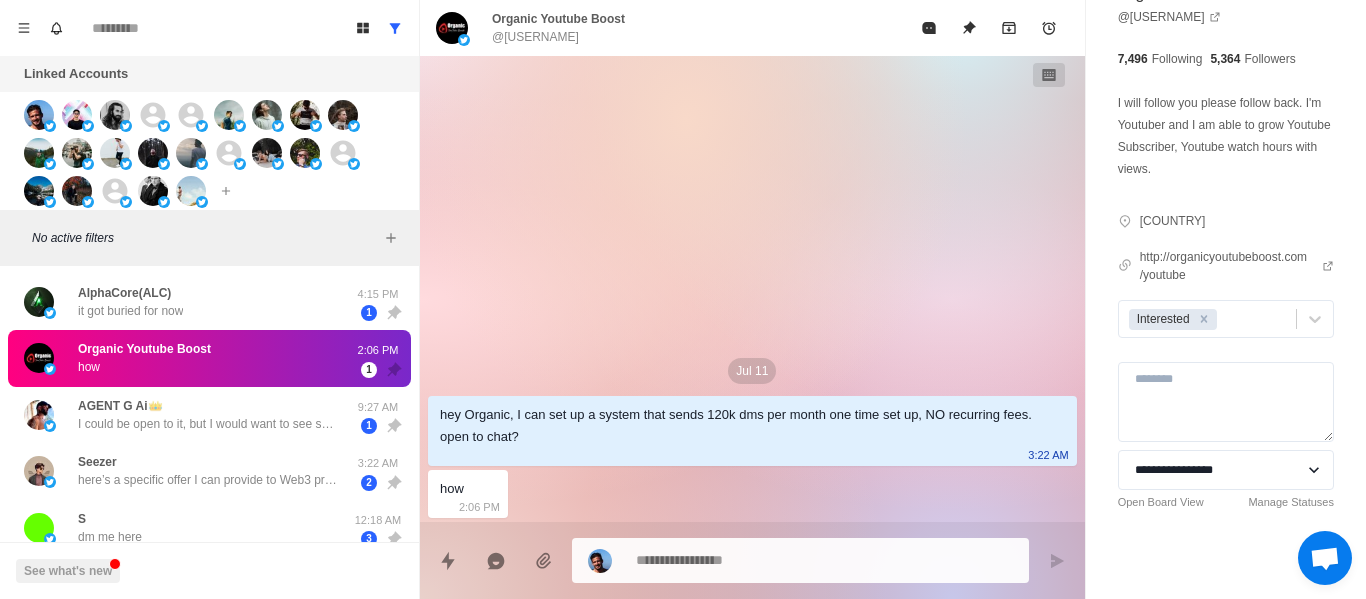 click at bounding box center [824, 560] 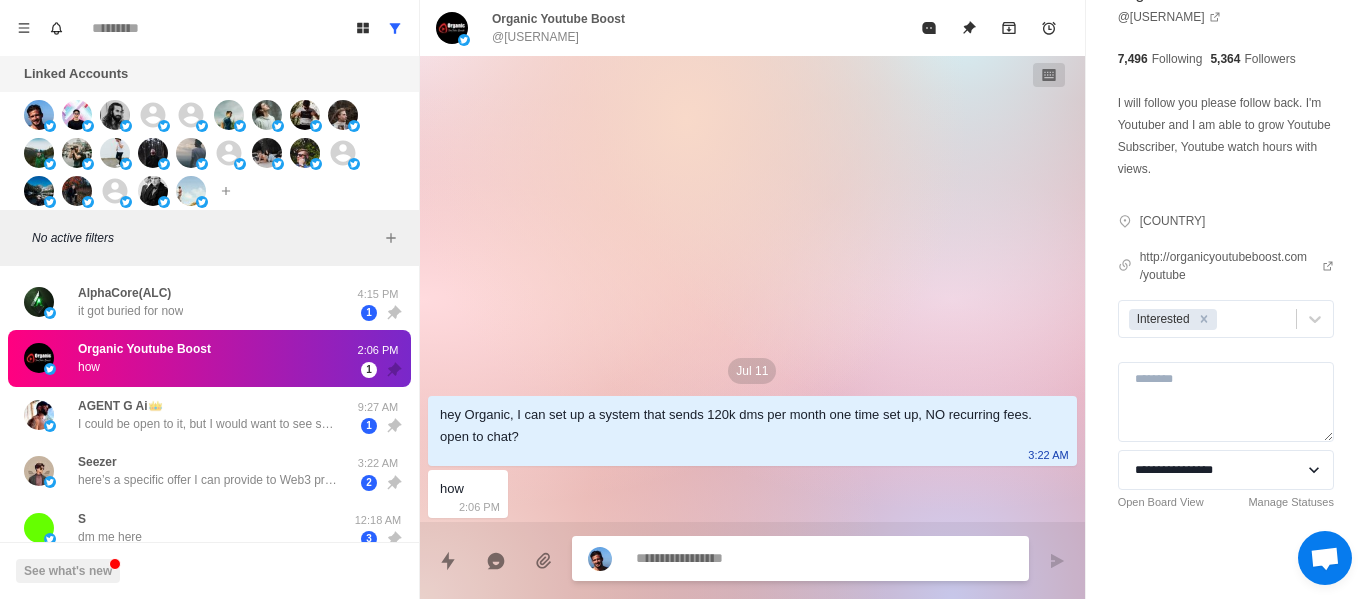 drag, startPoint x: 682, startPoint y: 567, endPoint x: 679, endPoint y: 557, distance: 10.440307 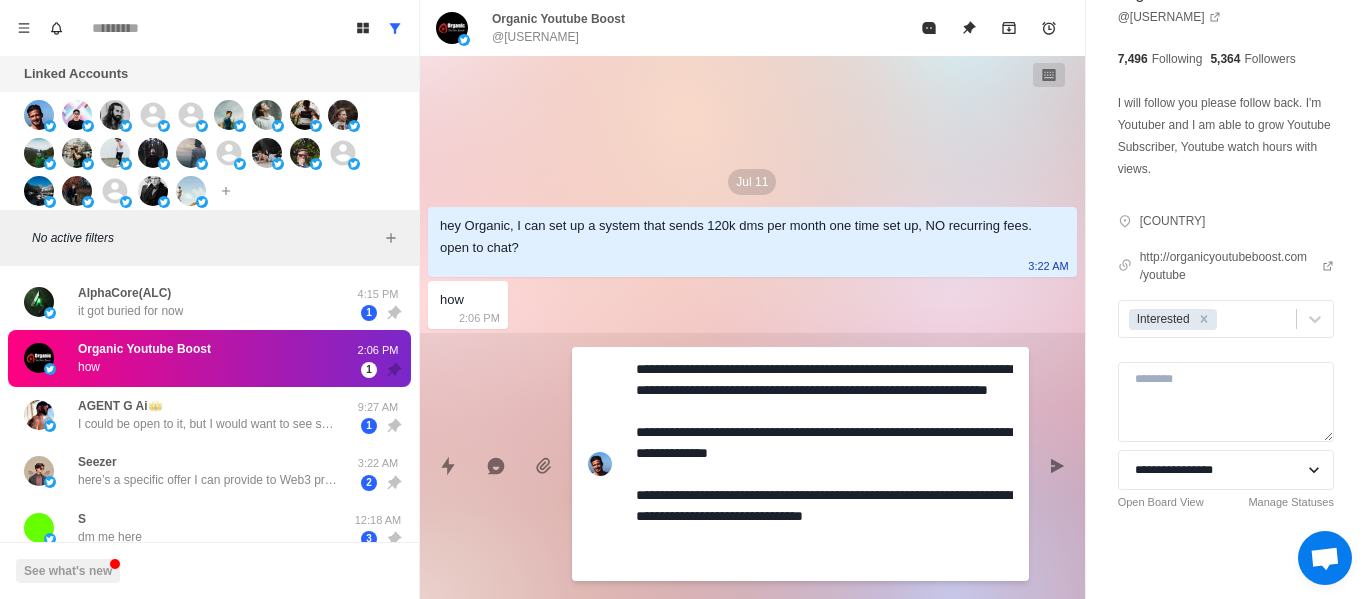 click on "**********" at bounding box center [824, 464] 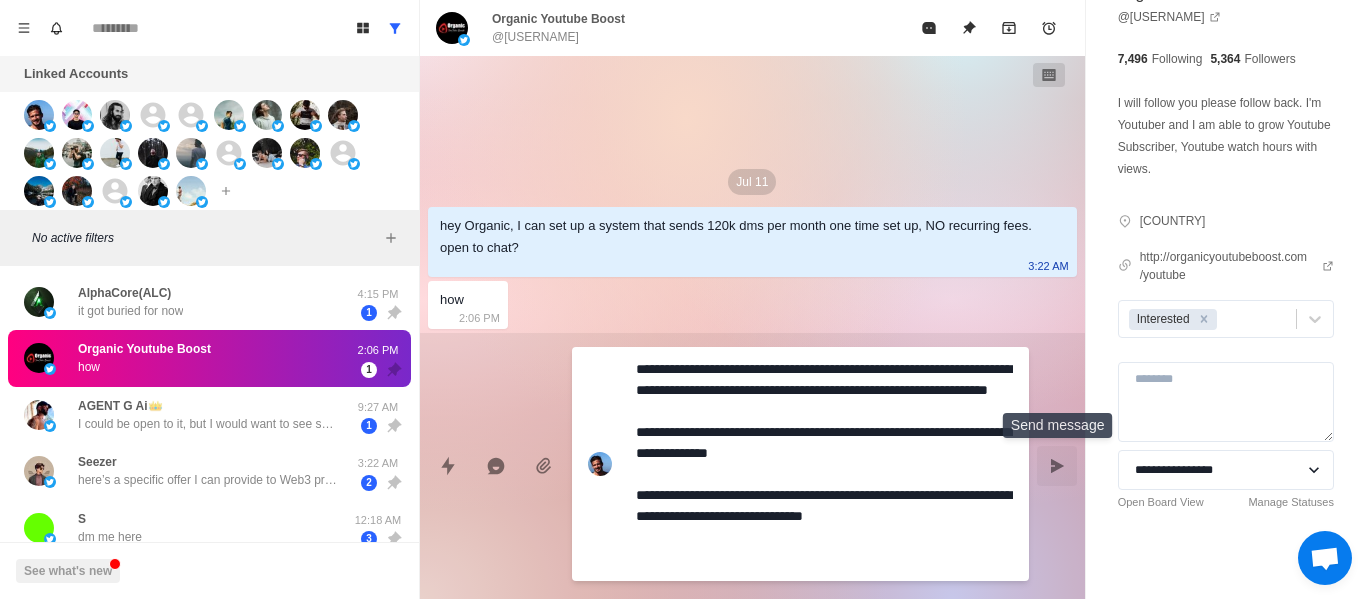 click at bounding box center (1057, 466) 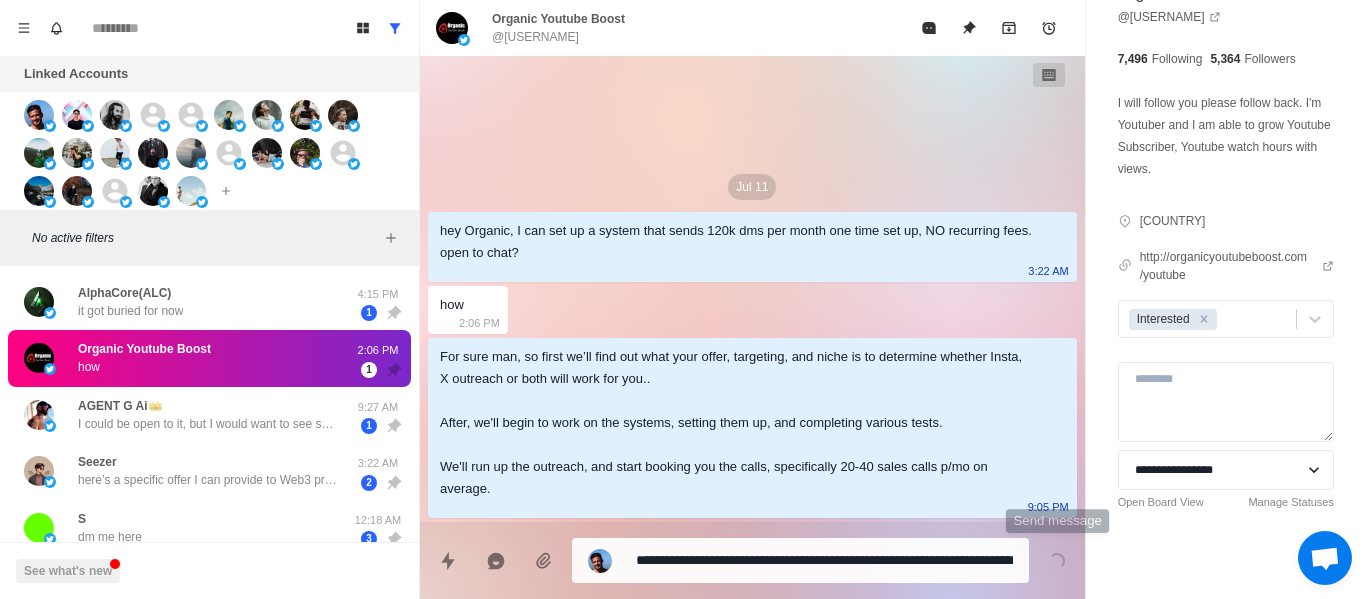 click on "For sure man, so first we’ll find out what your offer, targeting, and niche is to determine whether Insta, X outreach or both will work for you..
After, we'll begin to work on the systems, setting them up, and completing various tests.
We'll run up the outreach, and start booking you the calls, specifically 20-40 sales calls p/mo on average." at bounding box center (736, 423) 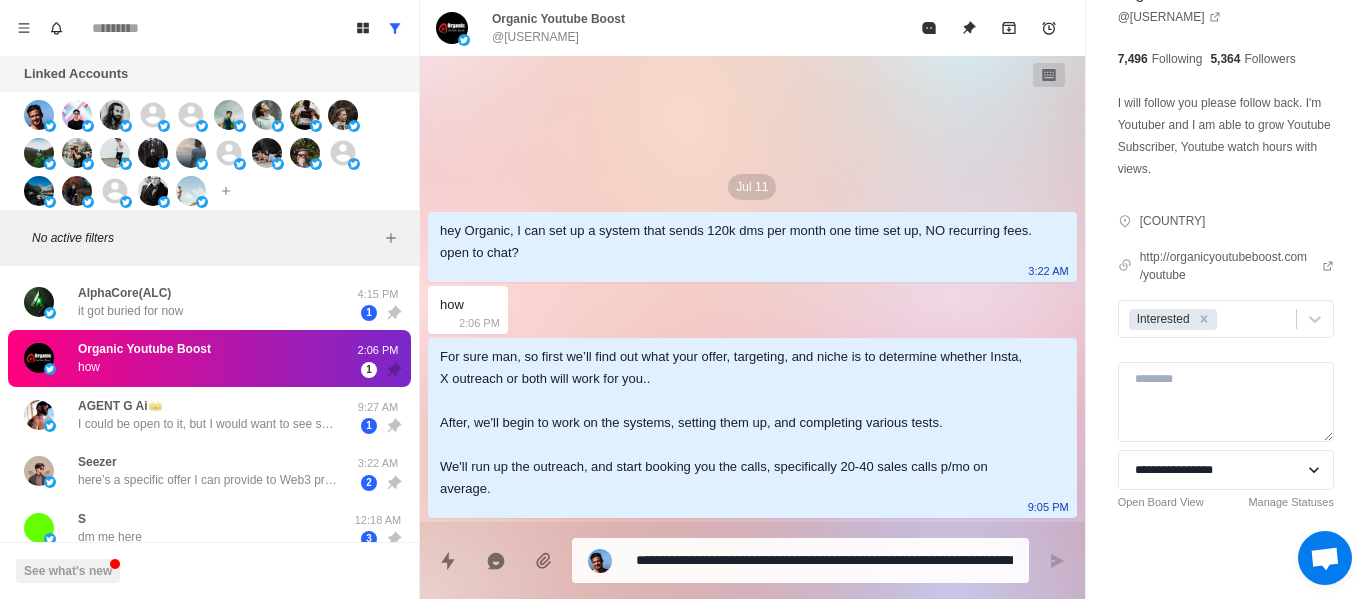 drag, startPoint x: 713, startPoint y: 575, endPoint x: 701, endPoint y: 562, distance: 17.691807 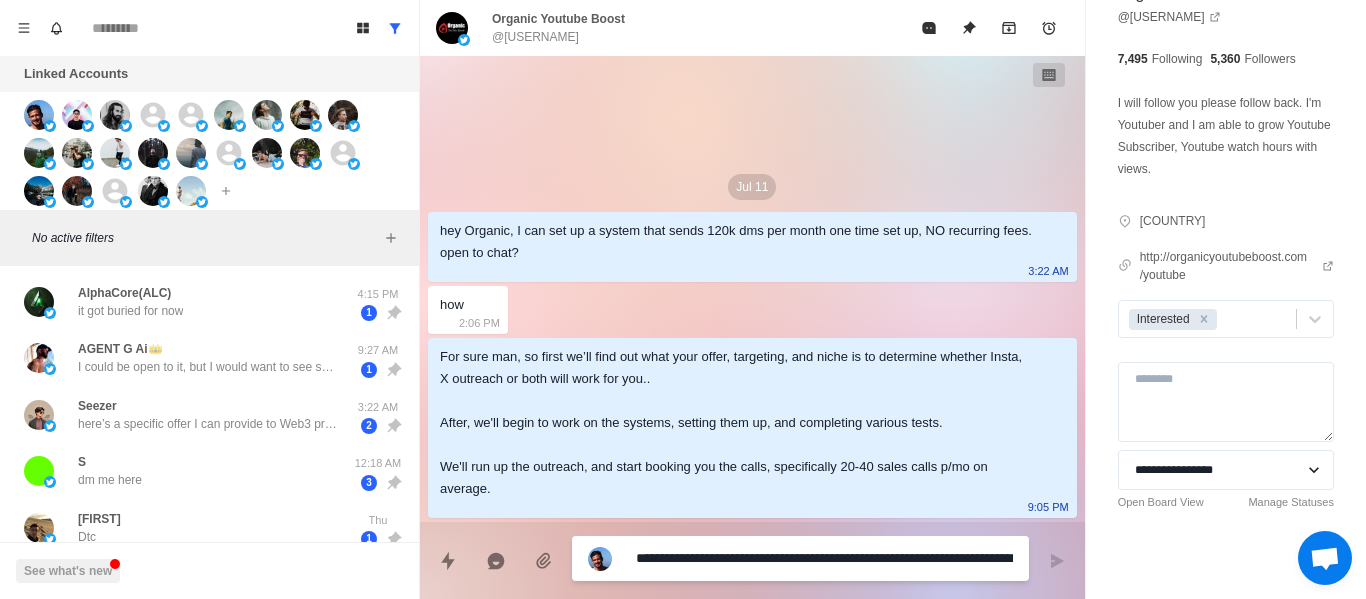 paste 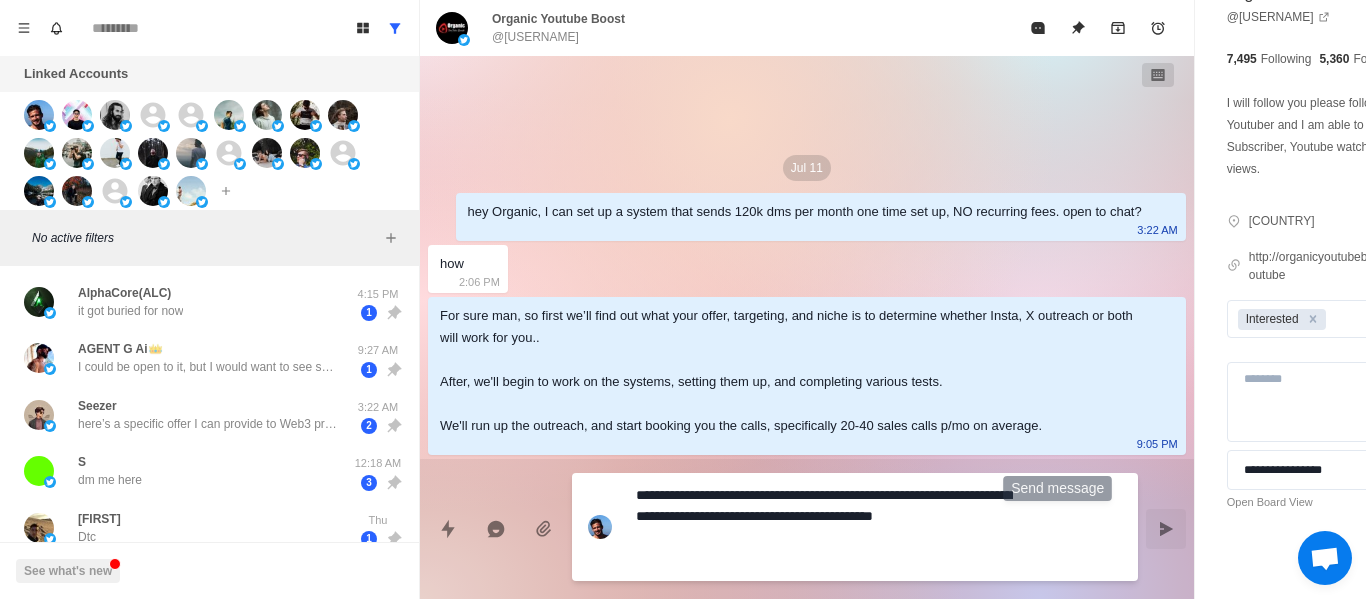 click at bounding box center [1166, 529] 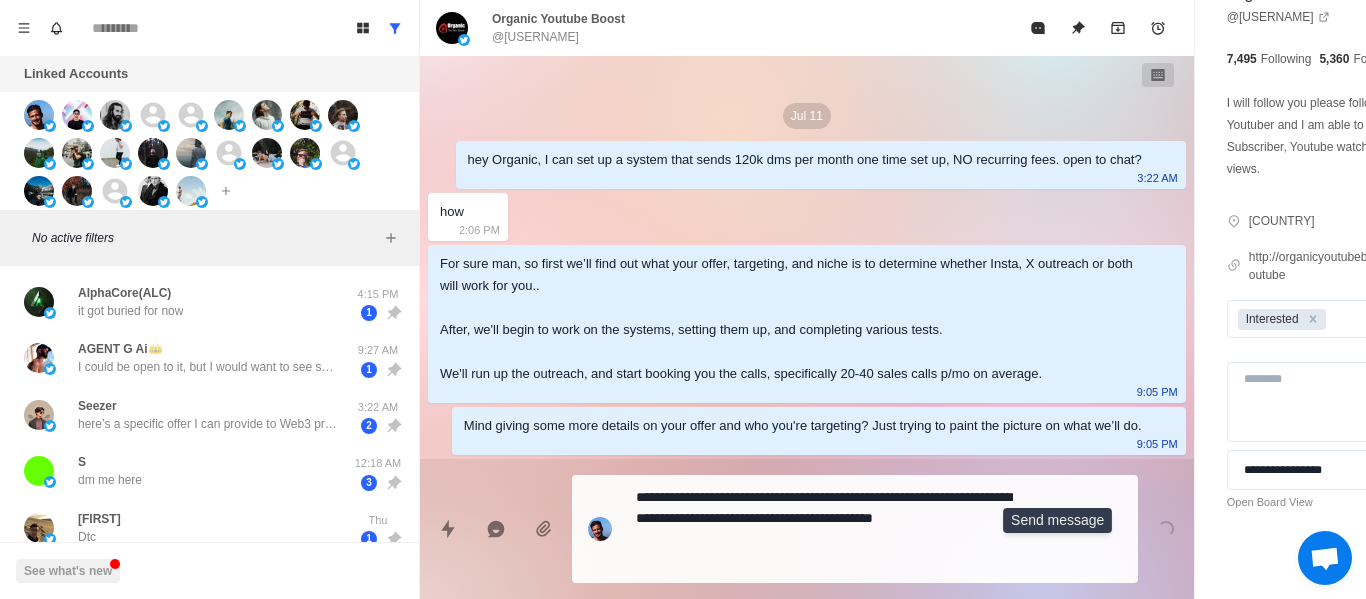 scroll, scrollTop: 6, scrollLeft: 0, axis: vertical 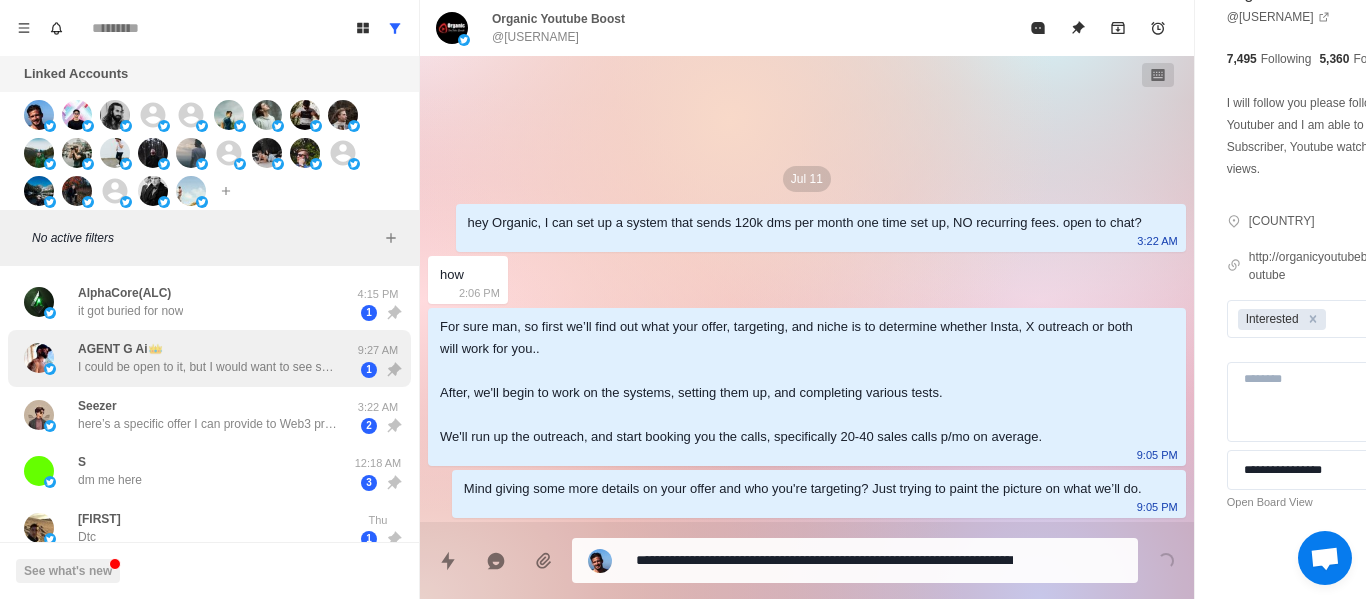 drag, startPoint x: 123, startPoint y: 366, endPoint x: 225, endPoint y: 346, distance: 103.94229 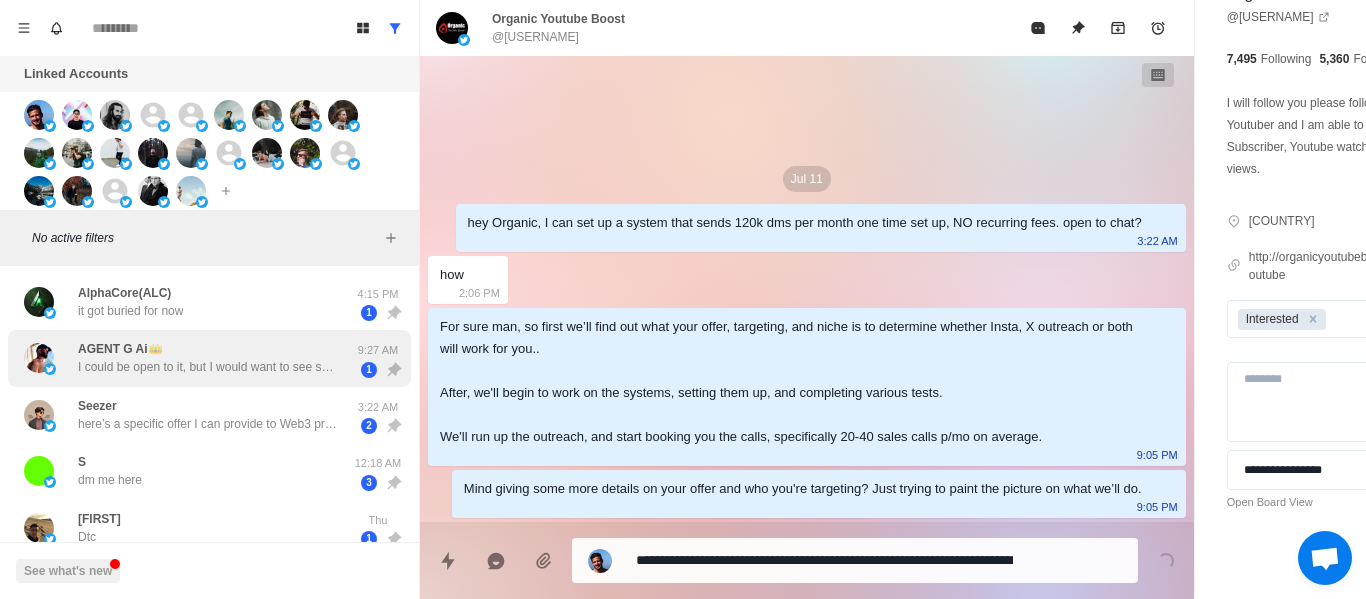click on "I could be open to it, but I would want to see some results before sending any money to a stranger over the Internet so I just wanna make sure that I am clear about my expectations so I don’t waste your time.
Also have six guys so far that are working for me doing it the commission went" at bounding box center [208, 367] 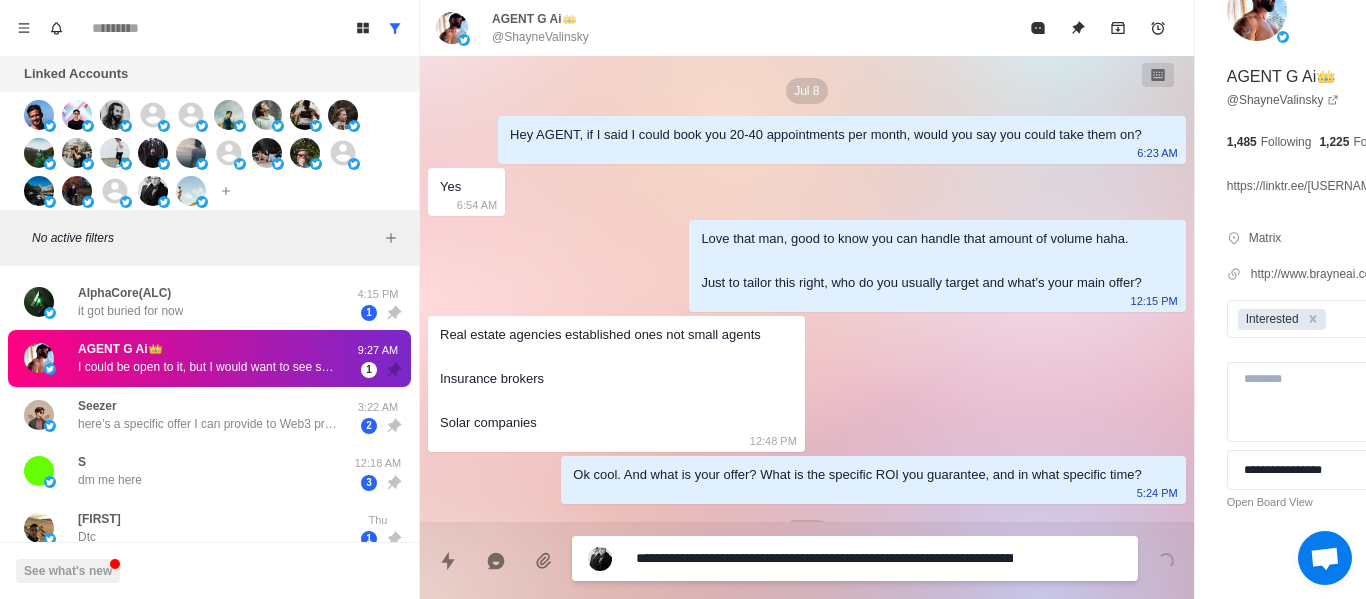 scroll, scrollTop: 1696, scrollLeft: 0, axis: vertical 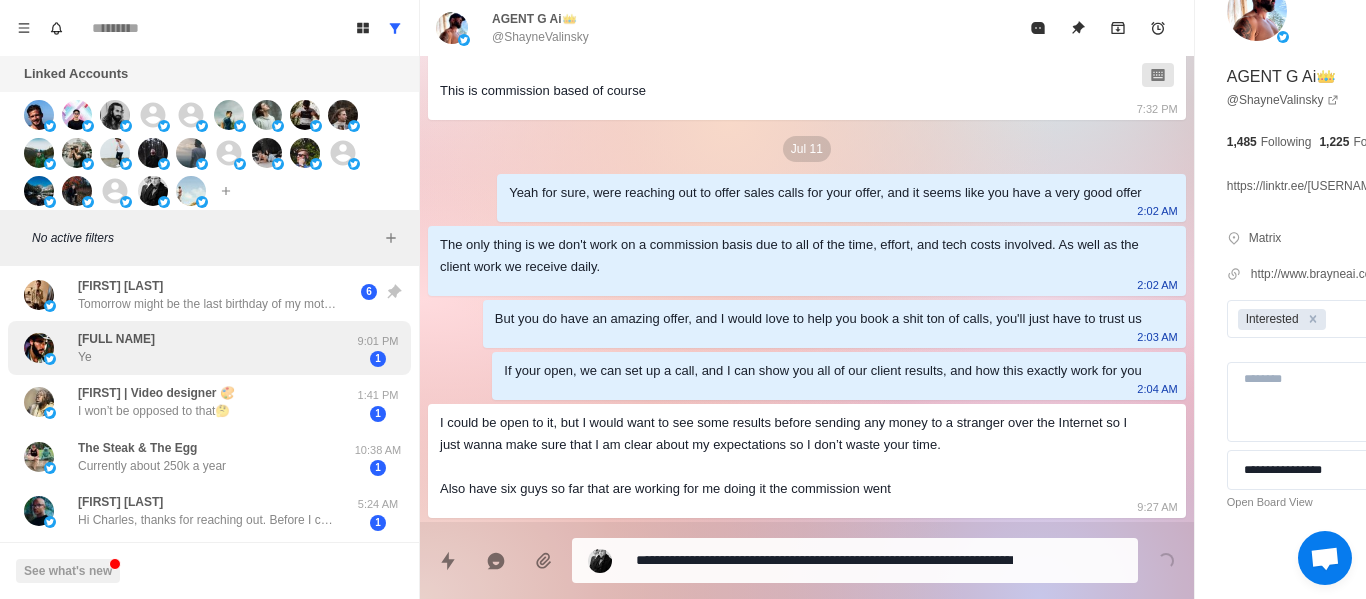 click on "FIDEL CACHE FLOW Ye" at bounding box center (188, 348) 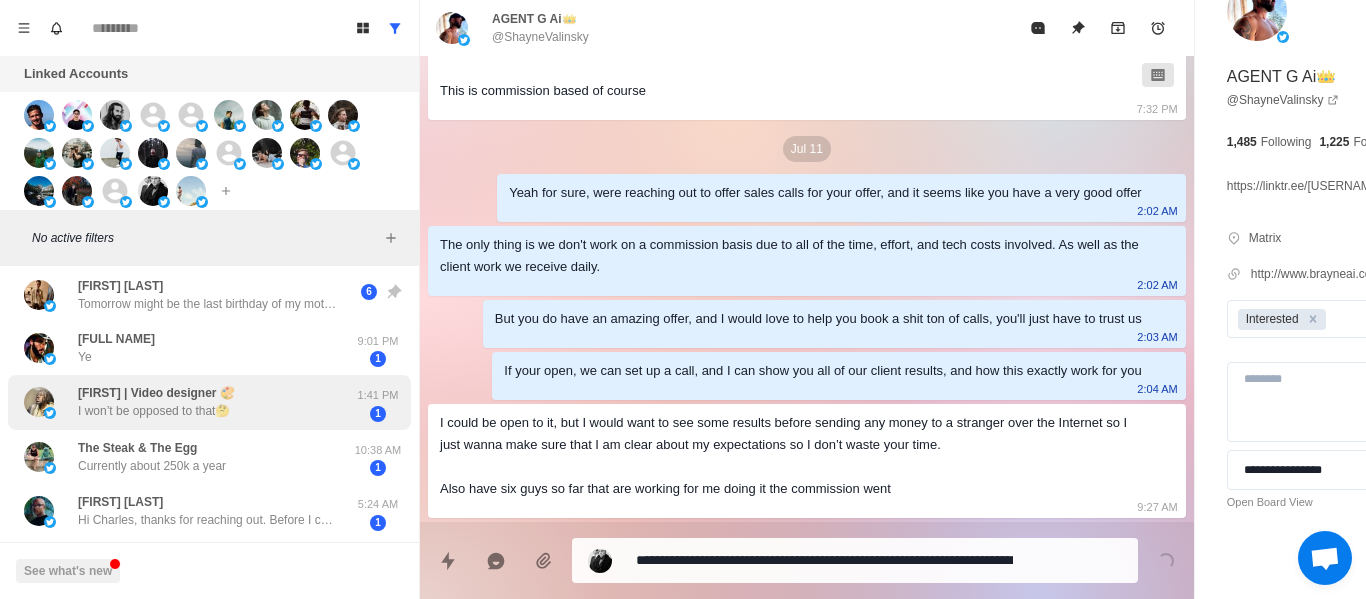 scroll, scrollTop: 0, scrollLeft: 0, axis: both 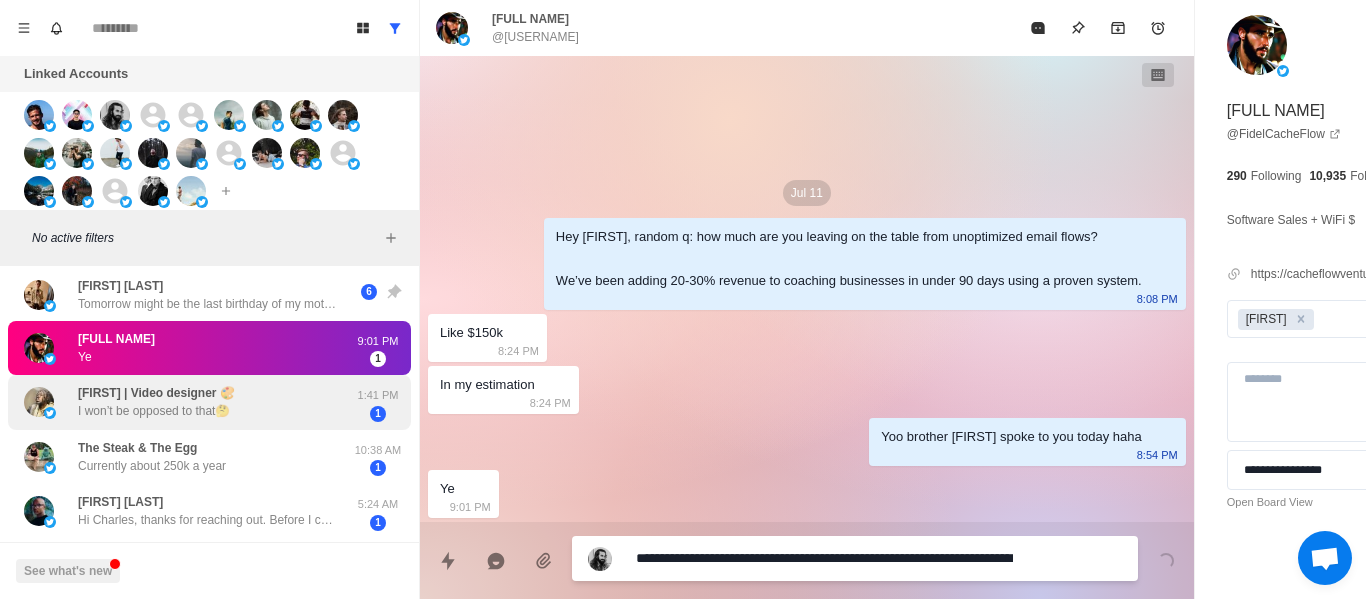 click on "[FIRST] | Video designer 🎨 I won’t be opposed to that🤔 1:41 PM 1" at bounding box center (209, 402) 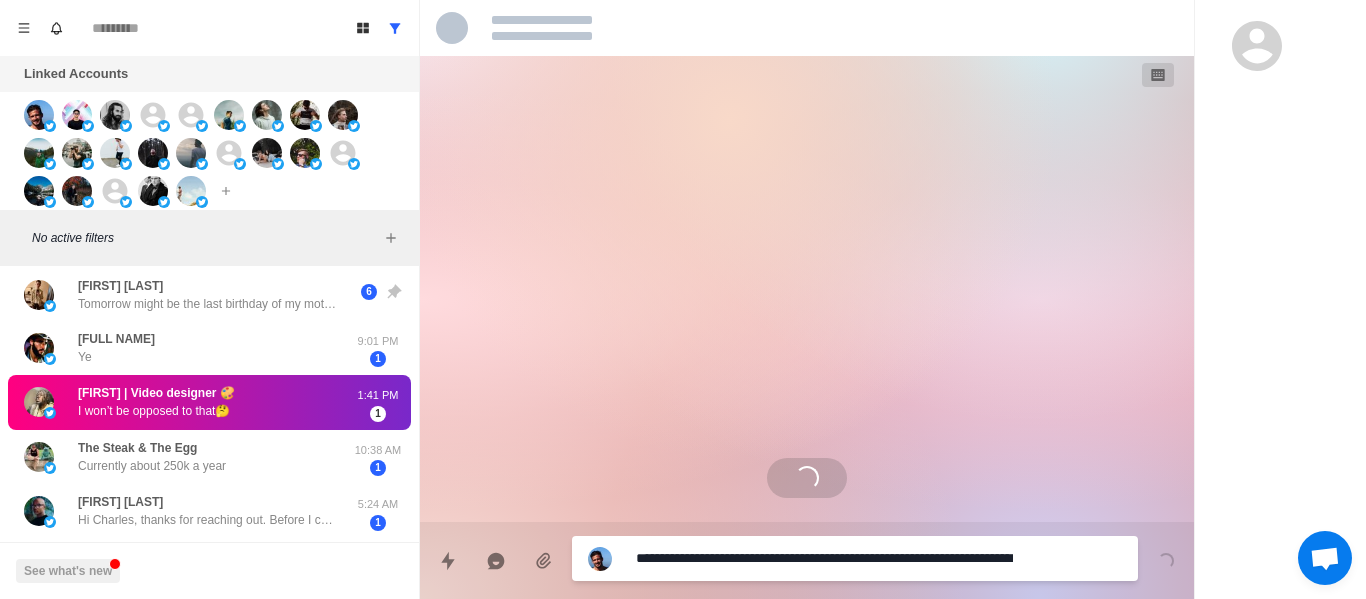 scroll, scrollTop: 0, scrollLeft: 0, axis: both 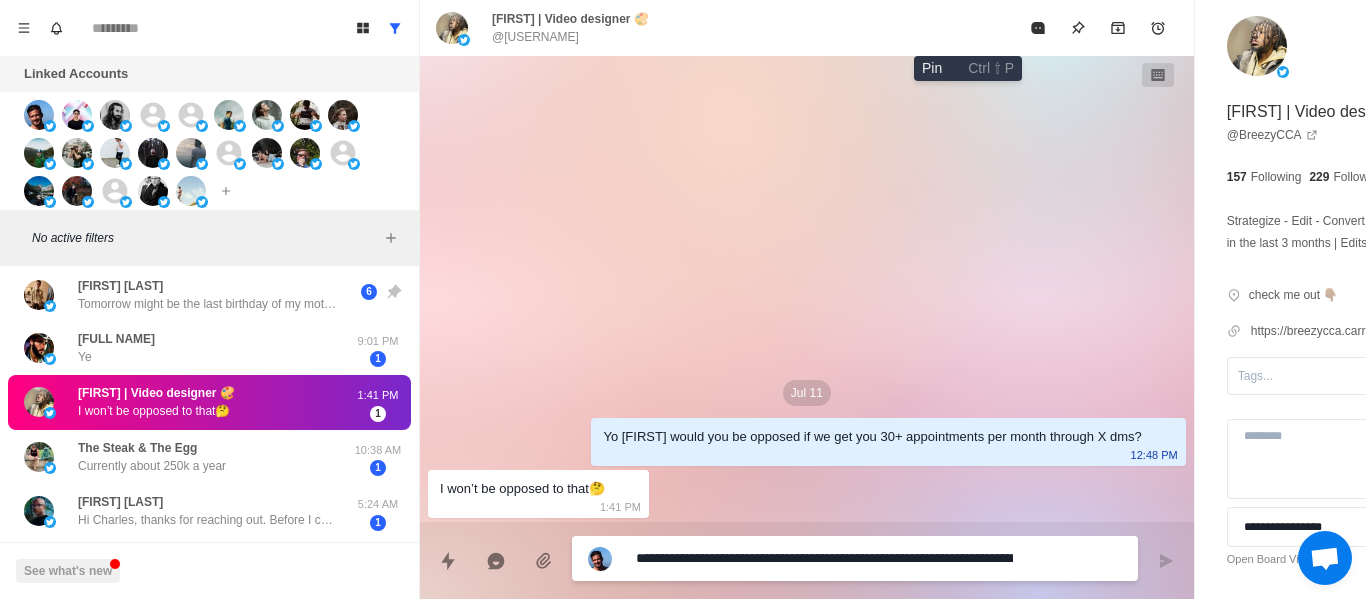 click at bounding box center (1078, 28) 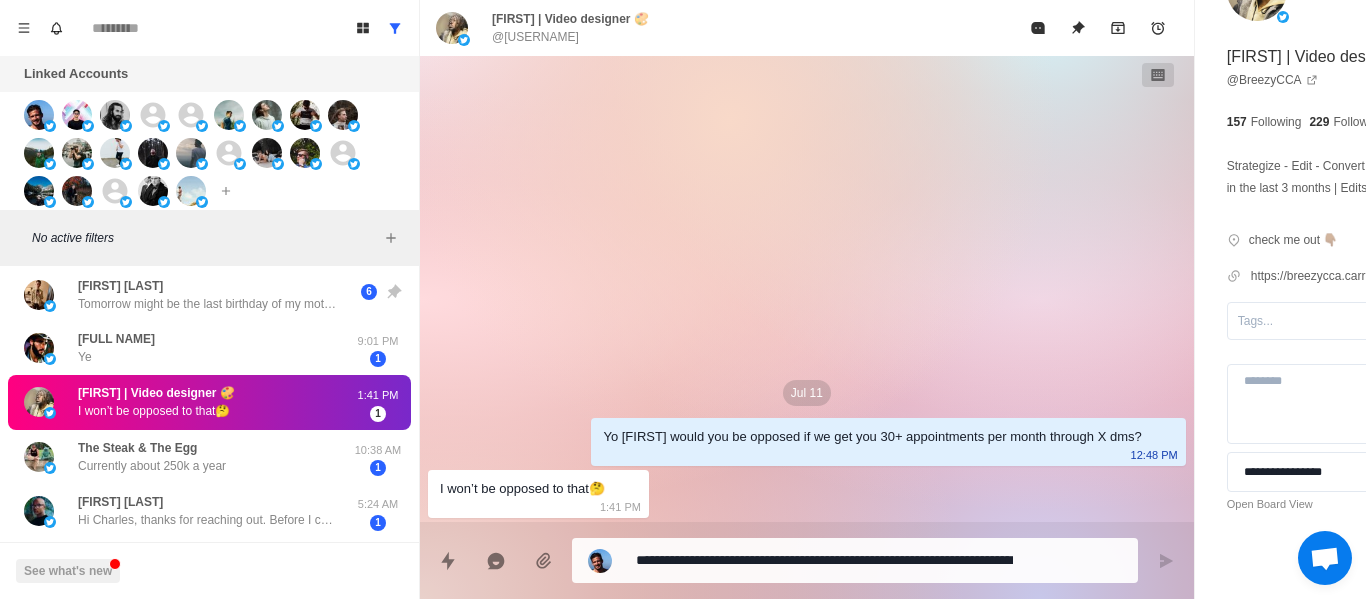 scroll, scrollTop: 79, scrollLeft: 0, axis: vertical 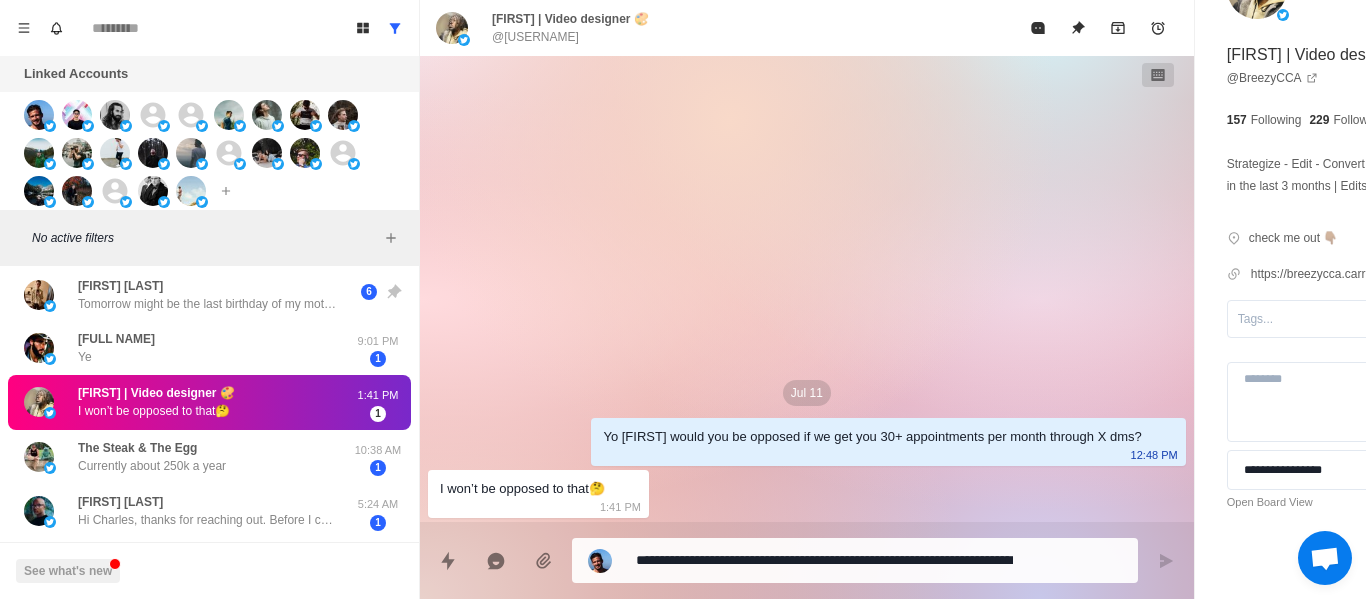 click on "**********" at bounding box center [1340, 271] 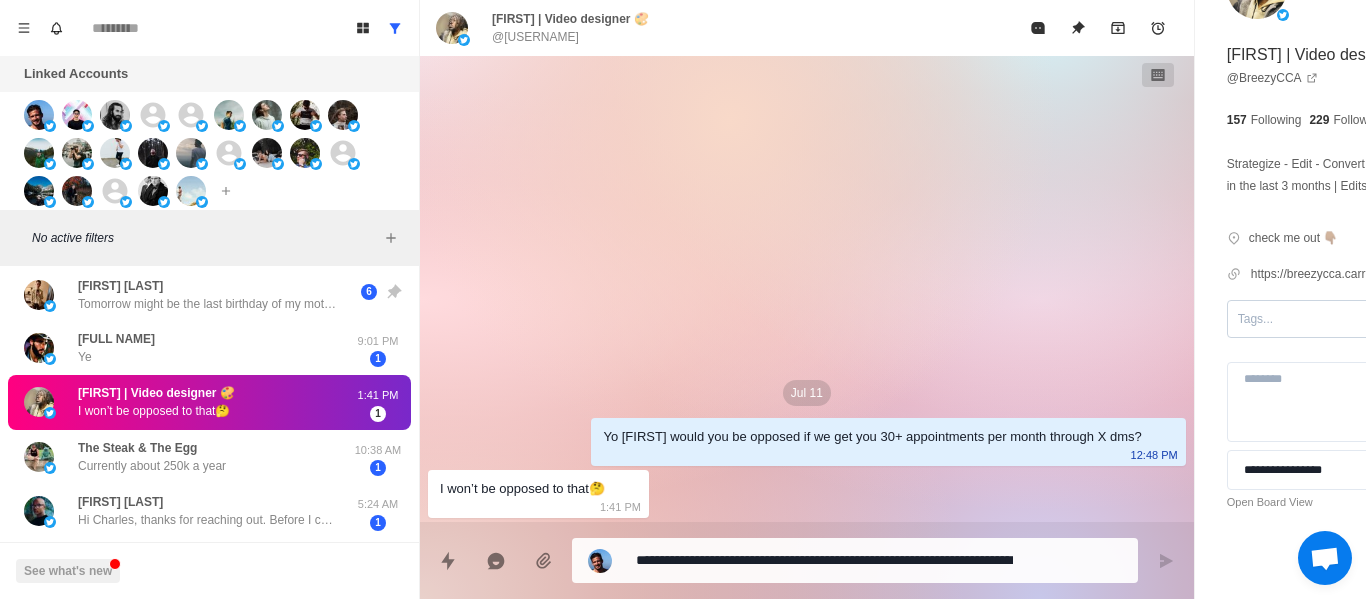 drag, startPoint x: 1143, startPoint y: 306, endPoint x: 1150, endPoint y: 316, distance: 12.206555 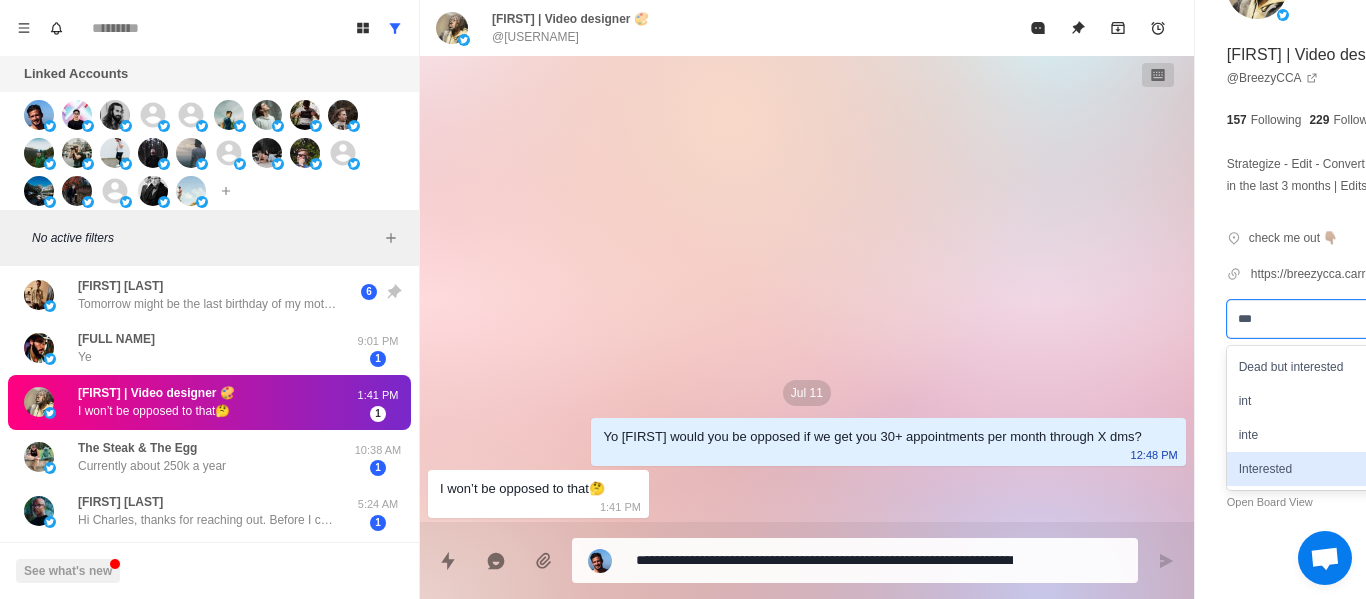 click on "Interested" at bounding box center [1340, 469] 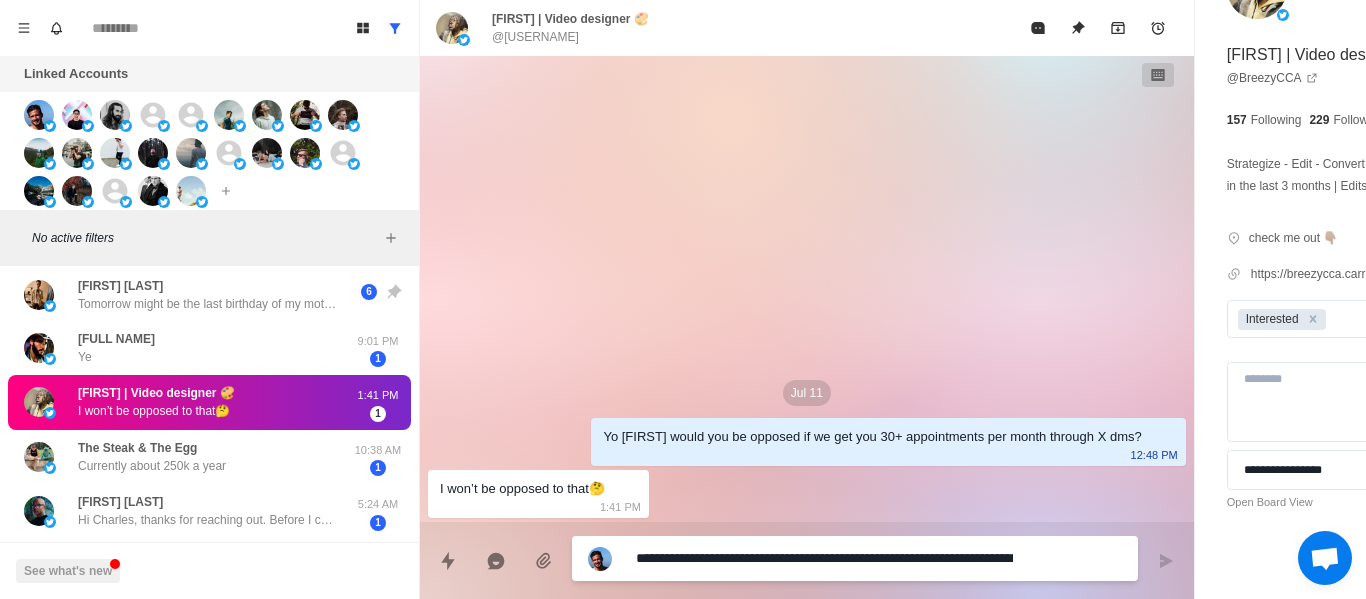 click on "**********" at bounding box center (824, 558) 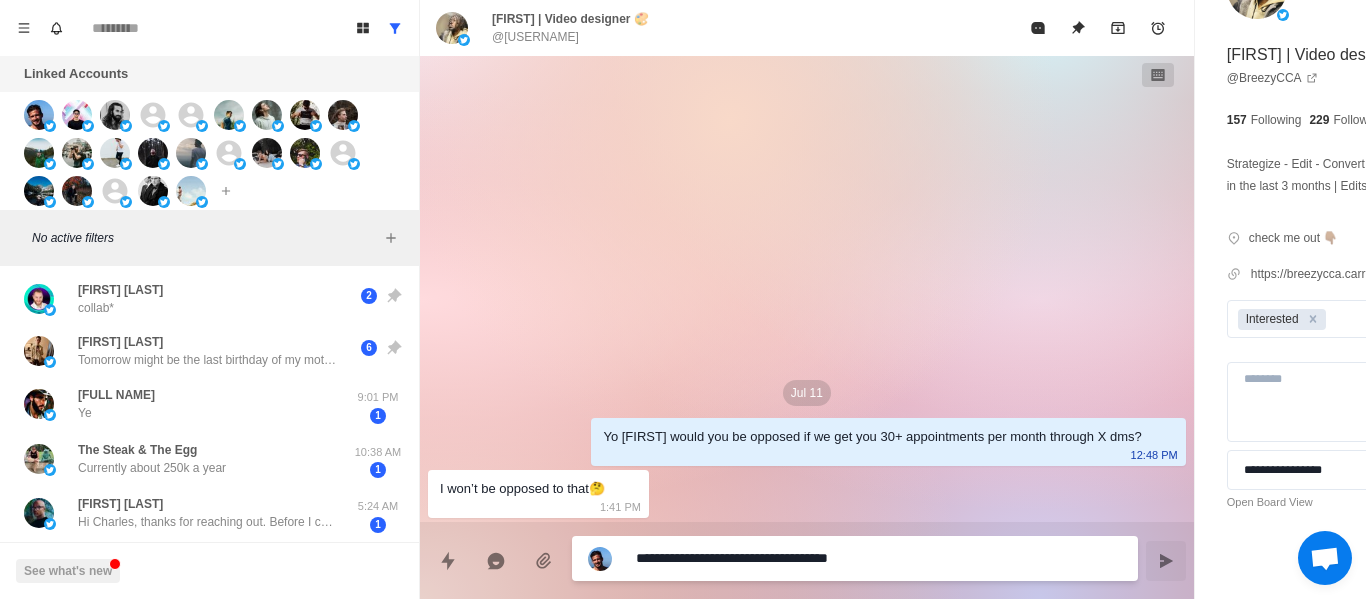 scroll, scrollTop: 0, scrollLeft: 0, axis: both 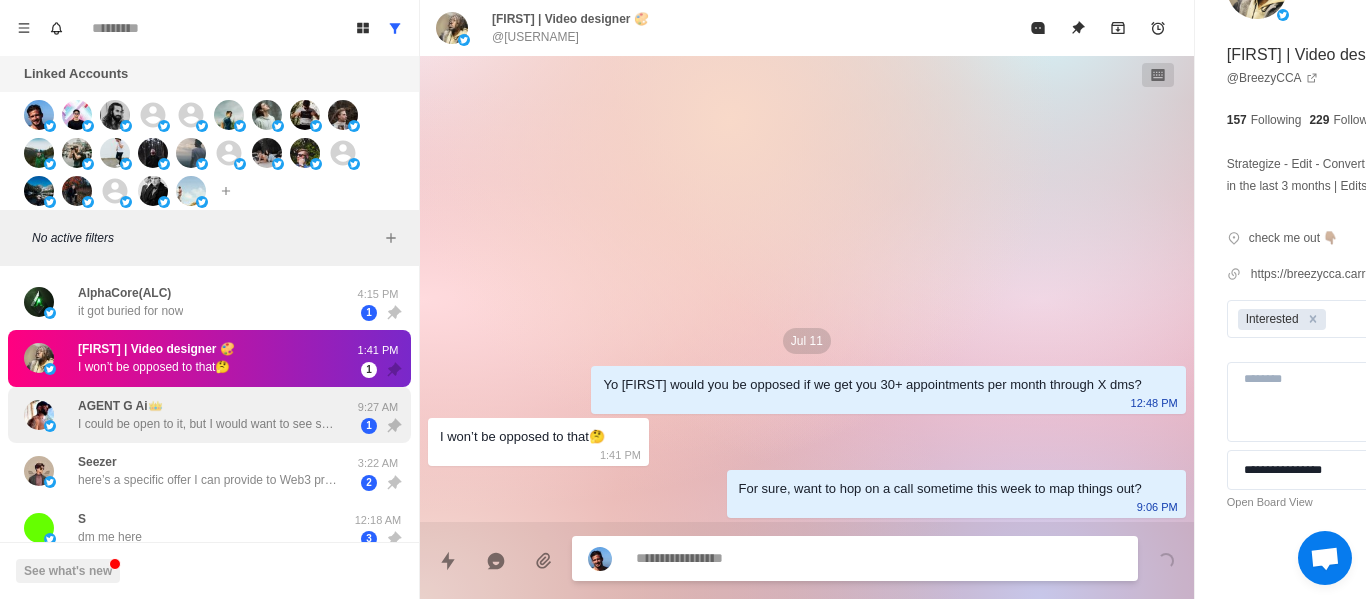 click on "[FIRST] Ai👑 I could be open to it, but I would want to see some results before sending any money to a stranger over the Internet so I just wanna make sure that I am clear about my expectations so I don’t waste your time.
Also have six guys so far that are working for me doing it the commission went" at bounding box center [208, 415] 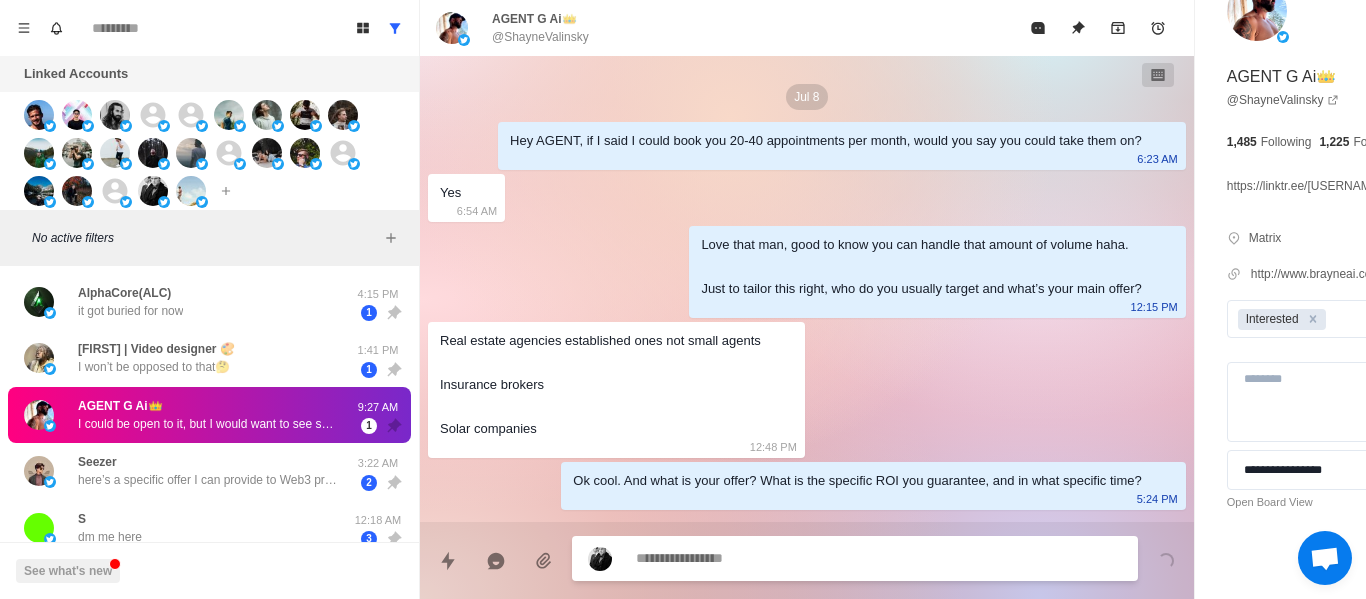 scroll, scrollTop: 1696, scrollLeft: 0, axis: vertical 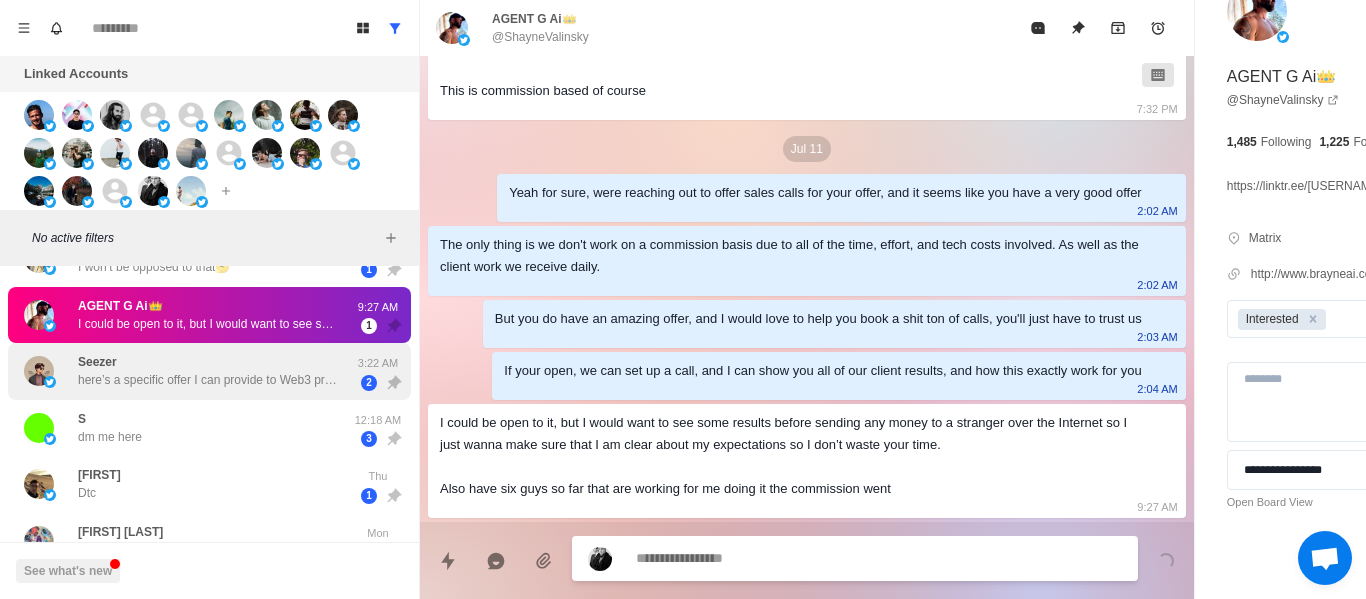 click on "here’s a specific offer I can provide to Web3 projects:
7-Day Growth Sprint
Goal: Boost visibility, engagement, and user interest
What I deliver:
1 high-quality thread per day (main + 5 breakdowns).
Fully tailored to your project’s goals and narrative.
Optimized for organic reach and conversions.
Timeframe: 7 days
Target Results: 150k–300k impressions, strong engagement, and higher campaign traction
I can customize this based on your top priority, growth, community, or narrative alignment." at bounding box center [208, 380] 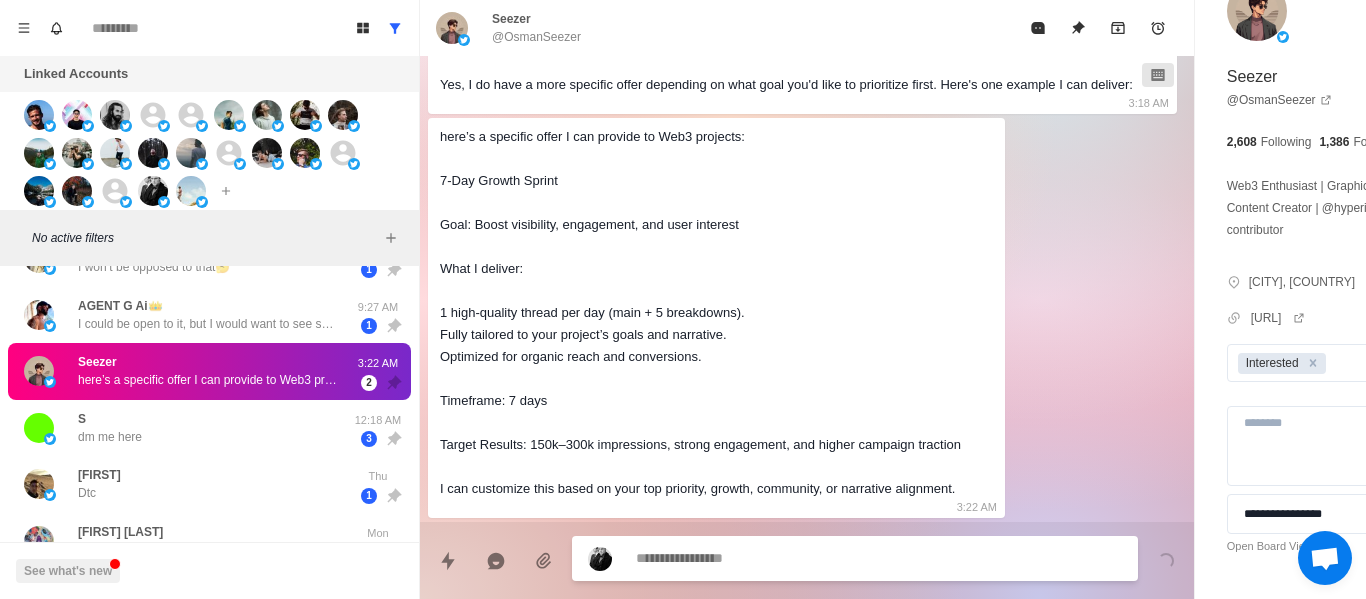 scroll, scrollTop: 840, scrollLeft: 0, axis: vertical 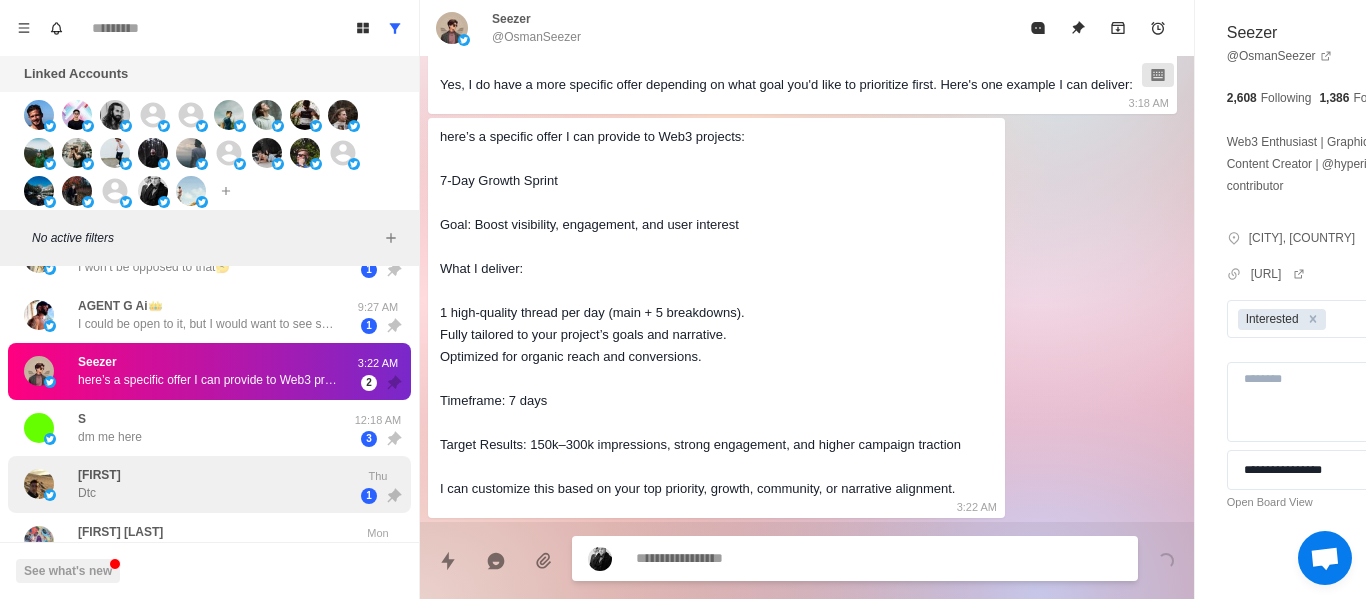 drag, startPoint x: 136, startPoint y: 473, endPoint x: 271, endPoint y: 469, distance: 135.05925 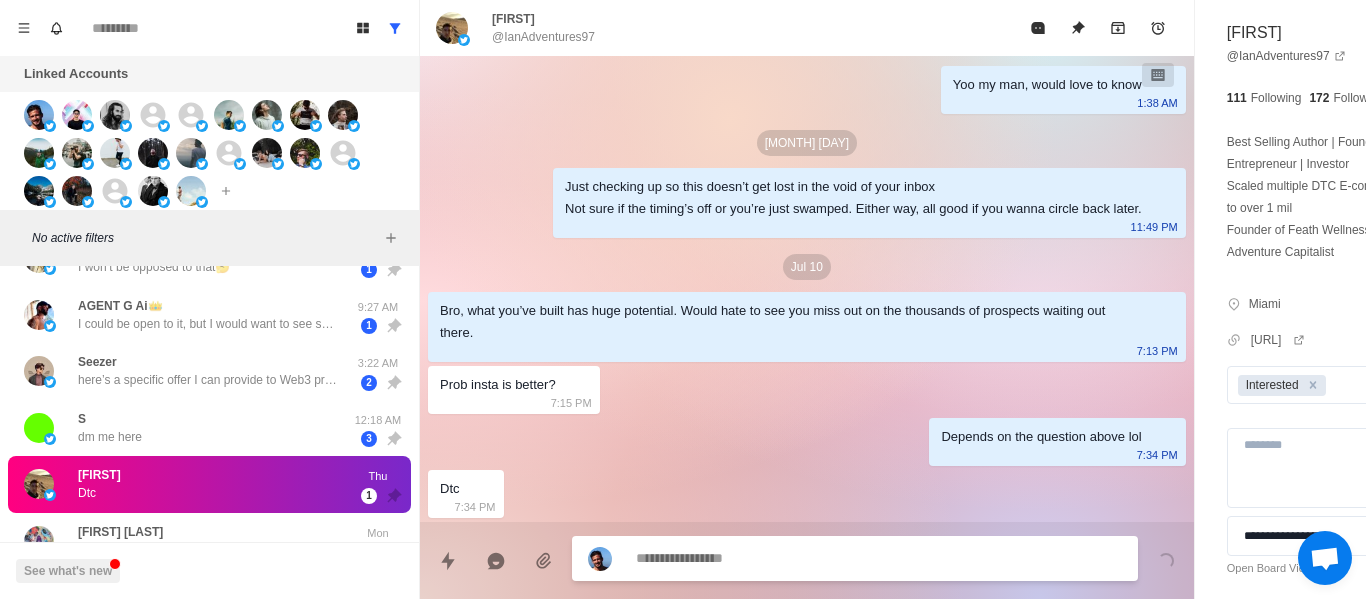 click on "[USERNAME] dm me here" at bounding box center (188, 428) 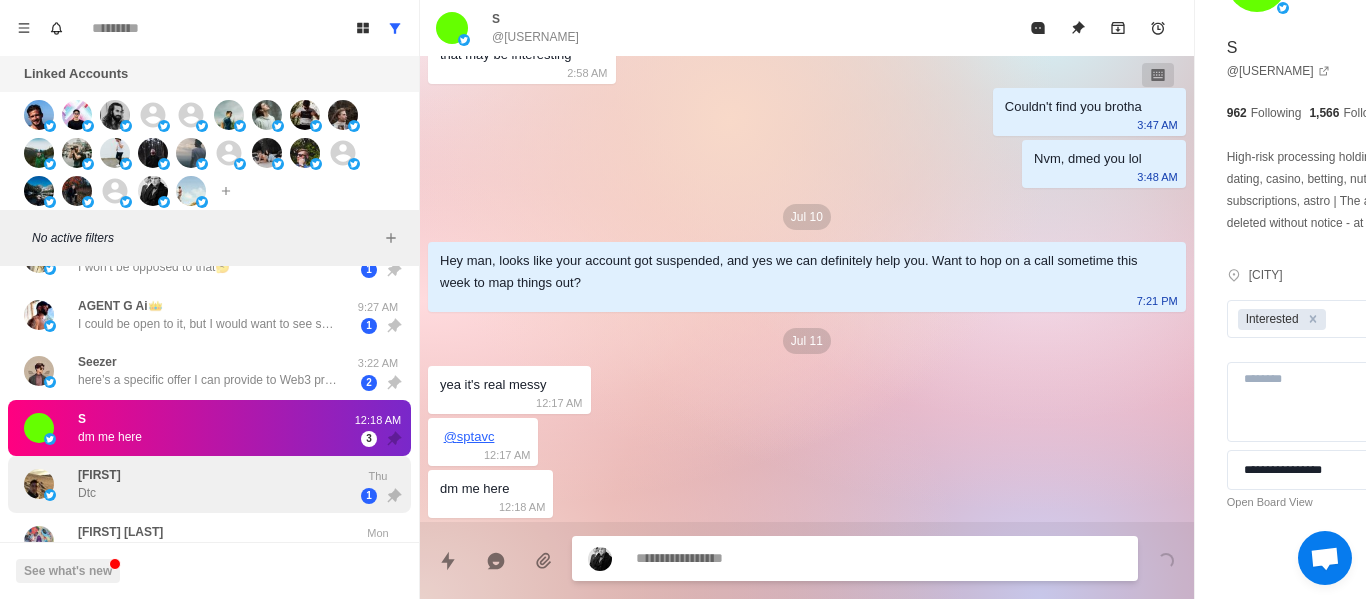 scroll, scrollTop: 262, scrollLeft: 0, axis: vertical 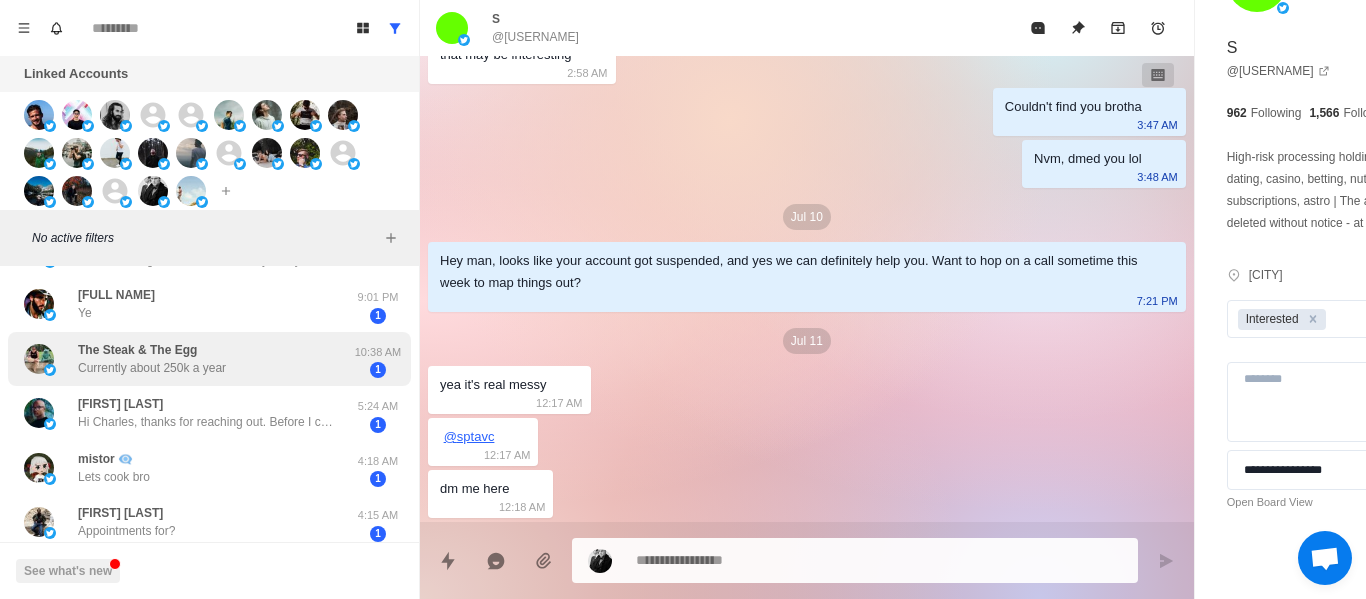 click on "The [BRAND] & The [BRAND] Currently about 250k a year [TIME]" at bounding box center [209, 359] 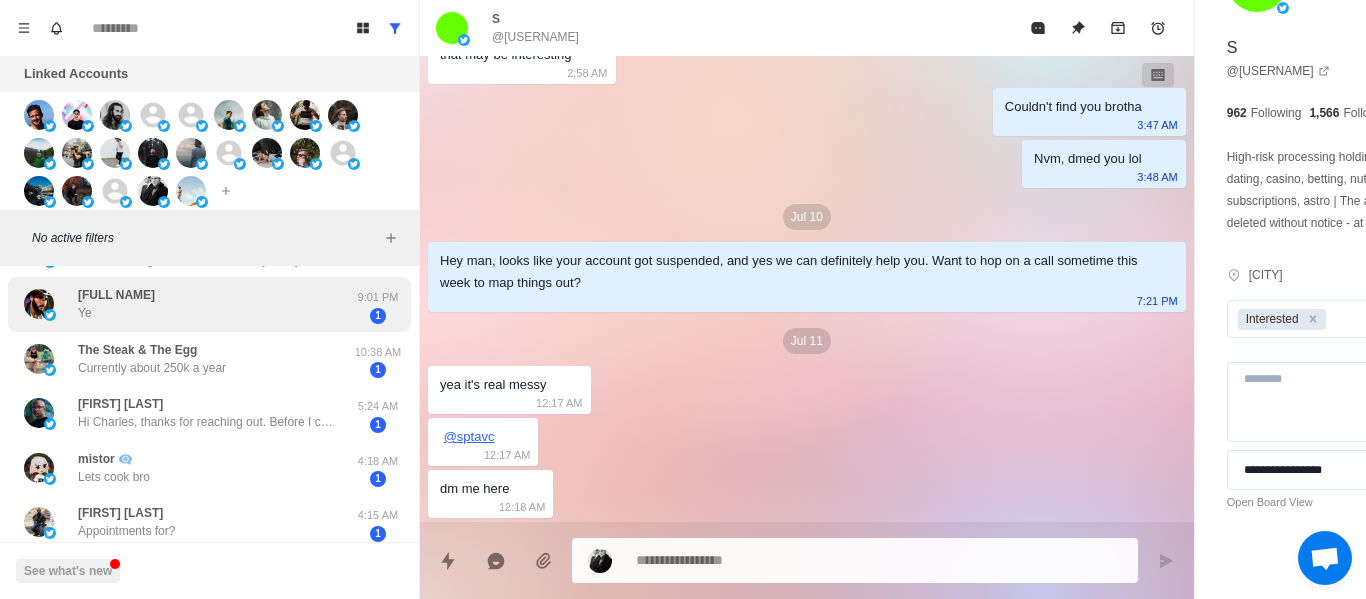 scroll, scrollTop: 0, scrollLeft: 0, axis: both 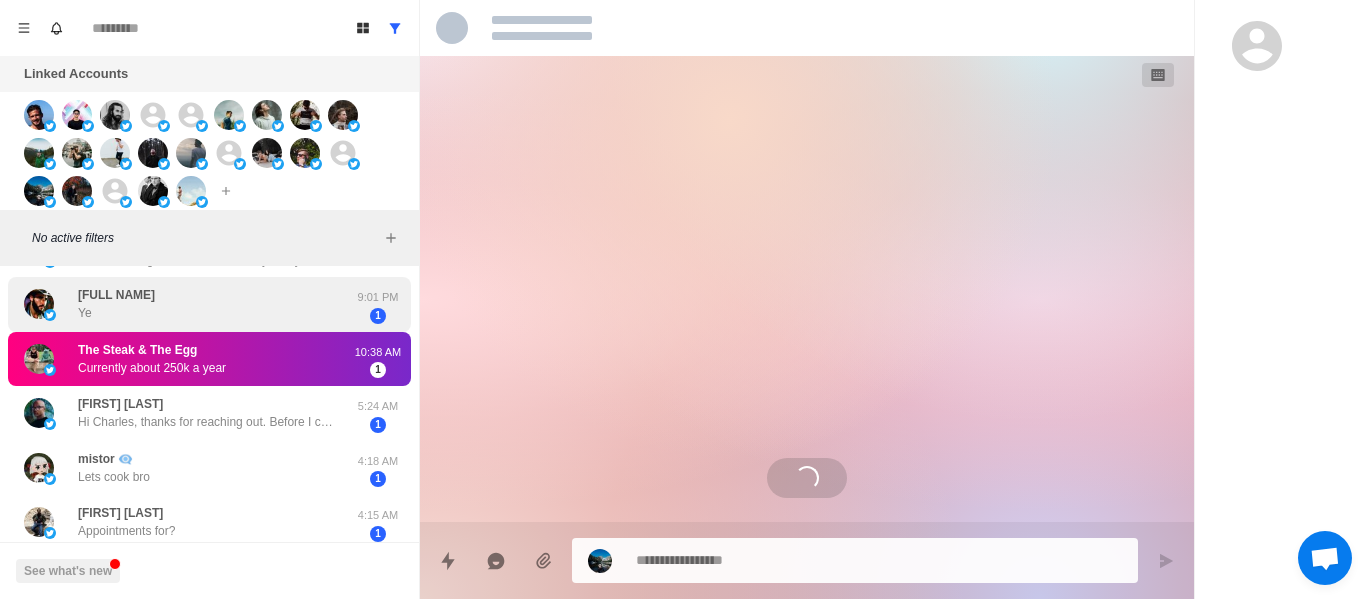 click on "FIDEL CACHE FLOW Ye" at bounding box center [116, 304] 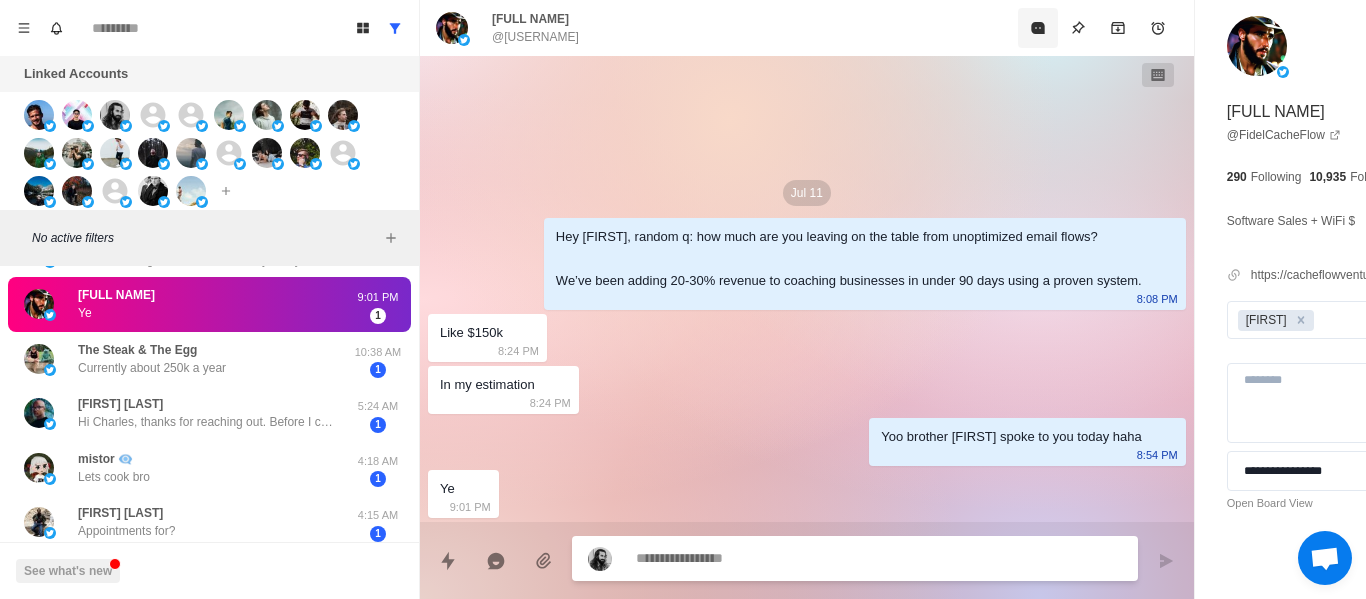 scroll, scrollTop: 543, scrollLeft: 0, axis: vertical 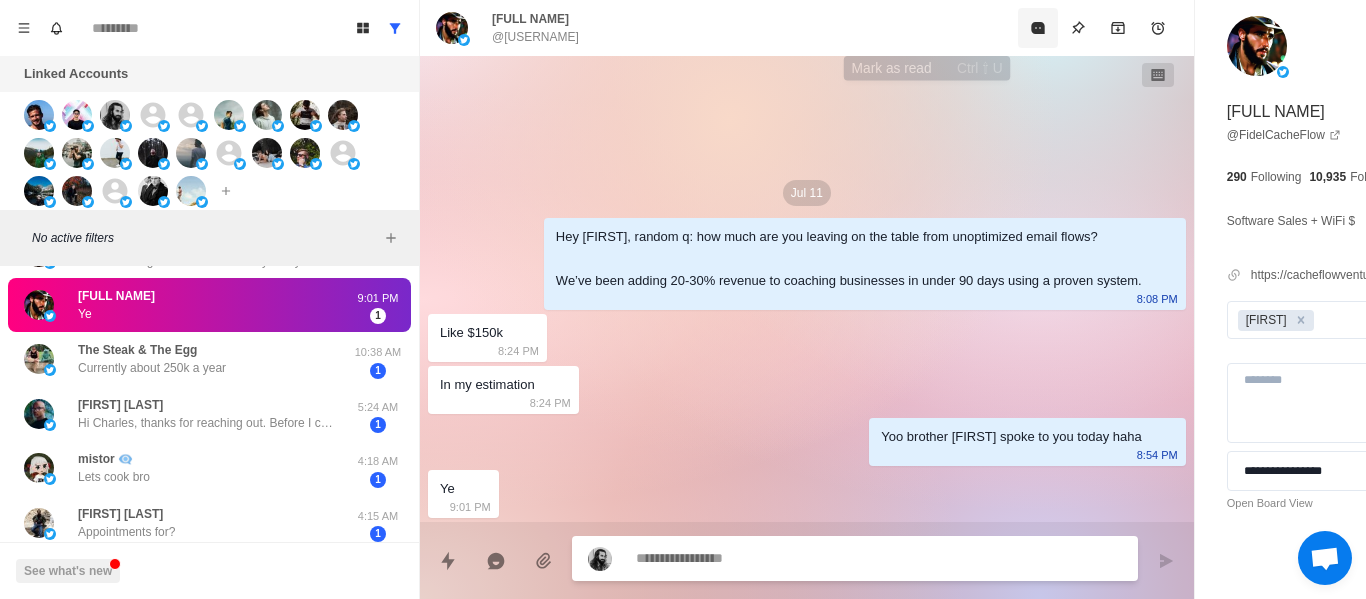 click at bounding box center [1038, 28] 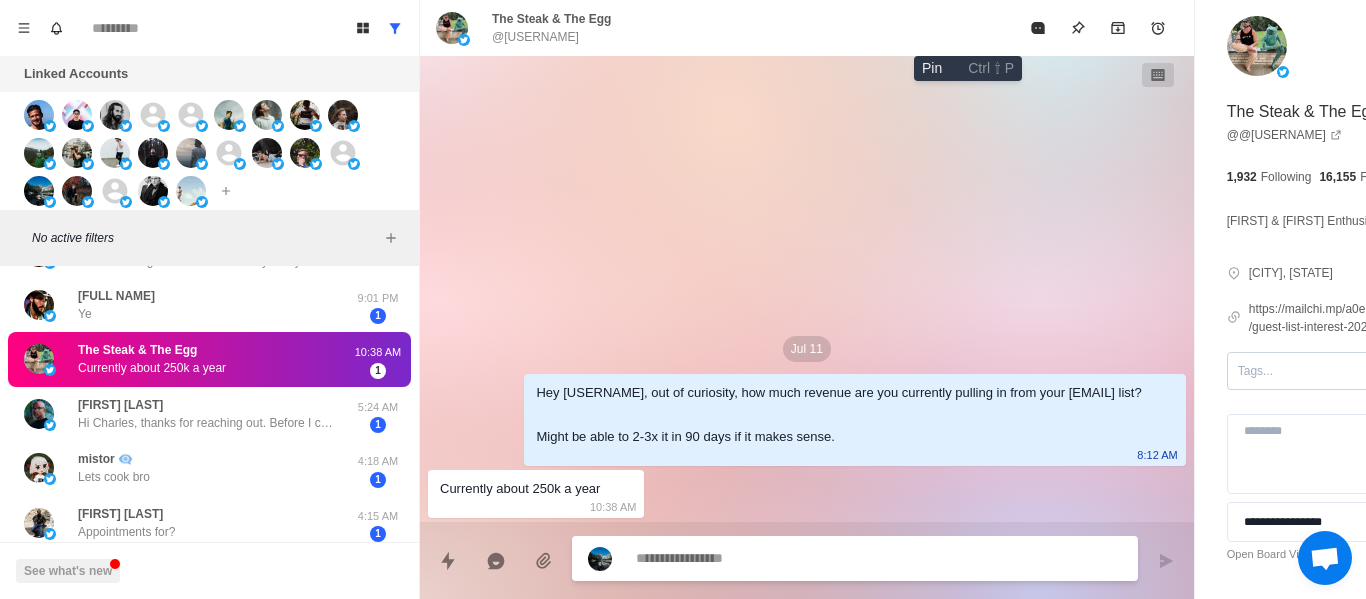 click at bounding box center [1078, 28] 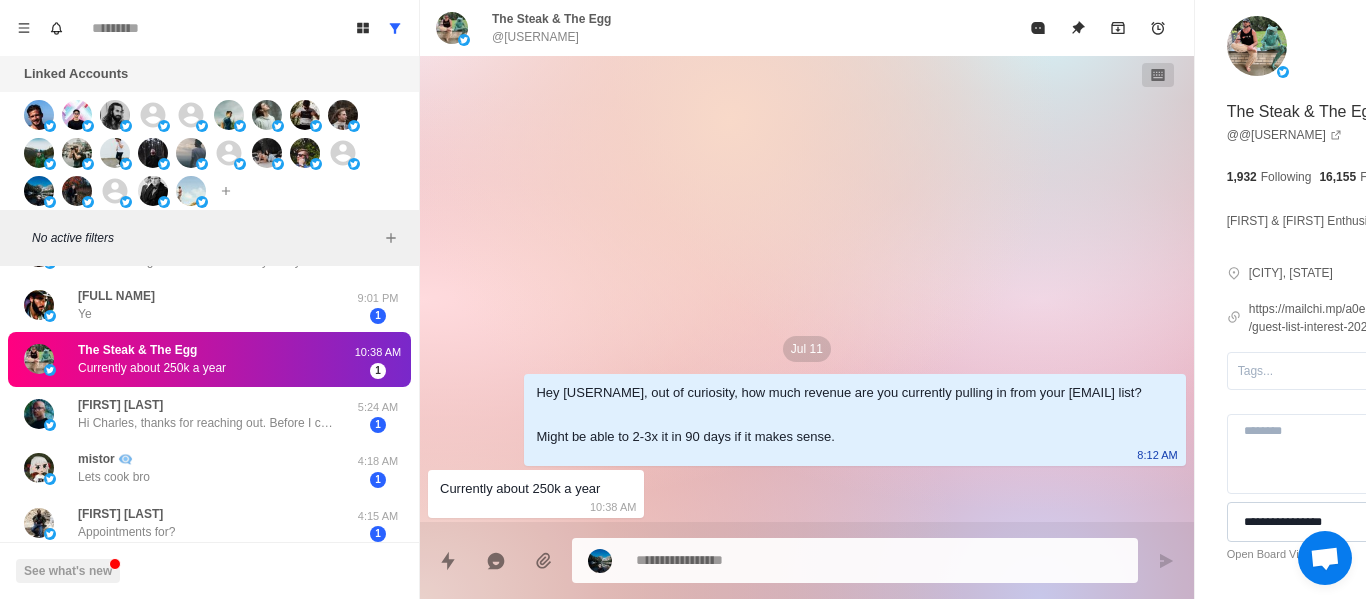 scroll, scrollTop: 52, scrollLeft: 0, axis: vertical 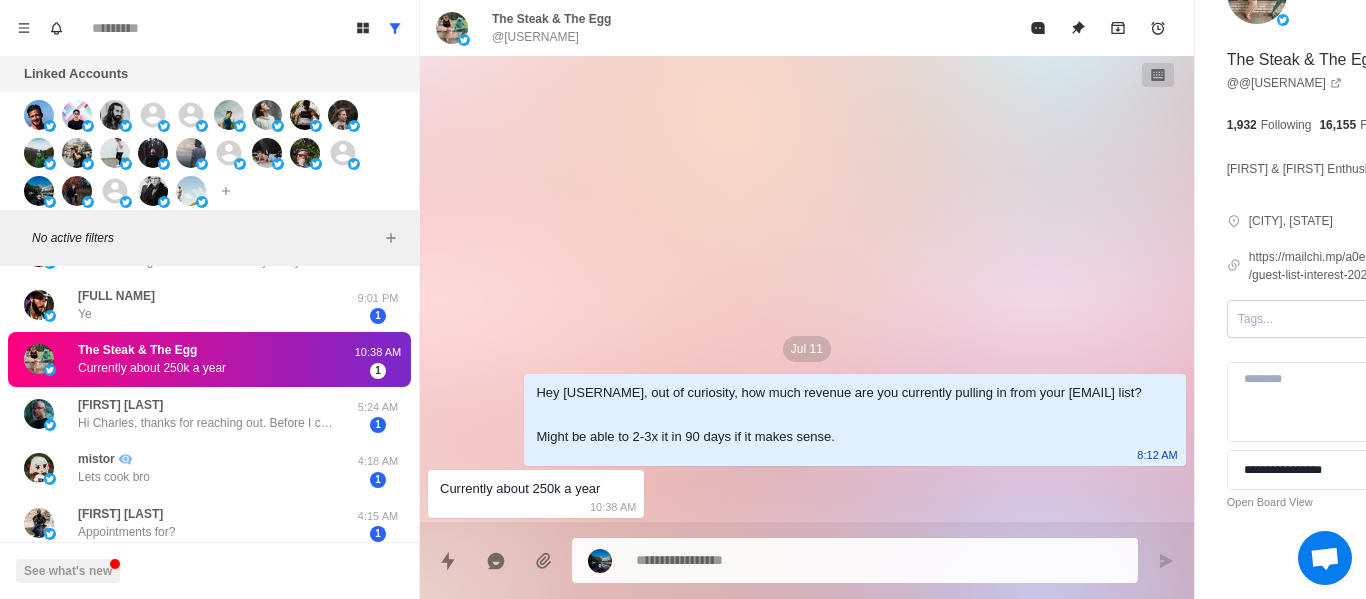 click at bounding box center (1321, 319) 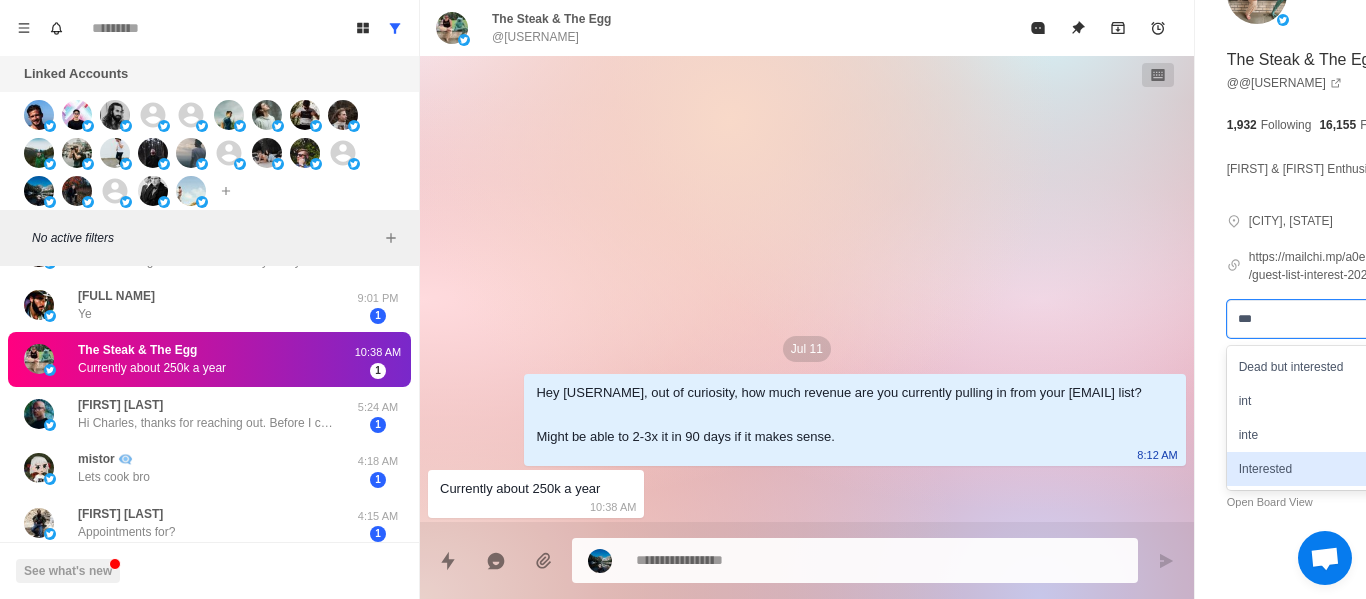 click on "Interested" at bounding box center [1340, 469] 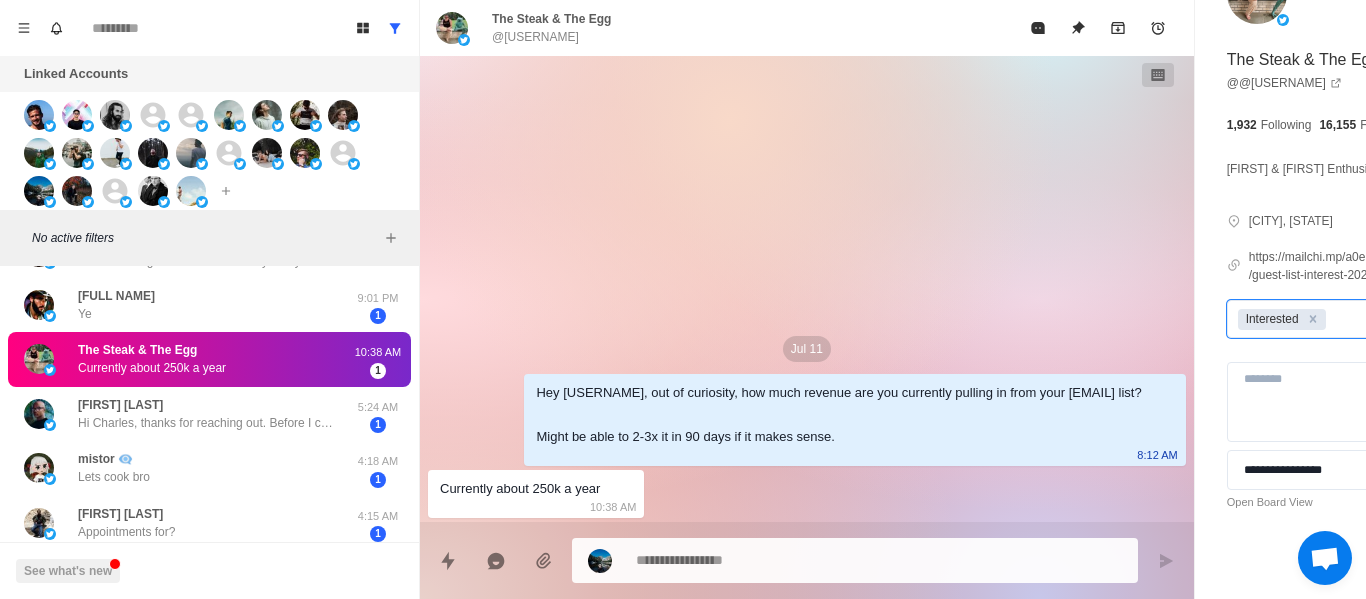 scroll, scrollTop: 0, scrollLeft: 0, axis: both 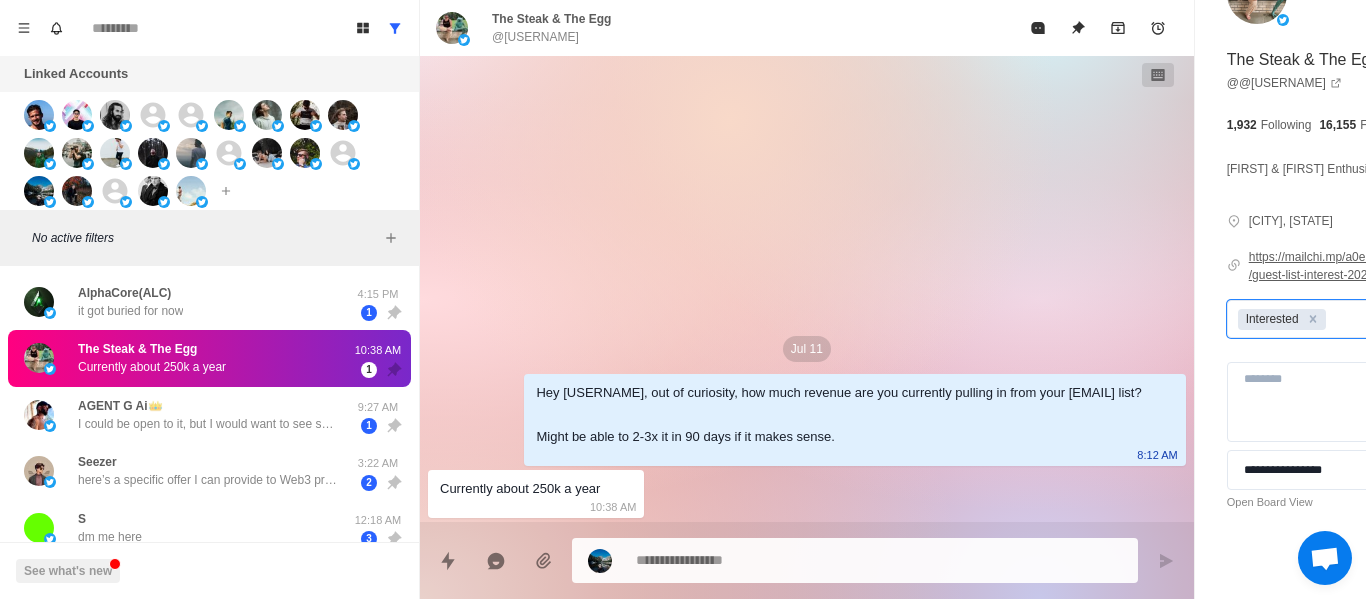 click on "https://mailchi.mp/a0e25735e6a5/guest-list-interest-2024" at bounding box center [1351, 266] 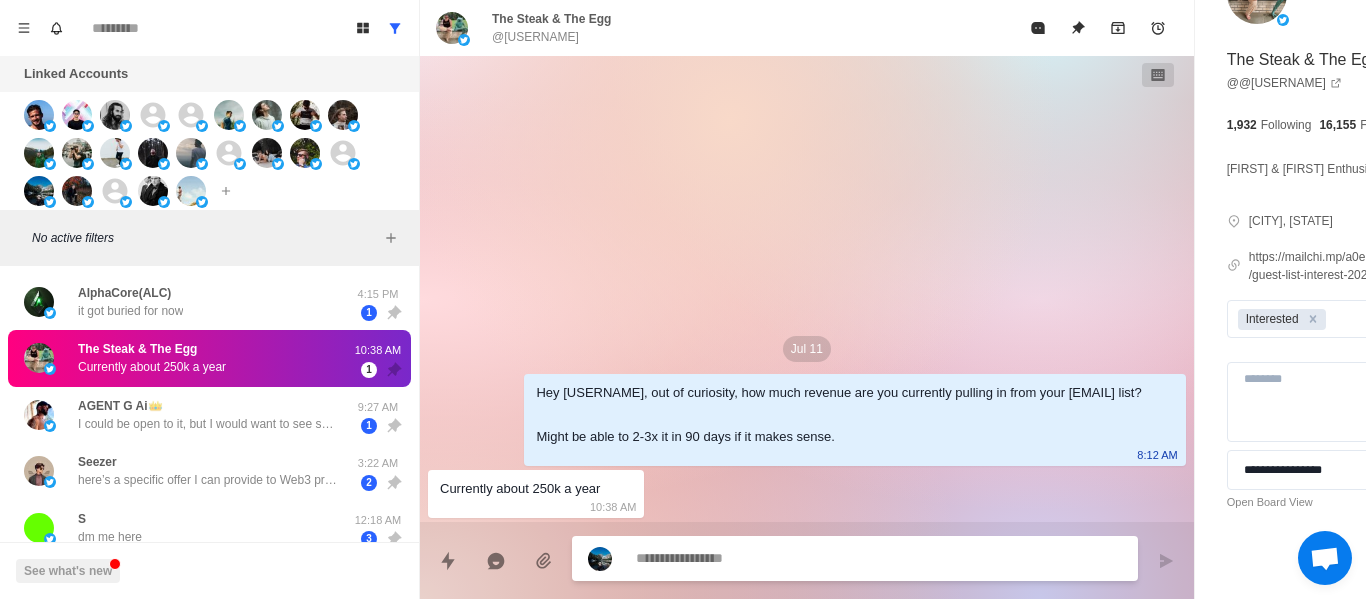 click at bounding box center [824, 558] 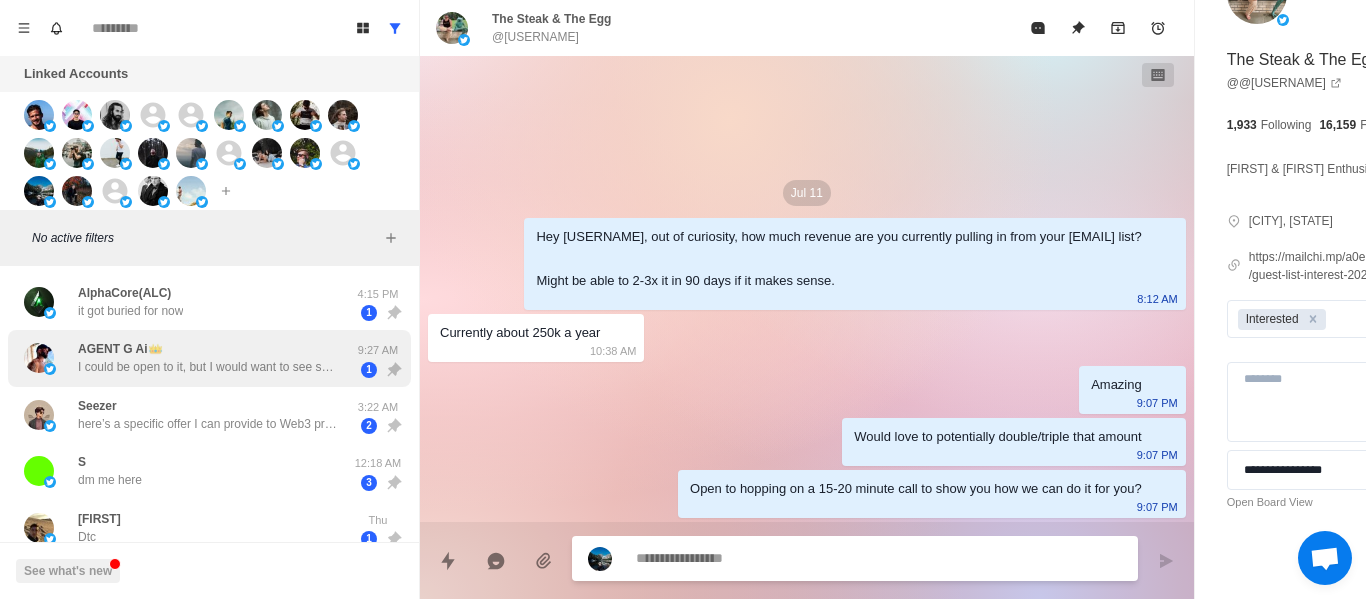 click on "I could be open to it, but I would want to see some results before sending any money to a stranger over the Internet so I just wanna make sure that I am clear about my expectations so I don’t waste your time.
Also have six guys so far that are working for me doing it the commission went" at bounding box center (208, 367) 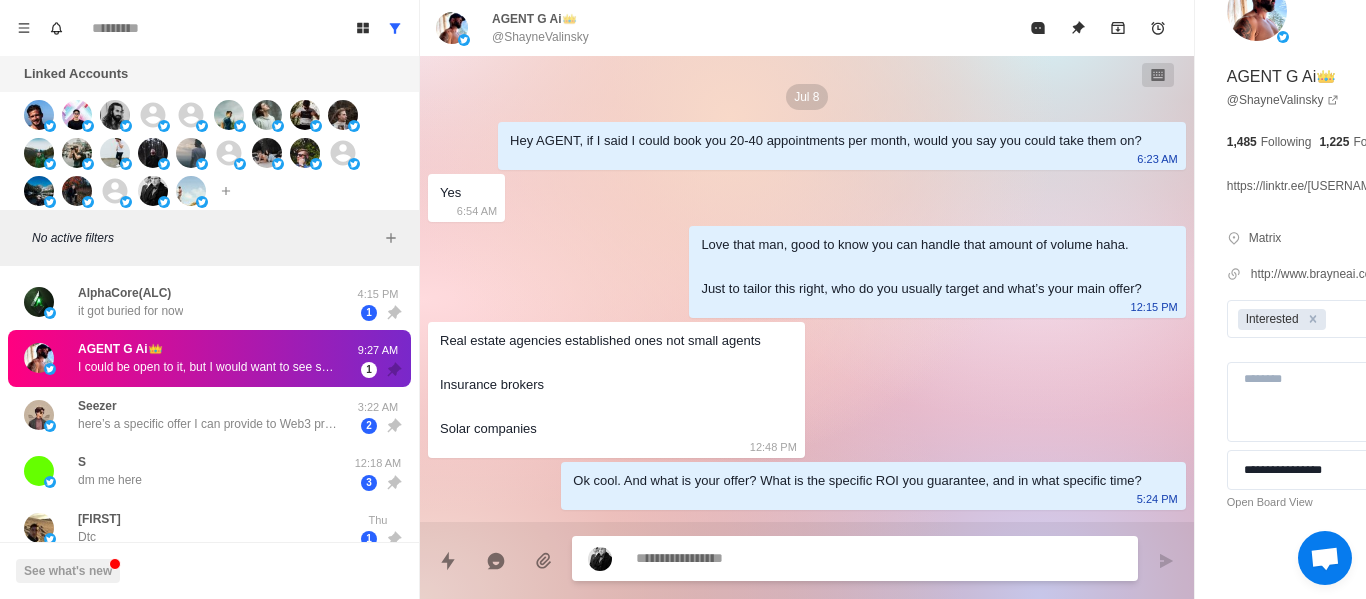 scroll, scrollTop: 1696, scrollLeft: 0, axis: vertical 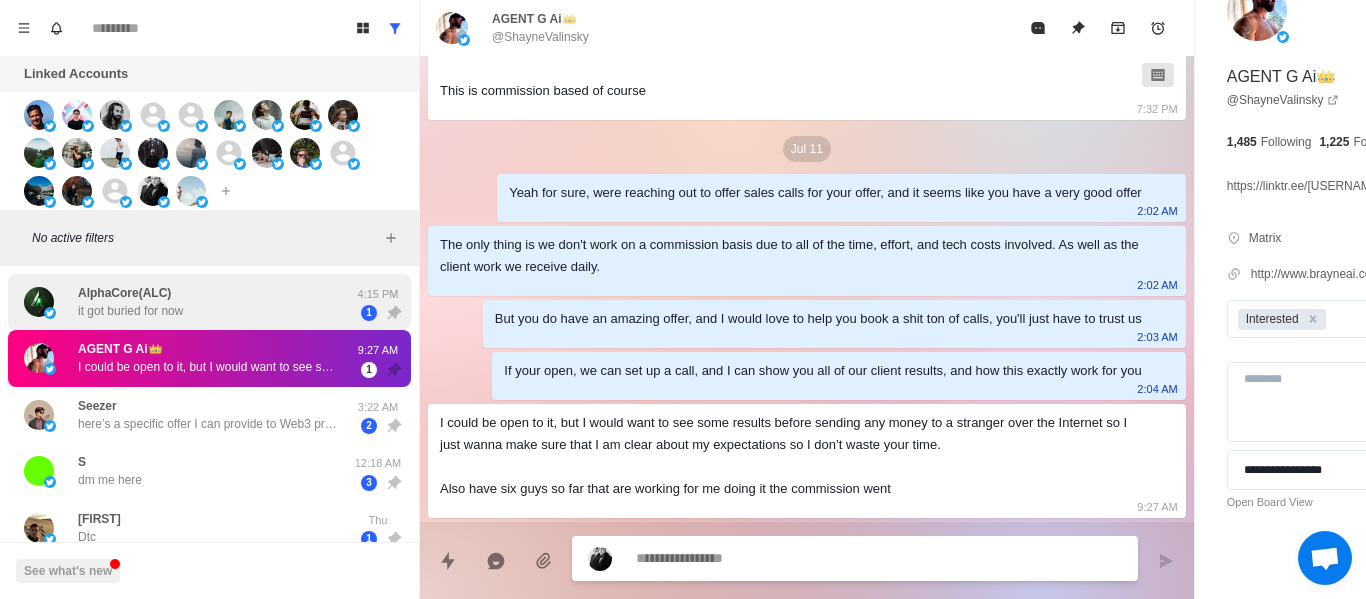click on "it got buried for now" at bounding box center (130, 311) 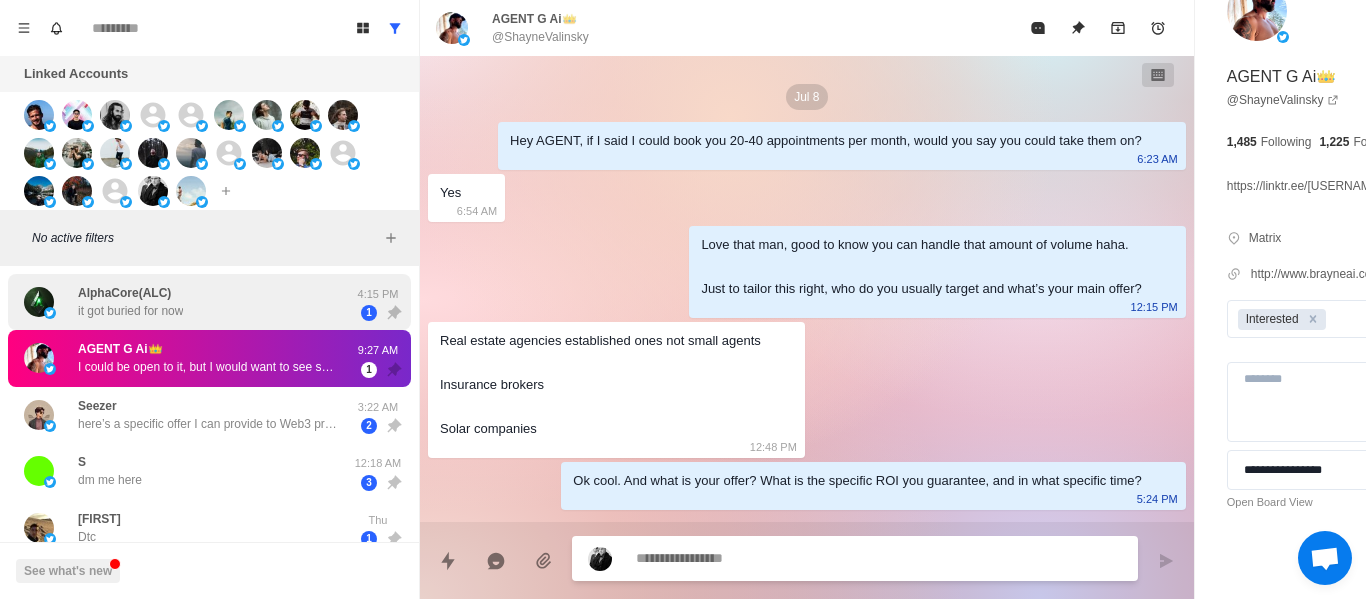 scroll, scrollTop: 0, scrollLeft: 0, axis: both 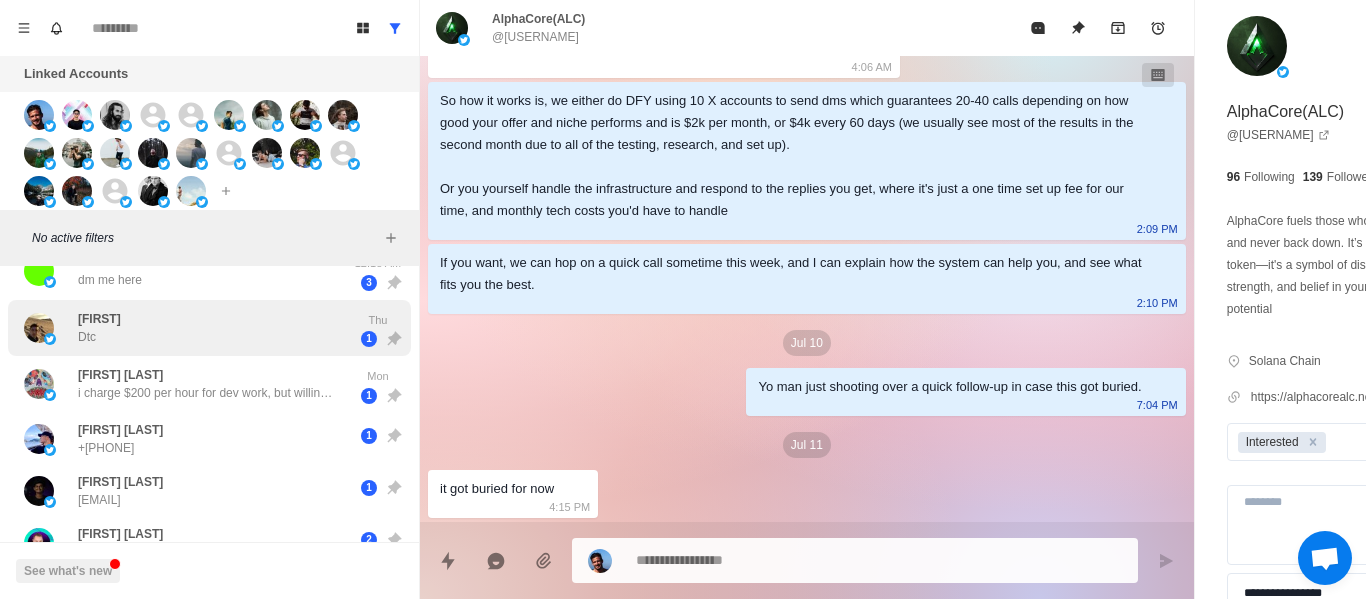 click on "[FIRST] [LAST]" at bounding box center (188, 328) 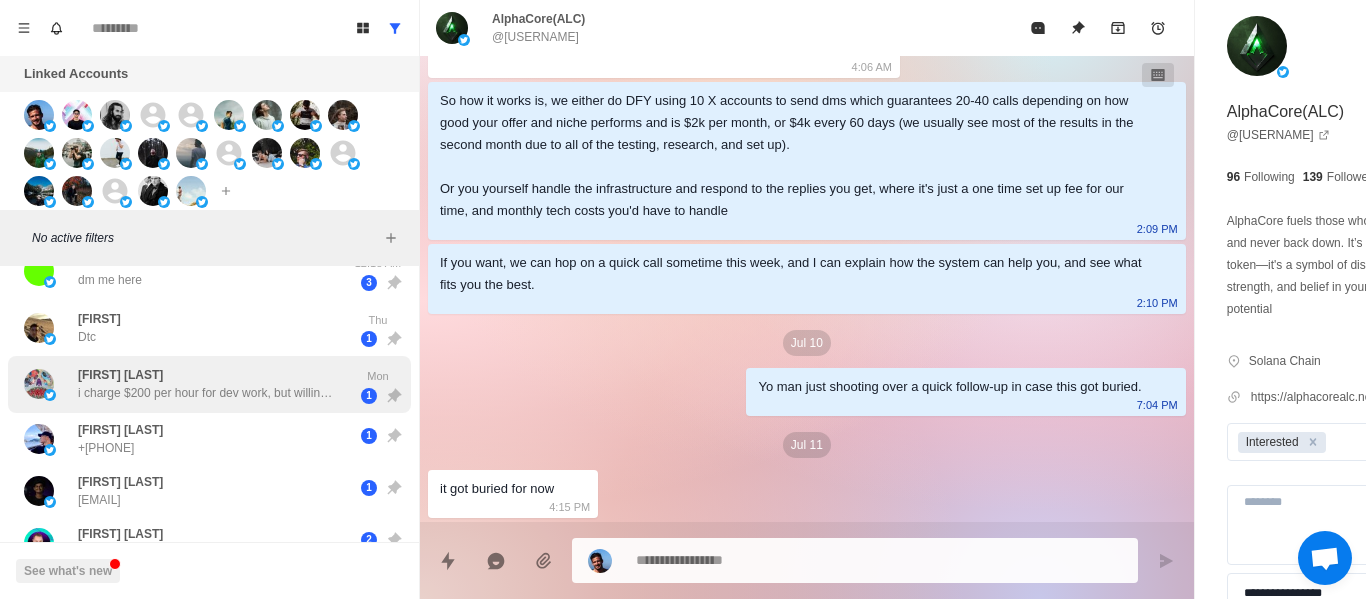 scroll, scrollTop: 1180, scrollLeft: 0, axis: vertical 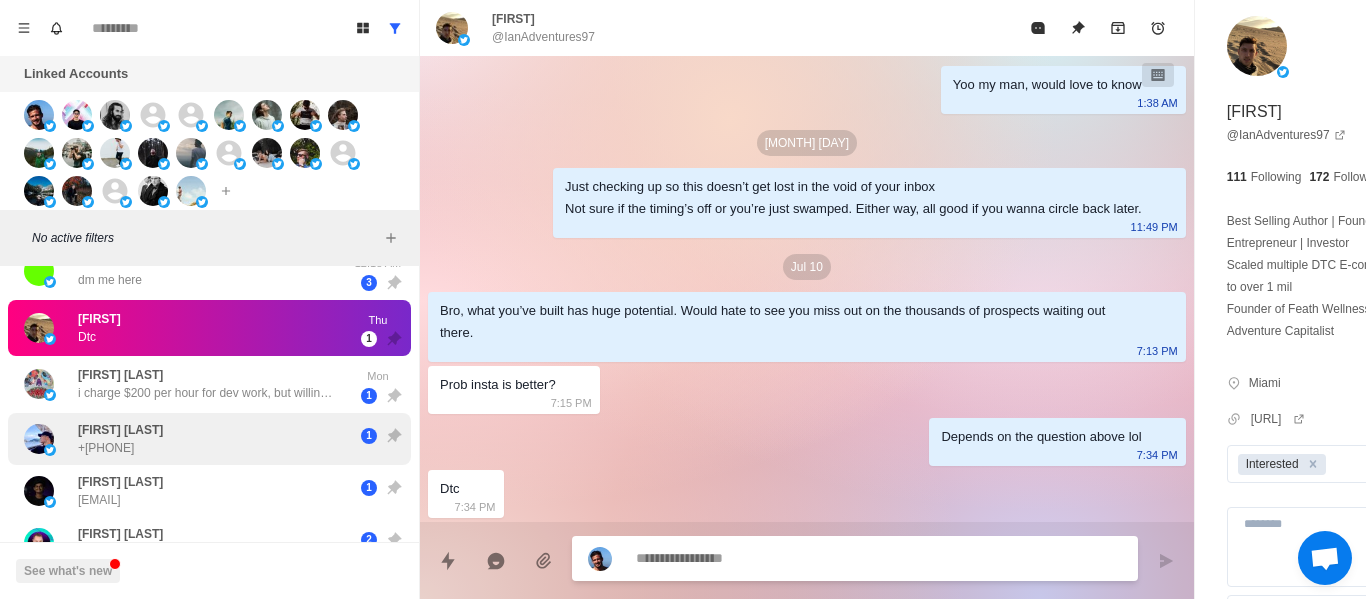 drag, startPoint x: 163, startPoint y: 402, endPoint x: 163, endPoint y: 436, distance: 34 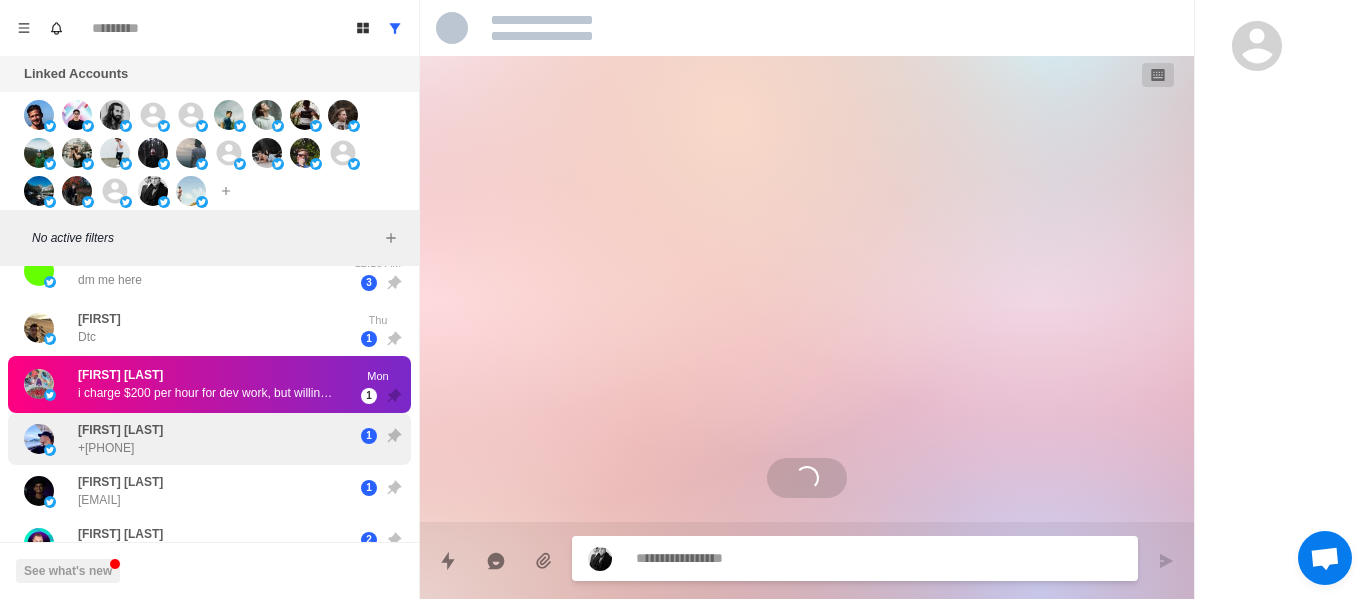 scroll, scrollTop: 0, scrollLeft: 0, axis: both 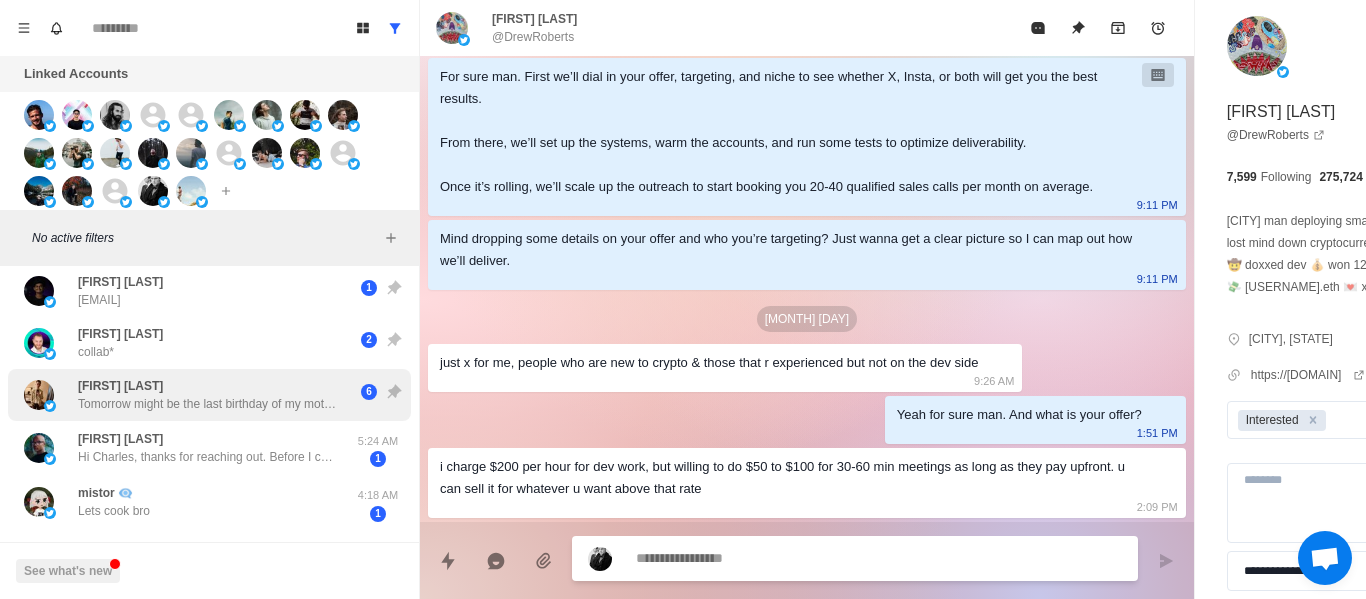 click on "[FIRST] [LAST]" at bounding box center (120, 386) 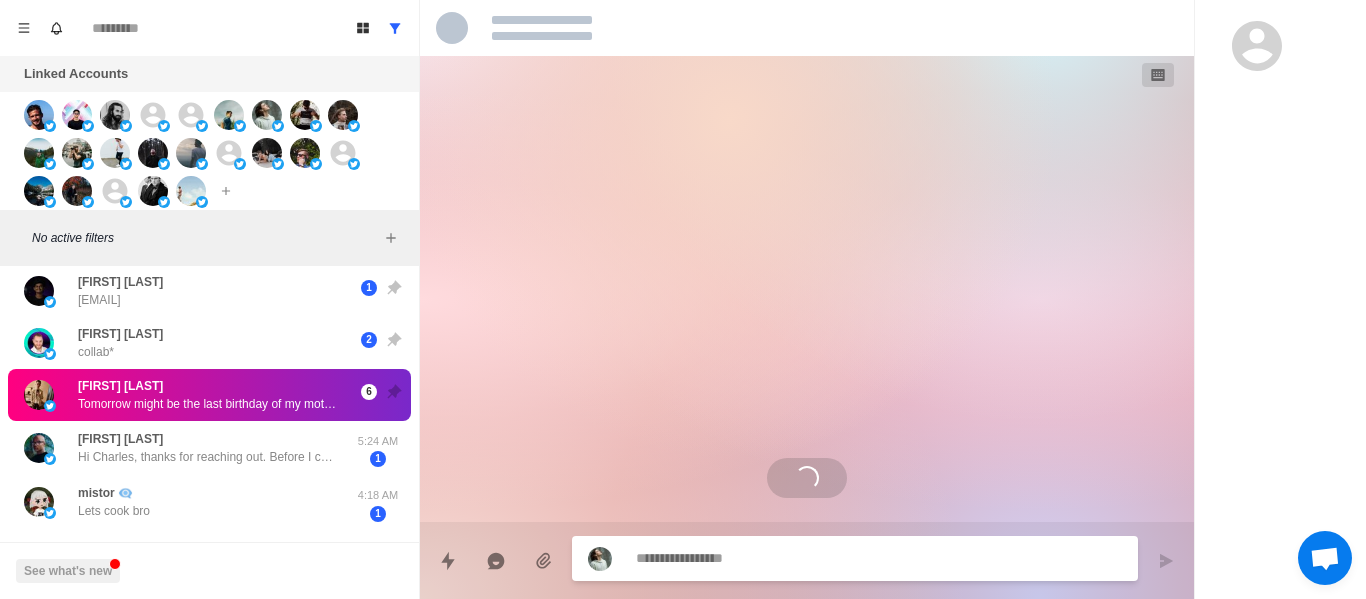 scroll, scrollTop: 0, scrollLeft: 0, axis: both 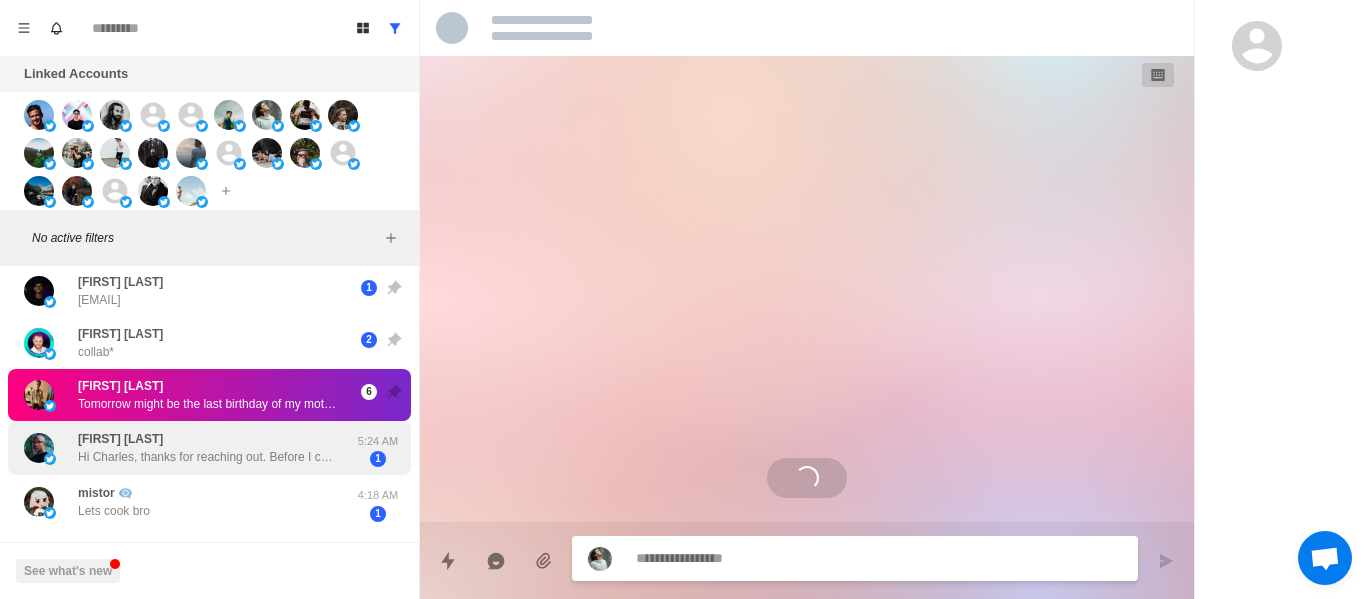 click on "[FIRST] [LAST] Hi [FIRST], thanks for reaching out. Before I can answer that, I’d need a better understanding of who the appointments are with, how they’re sourced, and the value exchange. Feel free to send over a short overview or deck. Best! 5:24 AM 1" at bounding box center [209, 448] 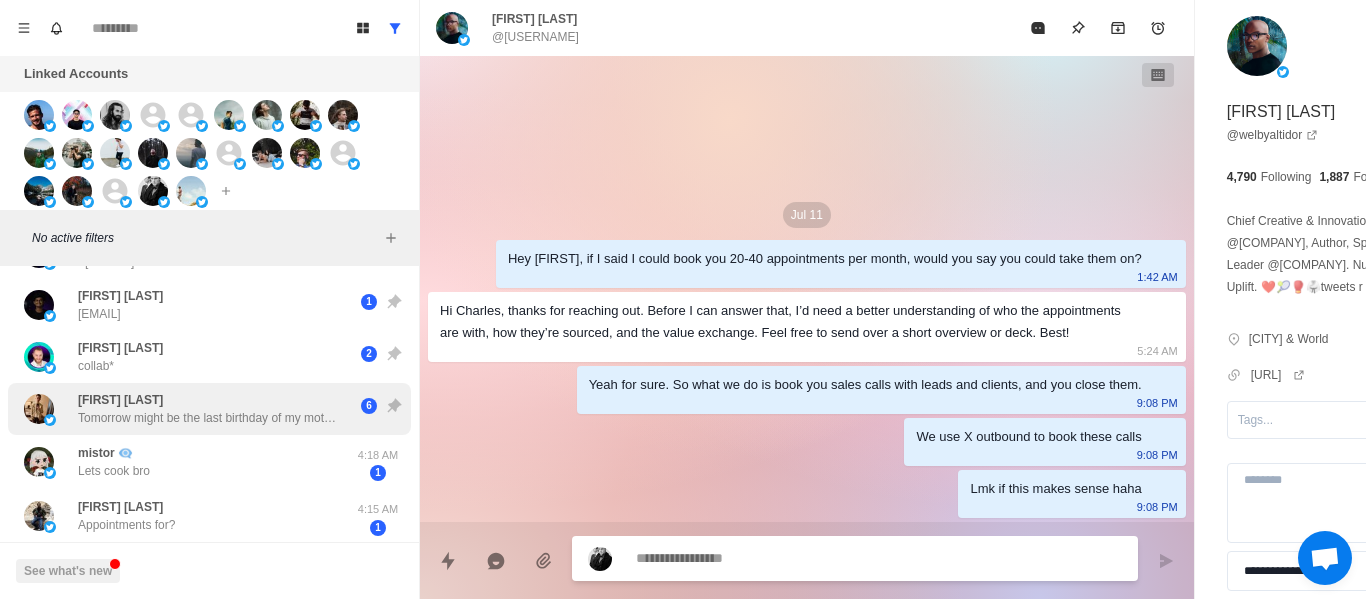 scroll, scrollTop: 401, scrollLeft: 0, axis: vertical 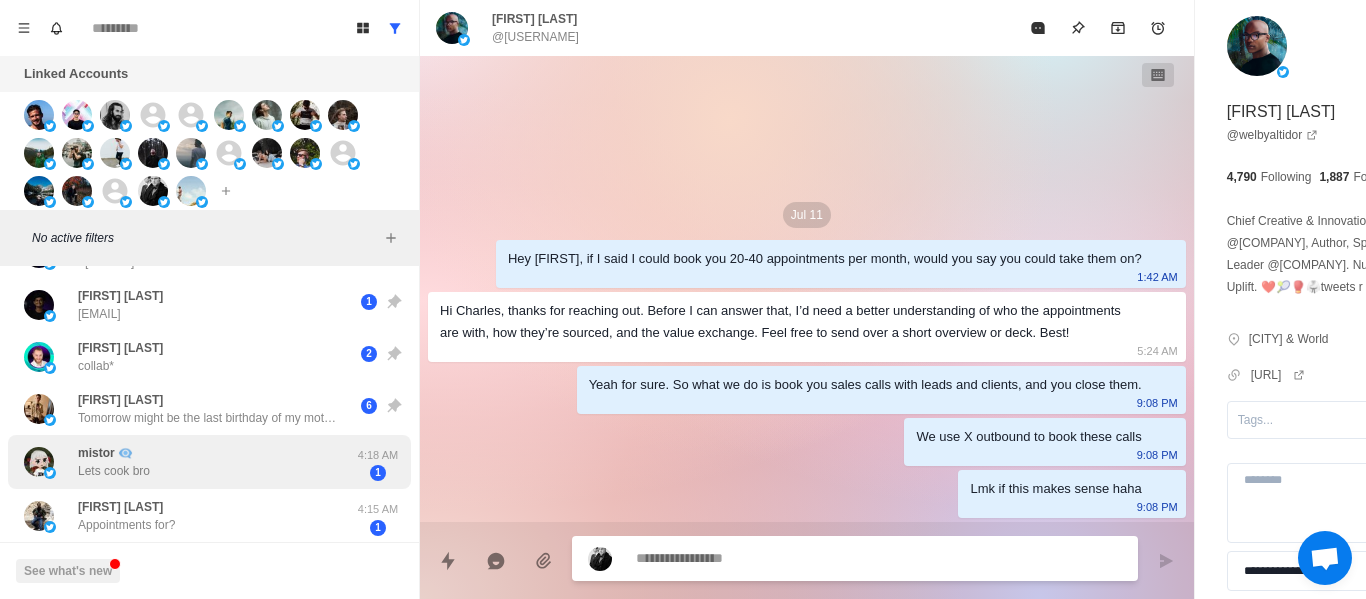 click on "[FIRST] [LAST] [DATE] might be the last birthday of my mother... Things are getting very bad. I don't know how to get out of this hell... We have to appear in a bunch of court trials while having major health issues. I was hoping you'll do what you said you were gonna do... [NUMBER]" at bounding box center [209, 409] 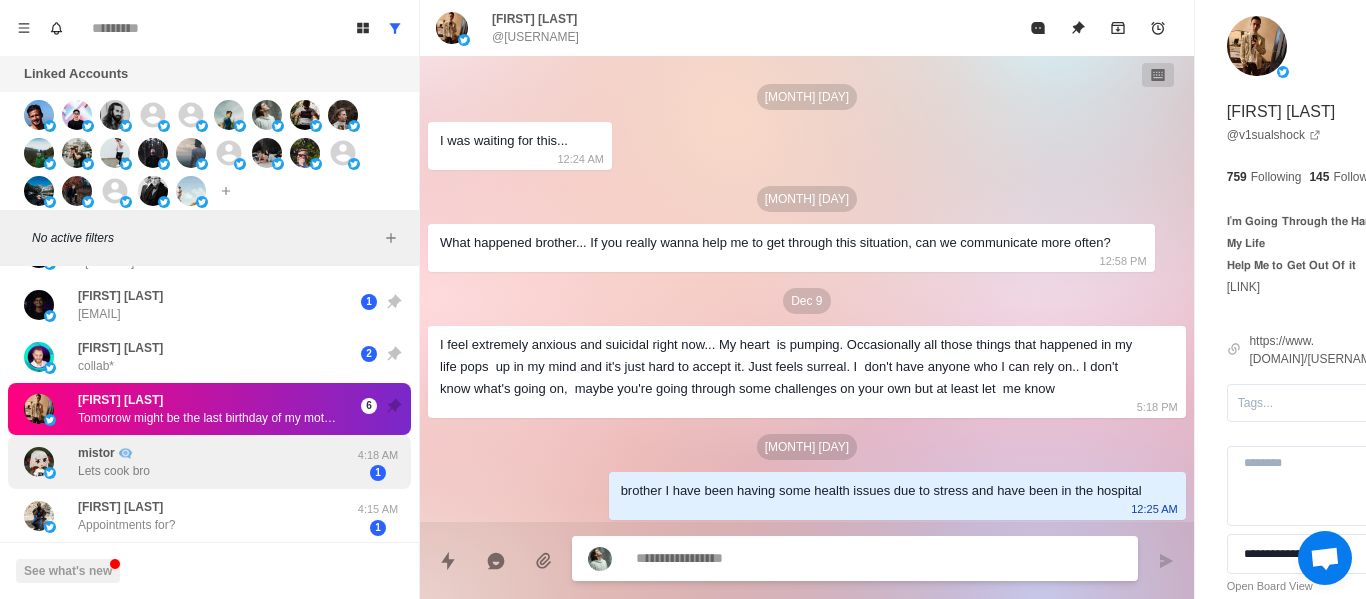 scroll, scrollTop: 4823, scrollLeft: 0, axis: vertical 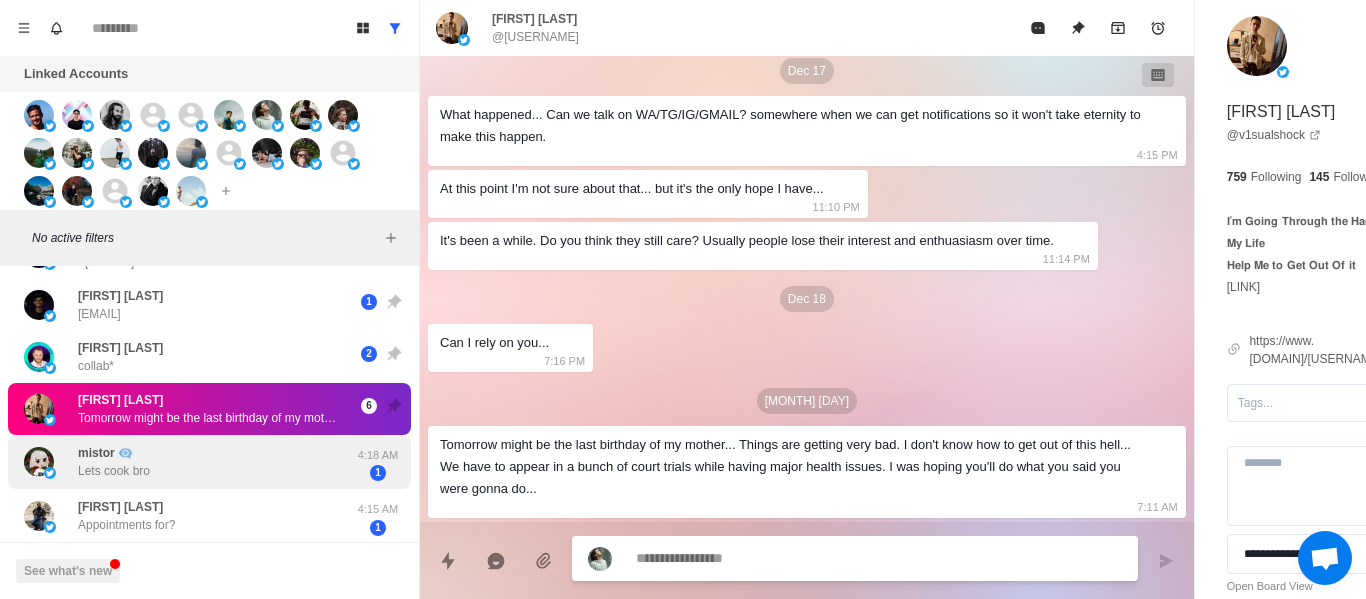 click on "mistor 👁️‍🗨️ Lets cook bro" at bounding box center [188, 462] 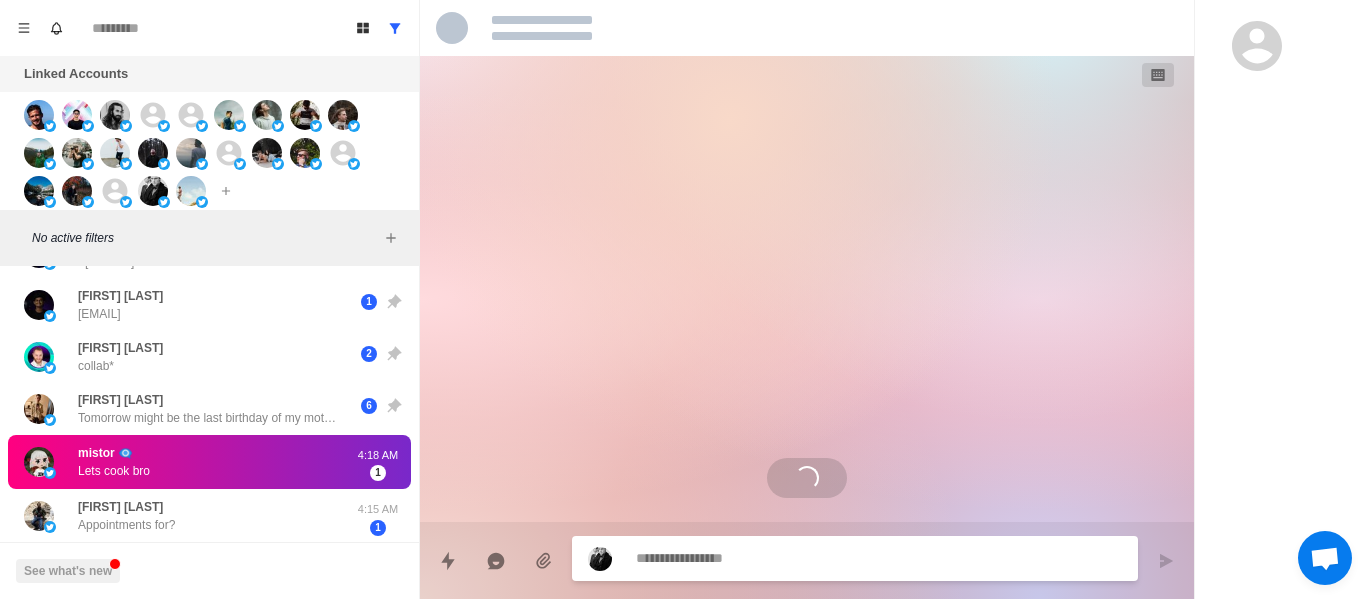 scroll, scrollTop: 0, scrollLeft: 0, axis: both 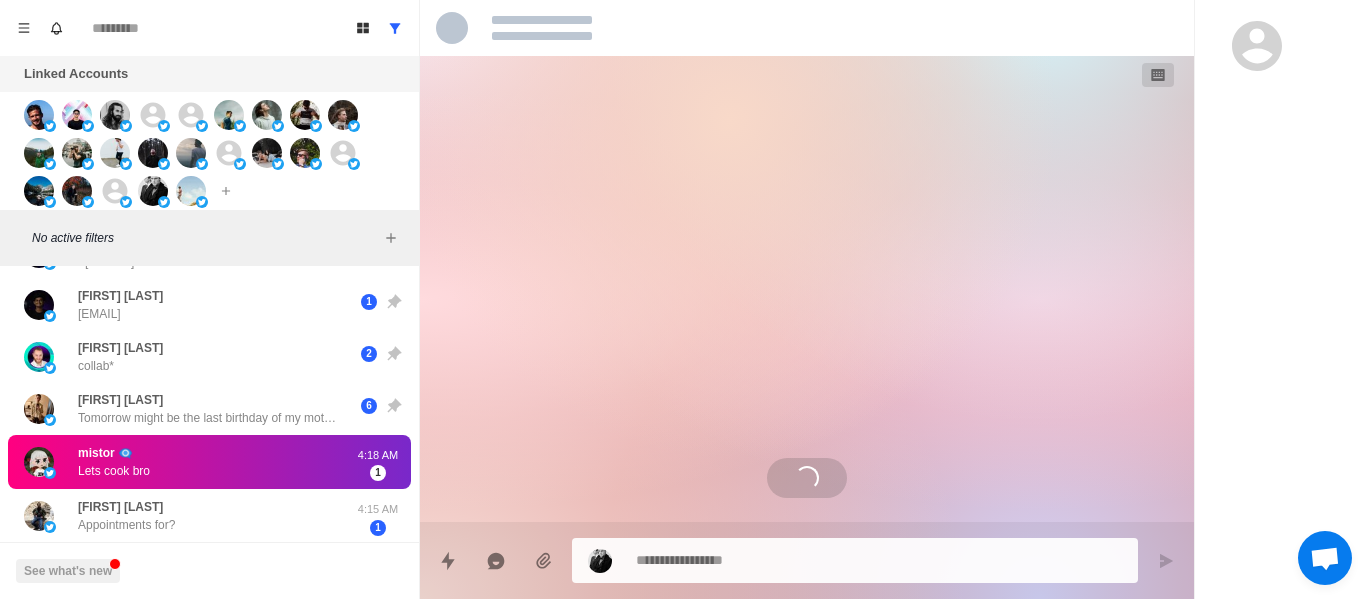 click at bounding box center [824, 560] 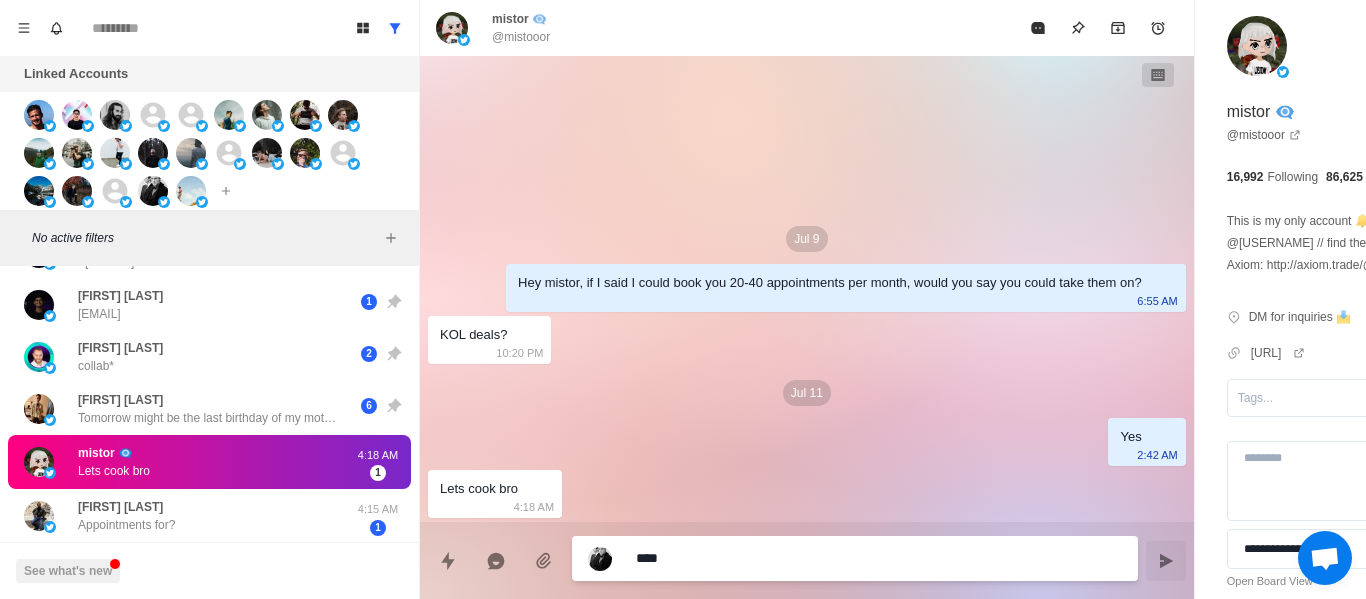 click on "***" at bounding box center [824, 558] 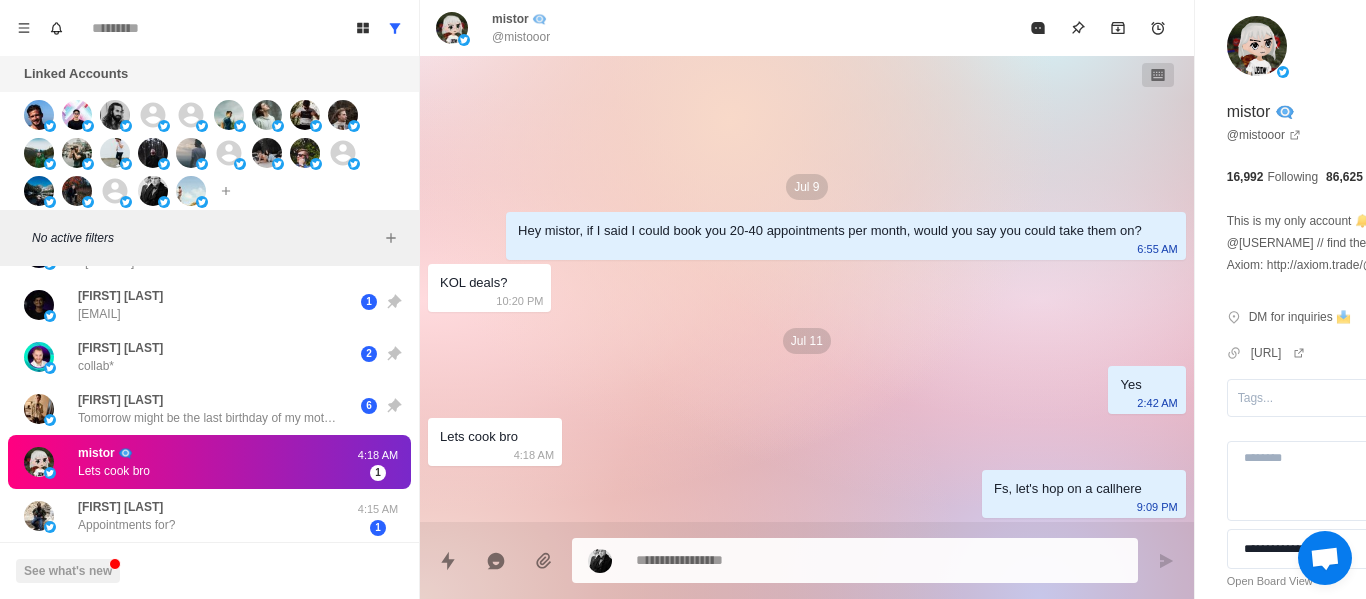 drag, startPoint x: 713, startPoint y: 579, endPoint x: 699, endPoint y: 558, distance: 25.23886 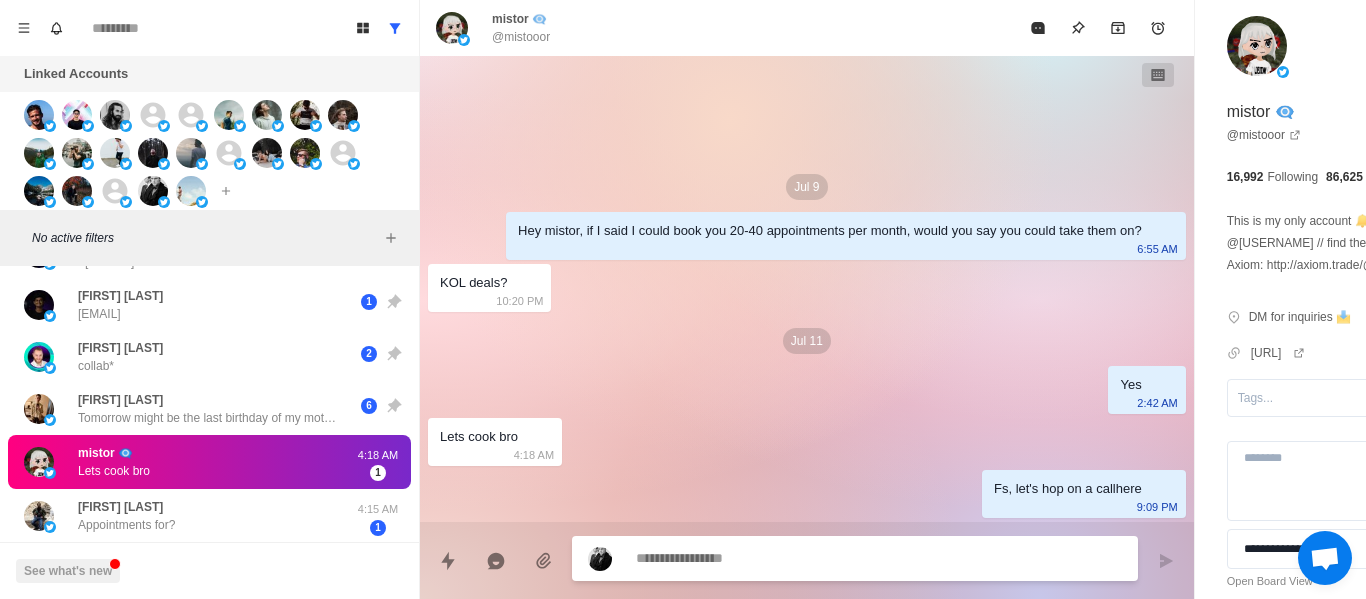 paste on "**********" 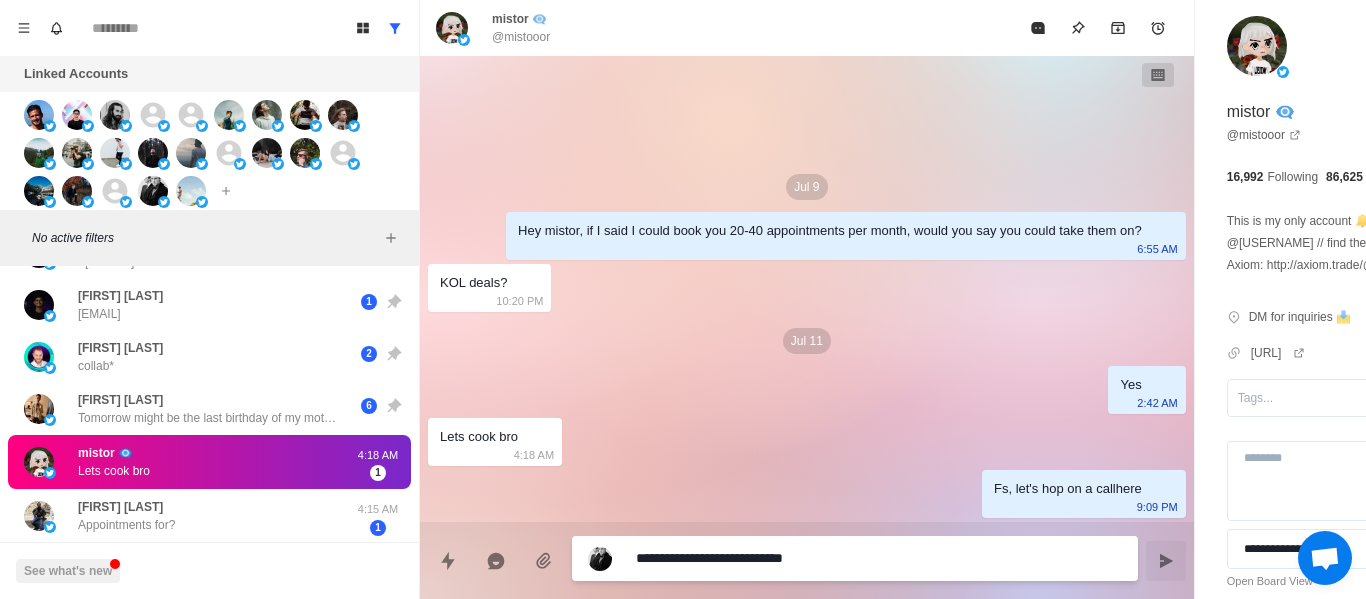 click on "[MONTH] [DAY] Hey [NAME], if I said I could book you 20-40 appointments per month, would you say you could take them on? [TIME] [NAME]? [TIME] [MONTH] [DAY] Yes [TIME] Lets cook bro [TIME]" at bounding box center (807, 289) 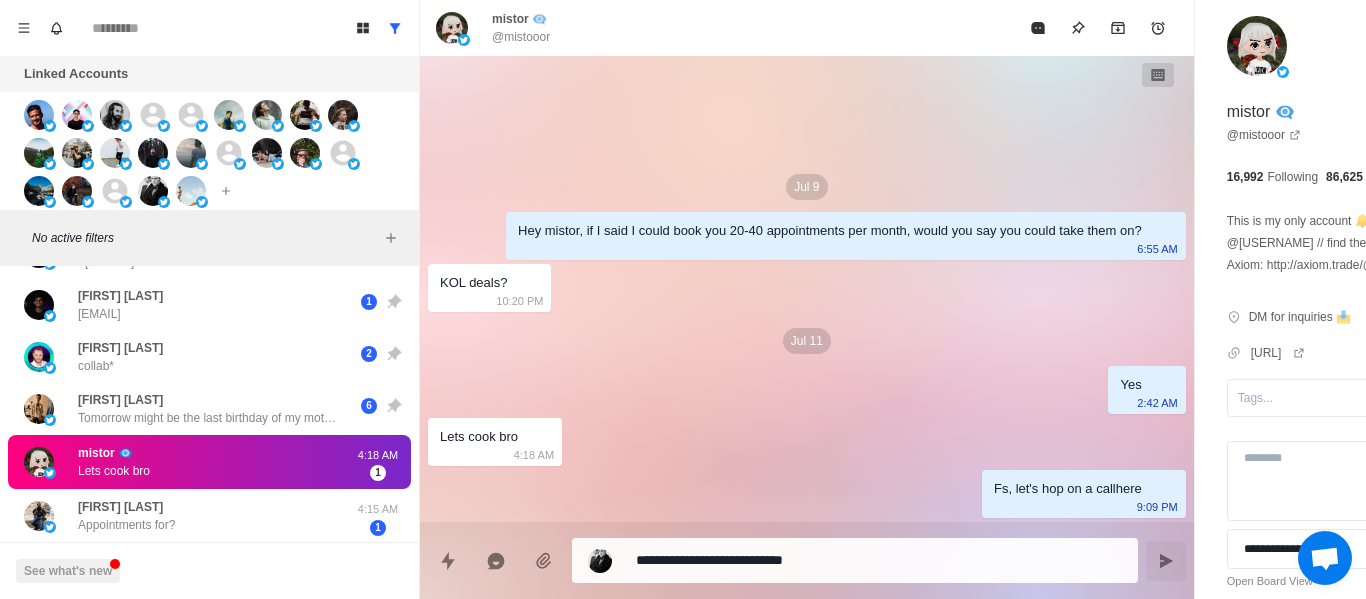 click at bounding box center [1166, 561] 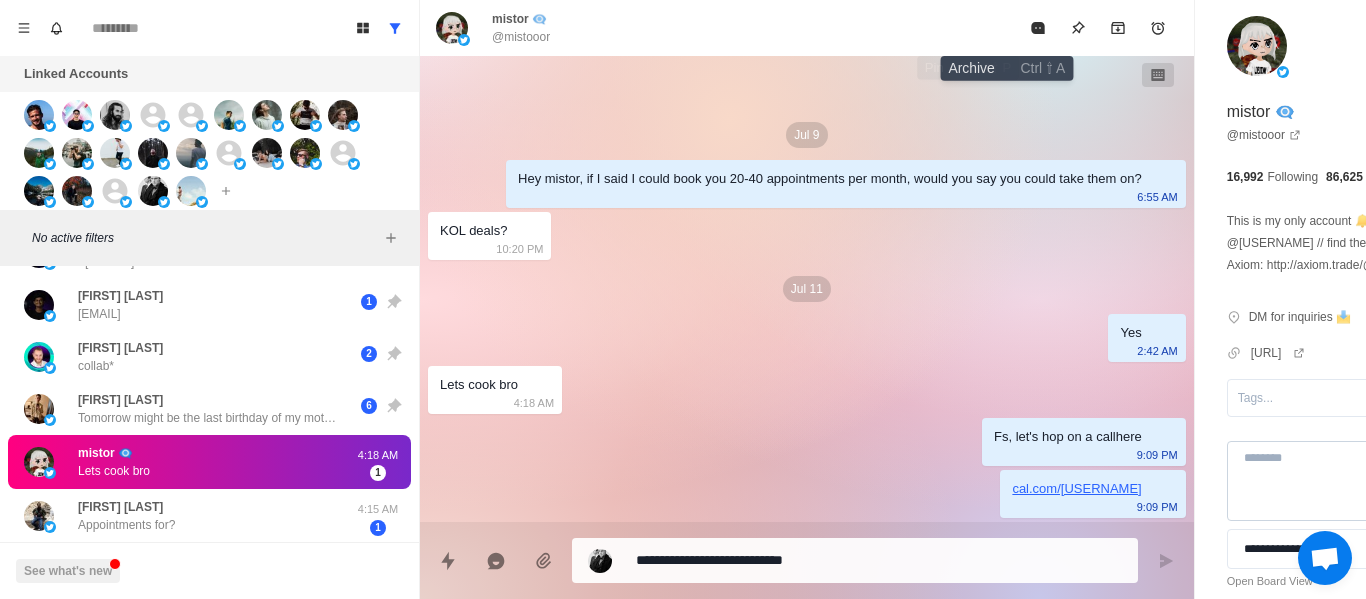 click 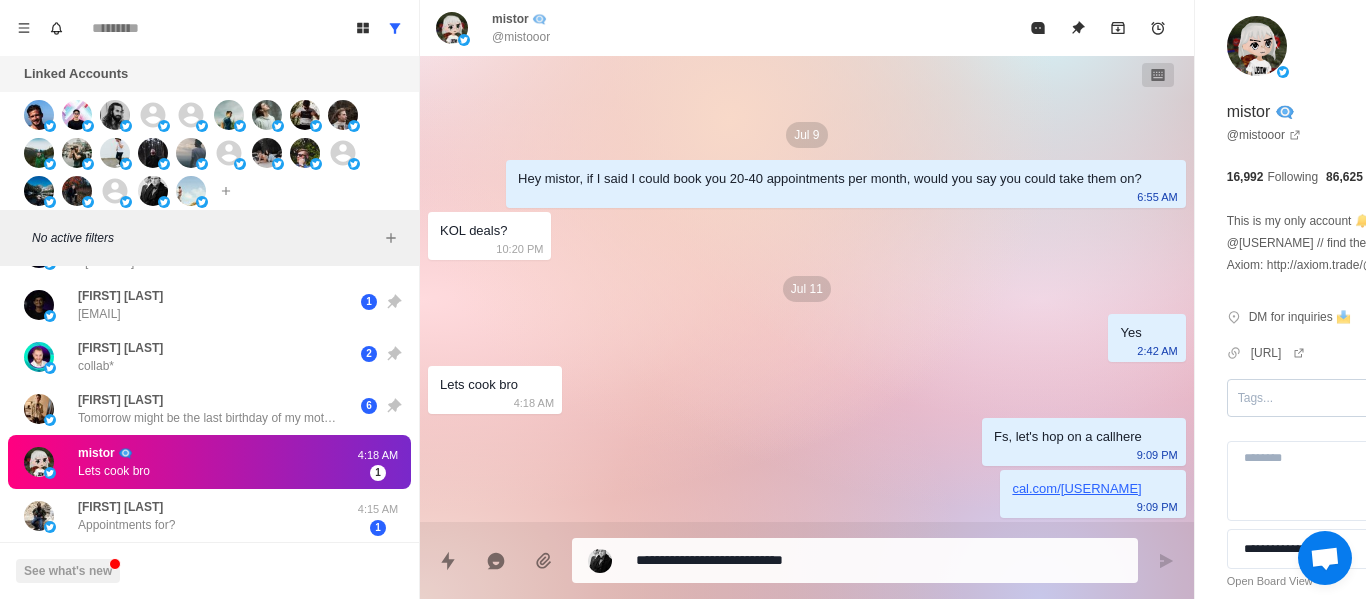 drag, startPoint x: 1175, startPoint y: 392, endPoint x: 1185, endPoint y: 383, distance: 13.453624 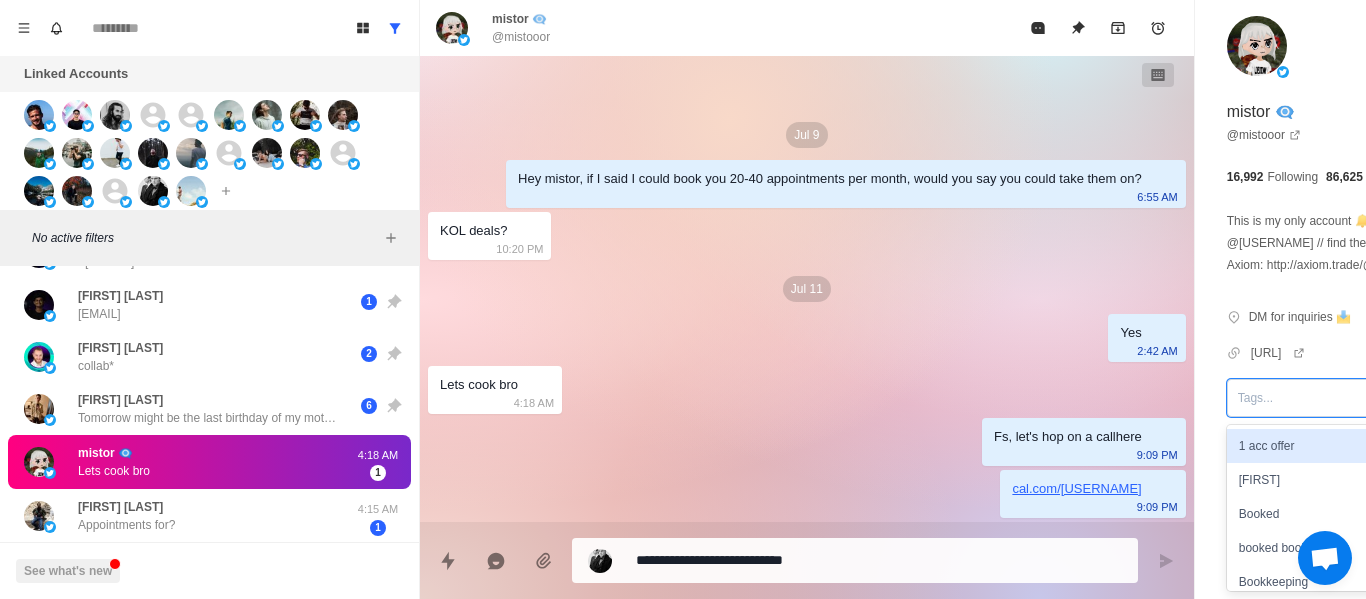 scroll, scrollTop: 347, scrollLeft: 0, axis: vertical 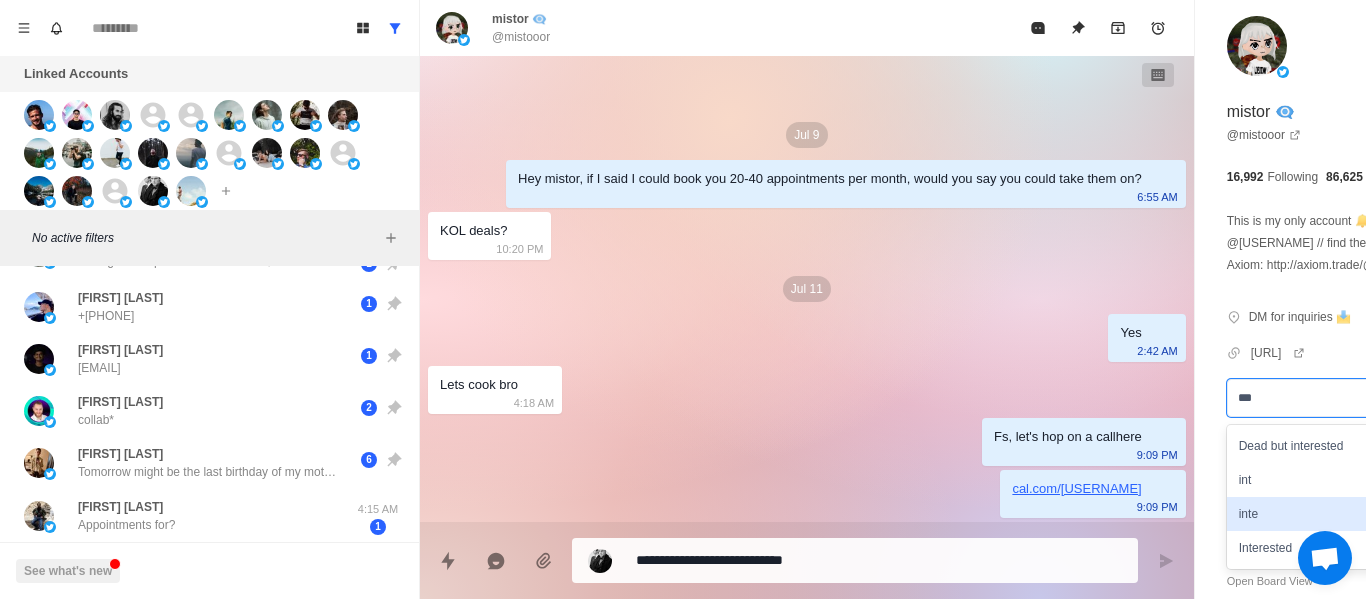 click on "Interested" at bounding box center (1340, 548) 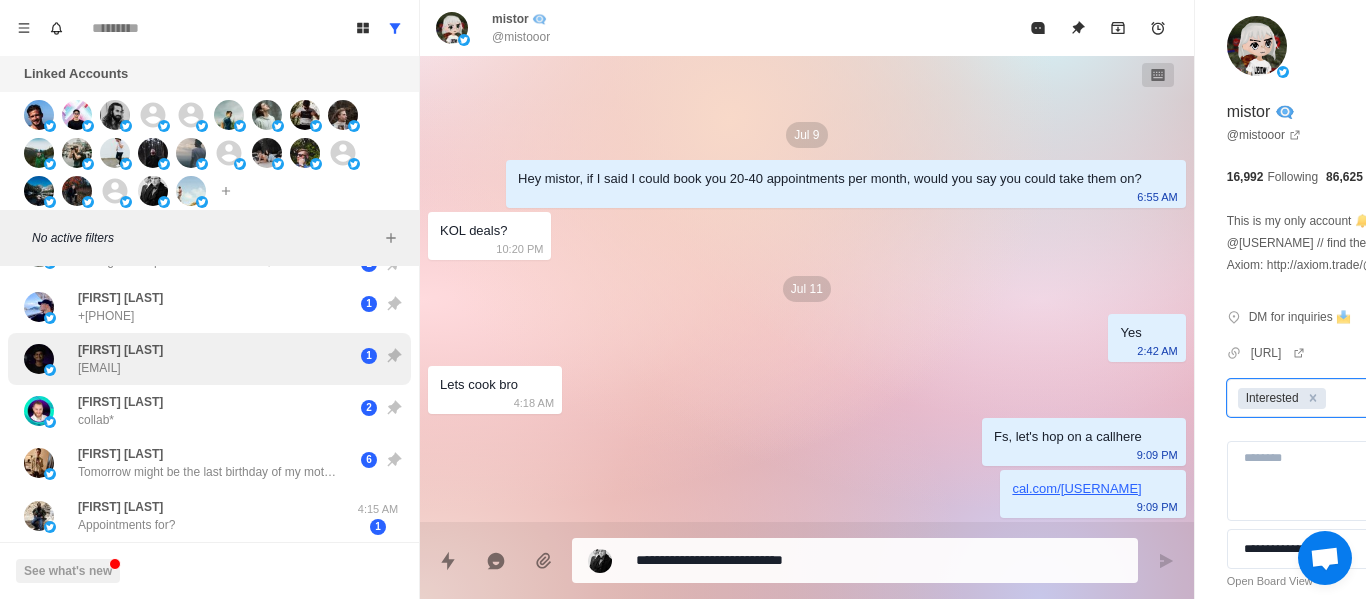 click on "[FIRST] [LAST] [EMAIL]" at bounding box center (120, 359) 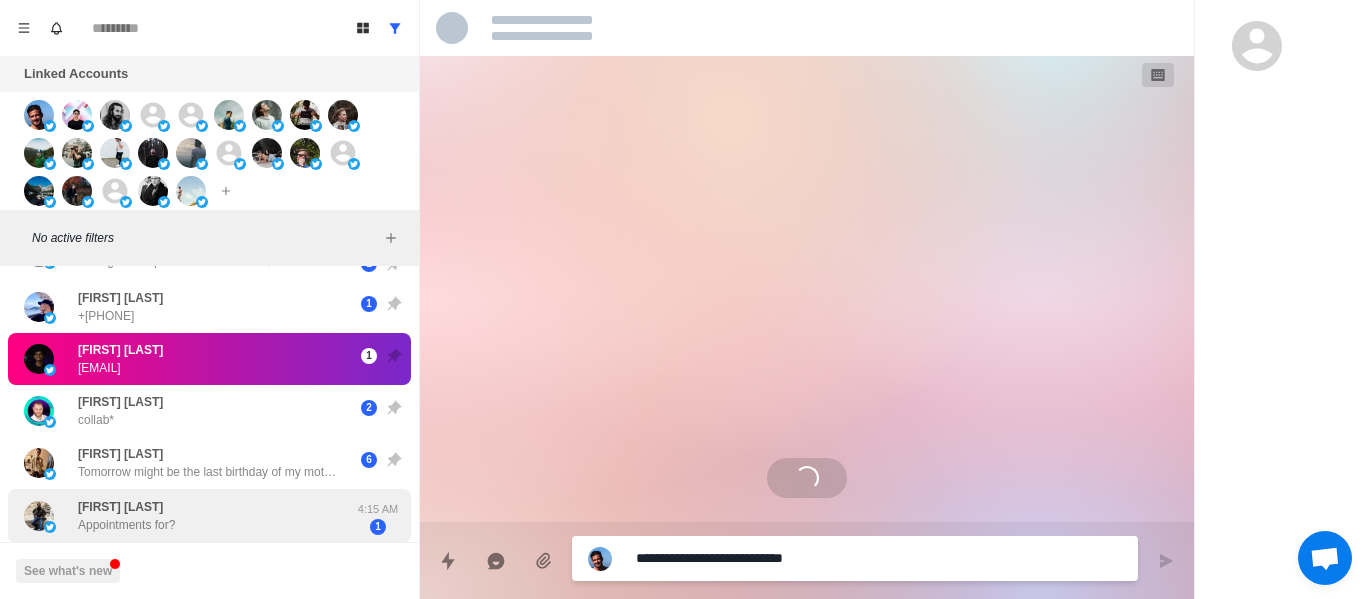 click on "[FIRST] [LAST] Appointments for?" at bounding box center (126, 516) 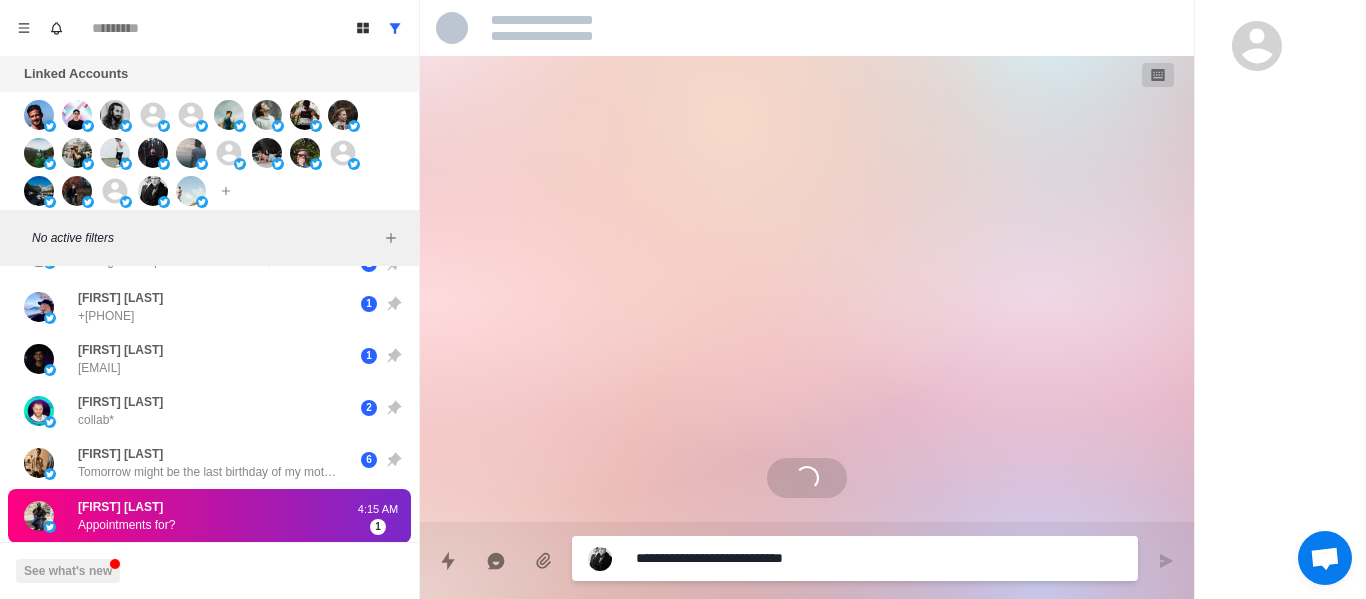 click on "**********" at bounding box center [855, 558] 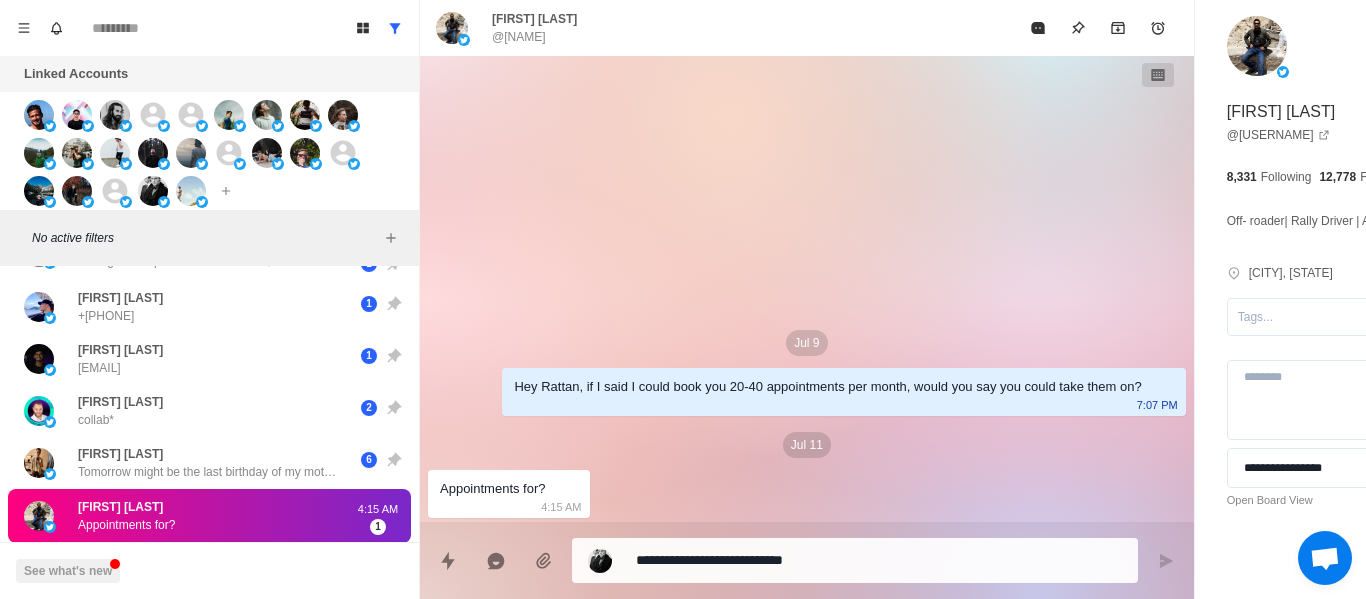click on "**********" at bounding box center [824, 560] 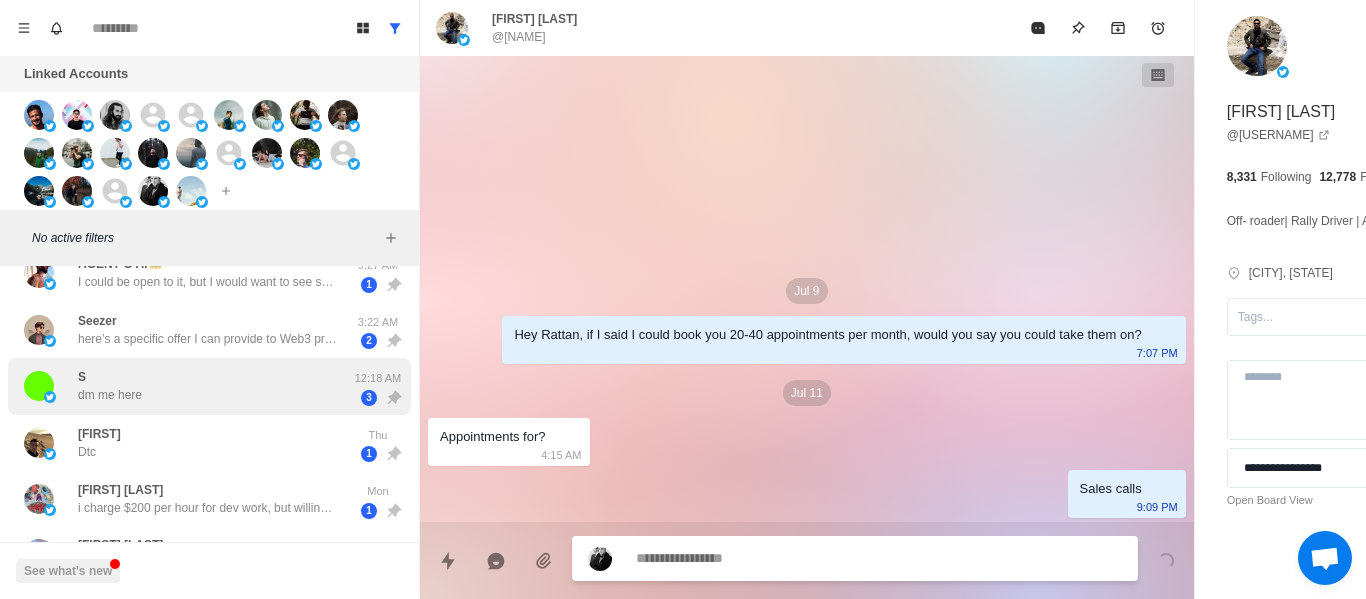 scroll, scrollTop: 0, scrollLeft: 0, axis: both 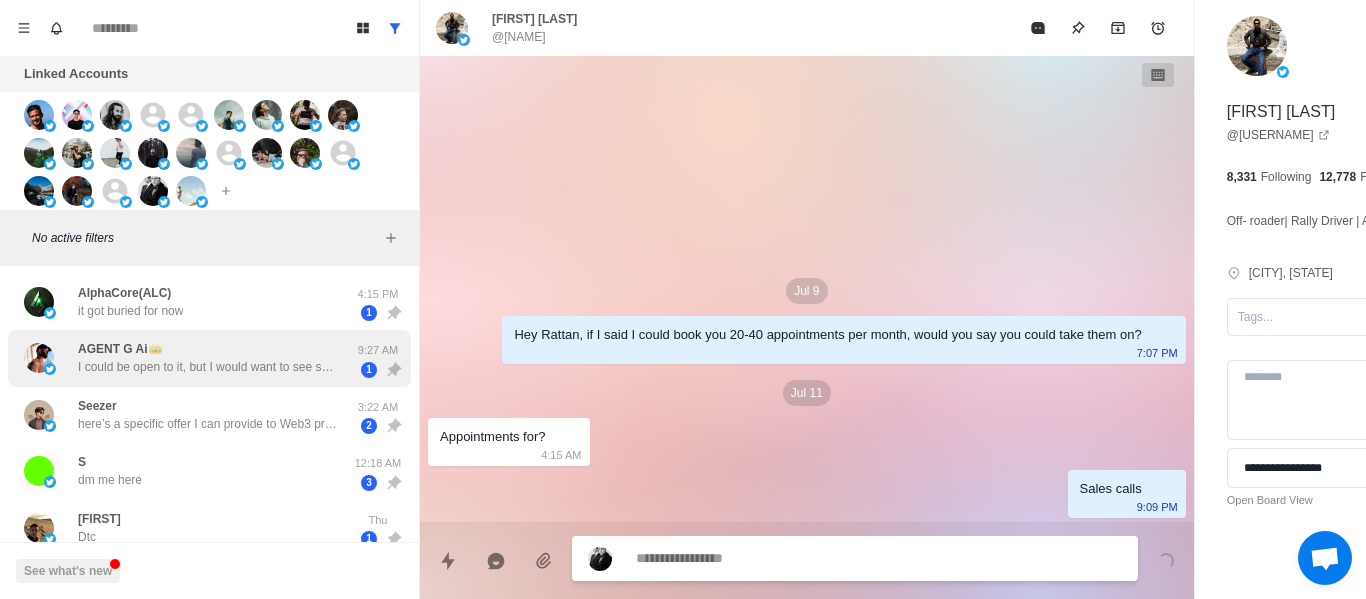 click on "AGENT G Ai👑" at bounding box center (120, 349) 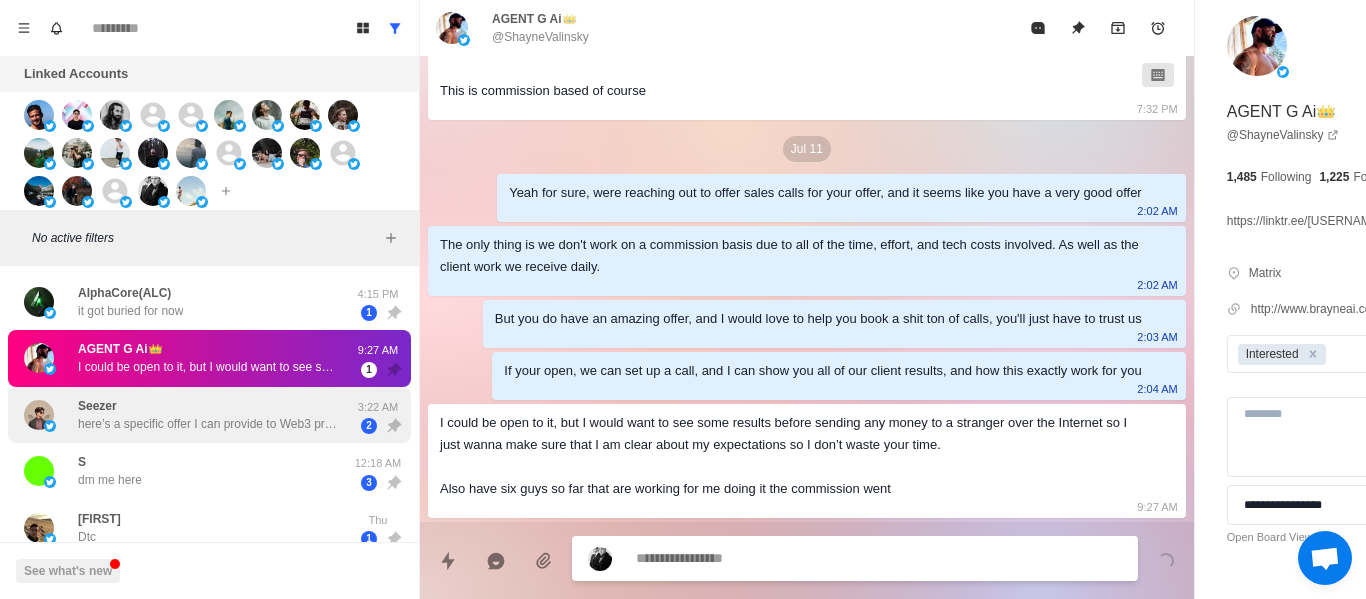 click on "it got buried for now" at bounding box center (130, 311) 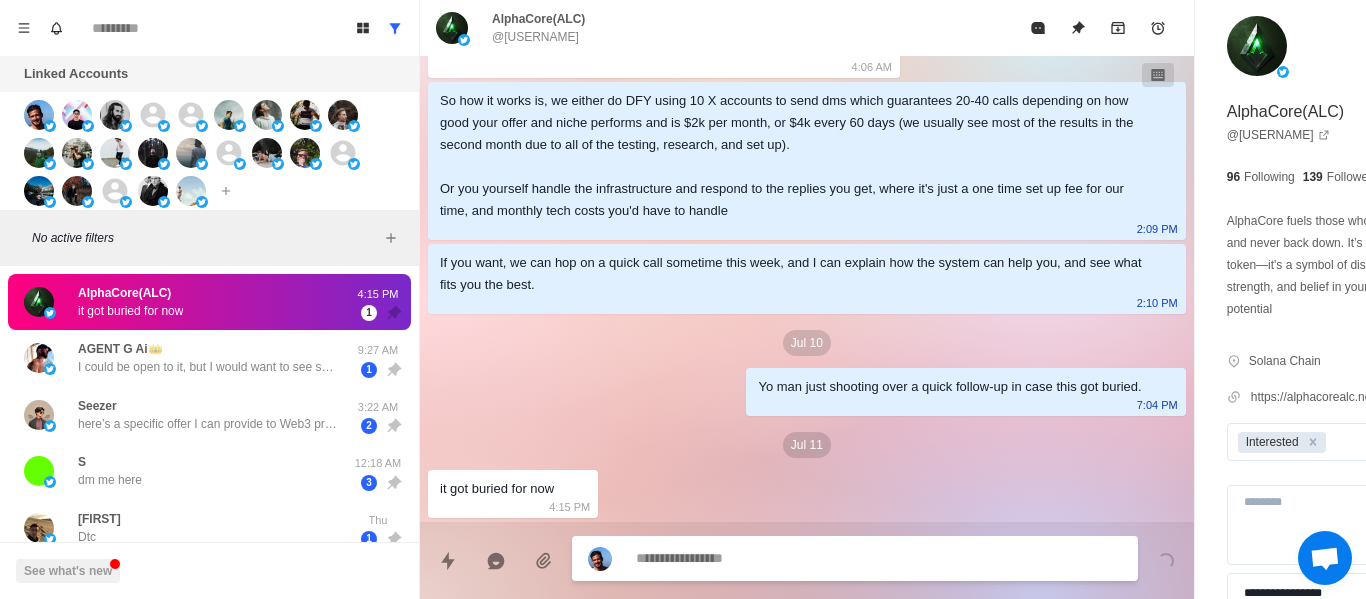scroll, scrollTop: 216, scrollLeft: 0, axis: vertical 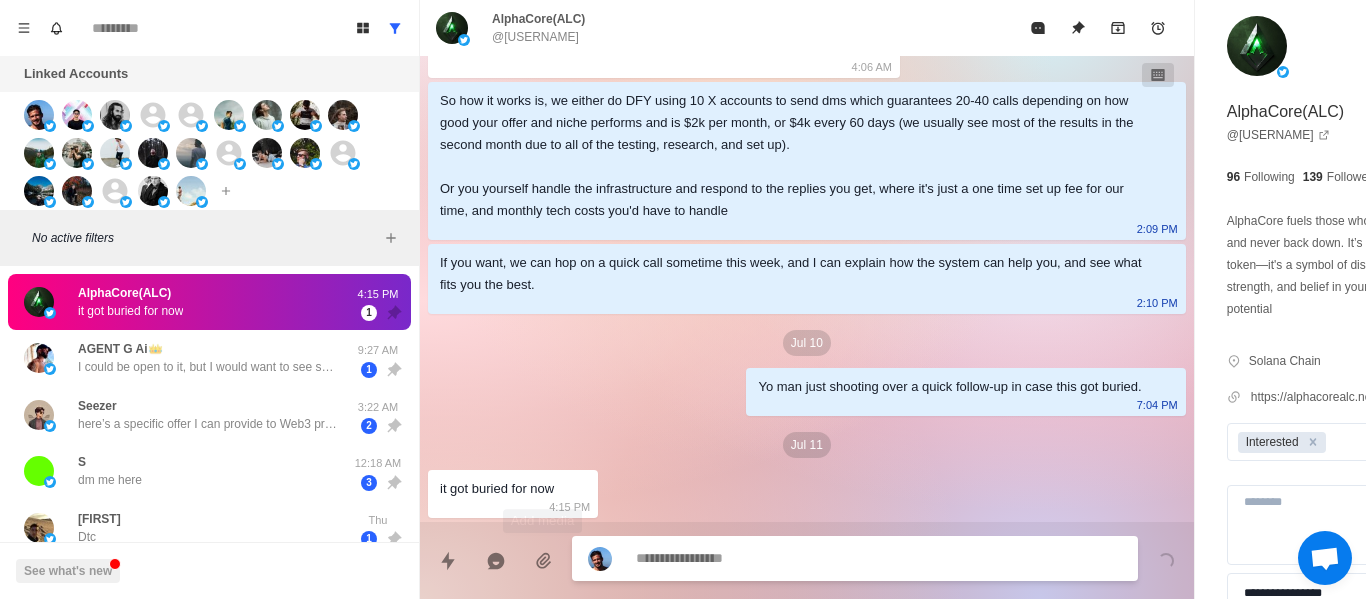 drag, startPoint x: 597, startPoint y: 461, endPoint x: 459, endPoint y: 554, distance: 166.41214 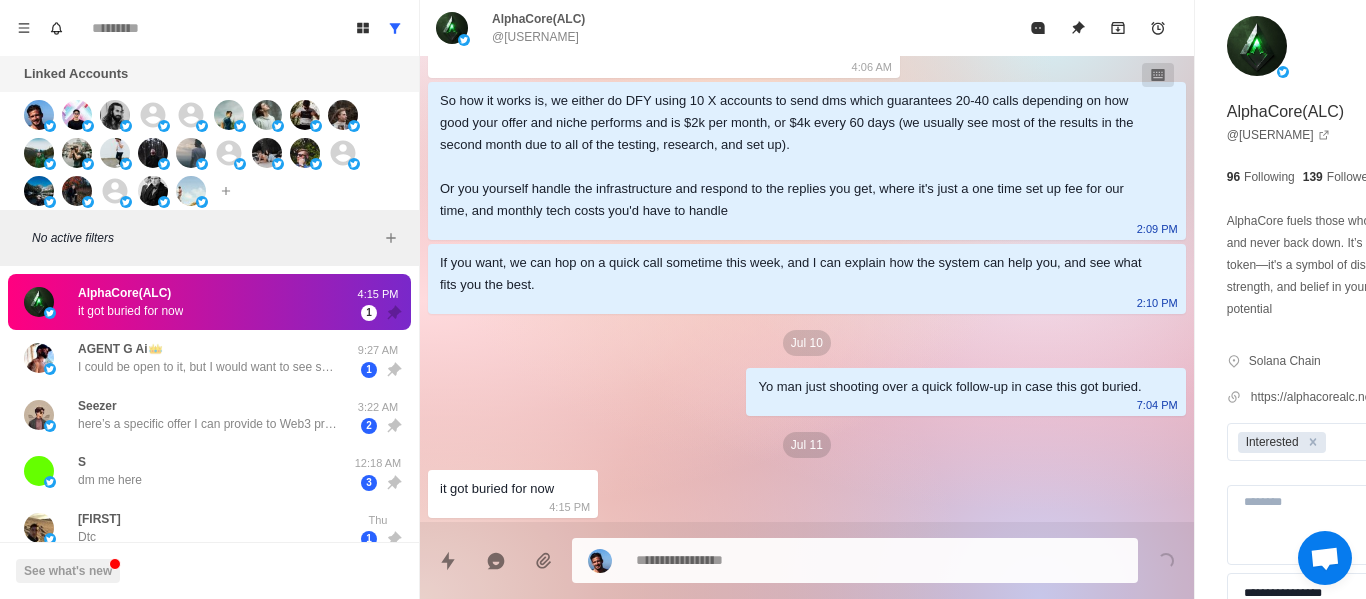 click at bounding box center [824, 560] 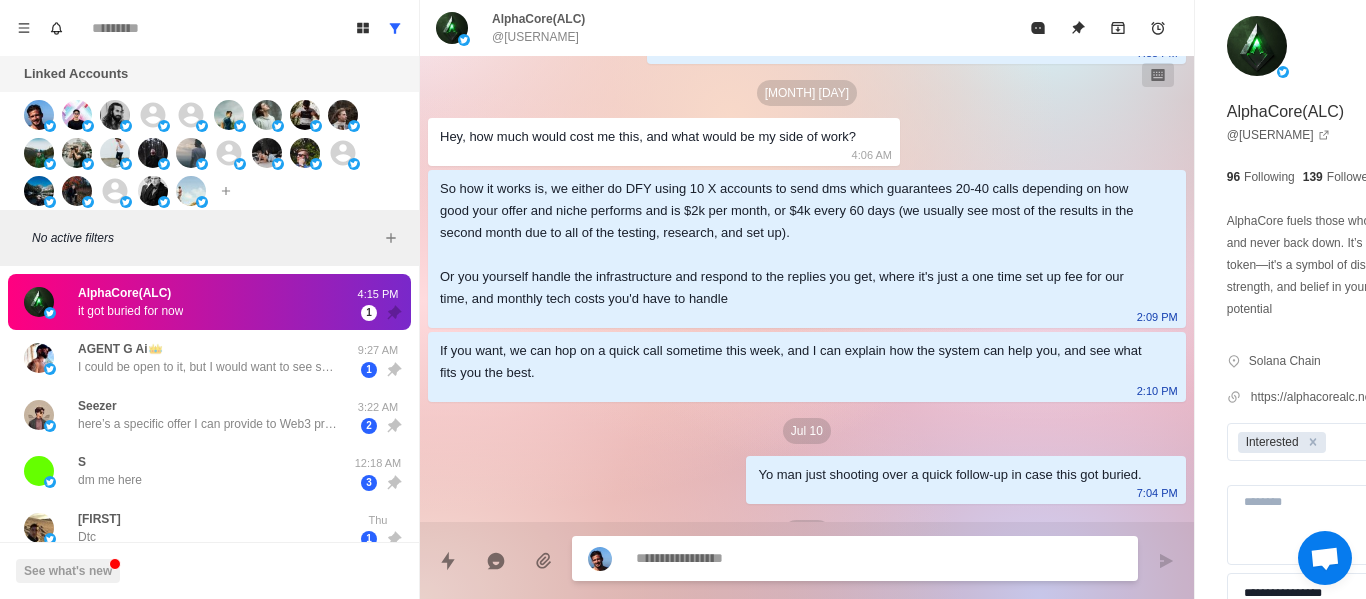 scroll, scrollTop: 216, scrollLeft: 0, axis: vertical 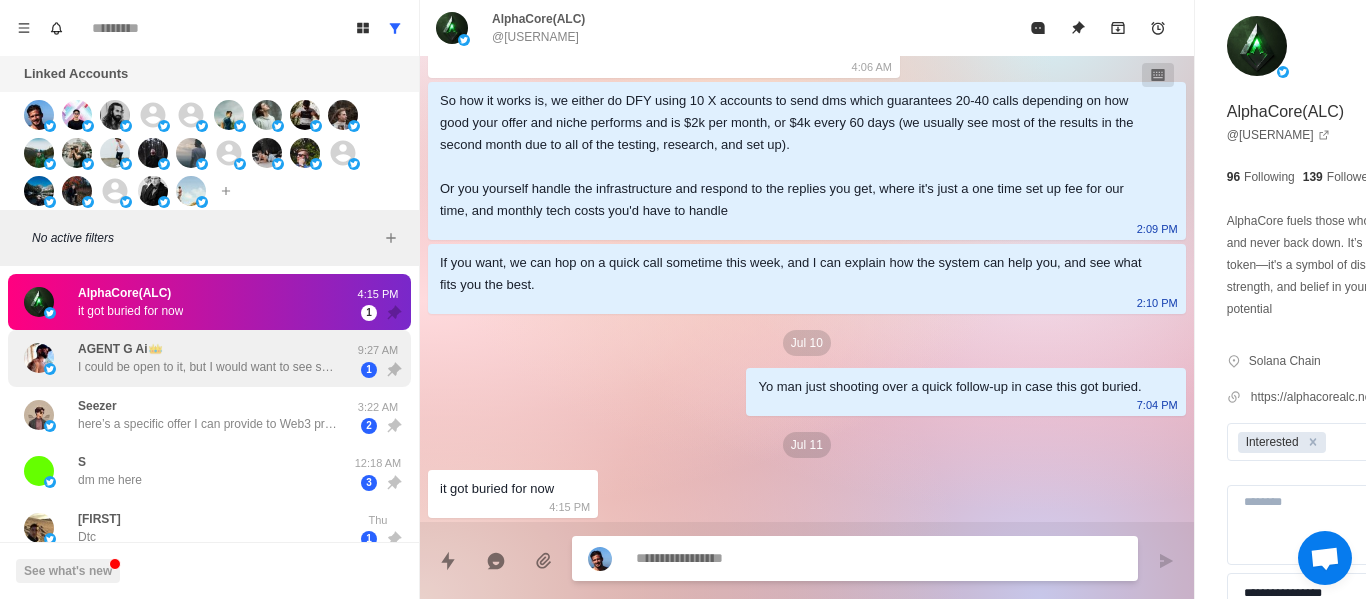 drag, startPoint x: 88, startPoint y: 370, endPoint x: 153, endPoint y: 371, distance: 65.00769 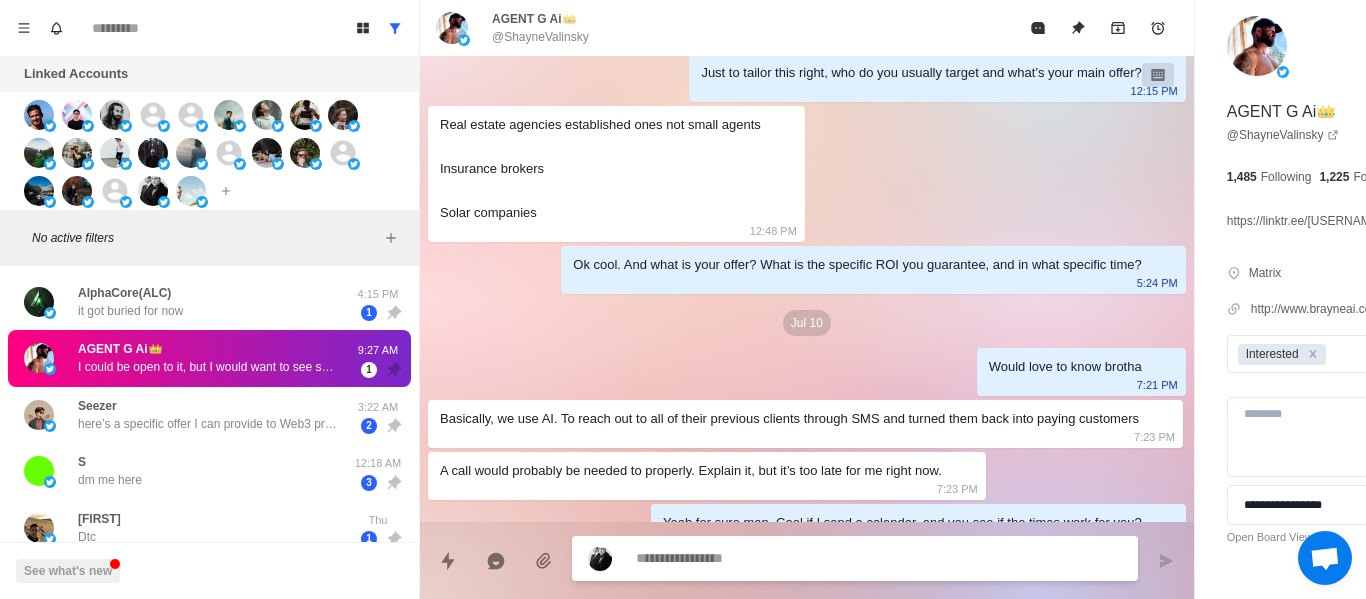 scroll, scrollTop: 1696, scrollLeft: 0, axis: vertical 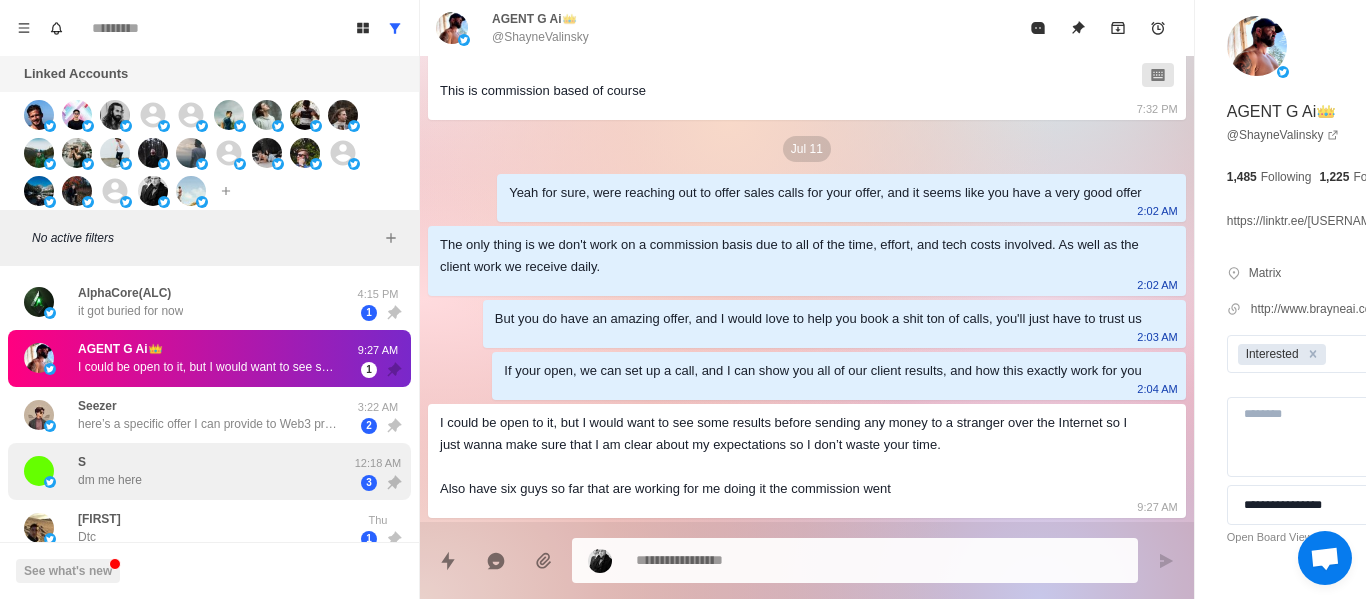 click on "[USERNAME] dm me here" at bounding box center [188, 471] 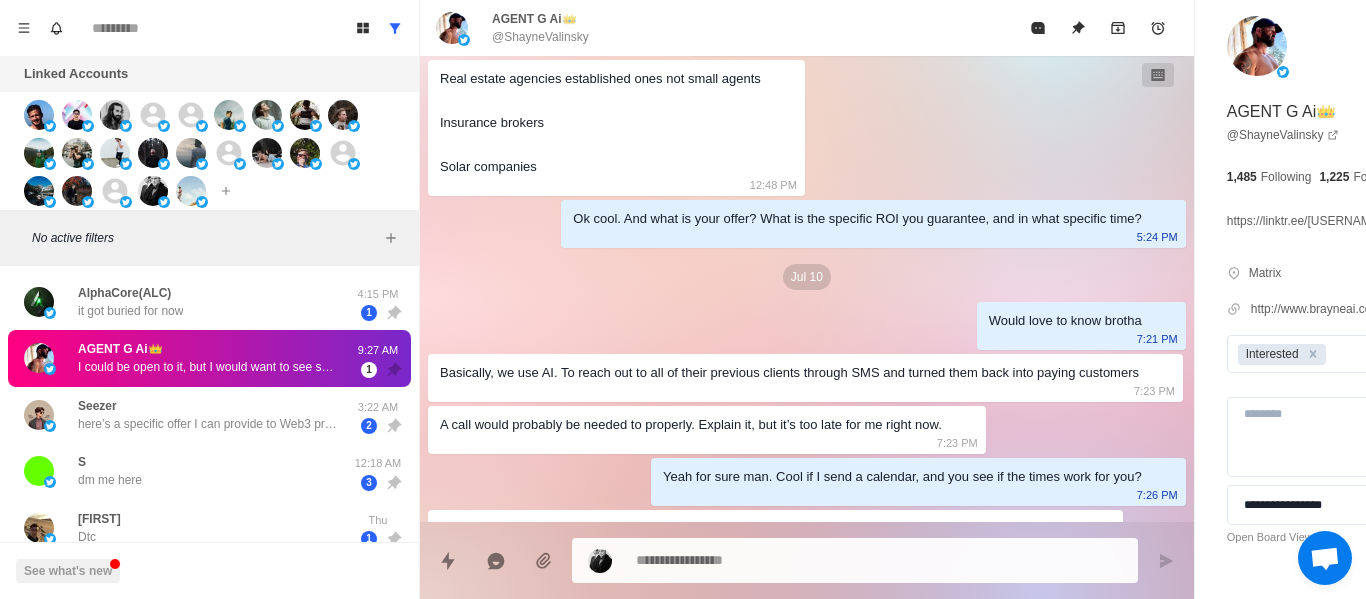 click on "[FIRST] Ai👑 I could be open to it, but I would want to see some results before sending any money to a stranger over the Internet so I just wanna make sure that I am clear about my expectations so I don’t waste your time.
Also have six guys so far that are working for me doing it the commission went" at bounding box center [208, 358] 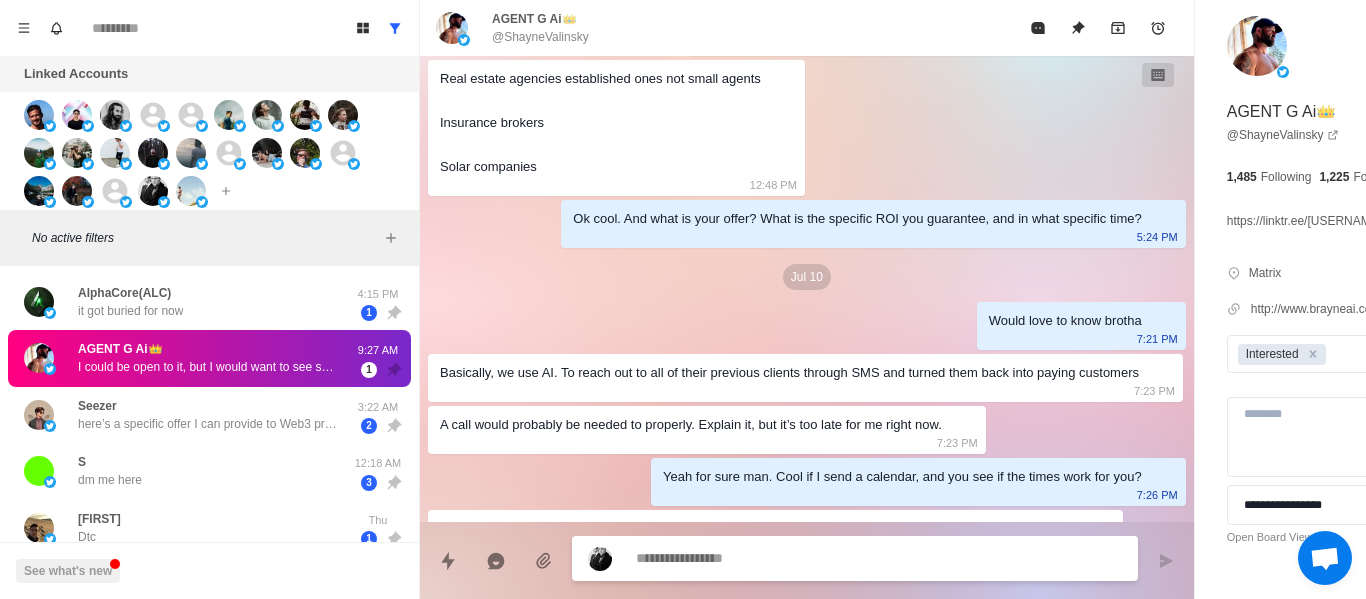 scroll, scrollTop: 1696, scrollLeft: 0, axis: vertical 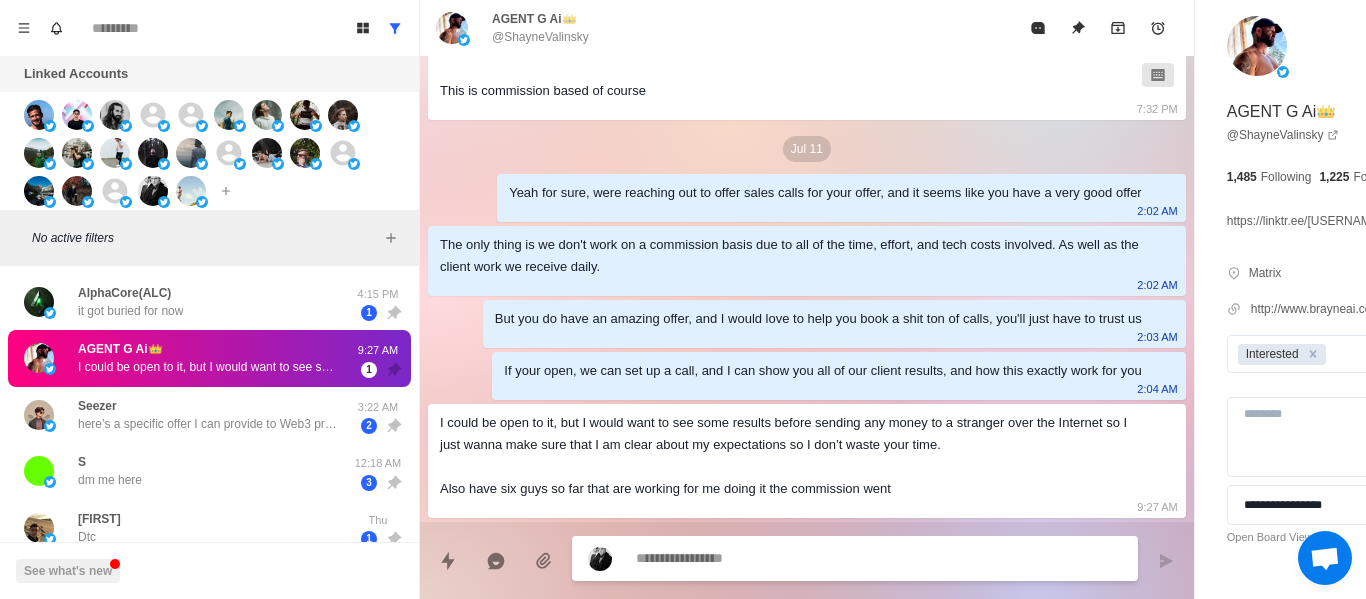 click on "I could be open to it, but I would want to see some results before sending any money to a stranger over the Internet so I just wanna make sure that I am clear about my expectations so I don’t waste your time.
Also have six guys so far that are working for me doing it the commission went" at bounding box center (791, 456) 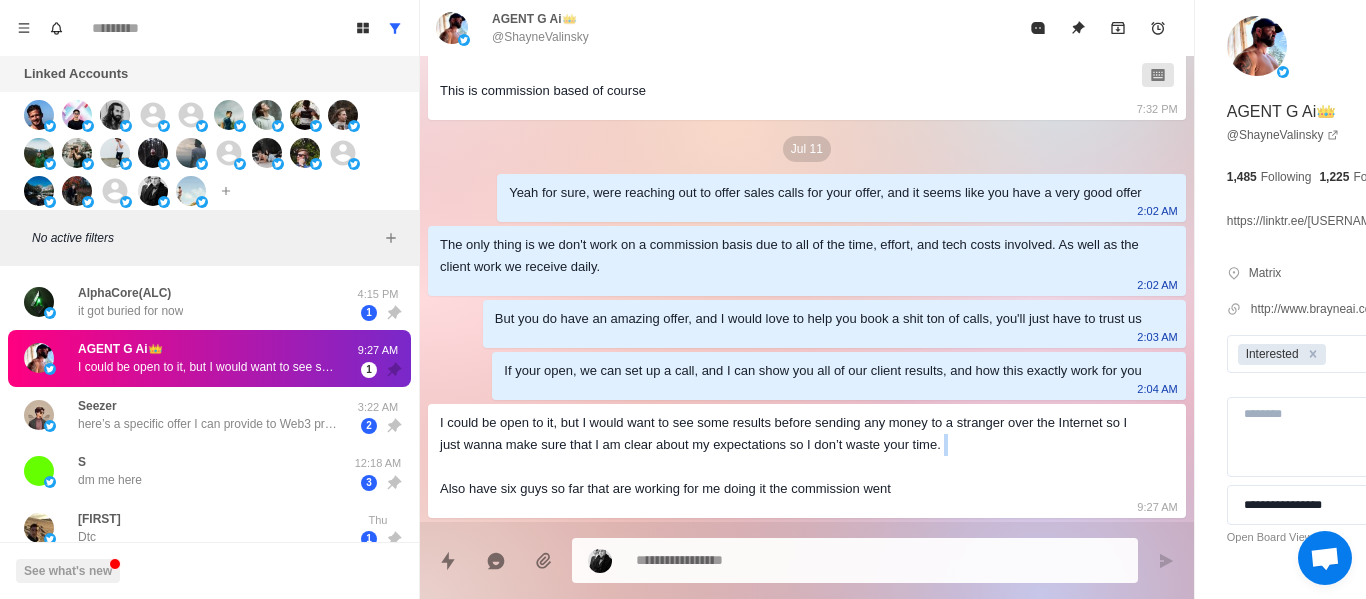 click on "I could be open to it, but I would want to see some results before sending any money to a stranger over the Internet so I just wanna make sure that I am clear about my expectations so I don’t waste your time.
Also have six guys so far that are working for me doing it the commission went" at bounding box center [791, 456] 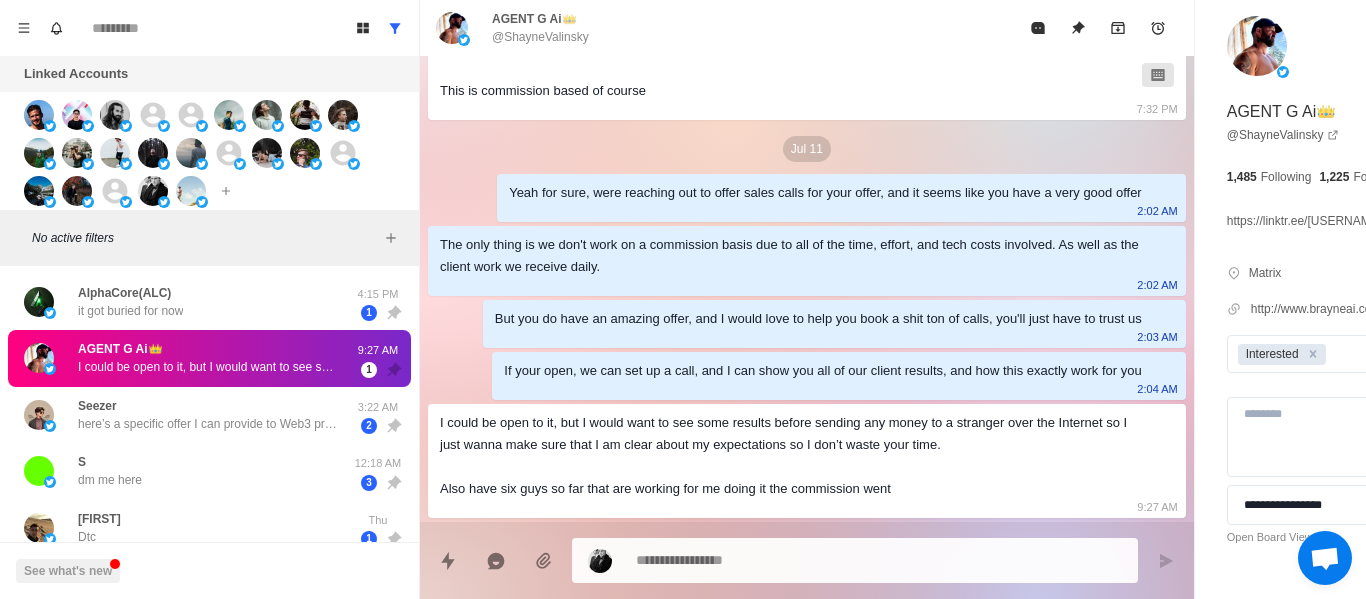 click at bounding box center (855, 560) 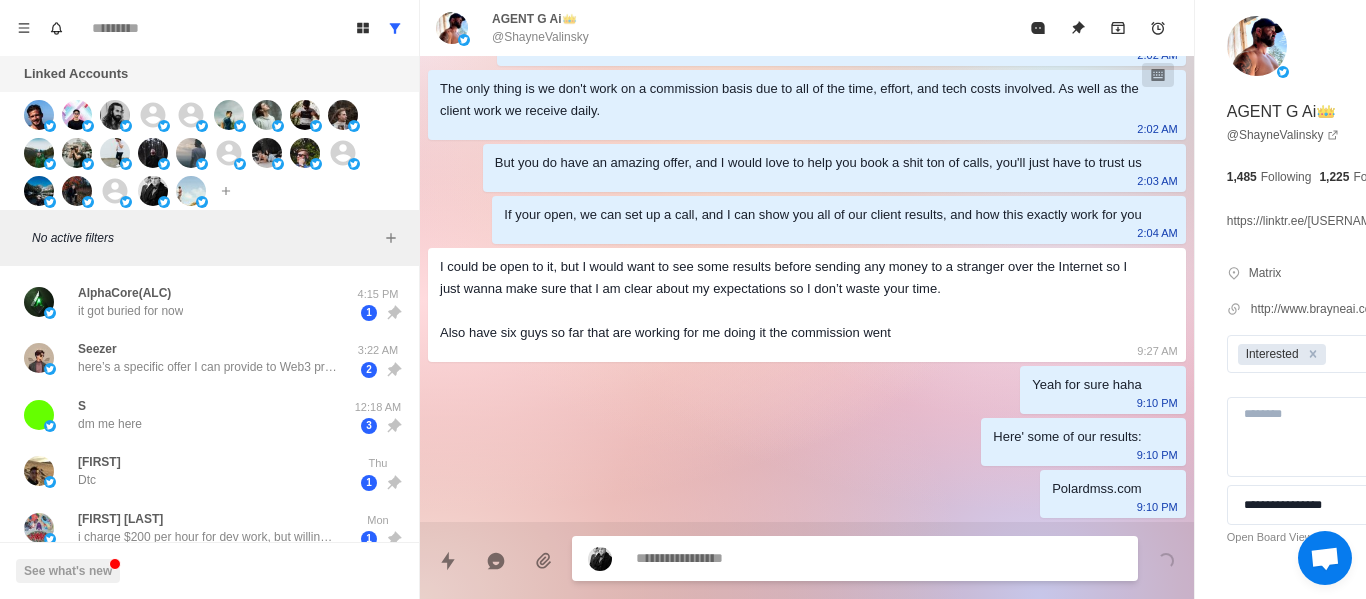 scroll, scrollTop: 1852, scrollLeft: 0, axis: vertical 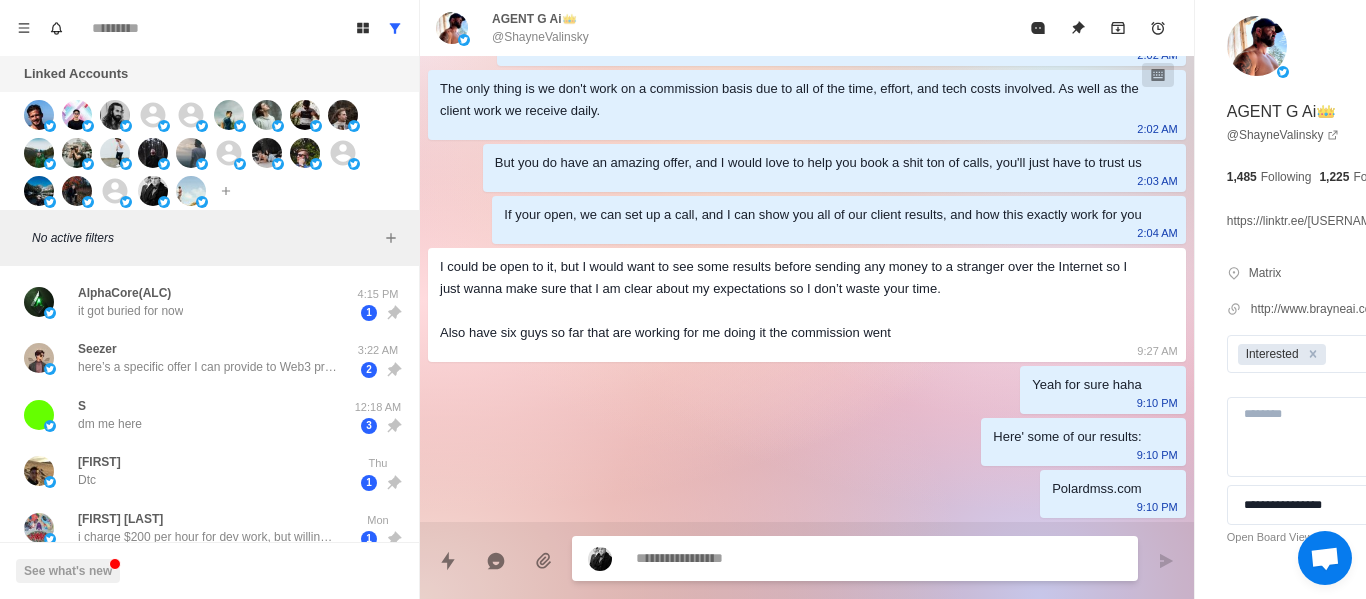 click on "Polardmss.com" at bounding box center (1097, 489) 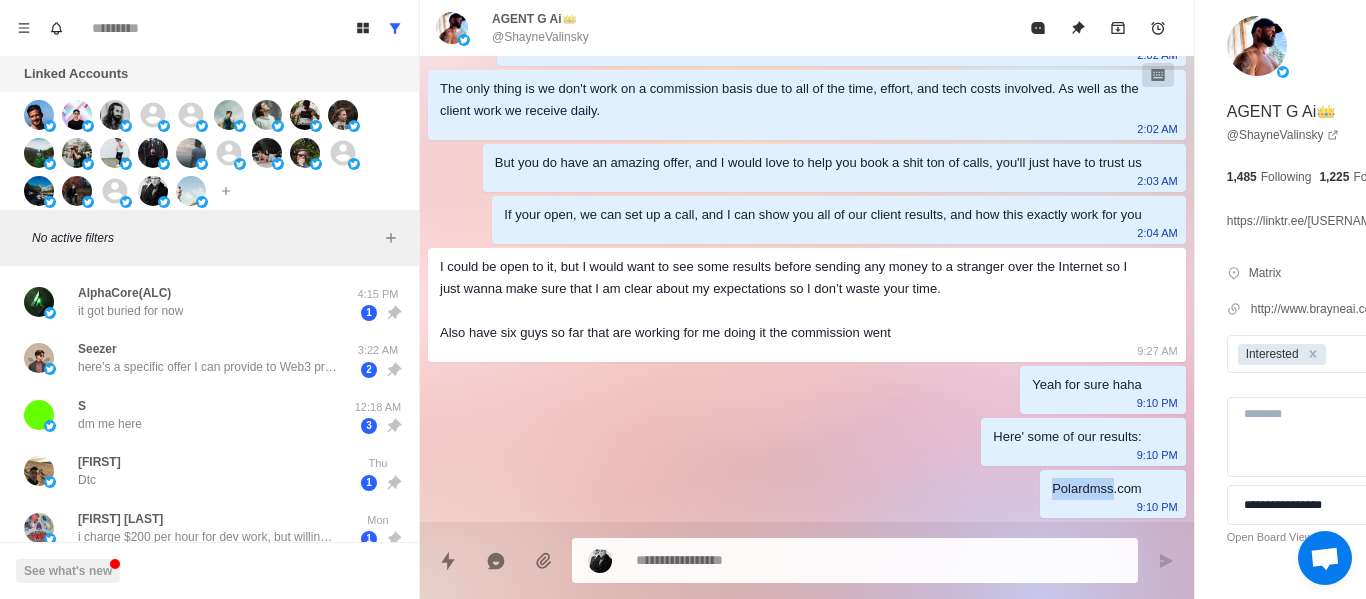click on "Polardmss.com" at bounding box center (1097, 489) 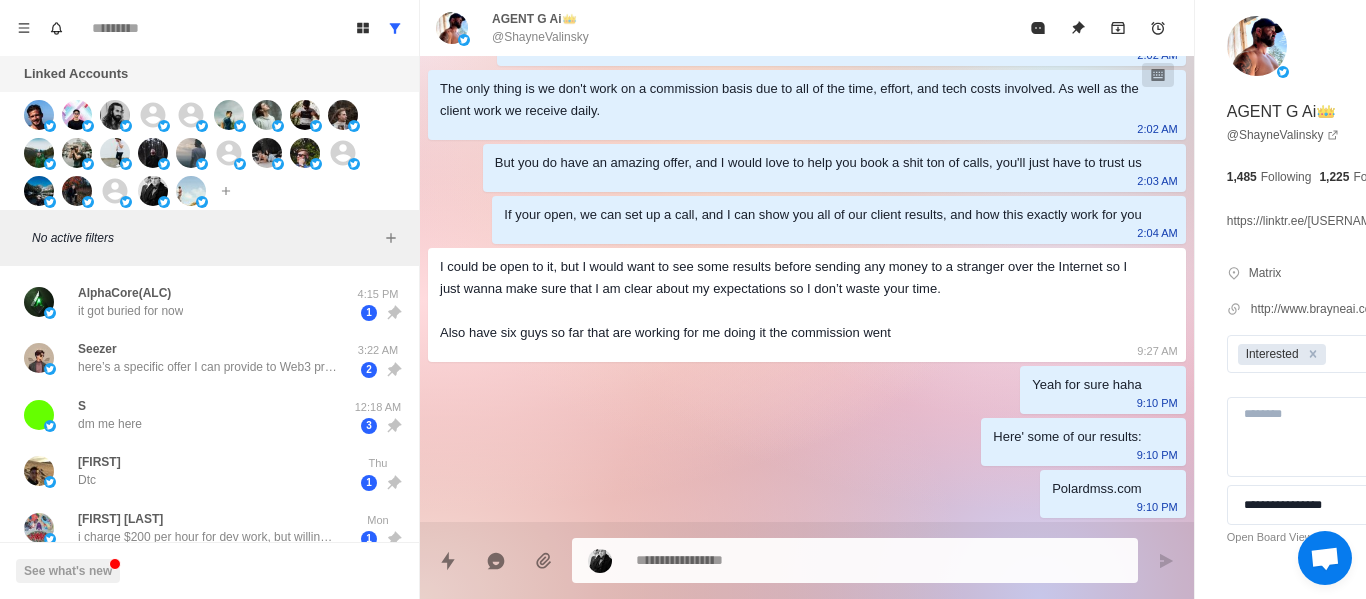 click on "Polardmss.com" at bounding box center [1097, 489] 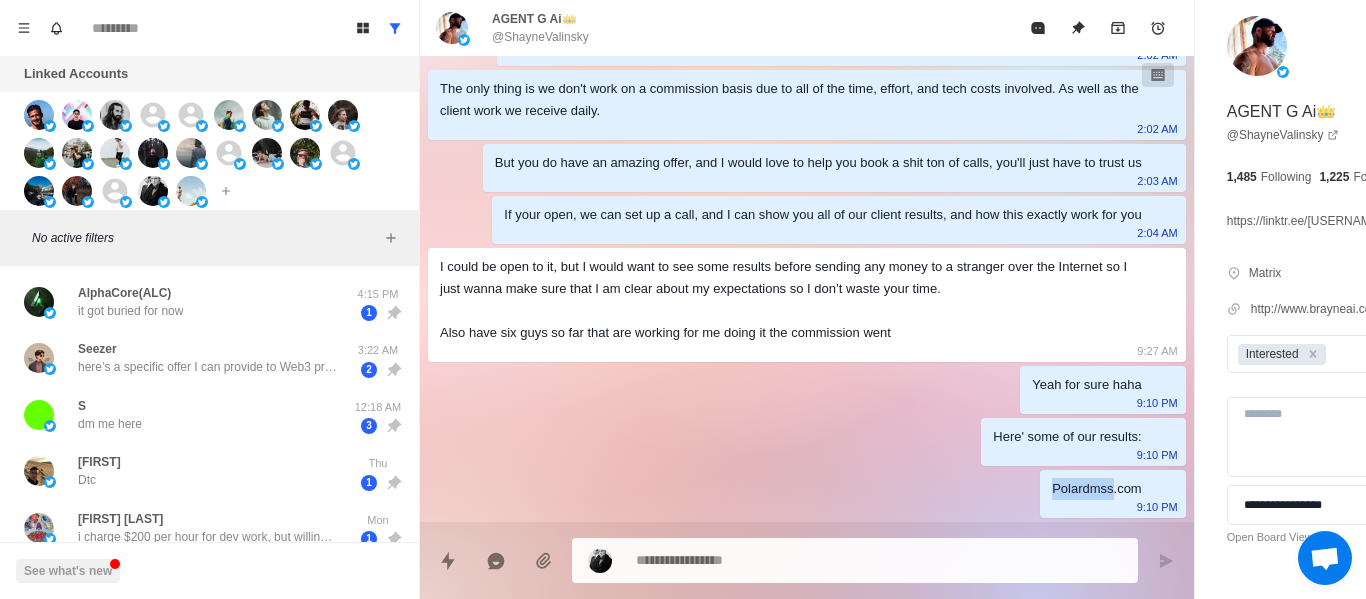 click on "Polardmss.com" at bounding box center (1097, 489) 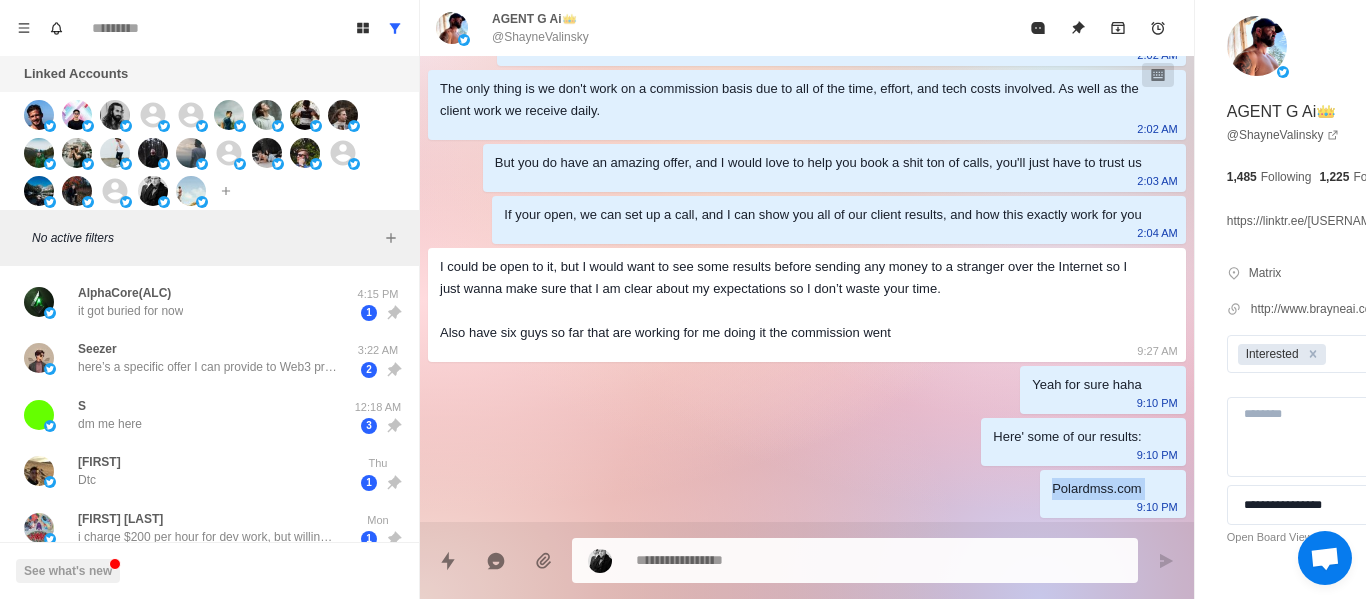 click on "Polardmss.com" at bounding box center [1097, 489] 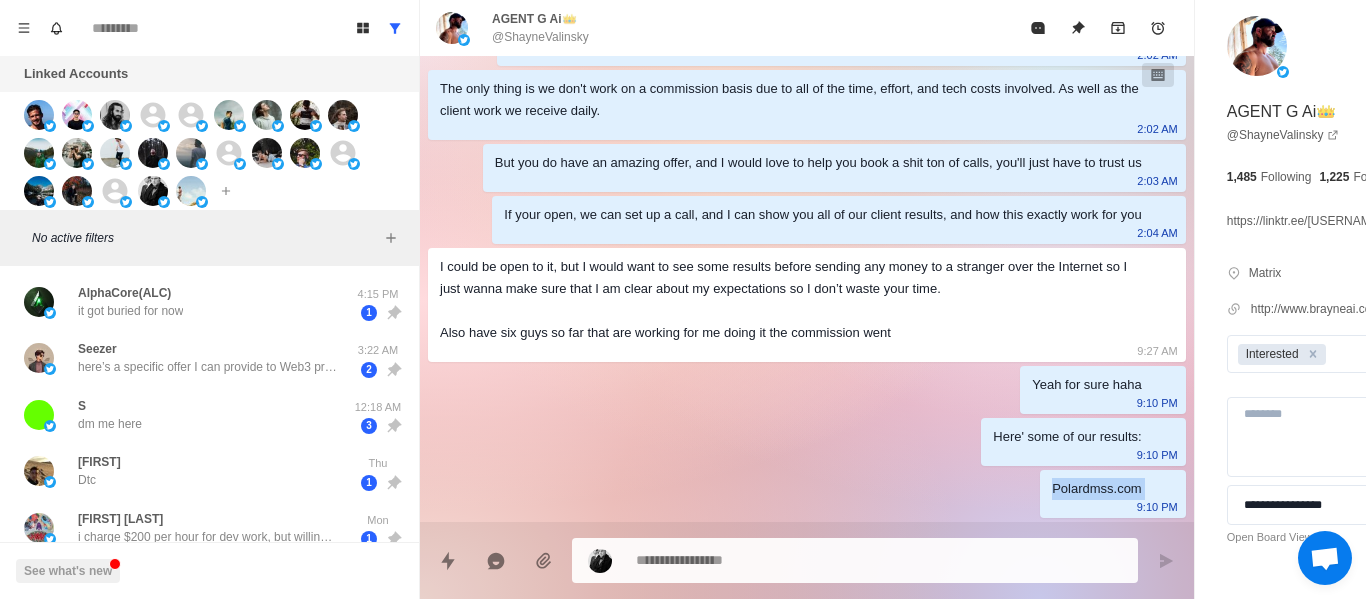 copy on "Polardmss.com" 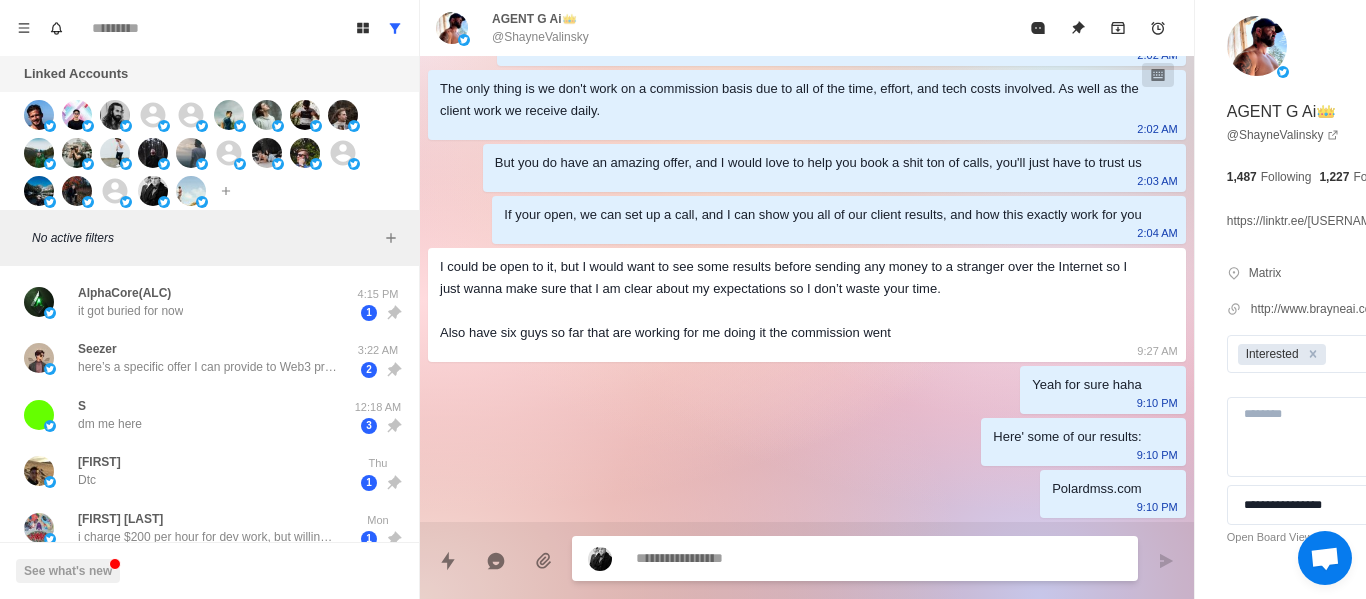 paste on "**********" 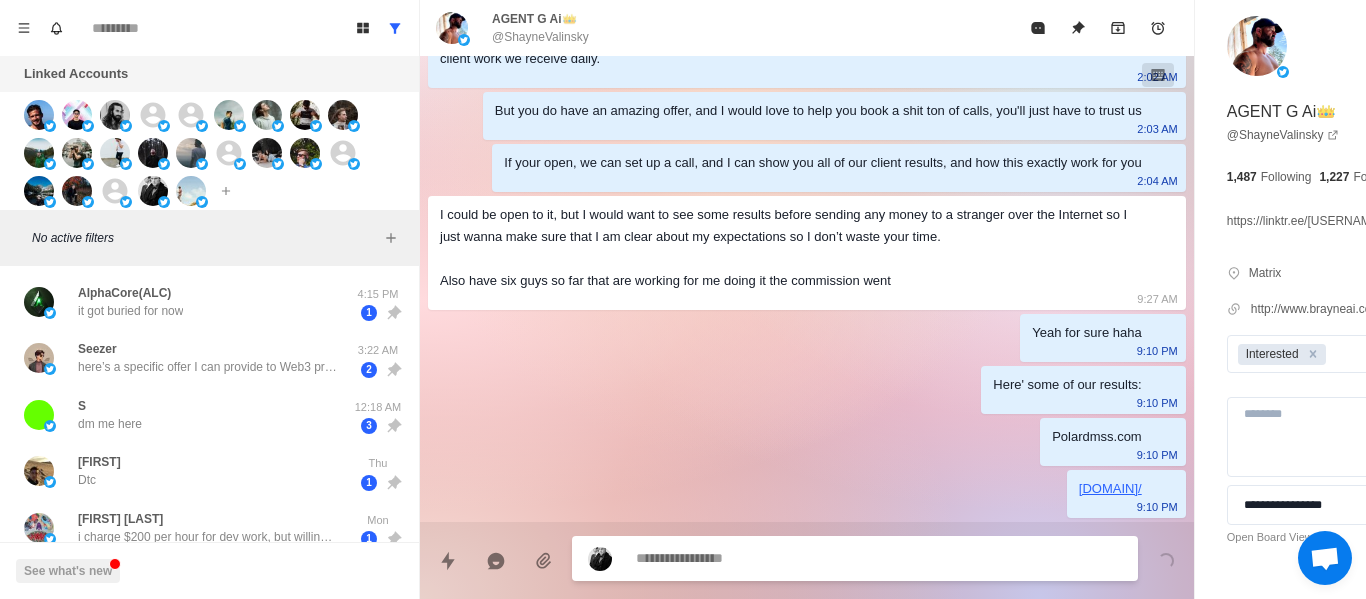 scroll, scrollTop: 1904, scrollLeft: 0, axis: vertical 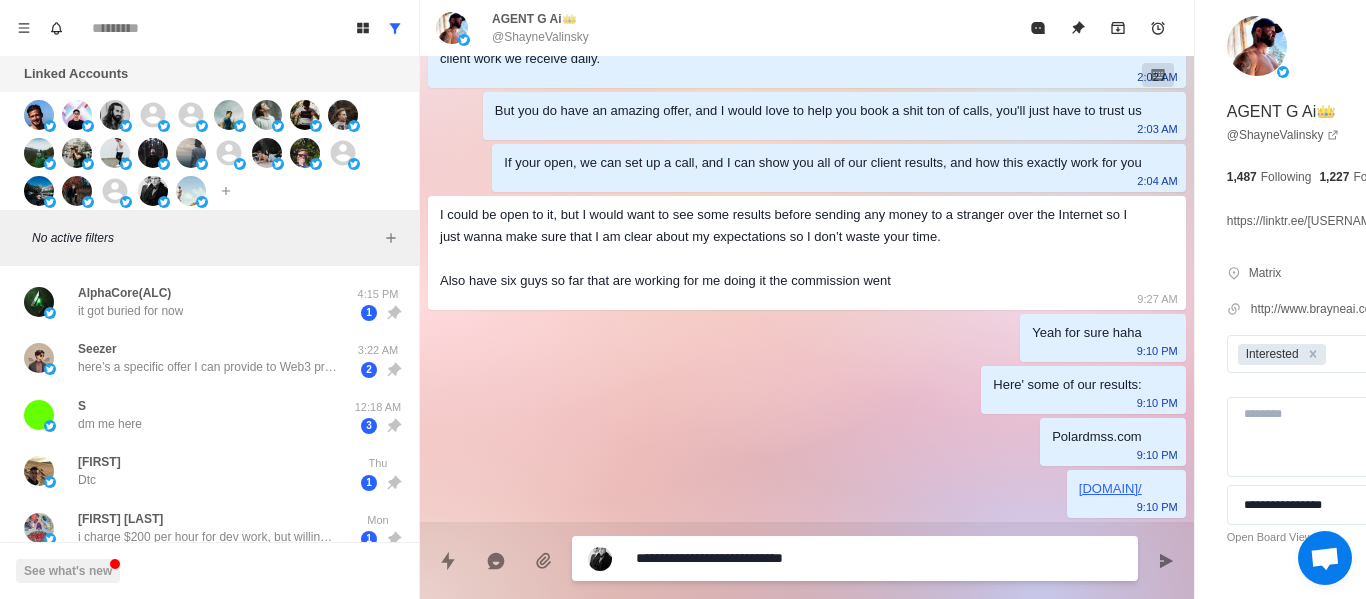 paste on "**********" 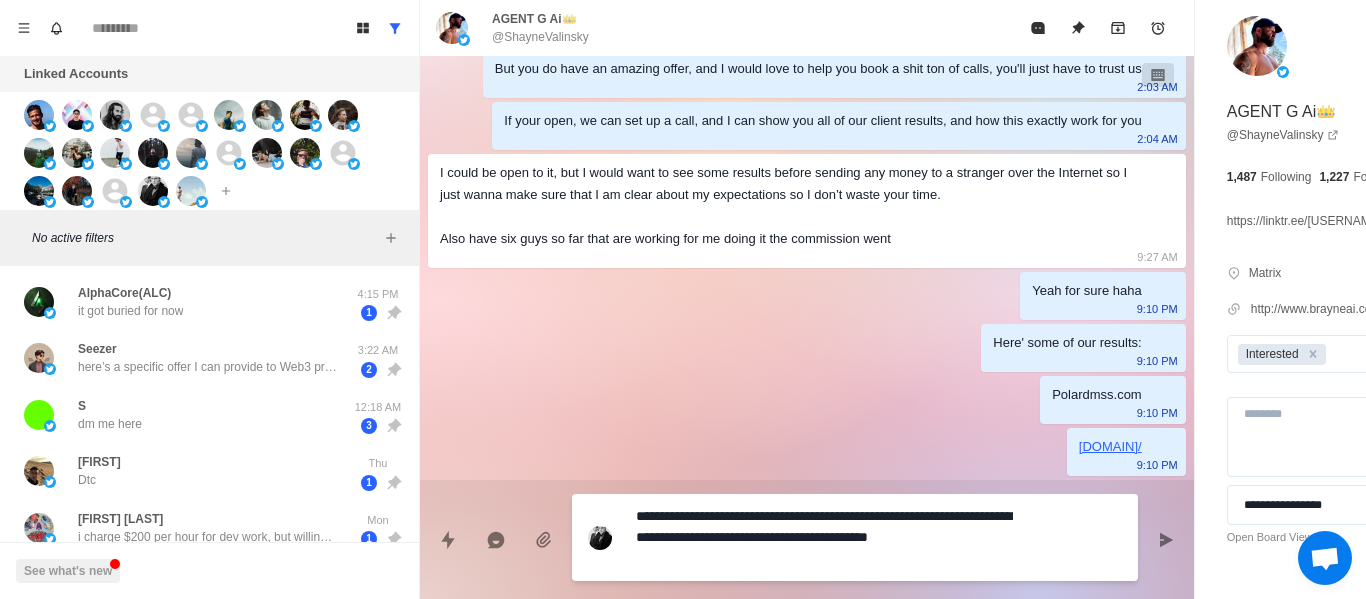click on "[MONTH] [DAY] Hey [USERNAME], if I said I could book you 20-40 appointments per month, would you say you could take them on? [TIME] Yes [TIME] Love that man, good to know you can handle that amount of volume haha.
Just to tailor this right, who do you usually target and what’s your main offer?
[TIME] Real estate agencies established ones not small agents
Insurance brokers
Solar companies [TIME] Ok cool. And what is your offer? What is the specific ROI you guarantee, and in what specific time?  [TIME] [MONTH] [DAY] Would love to know brotha [TIME] Basically, we use AI. To reach out to all of their previous clients through [SERVICE] and turned them back into paying customers [TIME] A call would probably be needed to properly. Explain it, but it’s too late for me right now. [TIME] Yeah for sure man. Cool if I send a calendar, and you see if the times work for you? [TIME] [TIME] [TIME] [MONTH] [DAY] Yeah for sure, were reaching out to offer sales calls for your offer, and it seems like you have a very good offer" at bounding box center [807, -606] 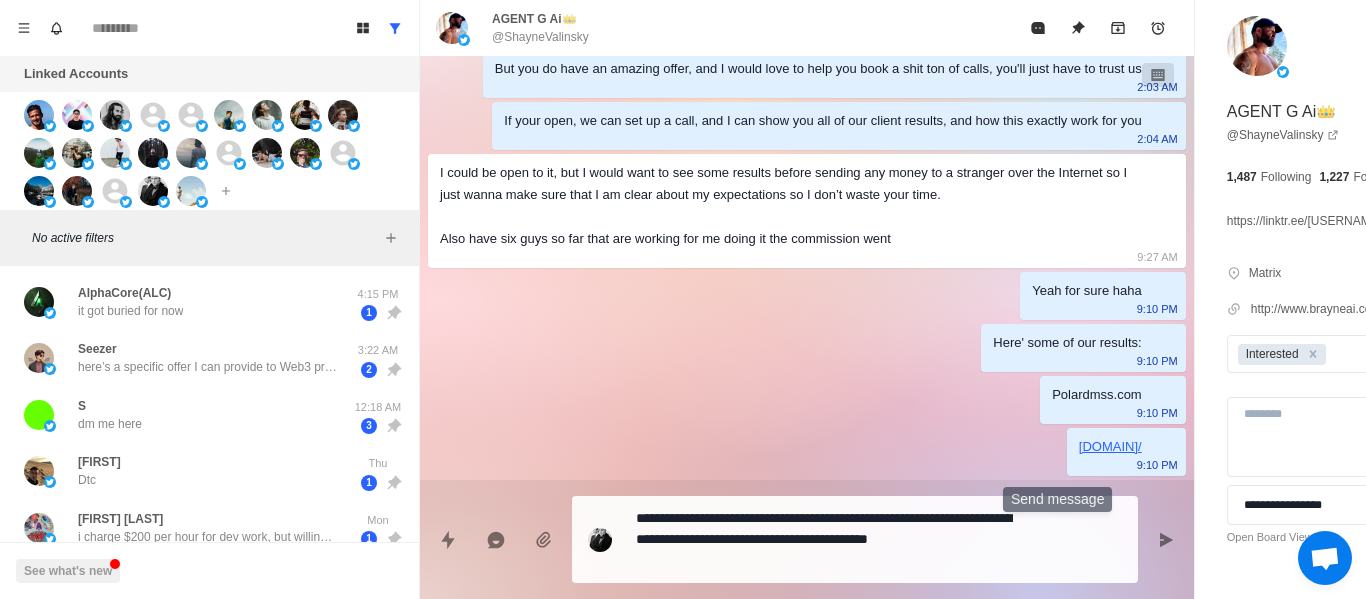 click at bounding box center (1166, 540) 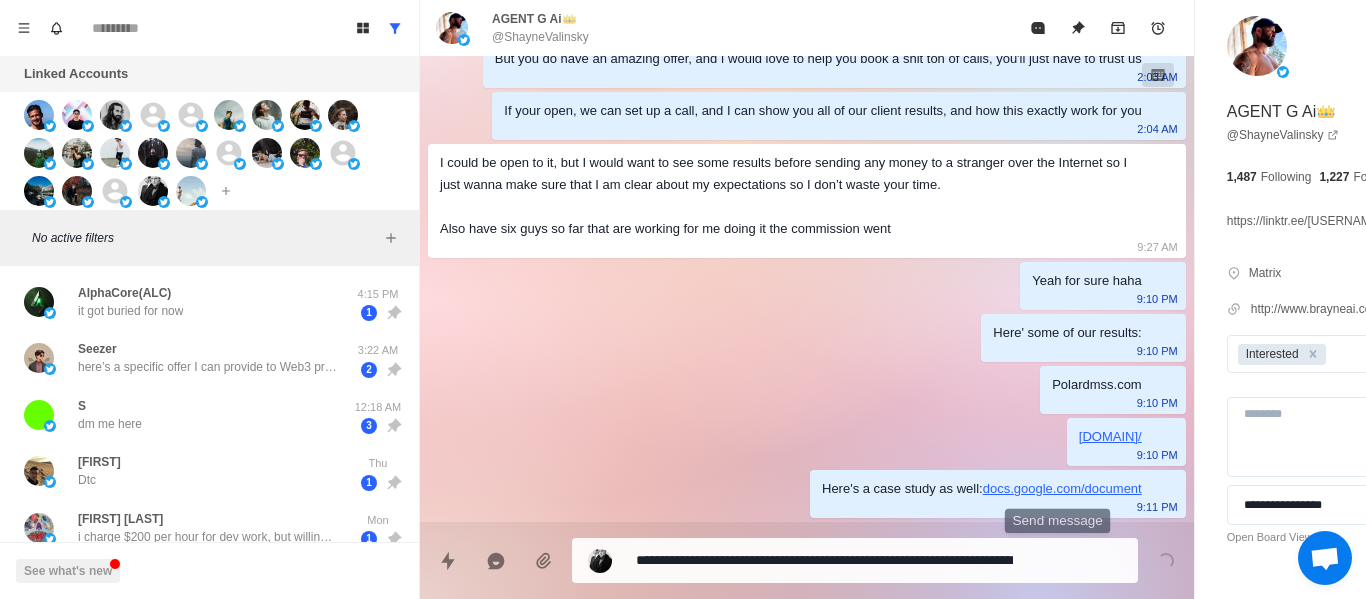 scroll, scrollTop: 1956, scrollLeft: 0, axis: vertical 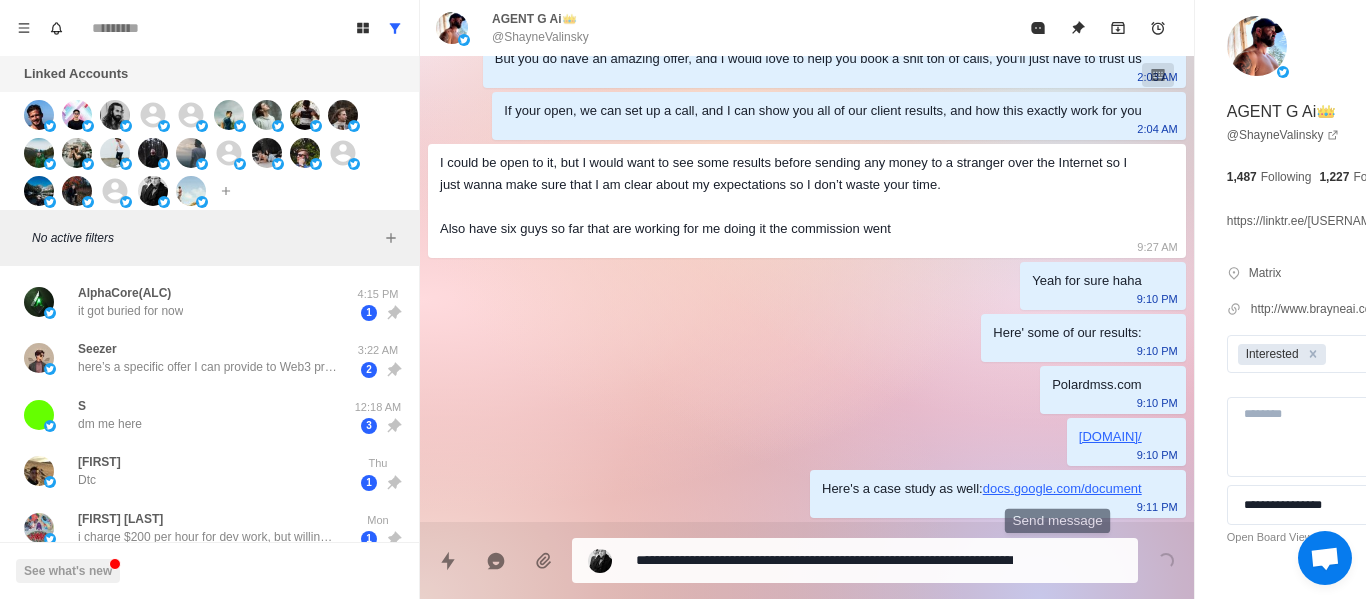 click on "[MONTH] [DAY] Hey [USERNAME], if I said I could book you 20-40 appointments per month, would you say you could take them on? [TIME] Yes [TIME] Love that man, good to know you can handle that amount of volume haha.
Just to tailor this right, who do you usually target and what’s your main offer?
[TIME] Real estate agencies established ones not small agents
Insurance brokers
Solar companies [TIME] Ok cool. And what is your offer? What is the specific ROI you guarantee, and in what specific time?  [TIME] [MONTH] [DAY] Would love to know brotha [TIME] Basically, we use AI. To reach out to all of their previous clients through [SERVICE] and turned them back into paying customers [TIME] A call would probably be needed to properly. Explain it, but it’s too late for me right now. [TIME] Yeah for sure man. Cool if I send a calendar, and you see if the times work for you? [TIME] [TIME] [TIME] [MONTH] [DAY] Yeah for sure, were reaching out to offer sales calls for your offer, and it seems like you have a very good offer" at bounding box center (807, -590) 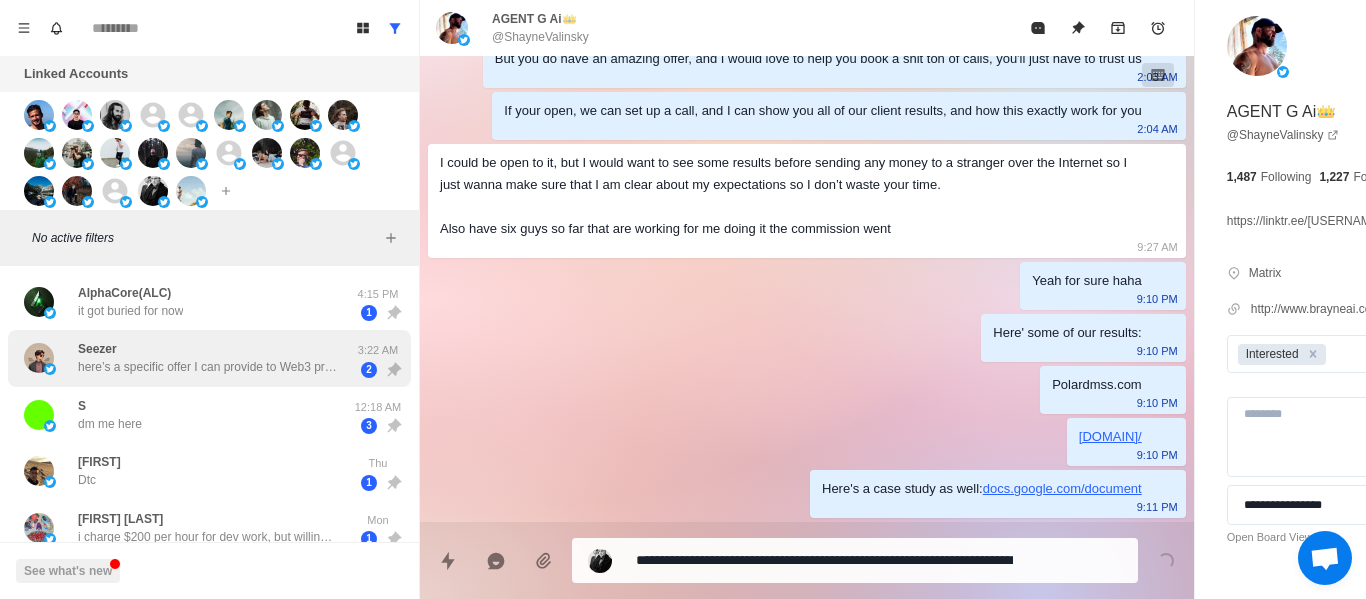 drag, startPoint x: 267, startPoint y: 389, endPoint x: 206, endPoint y: 351, distance: 71.867935 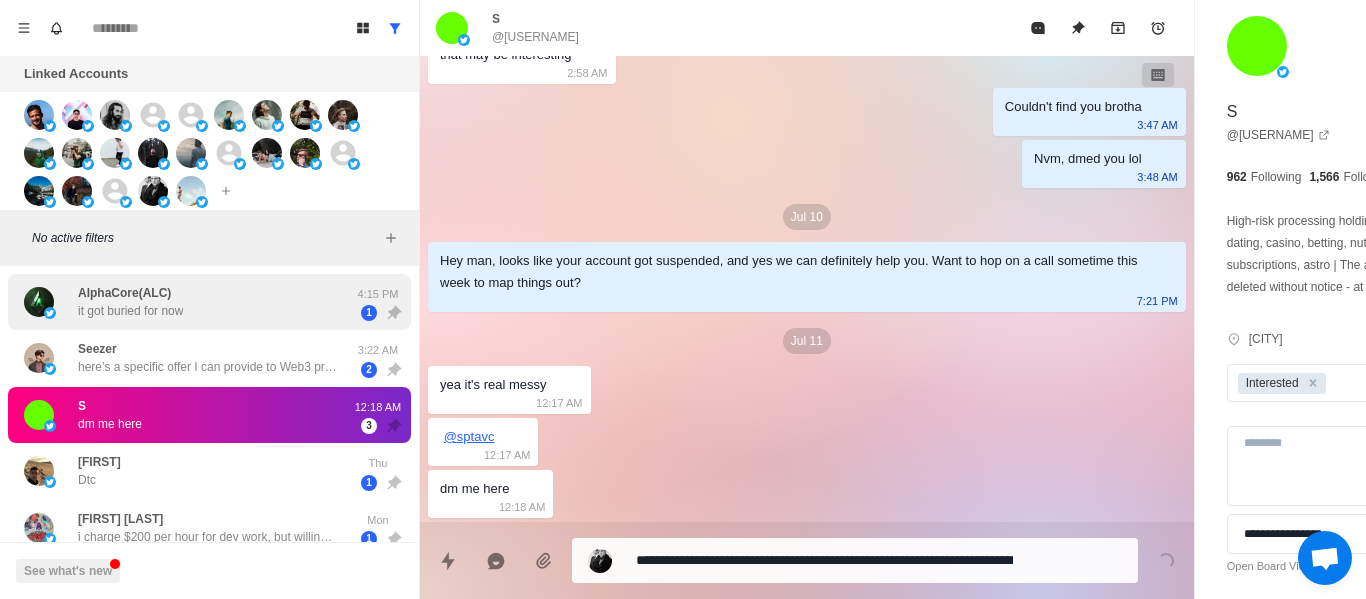 drag, startPoint x: 206, startPoint y: 351, endPoint x: 255, endPoint y: 281, distance: 85.44589 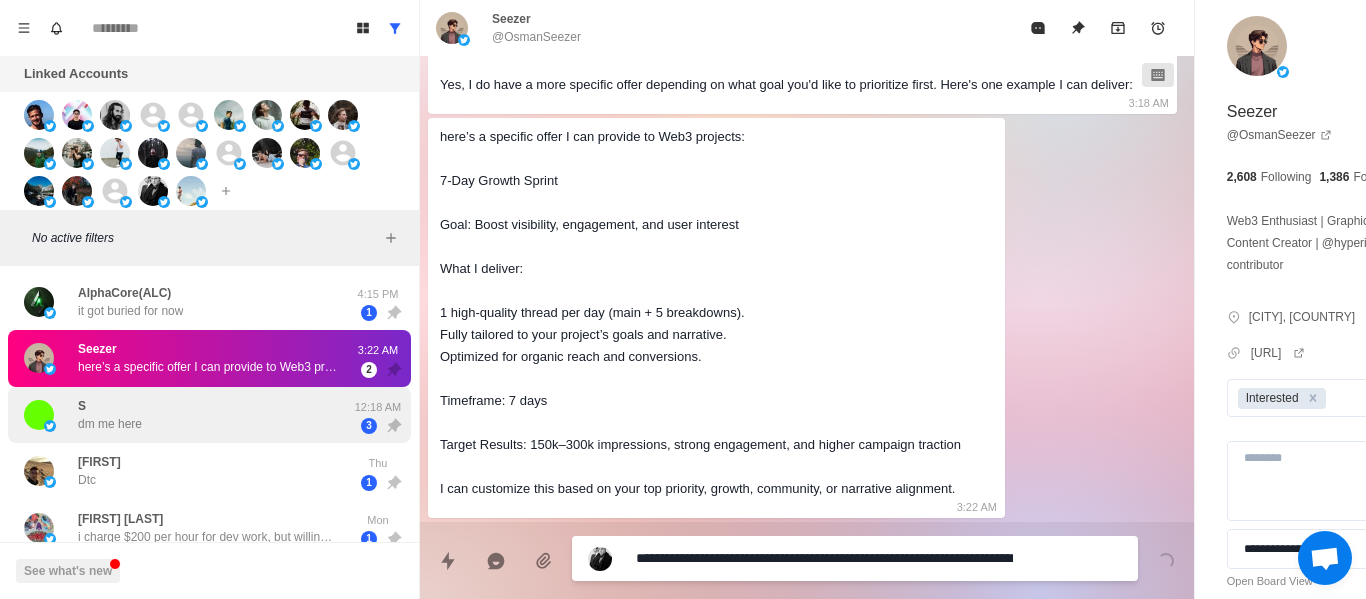 click on "AlphaCore(ALC)" at bounding box center (124, 293) 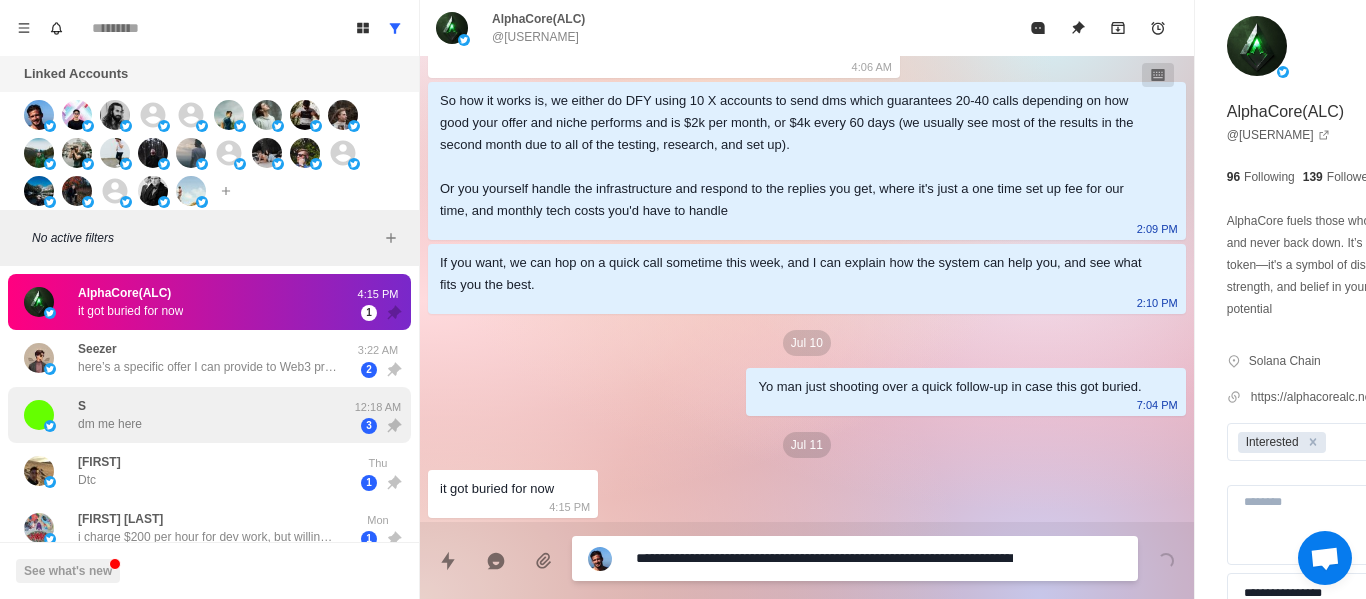 scroll, scrollTop: 216, scrollLeft: 0, axis: vertical 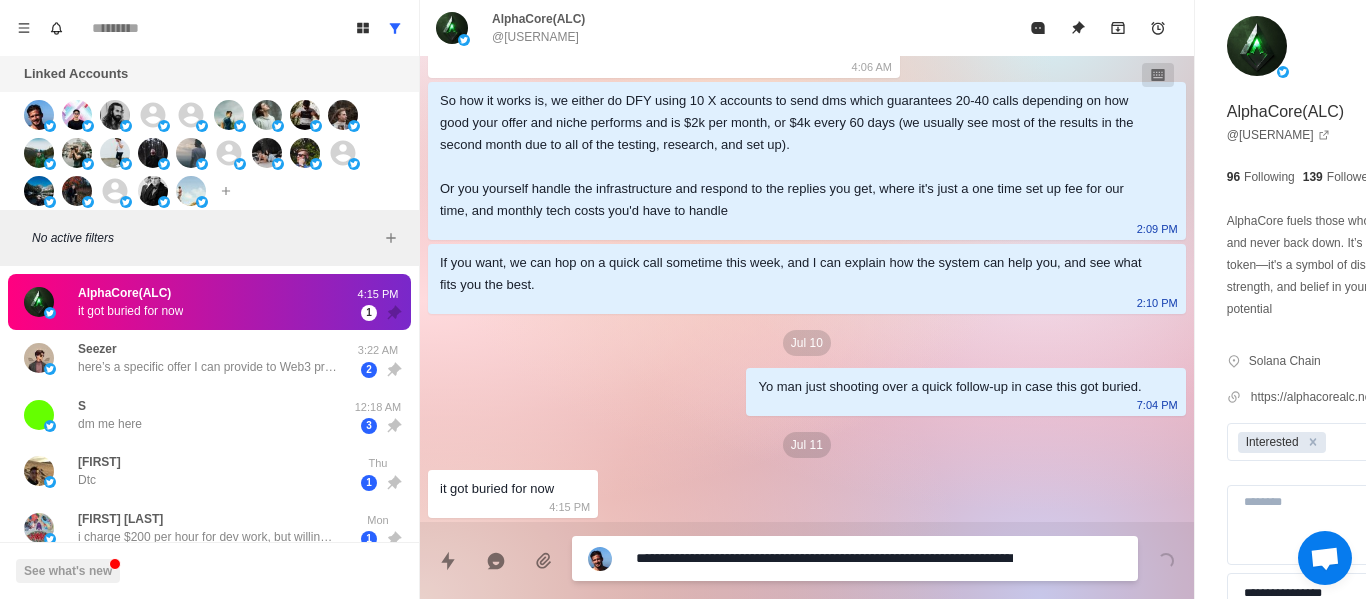click on "S dm me here 12:18 AM 3" at bounding box center (209, 415) 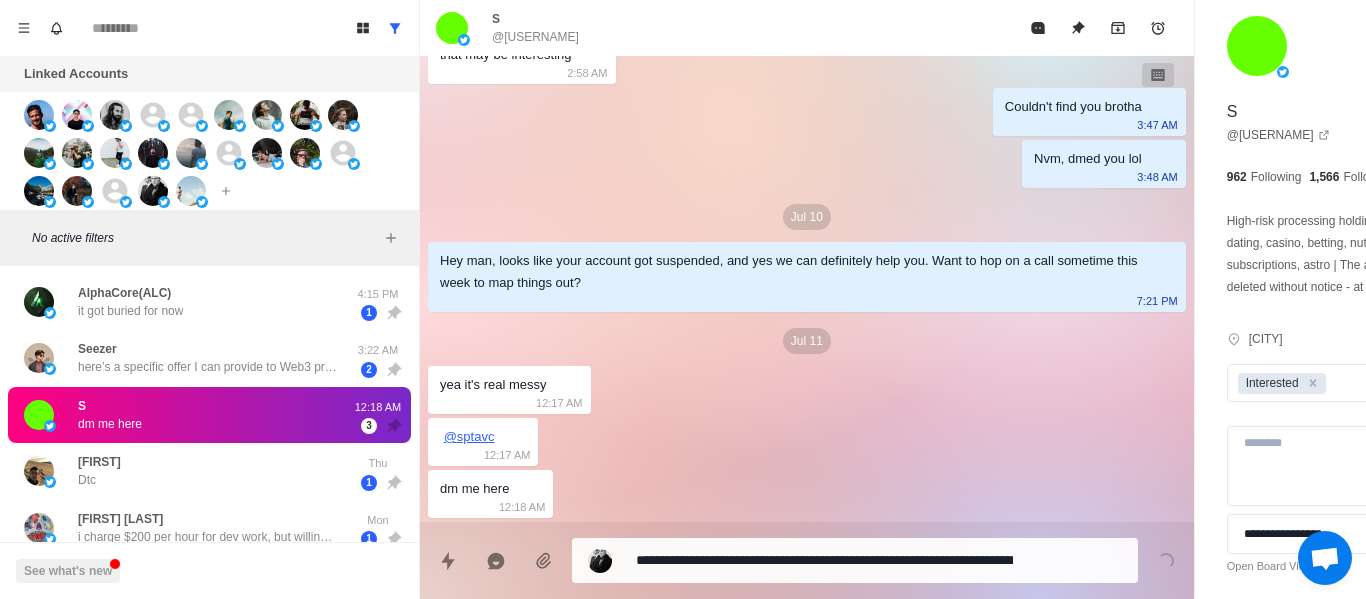 drag, startPoint x: 110, startPoint y: 456, endPoint x: 494, endPoint y: 421, distance: 385.59177 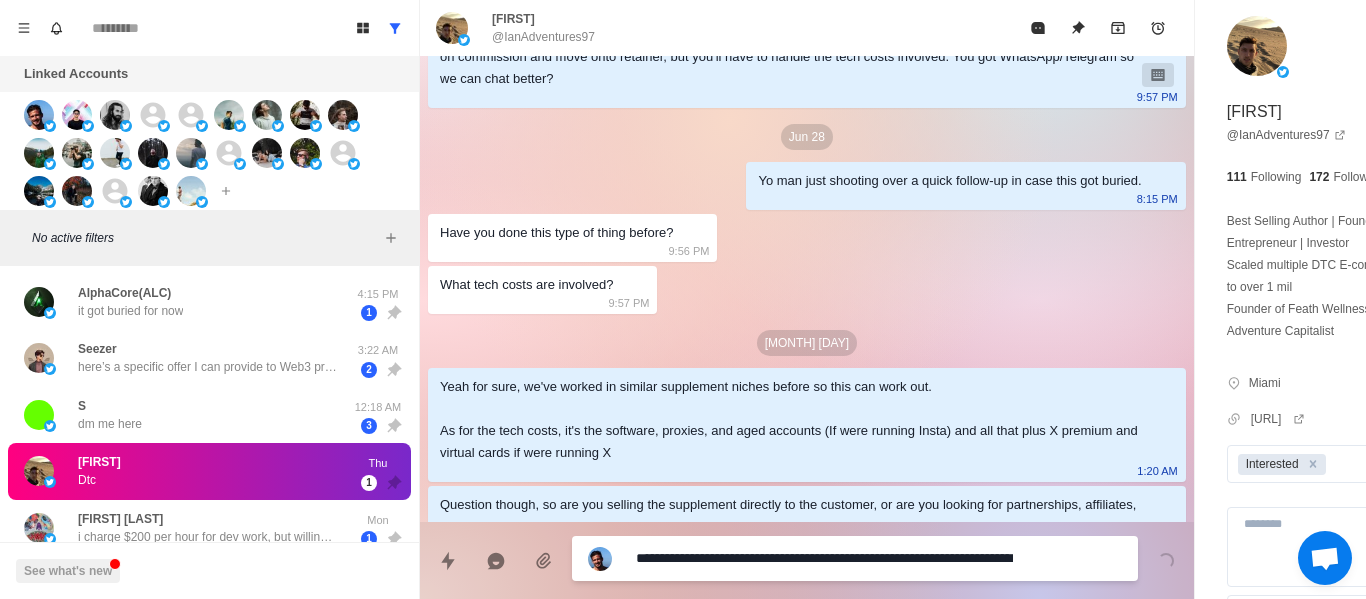 scroll, scrollTop: 1180, scrollLeft: 0, axis: vertical 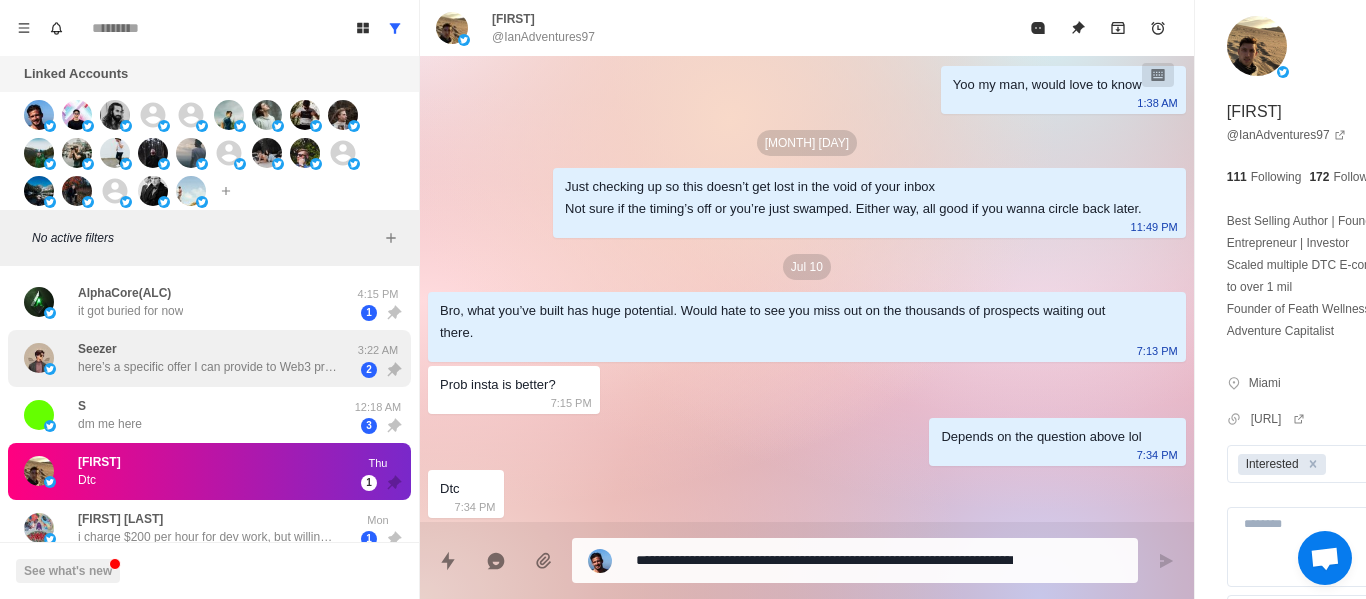 click on "here’s a specific offer I can provide to Web3 projects:
7-Day Growth Sprint
Goal: Boost visibility, engagement, and user interest
What I deliver:
1 high-quality thread per day (main + 5 breakdowns).
Fully tailored to your project’s goals and narrative.
Optimized for organic reach and conversions.
Timeframe: 7 days
Target Results: 150k–300k impressions, strong engagement, and higher campaign traction
I can customize this based on your top priority, growth, community, or narrative alignment." at bounding box center (208, 367) 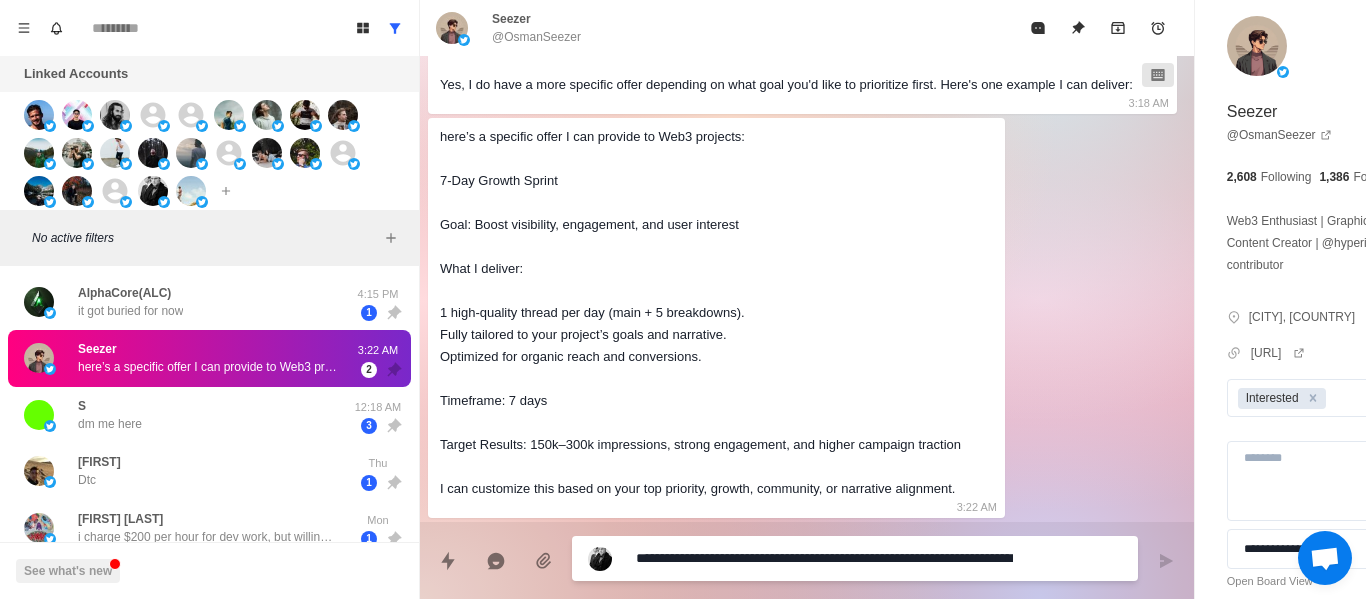 click on "[BRAND]([CODE]) it got buried for now 4:15 PM 1" at bounding box center [209, 302] 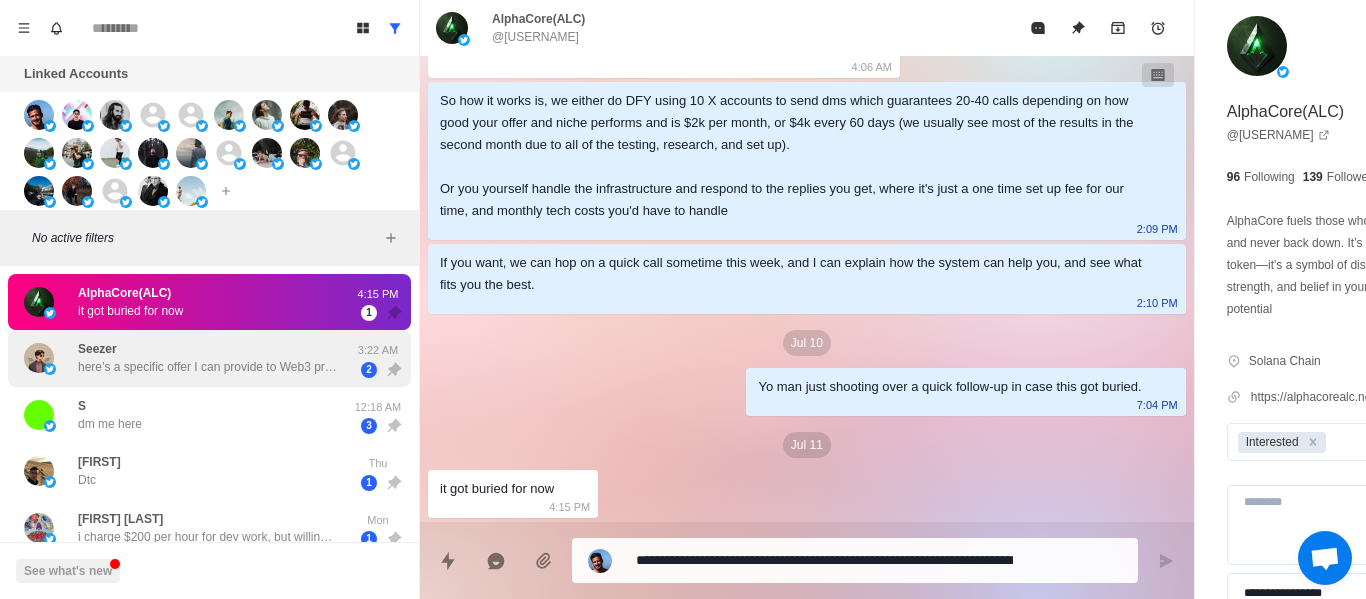 click on "[FIRST] here’s a specific offer I can provide to Web3 projects:
7-Day Growth Sprint
Goal: Boost visibility, engagement, and user interest
What I deliver:
1 high-quality thread per day (main + 5 breakdowns).
Fully tailored to your project’s goals and narrative.
Optimized for organic reach and conversions.
Timeframe: 7 days
Target Results: 150k–300k impressions, strong engagement, and higher campaign traction
I can customize this based on your top priority, growth, community, or narrative alignment. [TIME] [NUMBER]" at bounding box center (209, 358) 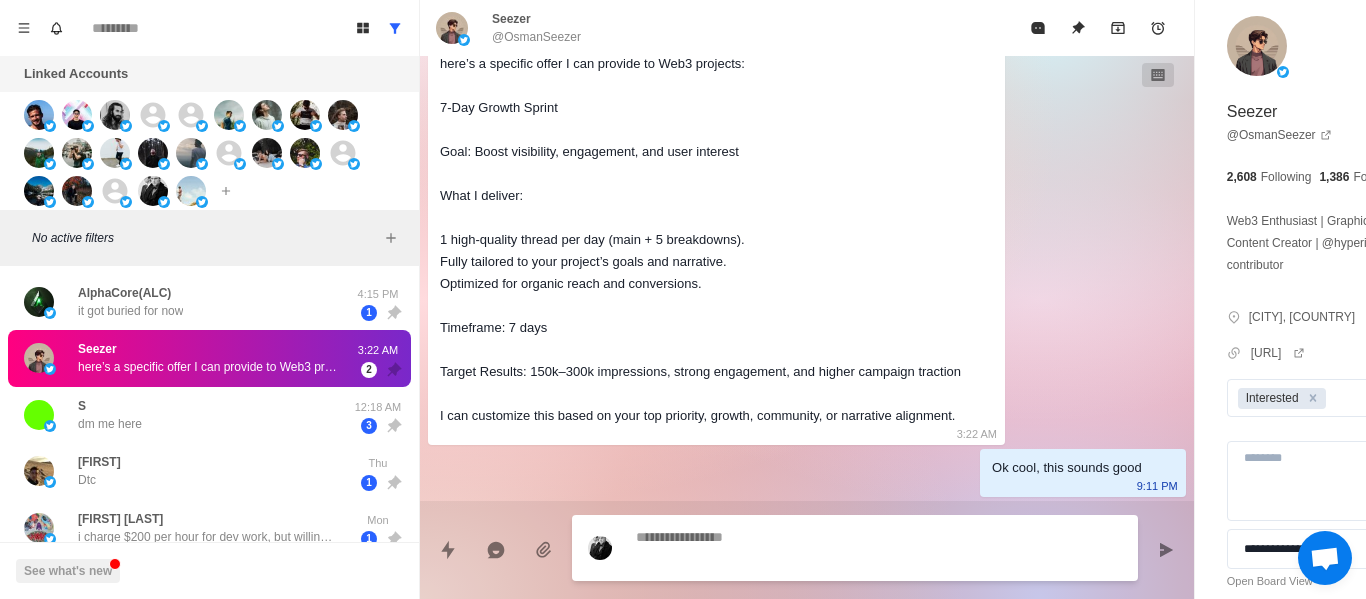 scroll, scrollTop: 944, scrollLeft: 0, axis: vertical 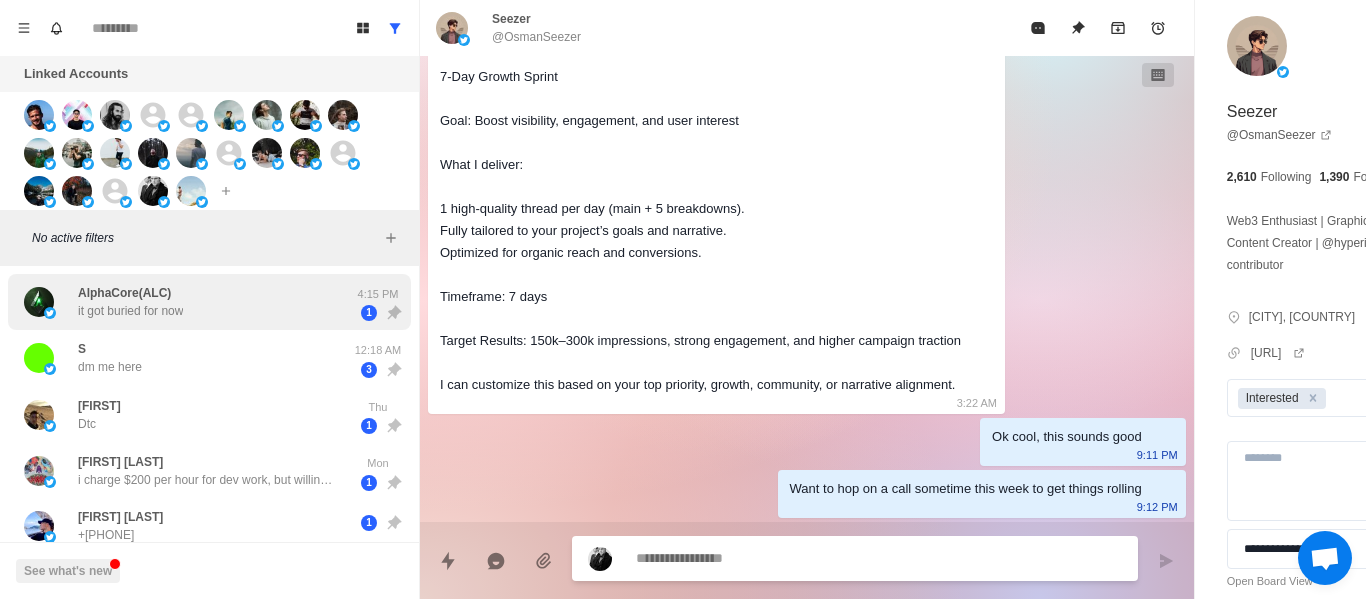 click on "AlphaCore(ALC)" at bounding box center [124, 293] 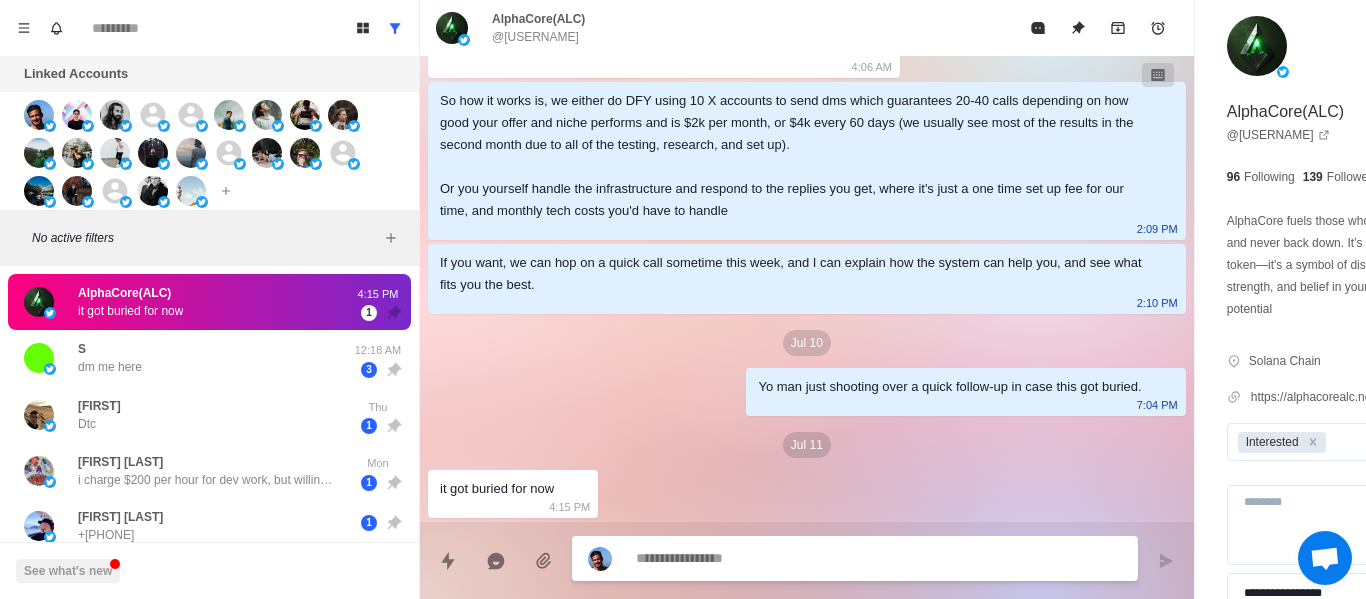 scroll, scrollTop: 216, scrollLeft: 0, axis: vertical 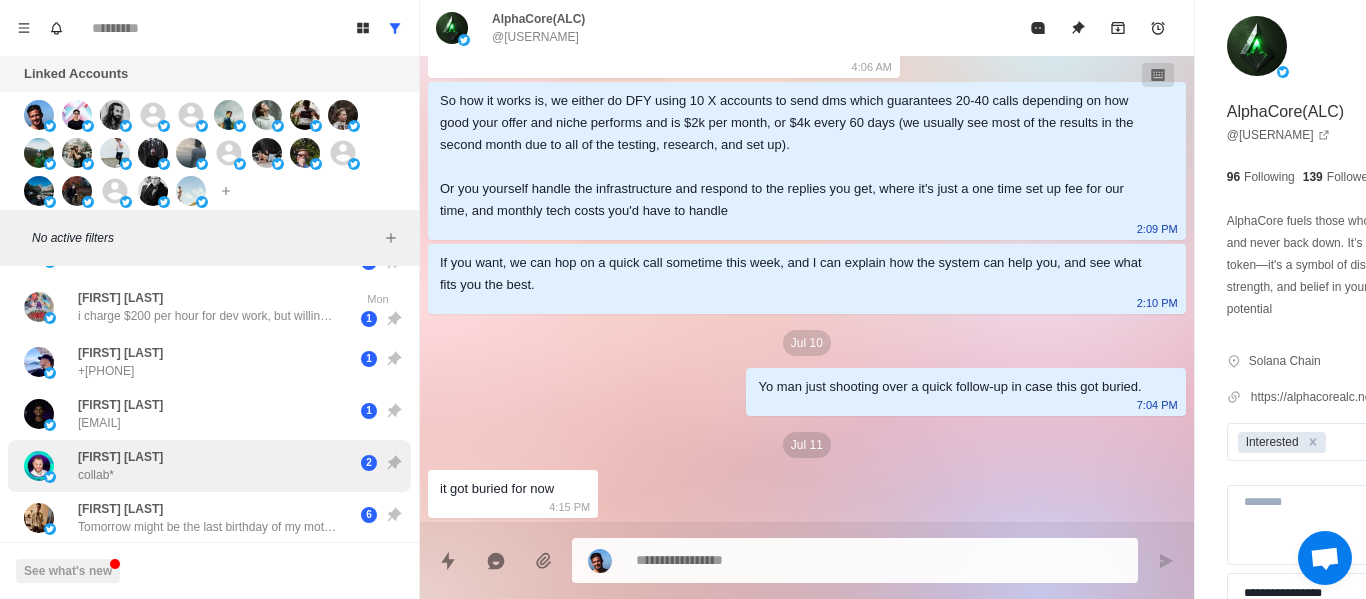 click on "[FIRST] [LAST] collab* 2" at bounding box center [209, 466] 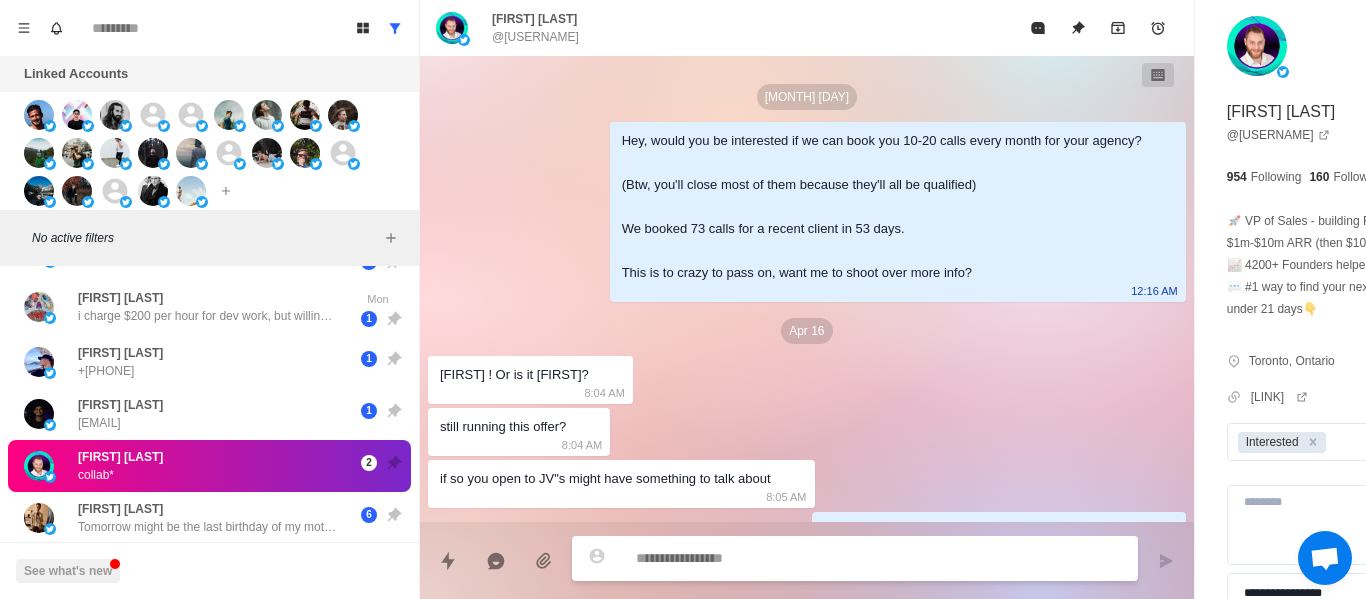 scroll, scrollTop: 1772, scrollLeft: 0, axis: vertical 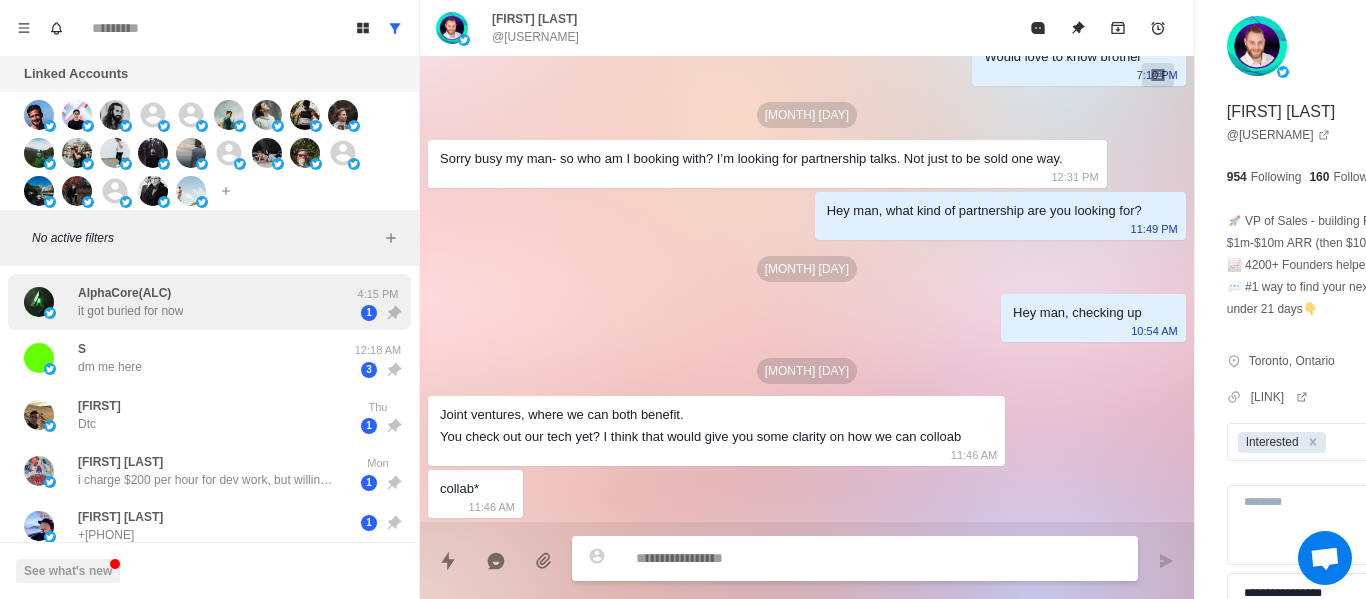 click on "it got buried for now" at bounding box center (130, 311) 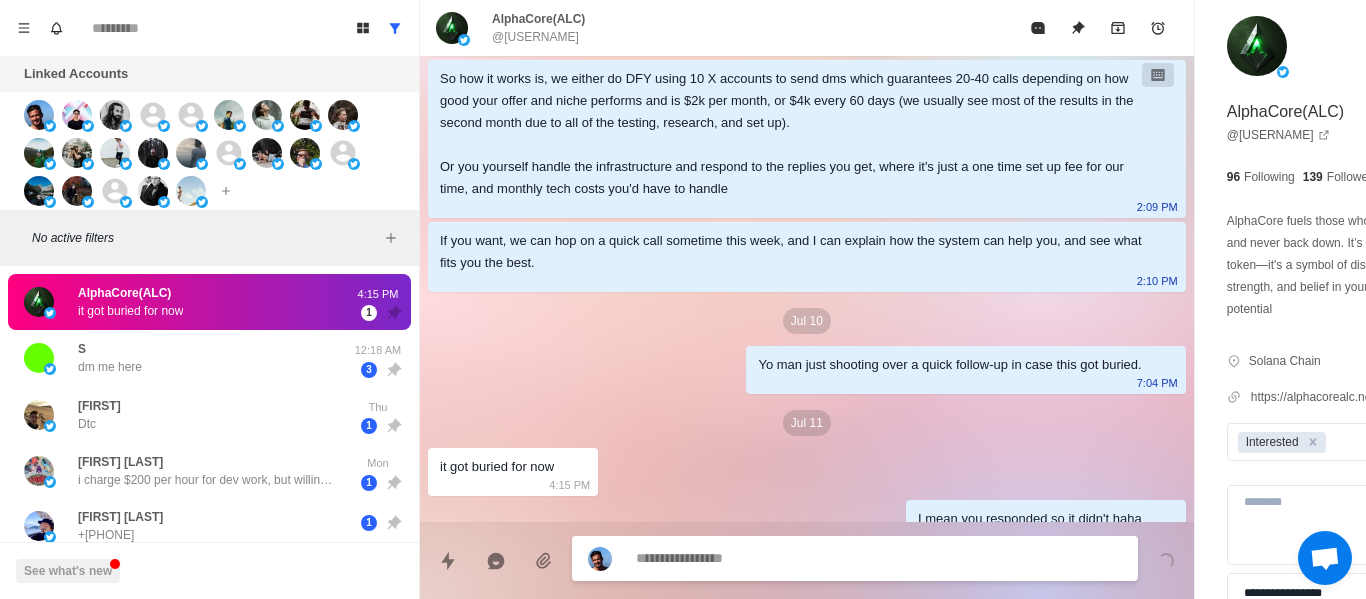scroll, scrollTop: 268, scrollLeft: 0, axis: vertical 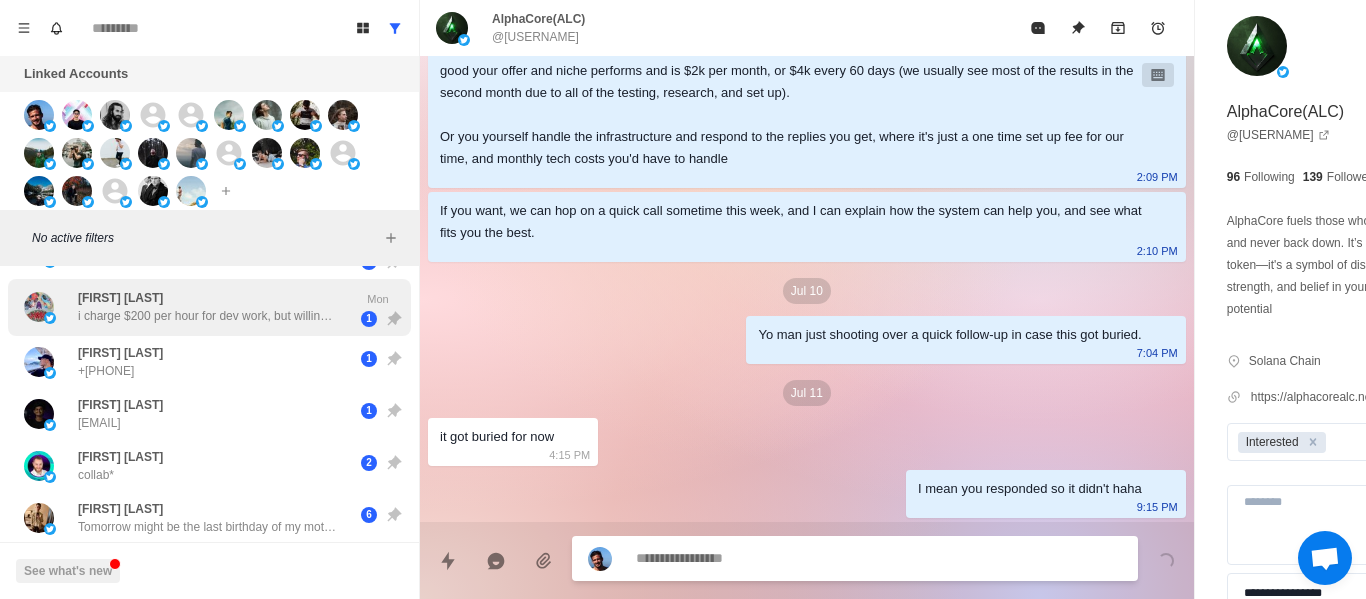 click on "i charge $200 per hour for dev work, but willing to do $50 to $100 for 30-60 min meetings as long as they pay upfront. u can sell it for whatever u want above that rate" at bounding box center [208, 316] 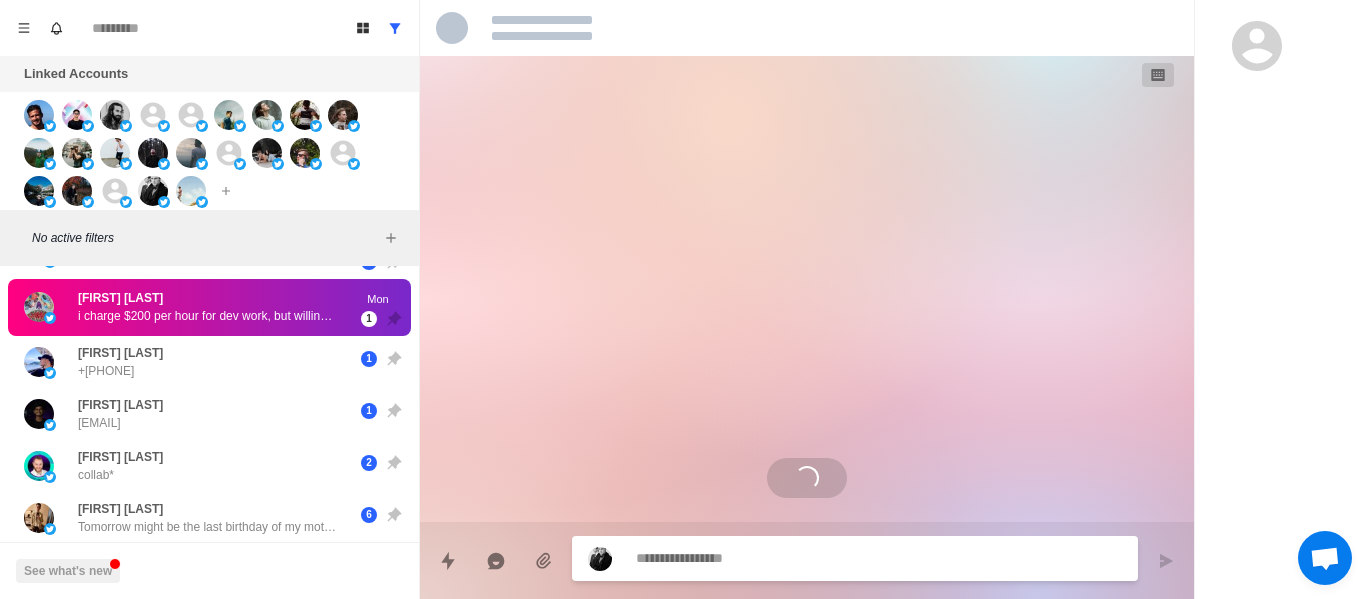 scroll, scrollTop: 286, scrollLeft: 0, axis: vertical 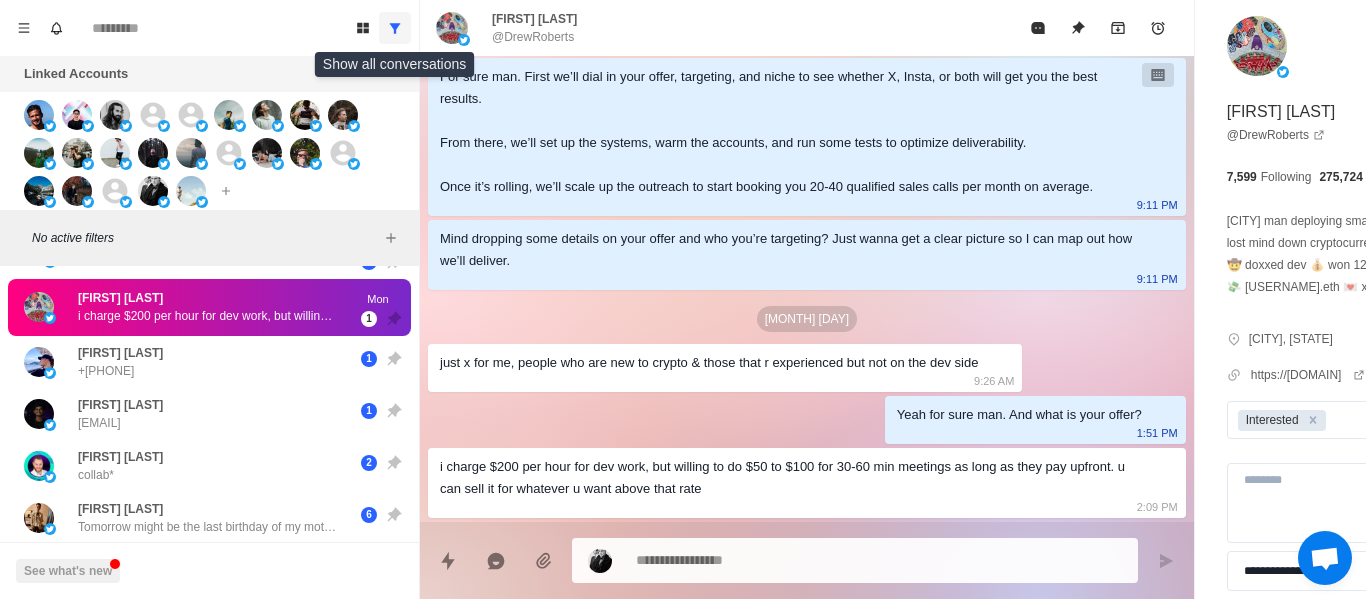 click at bounding box center (395, 28) 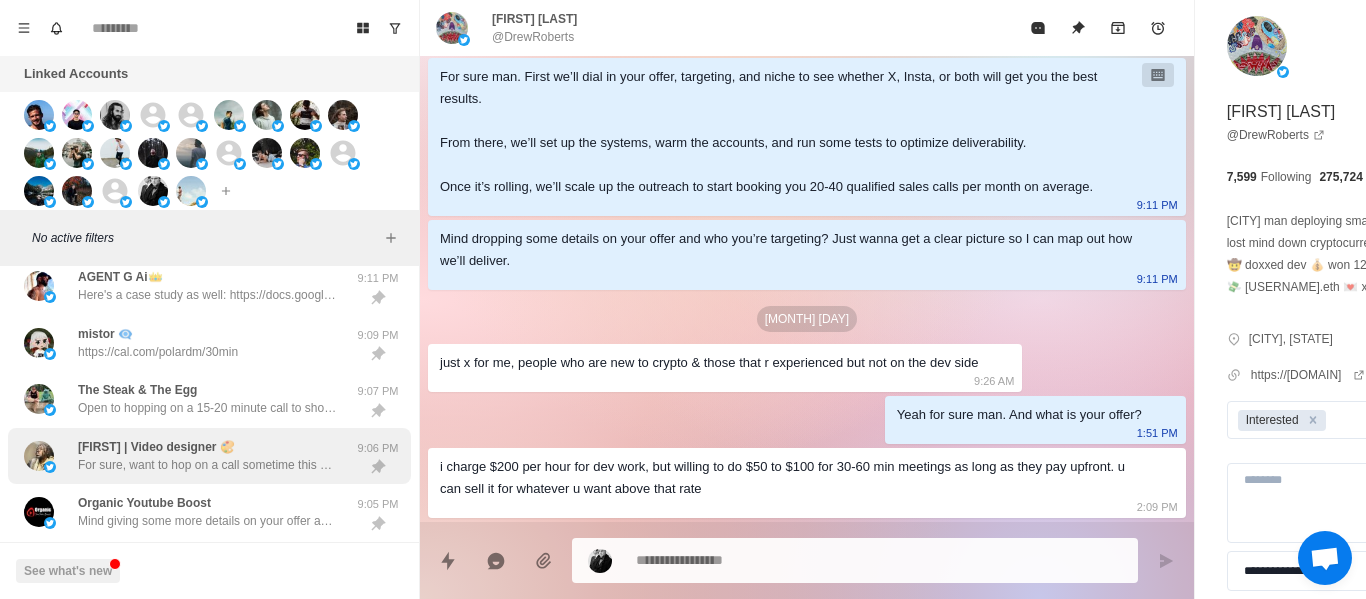 scroll, scrollTop: 0, scrollLeft: 0, axis: both 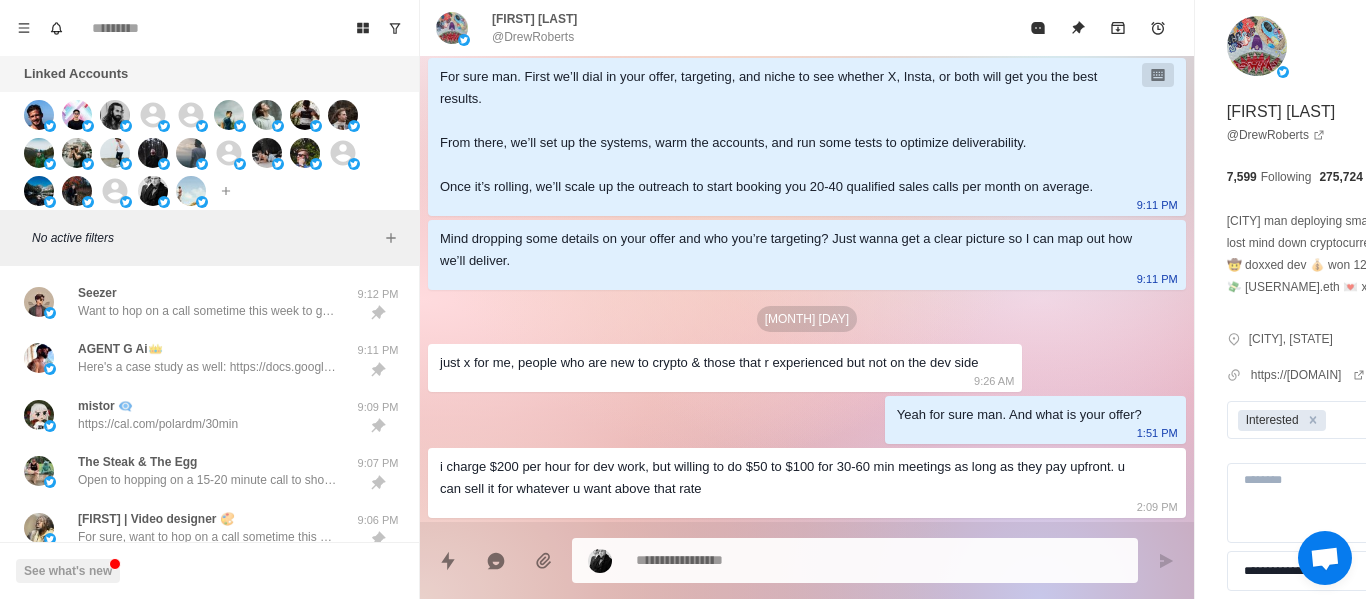 drag, startPoint x: 195, startPoint y: 318, endPoint x: 413, endPoint y: 476, distance: 269.23596 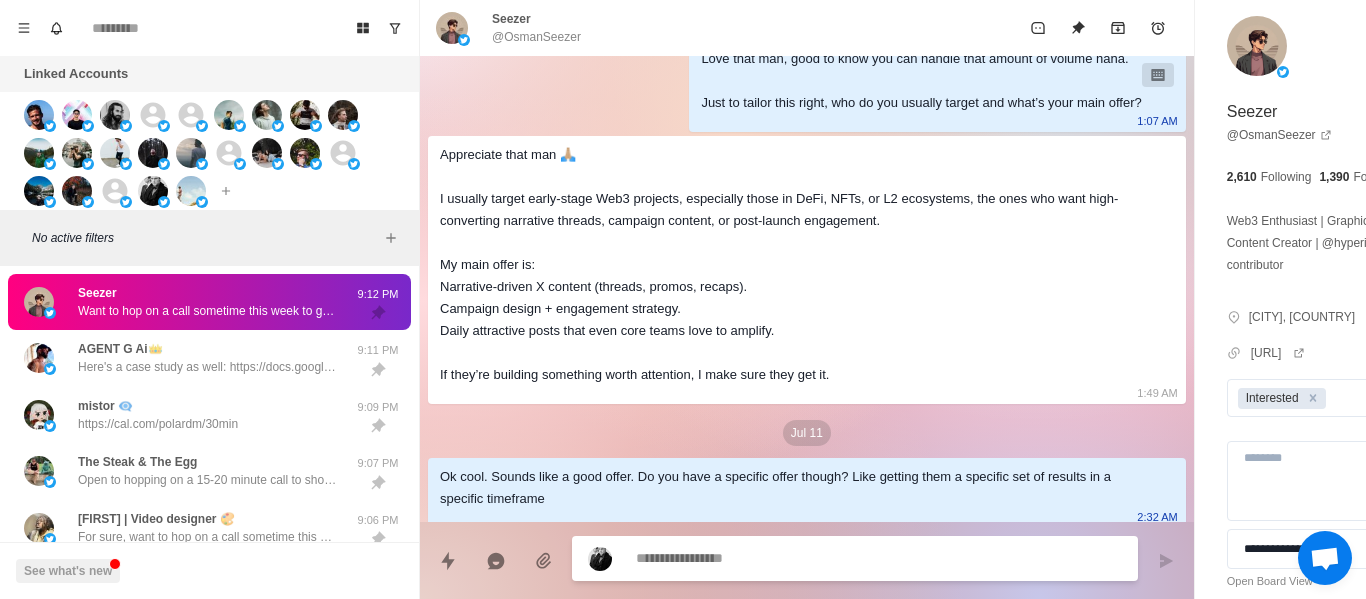 scroll, scrollTop: 944, scrollLeft: 0, axis: vertical 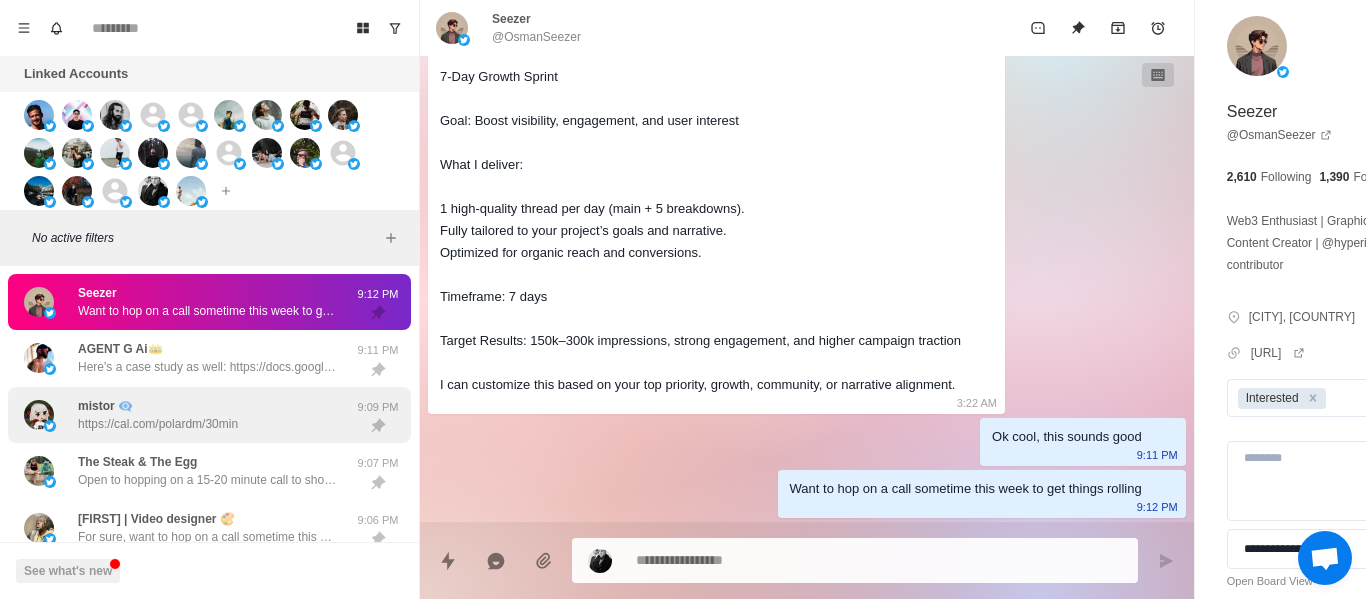 click on "mistor 👁️‍🗨️ https://cal.com/polardm/30min" at bounding box center [188, 415] 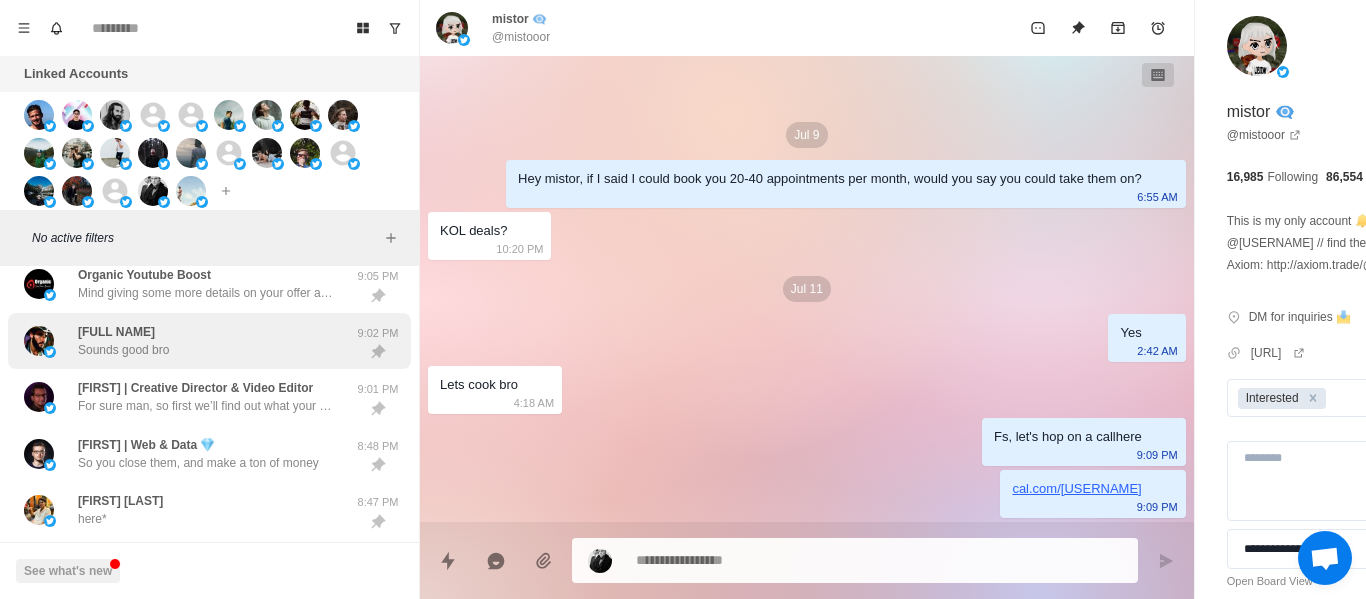 click on "[BRAND] [BRAND] Sounds good bro" at bounding box center (188, 341) 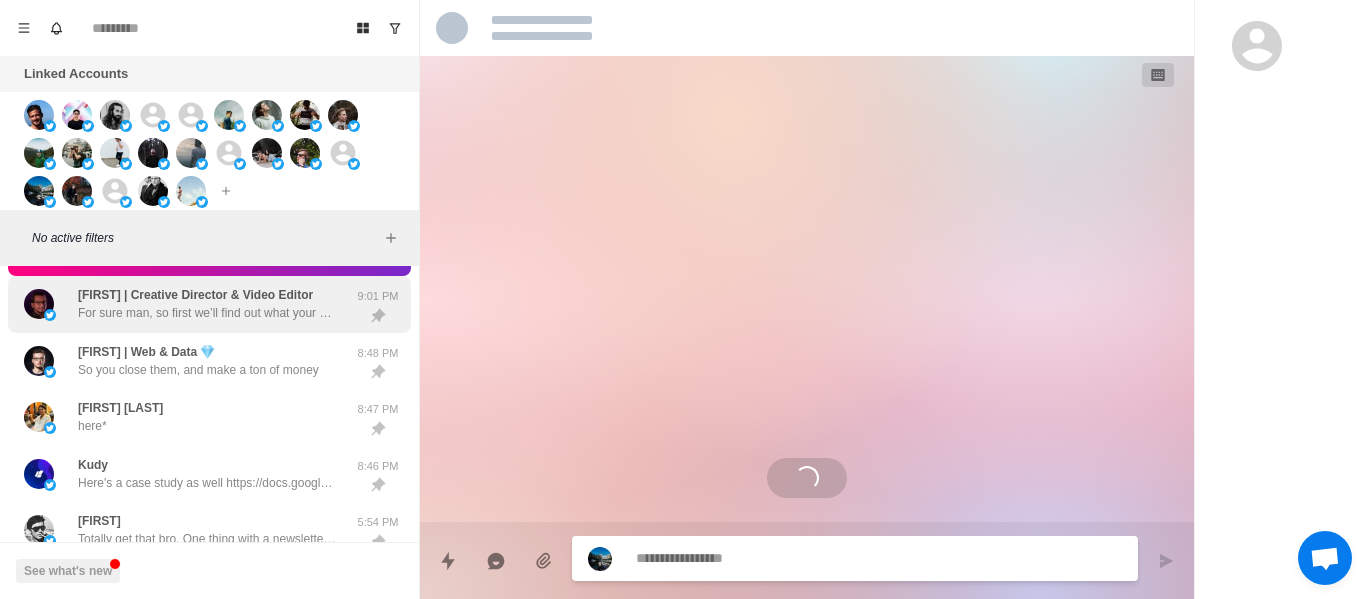 scroll, scrollTop: 500, scrollLeft: 0, axis: vertical 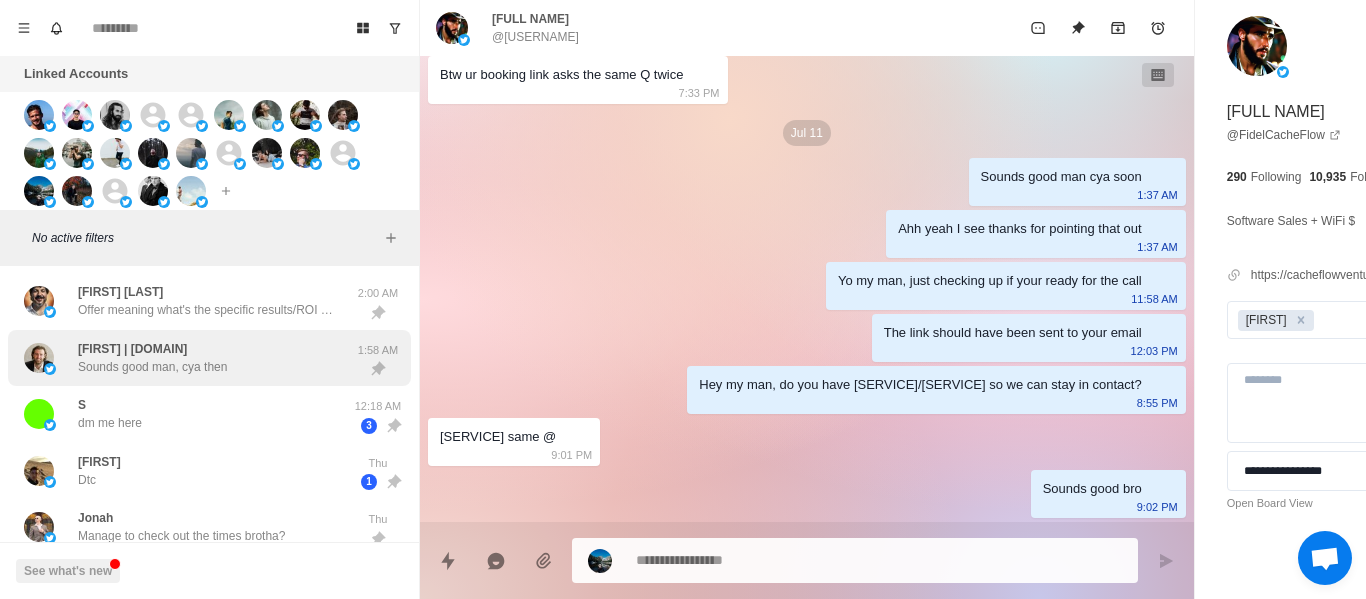 click on "[FIRST] | Bitsaga.be Sounds good man, cya then" at bounding box center (188, 358) 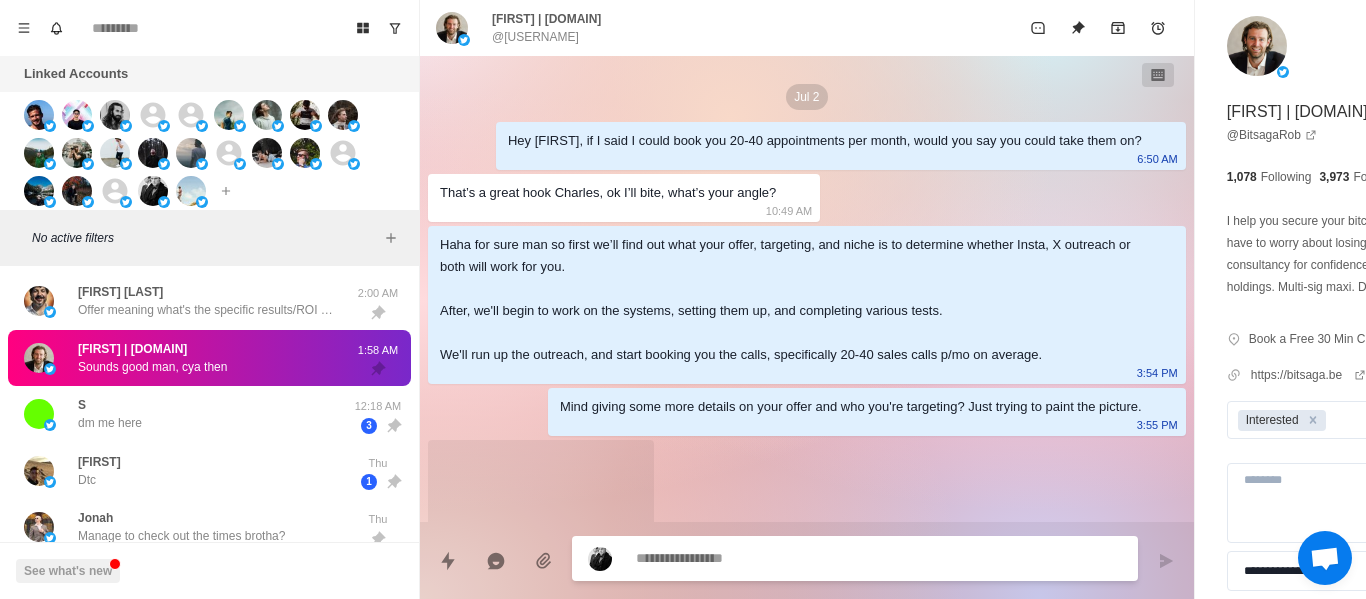 scroll, scrollTop: 1254, scrollLeft: 0, axis: vertical 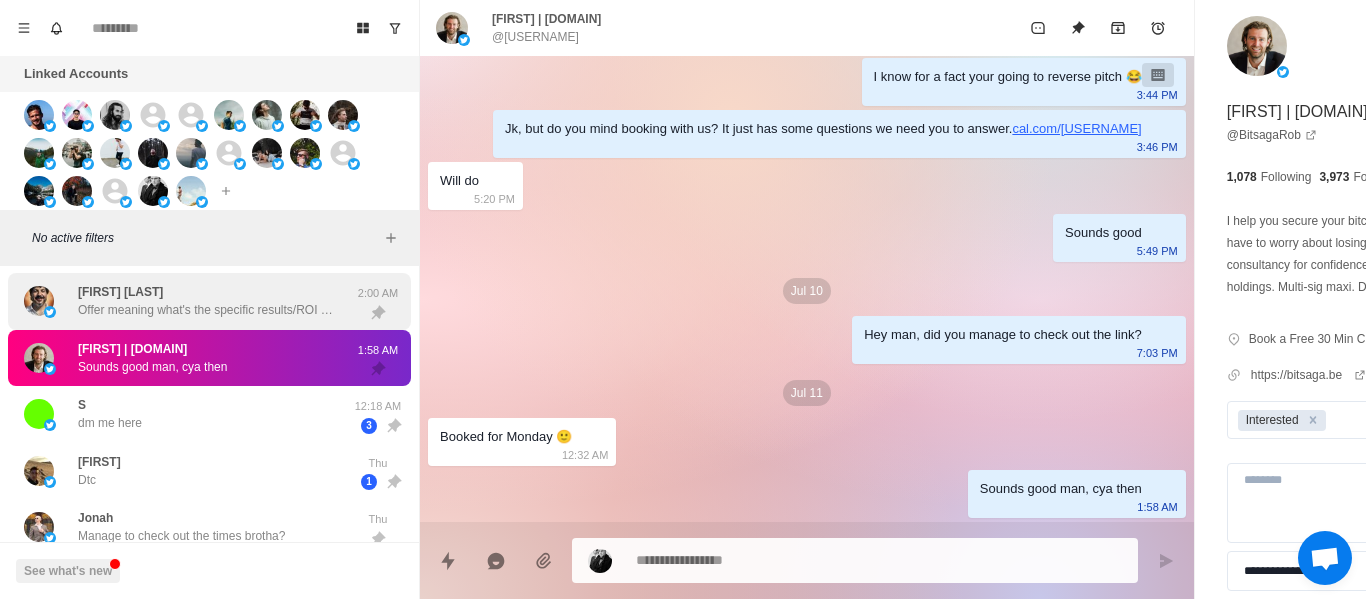 click on "Offer meaning what's the specific results/ROI you promise in what specific time frame. Ex. "We help Agency's add $30k MRR in less than 30 days using google ads"" at bounding box center (208, 310) 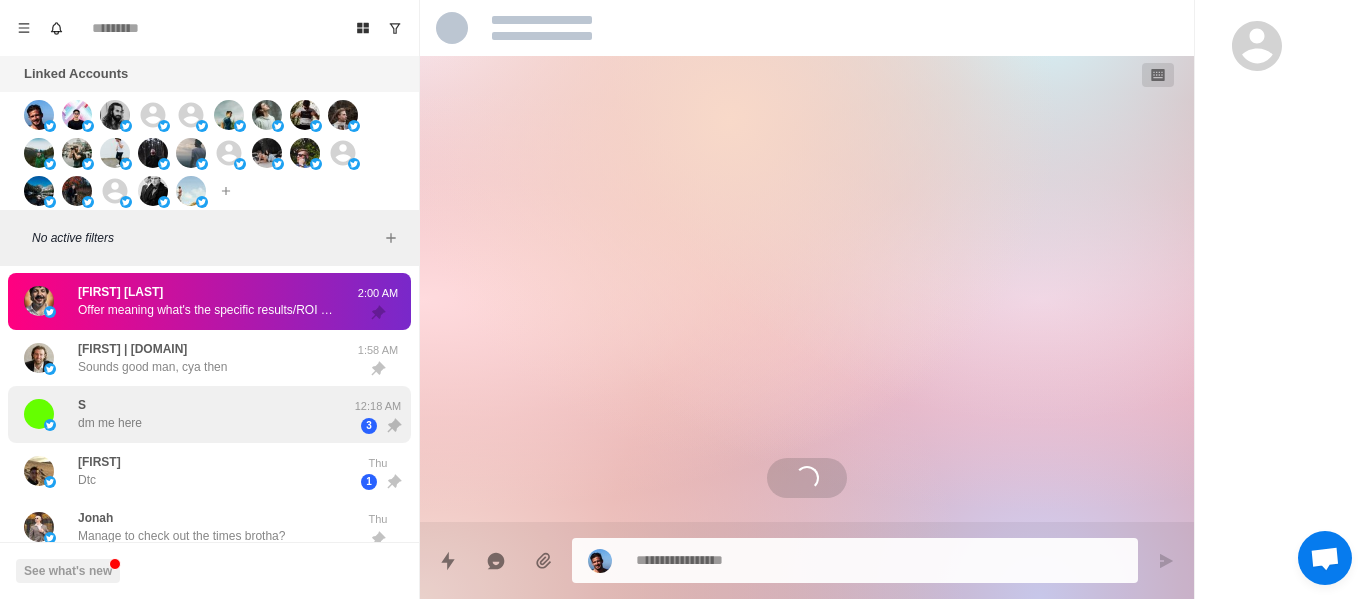 click on "[USERNAME] dm me here" at bounding box center (188, 414) 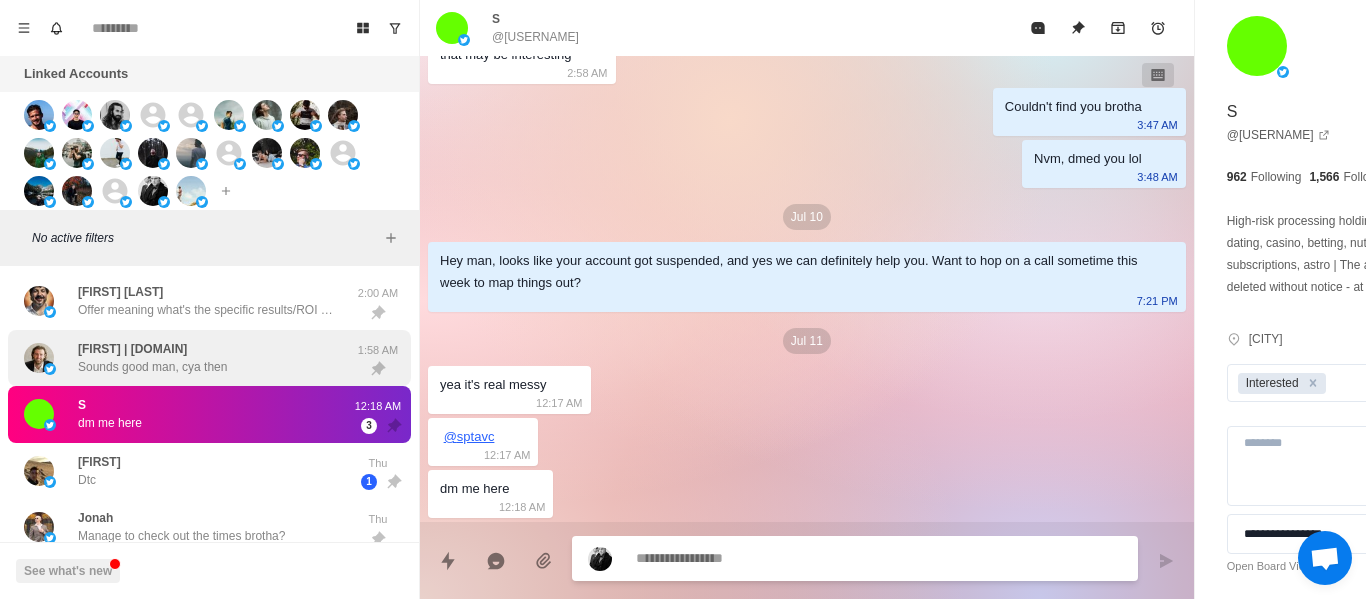 click on "[FIRST] | Bitsaga.be Sounds good man, cya then" at bounding box center (188, 358) 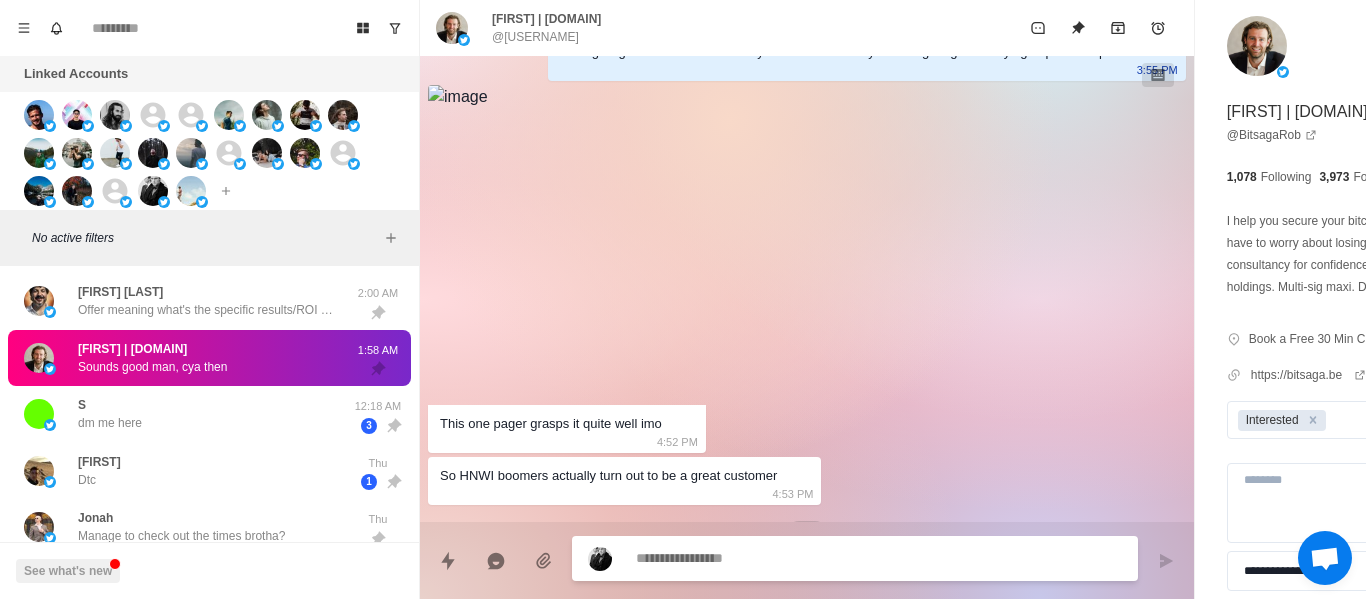 scroll, scrollTop: 354, scrollLeft: 0, axis: vertical 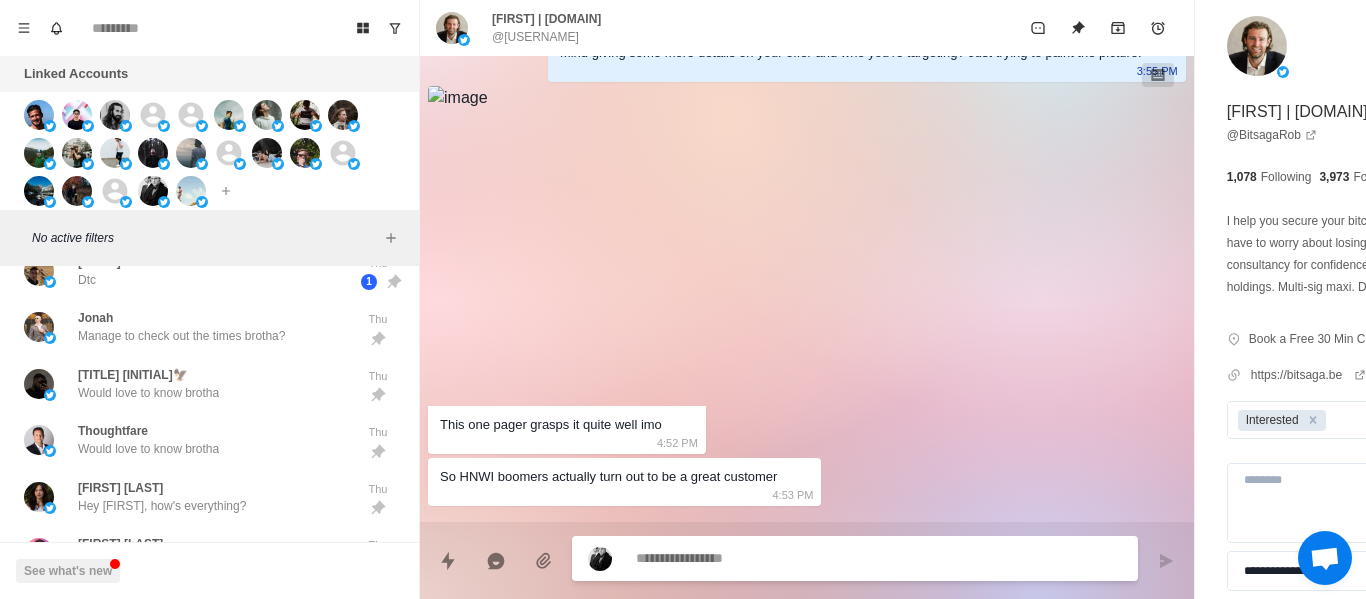 click on "Board View Tools Archived Chats Mark many as read Keyboard shortcuts Team Settings Upgrade Log out Past reminders No notifications Create a reminder in a conversation  to be notified" at bounding box center (209, 28) 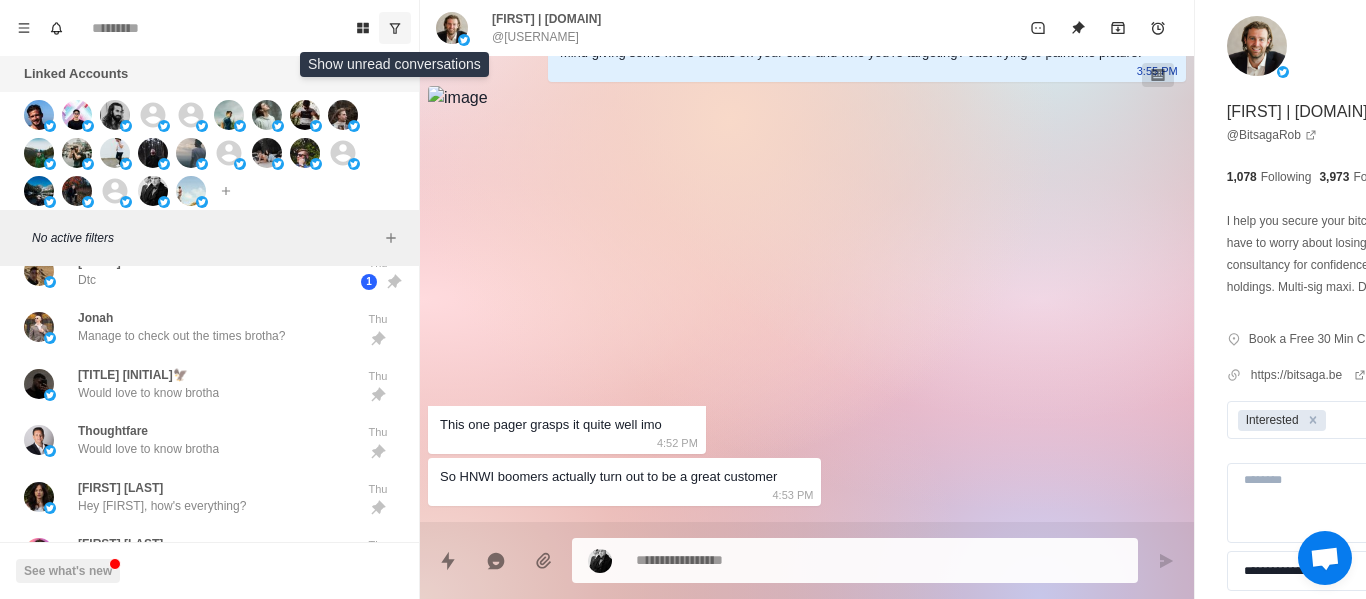 click at bounding box center (395, 28) 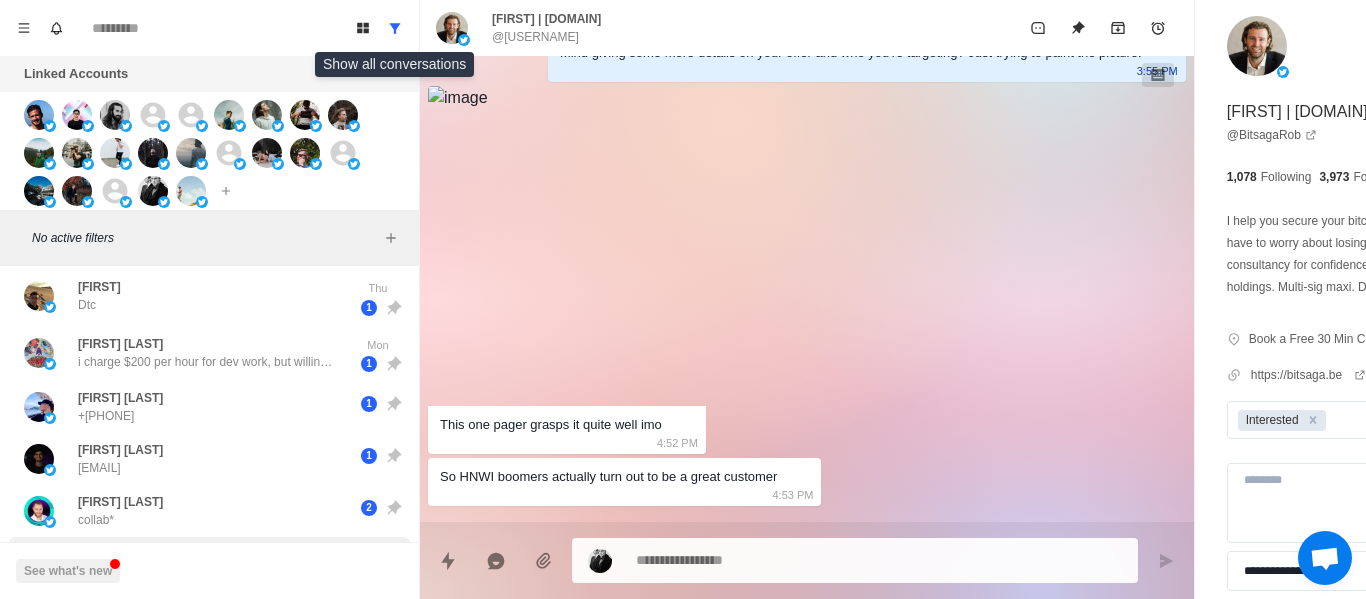 scroll, scrollTop: 0, scrollLeft: 0, axis: both 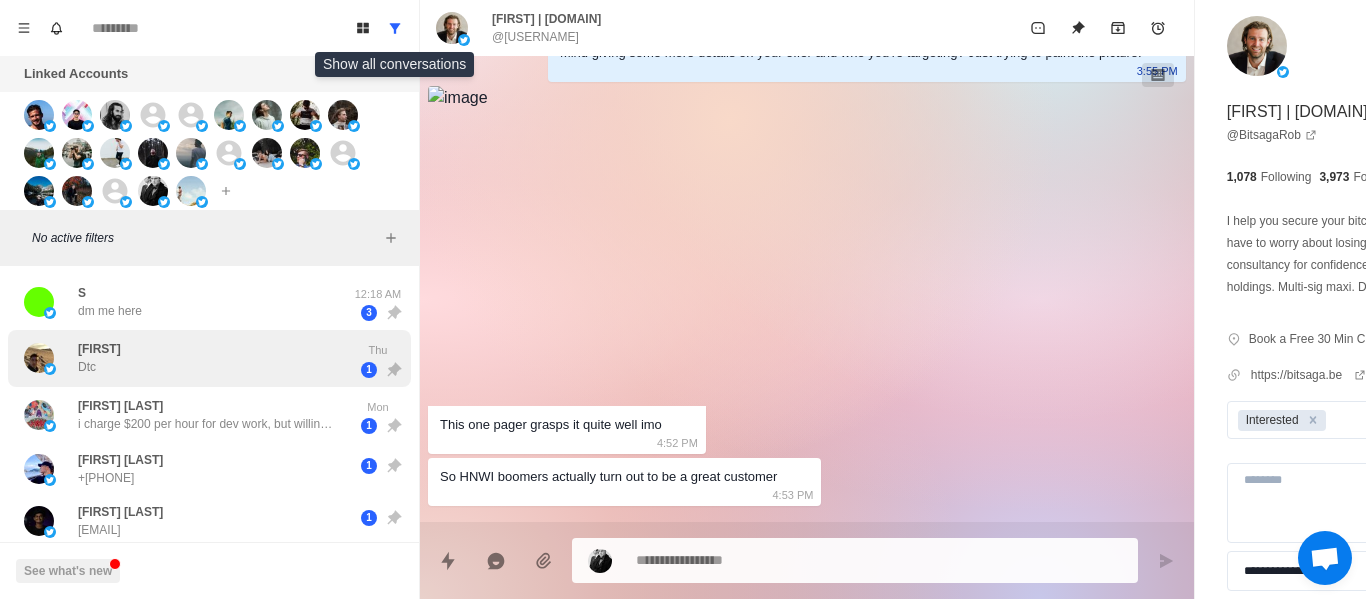 click on "[FIRST] [DAY] [TIME]" at bounding box center [209, 358] 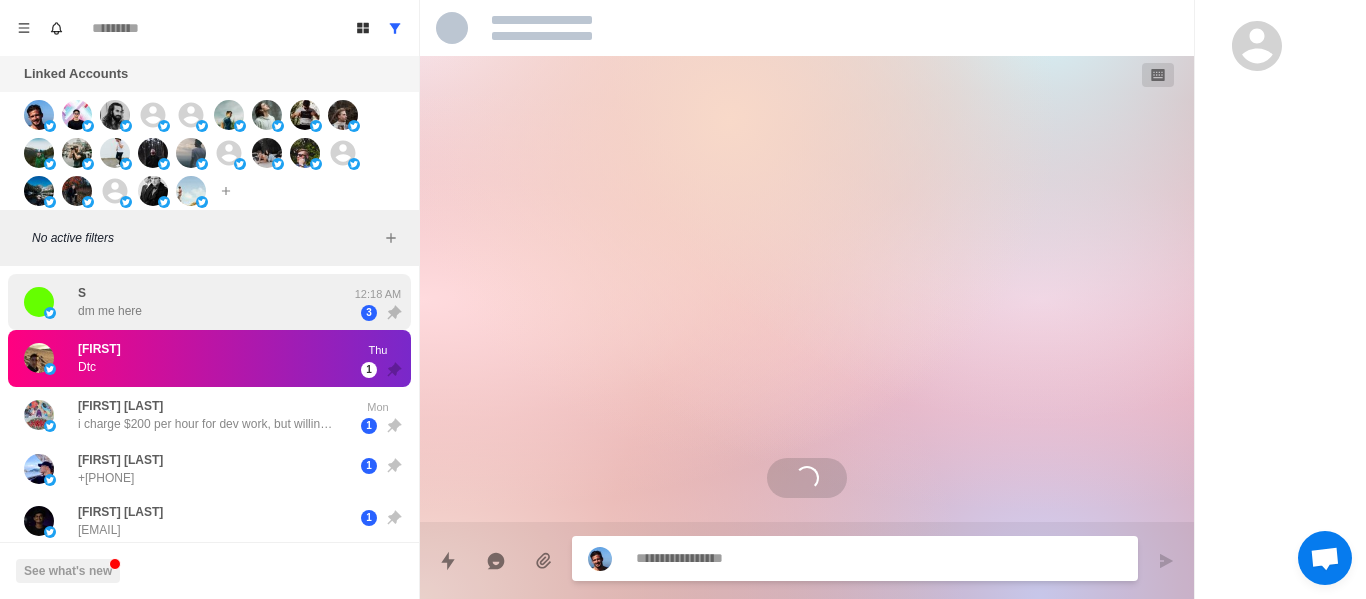 scroll, scrollTop: 1180, scrollLeft: 0, axis: vertical 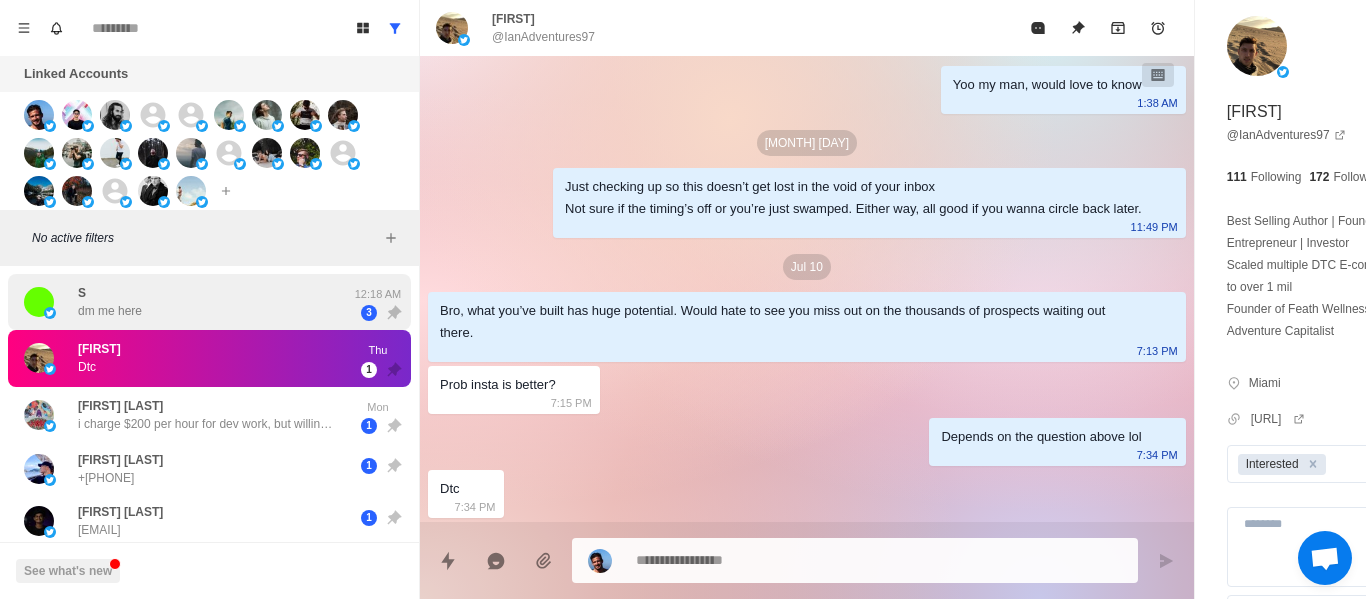 drag, startPoint x: 138, startPoint y: 317, endPoint x: 152, endPoint y: 353, distance: 38.626415 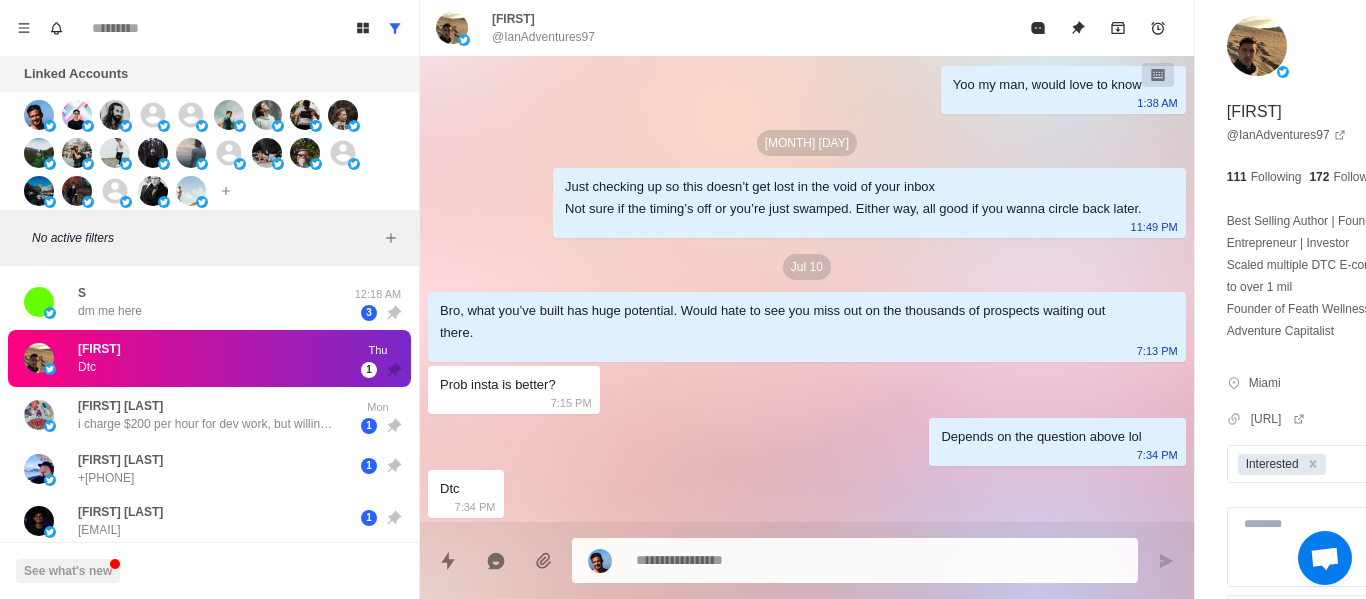 click on "dm me here" at bounding box center [110, 311] 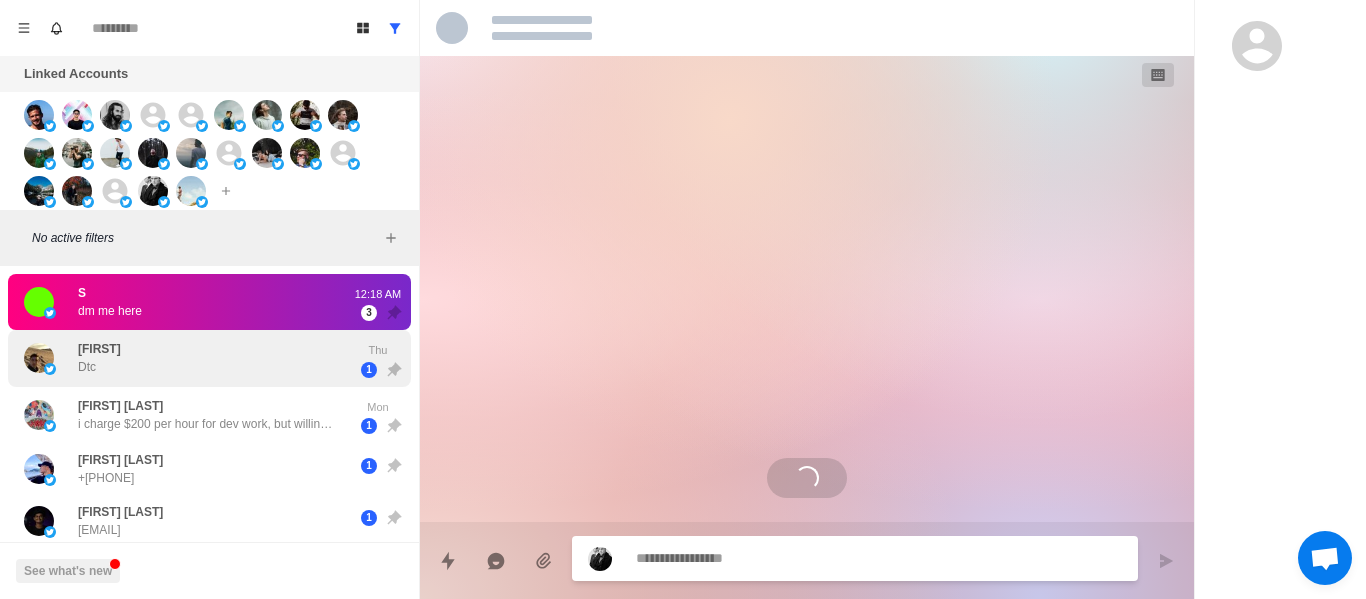 scroll, scrollTop: 262, scrollLeft: 0, axis: vertical 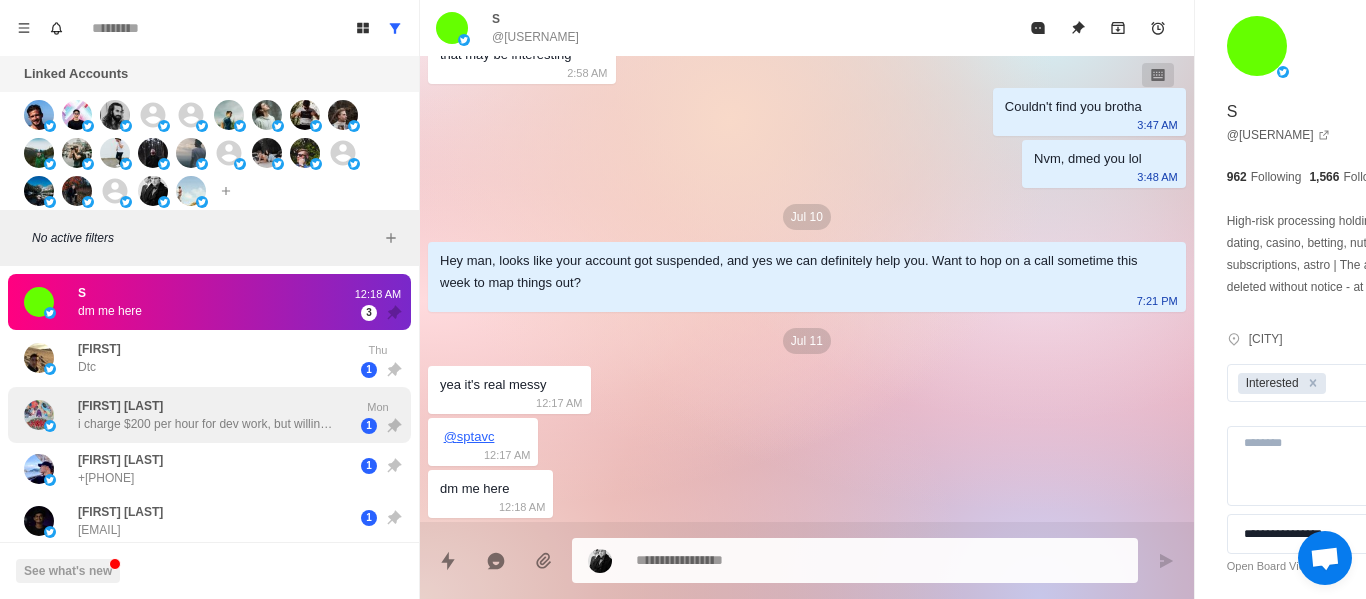 drag, startPoint x: 195, startPoint y: 365, endPoint x: 205, endPoint y: 394, distance: 30.675724 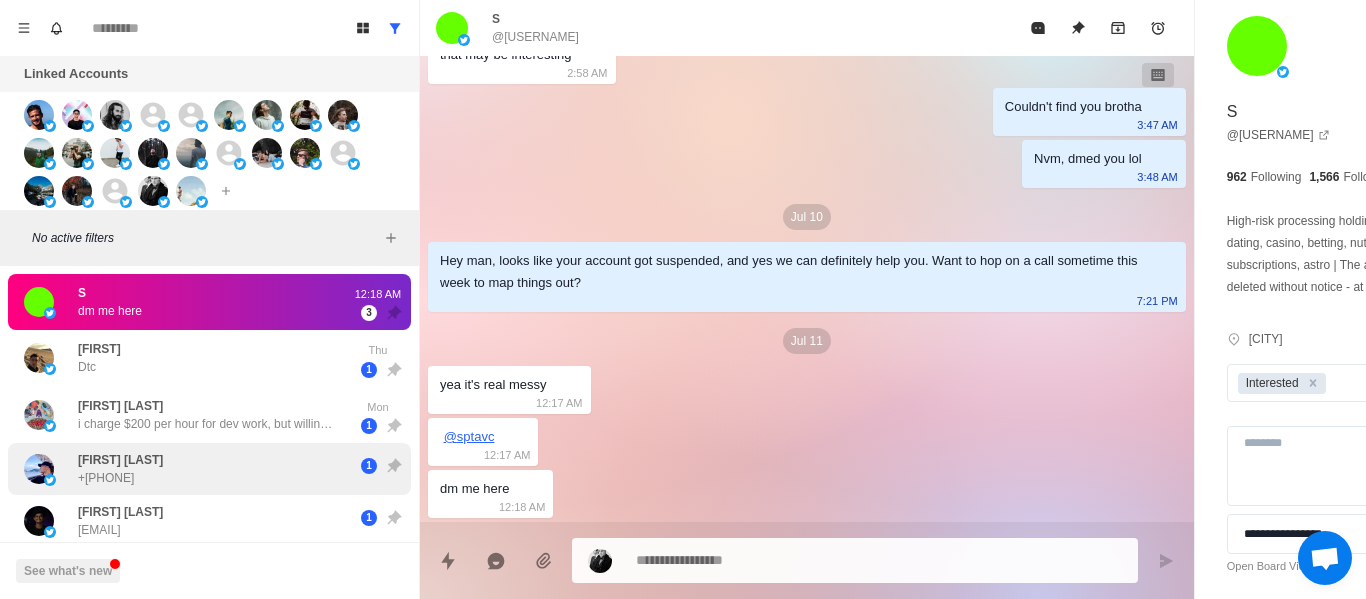 scroll, scrollTop: 1180, scrollLeft: 0, axis: vertical 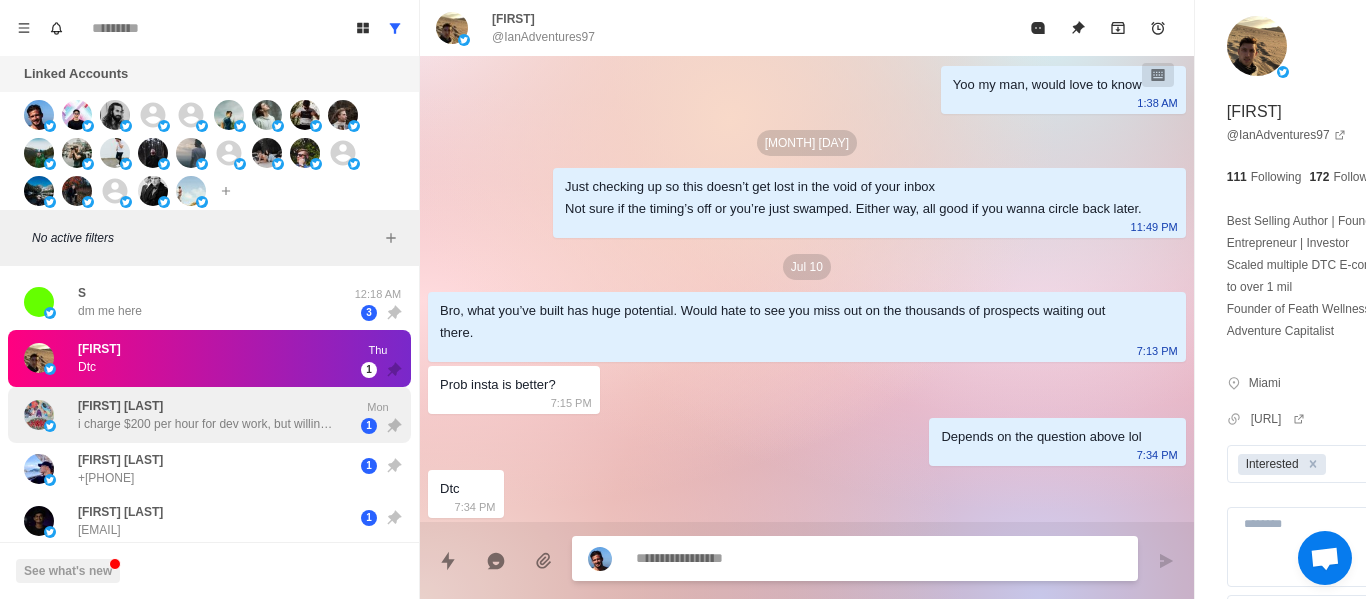 click on "[FIRST] [LAST] i charge $200 per hour for dev work, but willing to do $50 to $100 for 30-60 min meetings as long as they pay upfront. u can sell it for whatever u want above that rate" at bounding box center (208, 415) 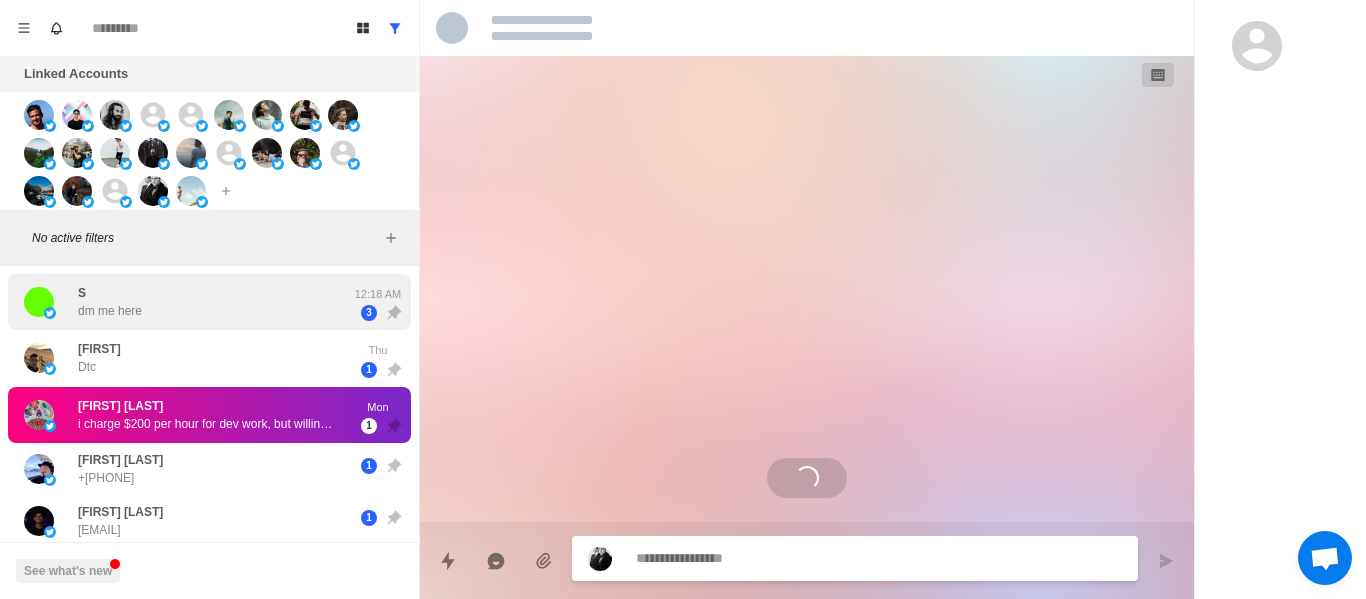 scroll, scrollTop: 0, scrollLeft: 0, axis: both 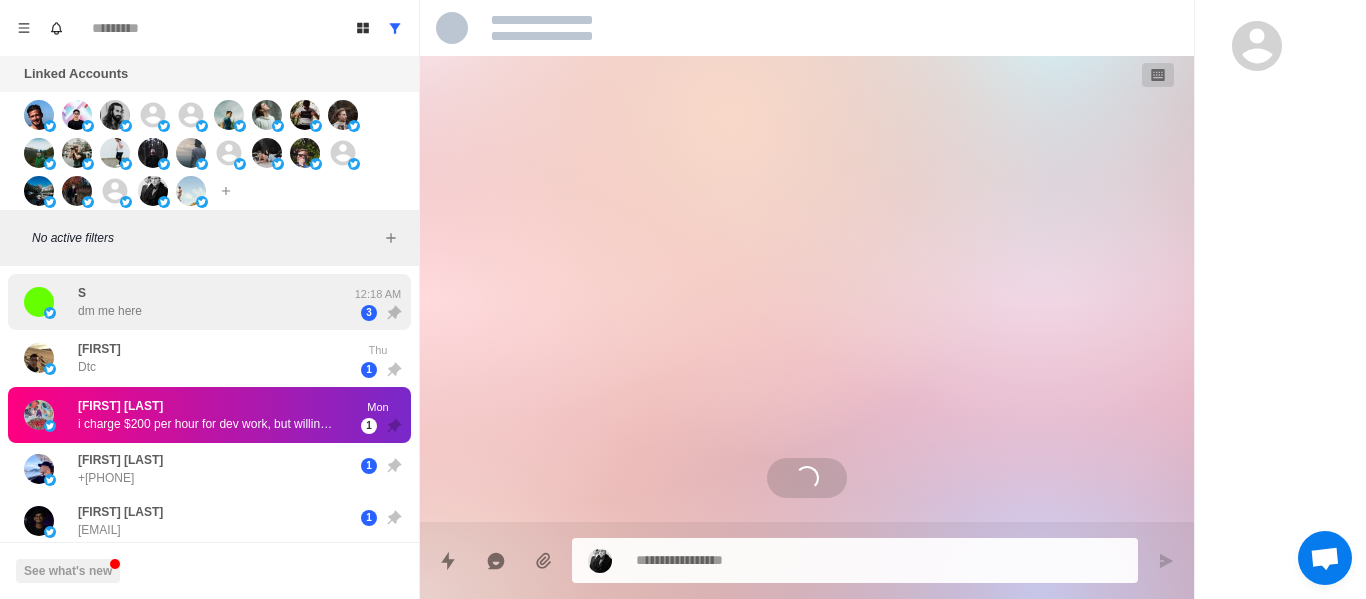 click on "[USERNAME] dm me here" at bounding box center [188, 302] 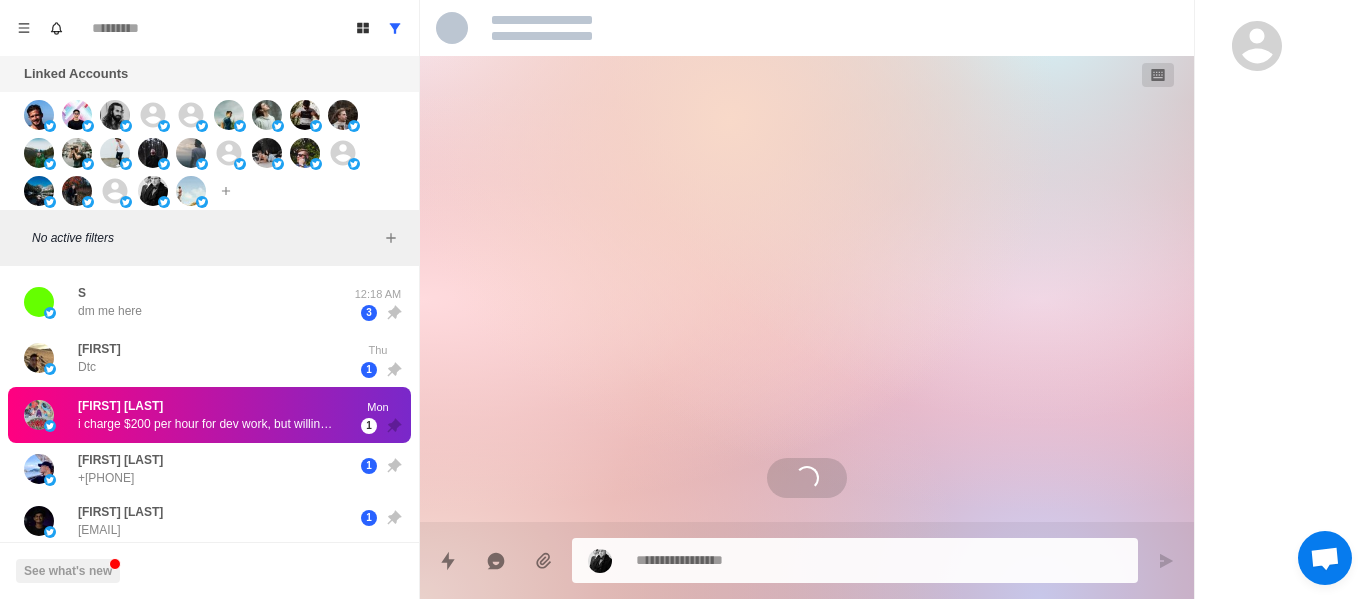 scroll, scrollTop: 262, scrollLeft: 0, axis: vertical 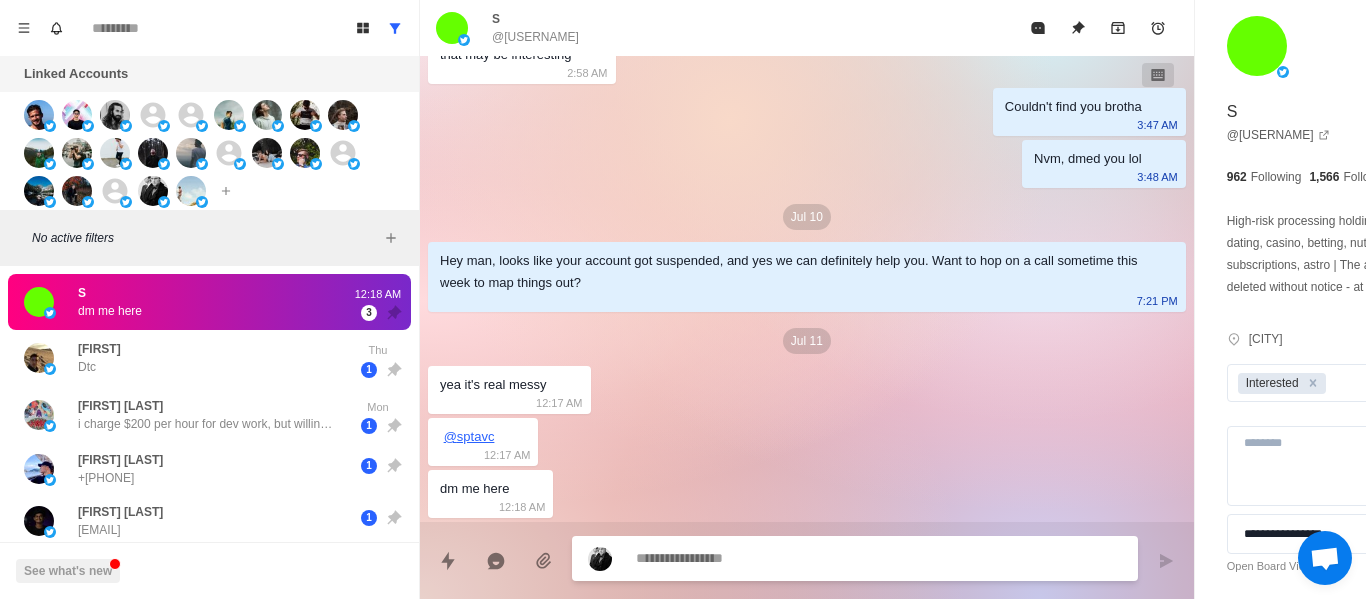 click on "[MONTH] [DAY] Hey [USERNAME], if I said I could book you 20-40 appointments per month, would you say you could take them on? [TIME] [MONTH] [DAY] reach out on tg    @ [USERNAME]  please [TIME] that may be interesting [TIME] Couldn't find you brotha [TIME] Nvm, dmed you lol [TIME] [MONTH] [DAY] Hey man, looks like your account got suspended, and yes we can definitely help you. Want to hop on a call sometime this week to map things out? [TIME] [MONTH] [DAY] yea it's real messy [TIME]    @[USERNAME] [TIME] dm me here [TIME]" at bounding box center (807, 169) 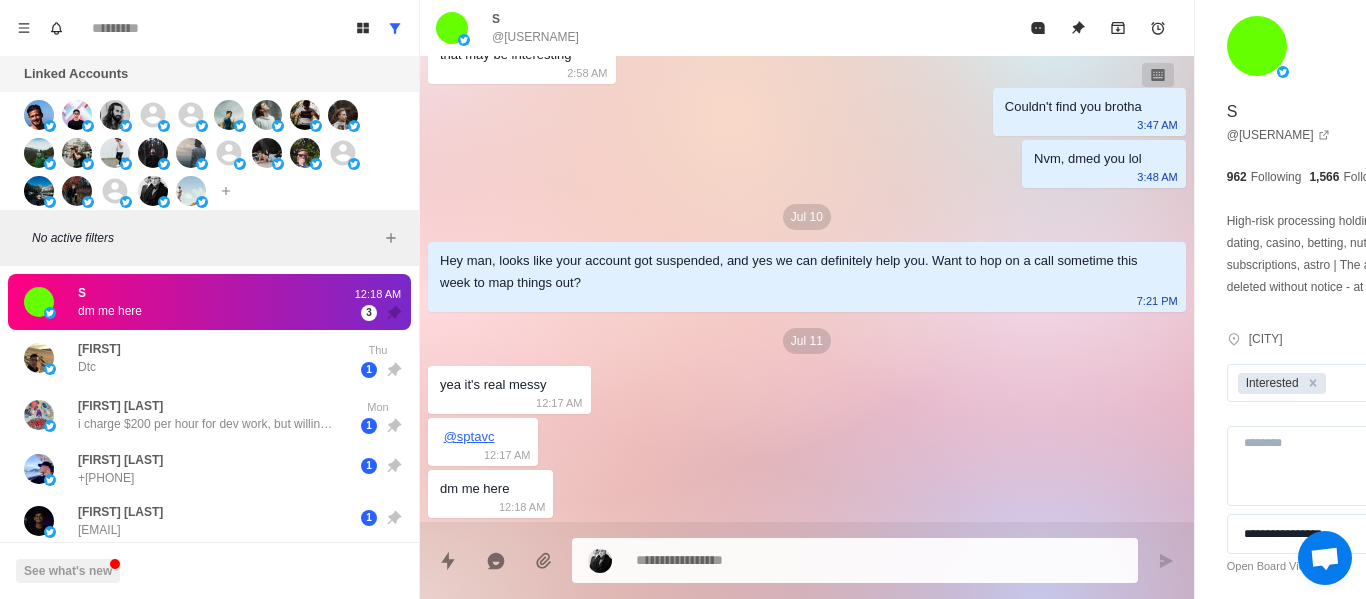 click at bounding box center (824, 560) 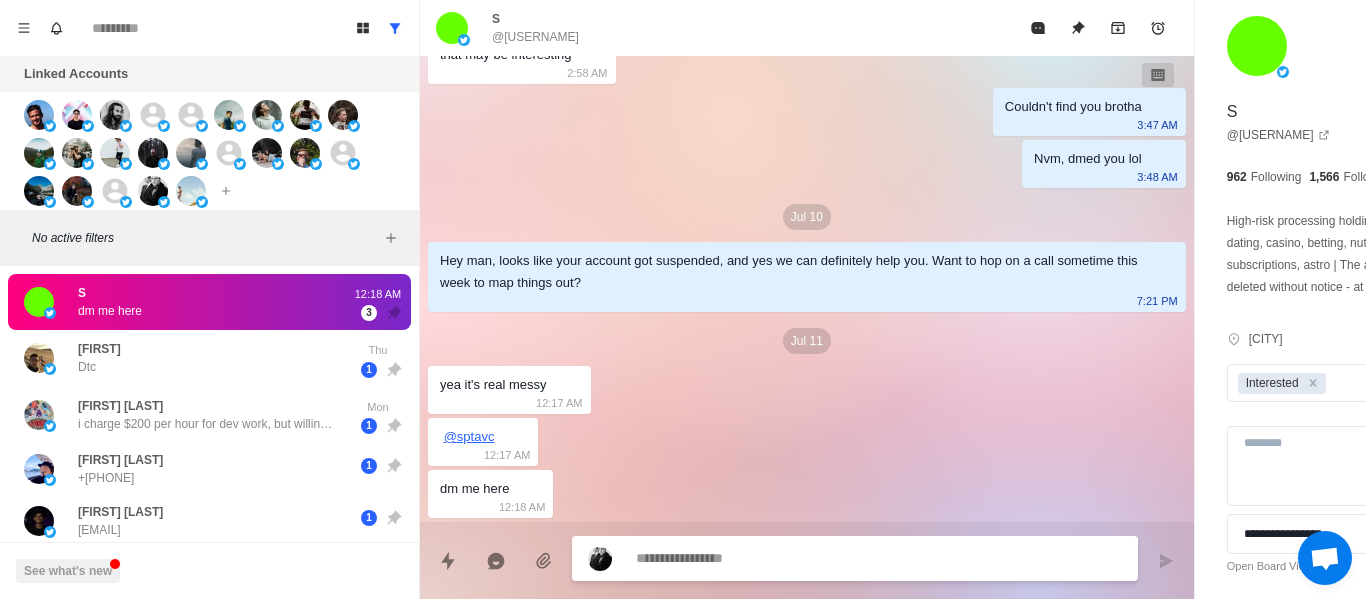 click on "yea it's real messy [TIME]" at bounding box center (509, 390) 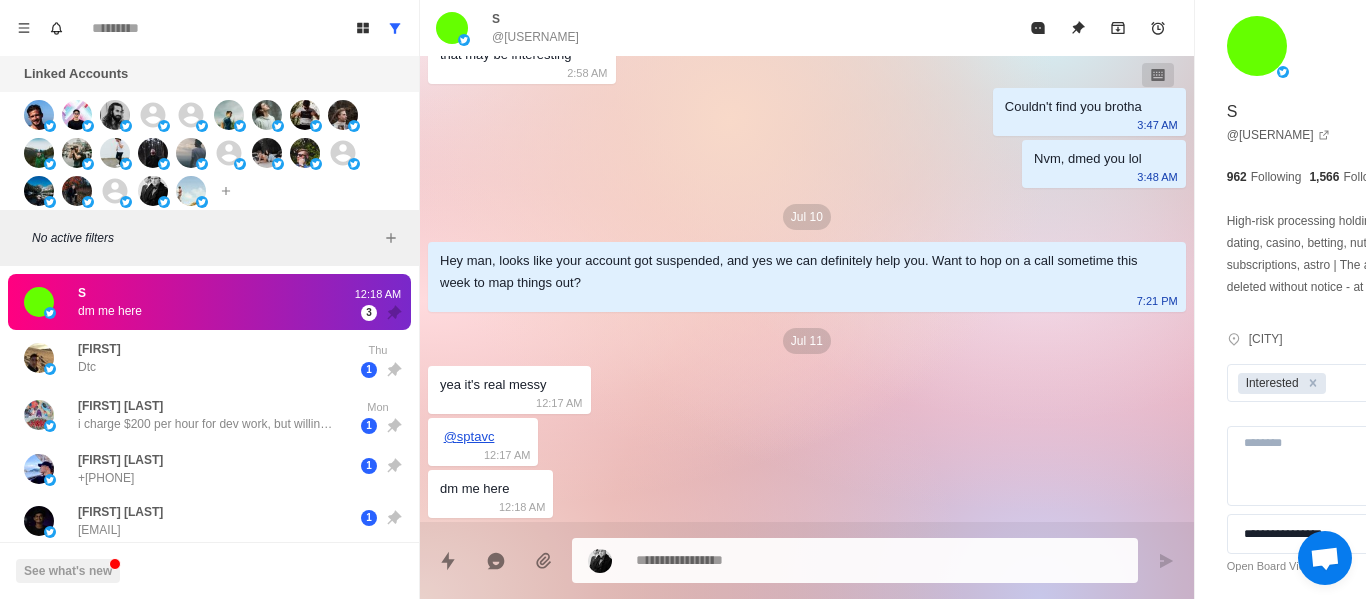 click on "@[USERNAME]" at bounding box center [469, 436] 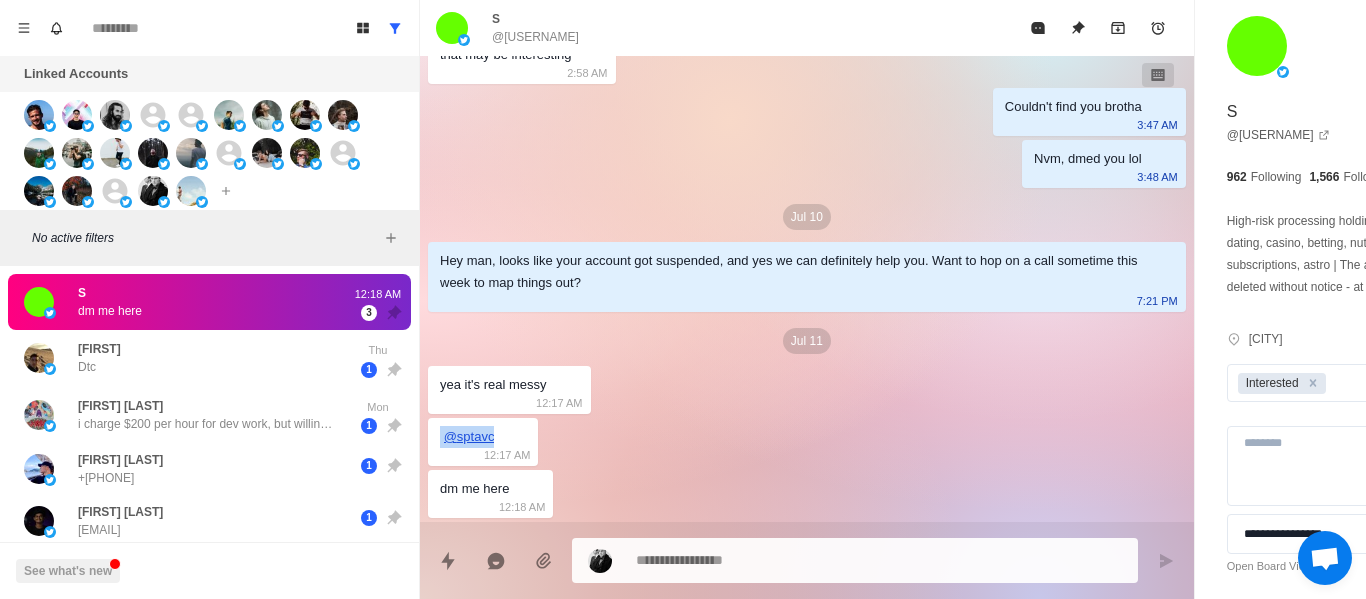 drag, startPoint x: 505, startPoint y: 442, endPoint x: 456, endPoint y: 436, distance: 49.365982 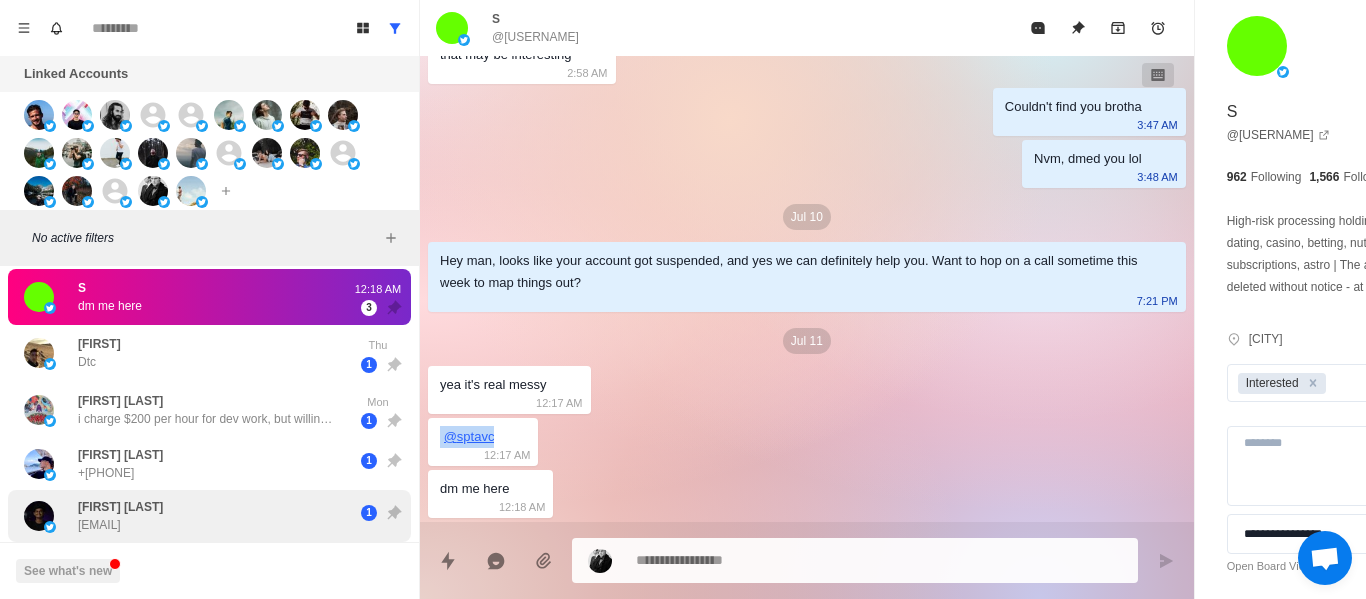 scroll, scrollTop: 0, scrollLeft: 0, axis: both 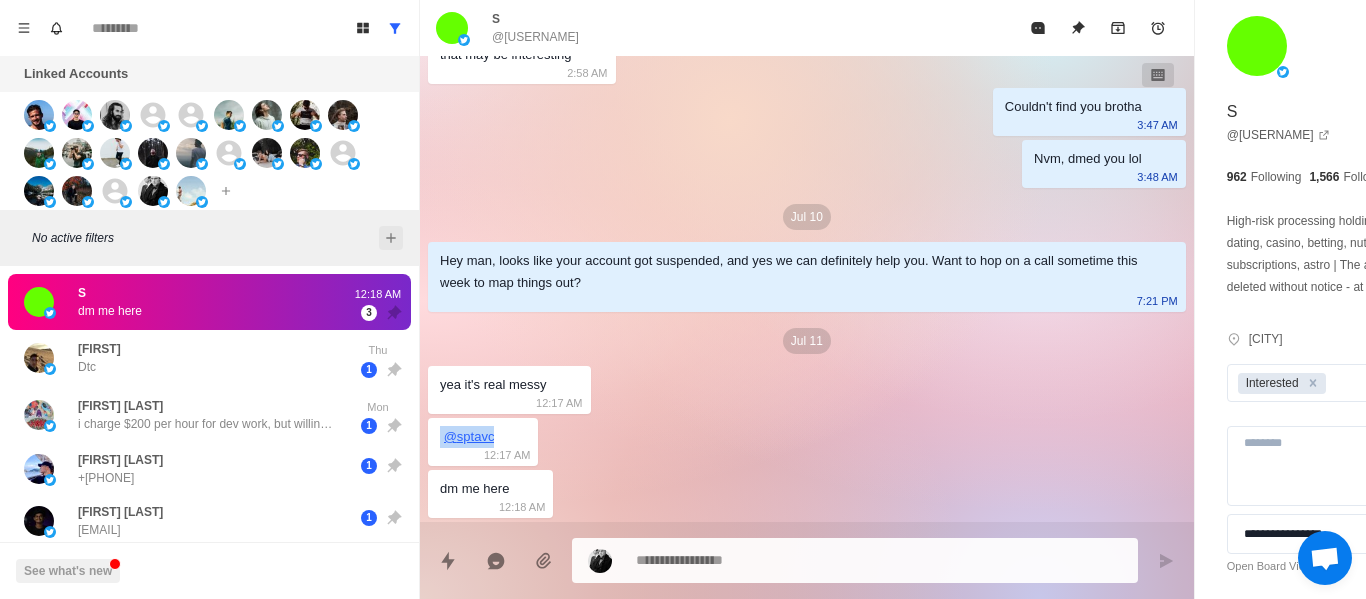 click 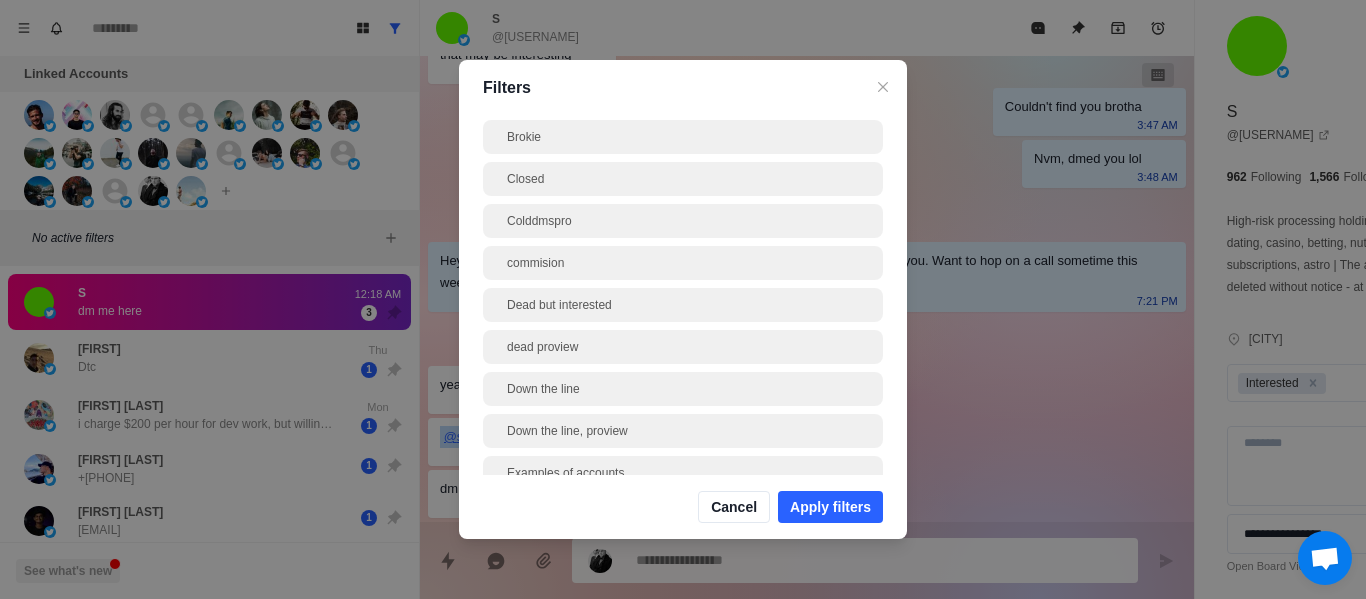 scroll, scrollTop: 17, scrollLeft: 0, axis: vertical 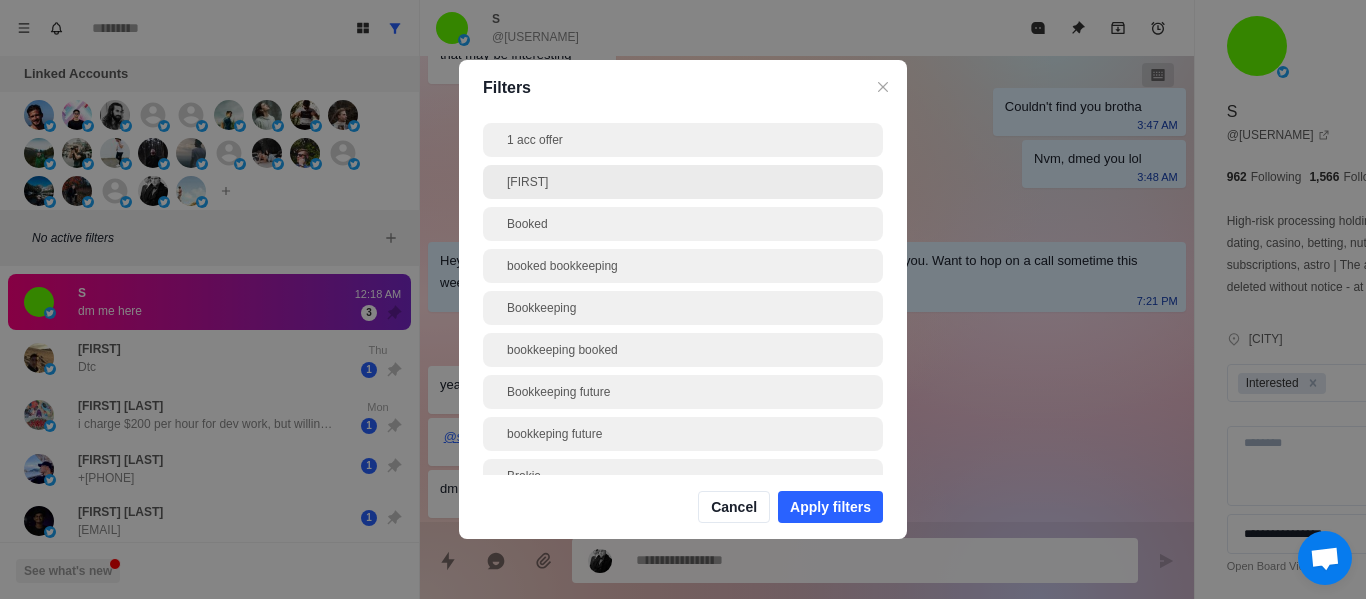 click on "[FIRST]" at bounding box center [683, 182] 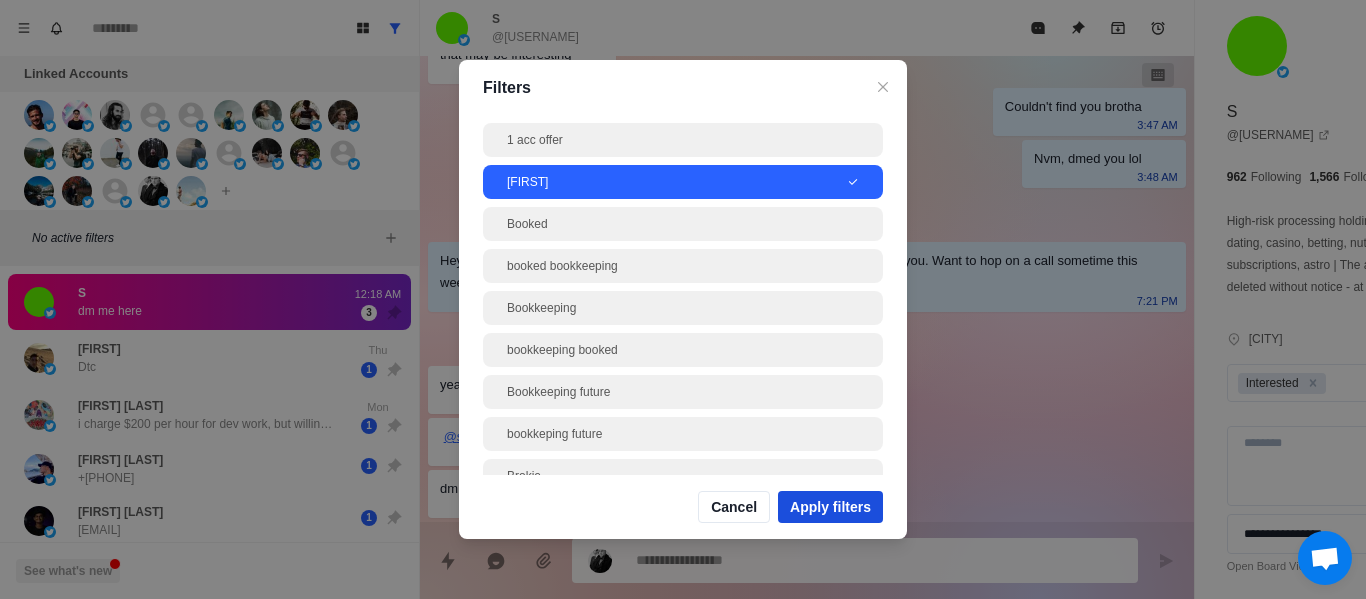 drag, startPoint x: 810, startPoint y: 504, endPoint x: 378, endPoint y: 228, distance: 512.6402 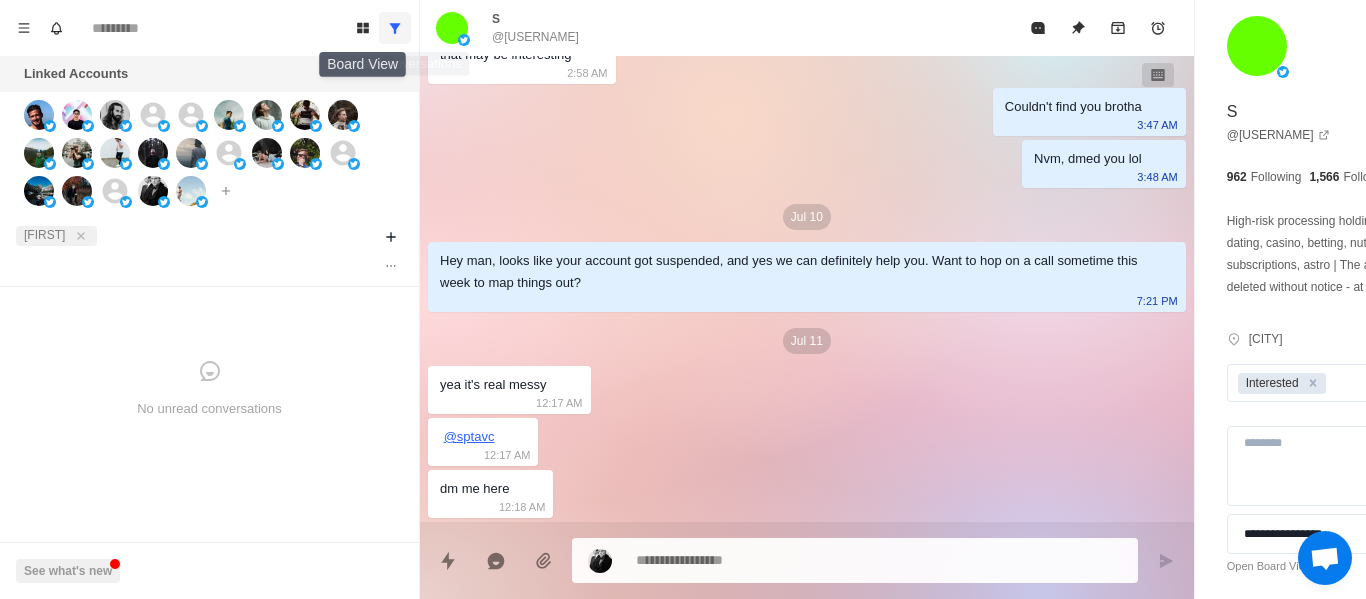 click at bounding box center [395, 28] 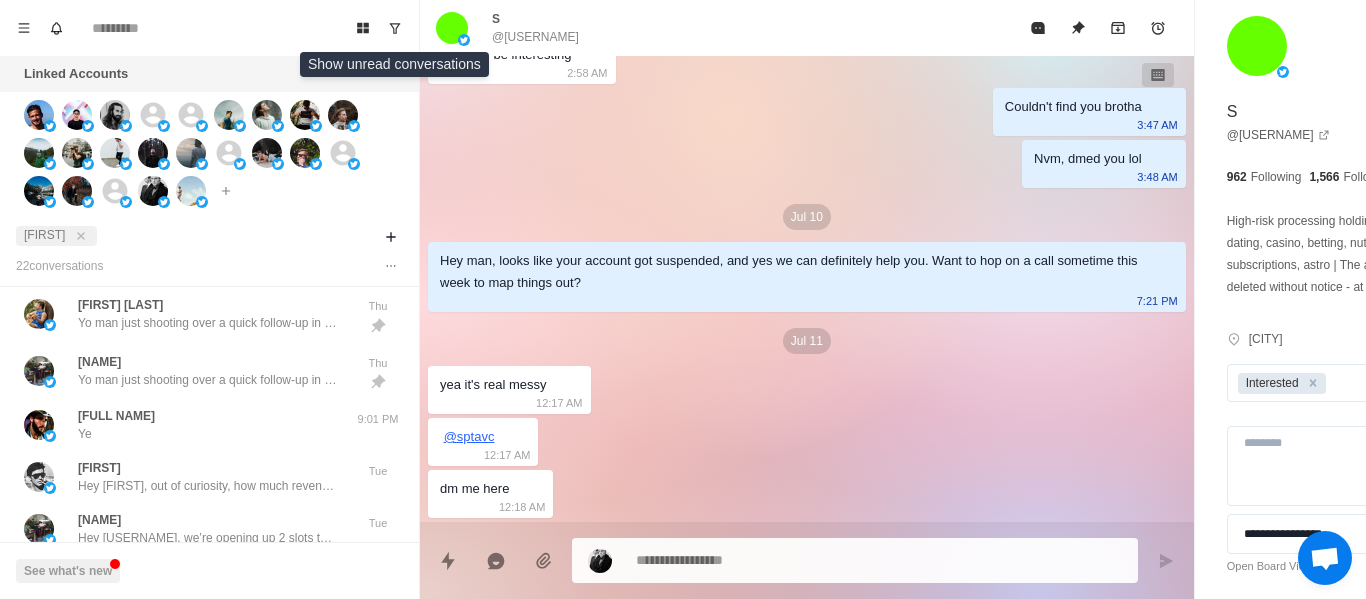scroll, scrollTop: 200, scrollLeft: 0, axis: vertical 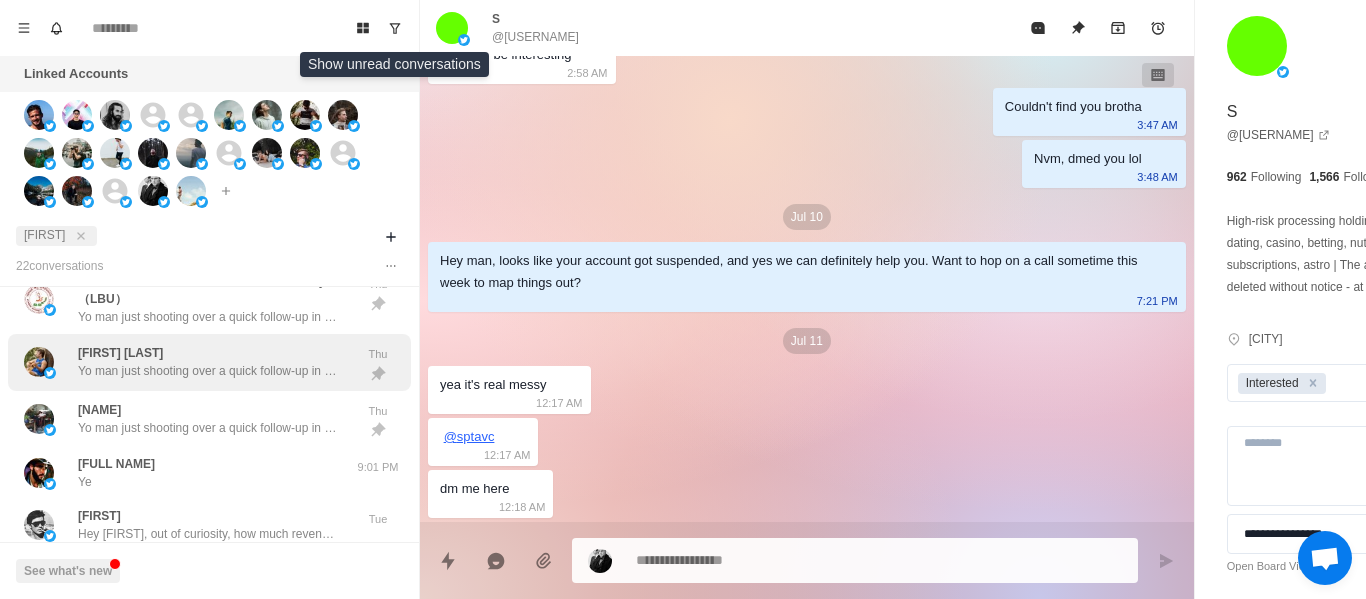 click on "Yo man just shooting over a quick follow-up in case this got buried." at bounding box center [208, 371] 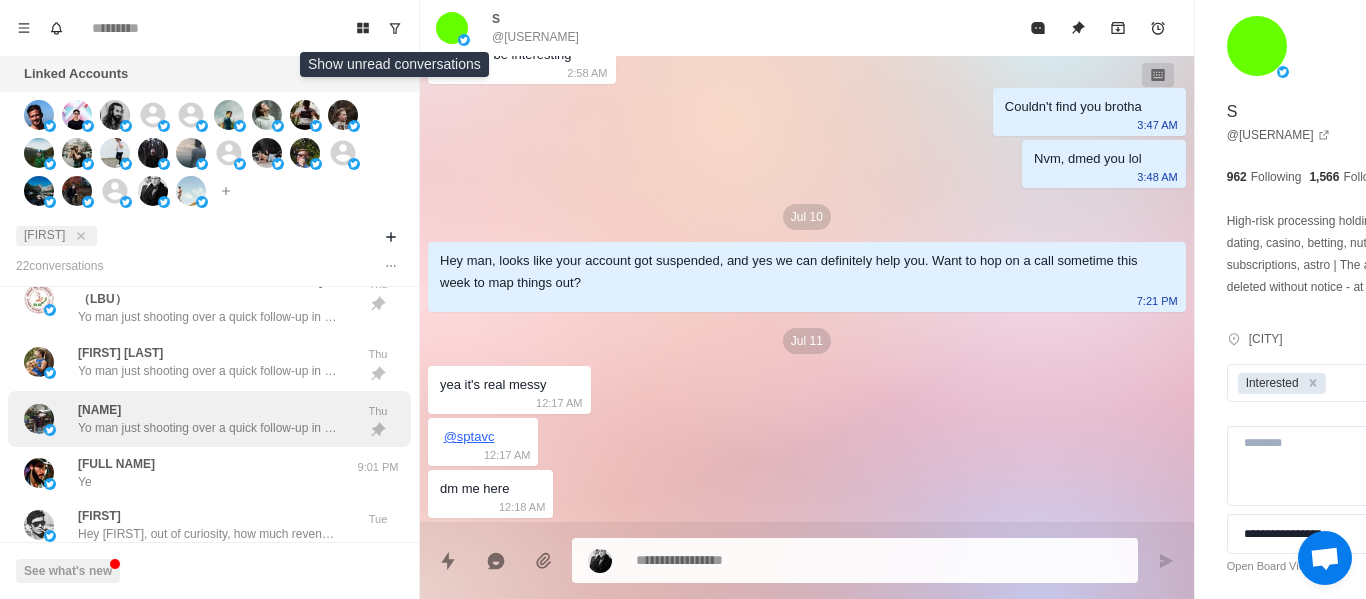 scroll, scrollTop: 0, scrollLeft: 0, axis: both 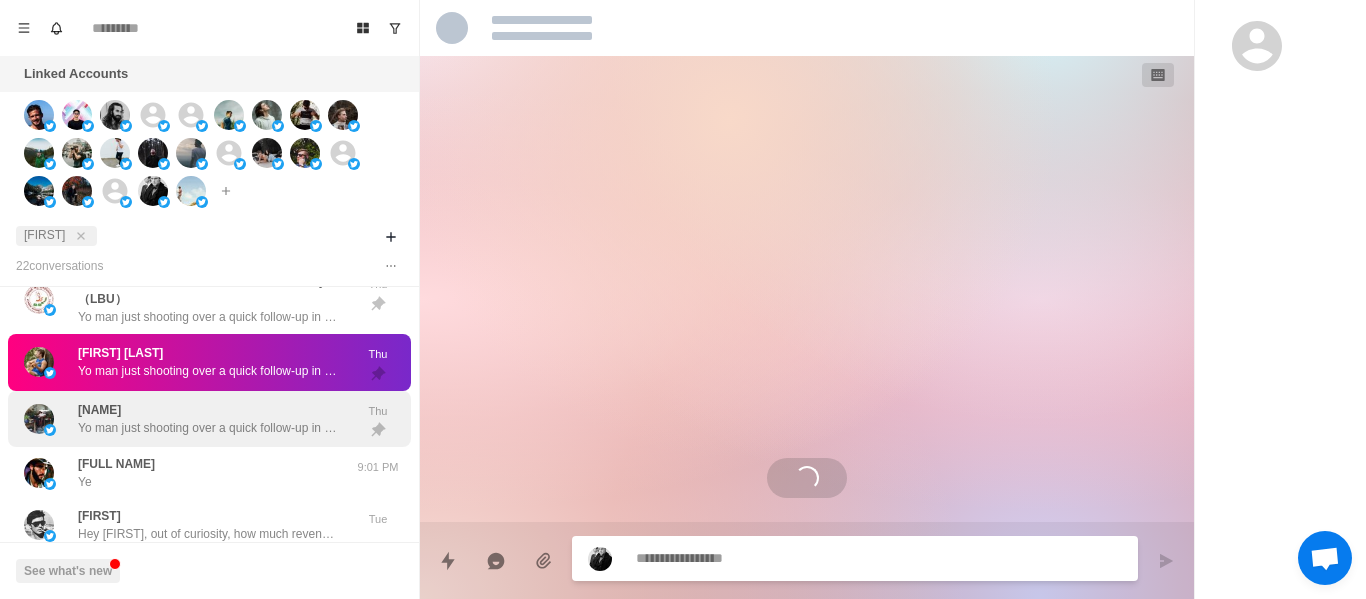 click on "[USERNAME]  Yo man just shooting over a quick follow-up in case this got buried." at bounding box center [208, 419] 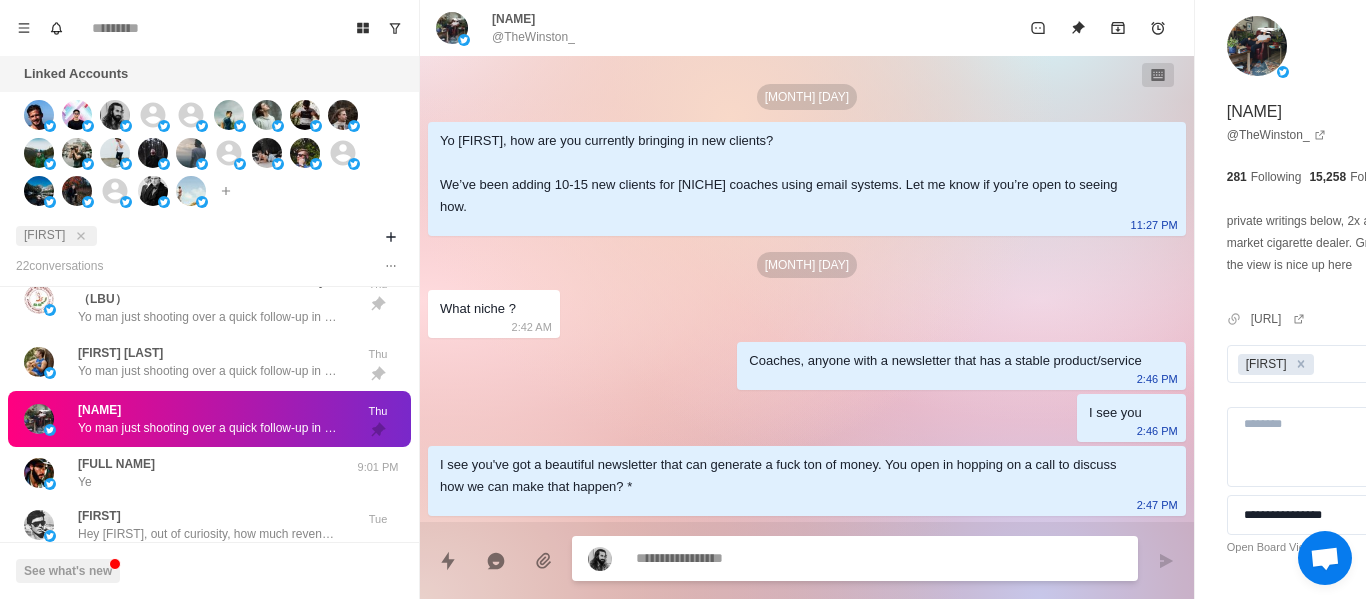 scroll, scrollTop: 100, scrollLeft: 0, axis: vertical 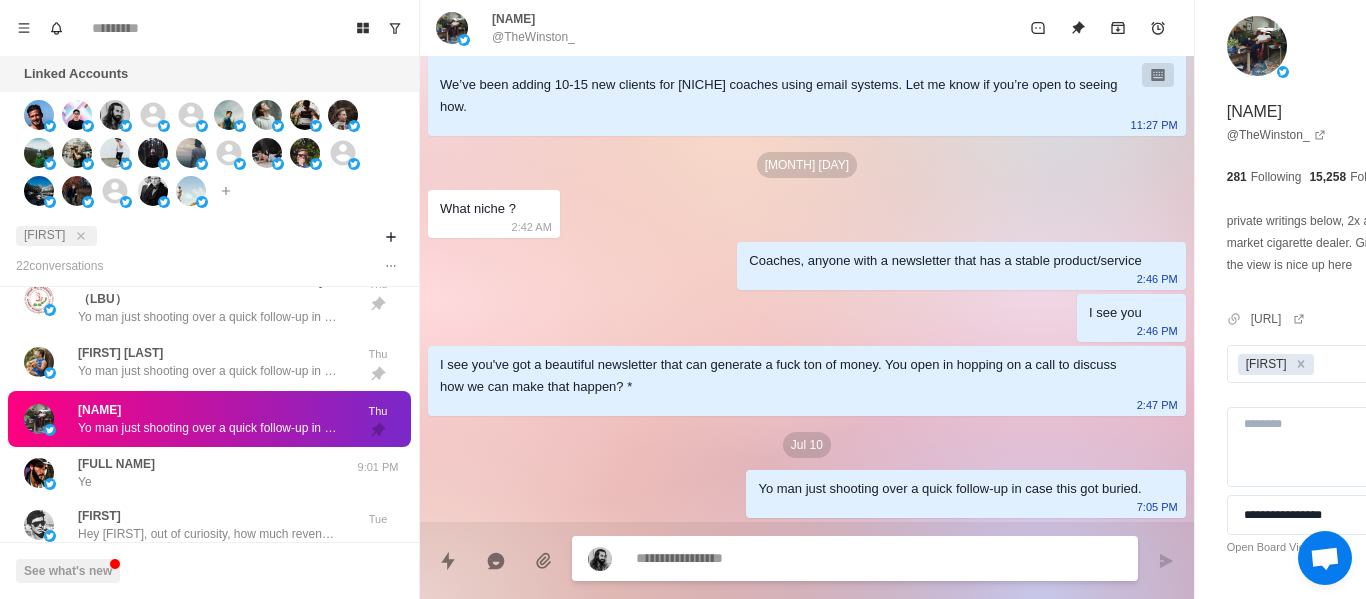 paste on "**********" 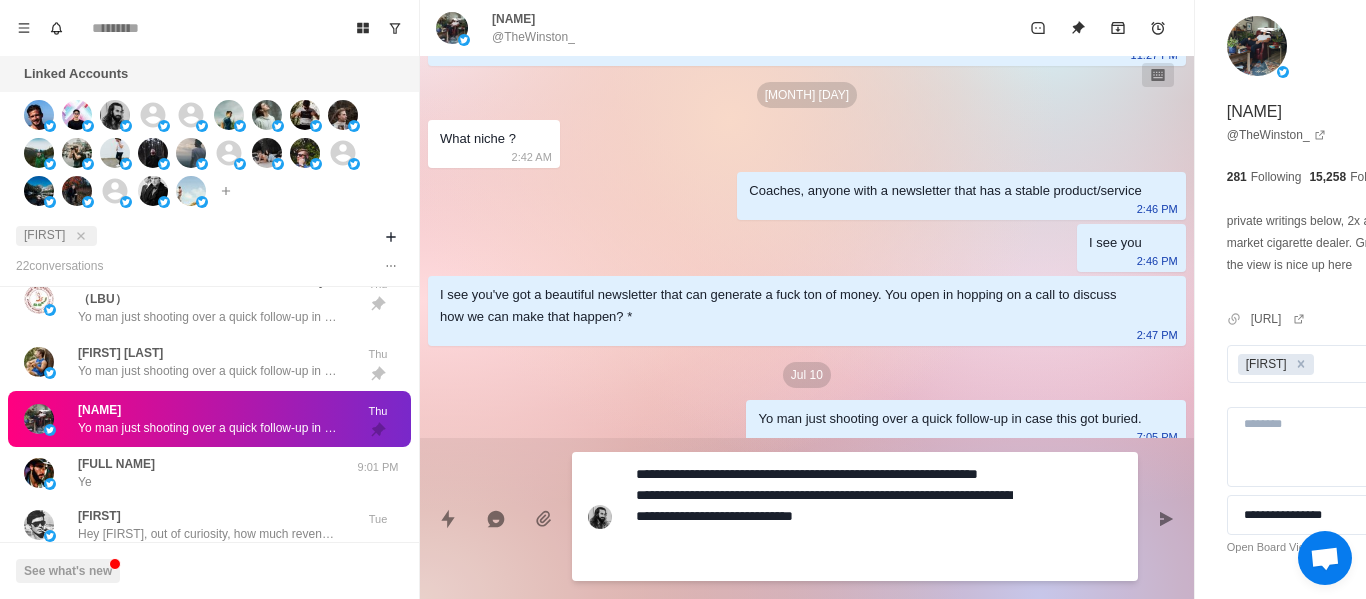 scroll, scrollTop: 184, scrollLeft: 0, axis: vertical 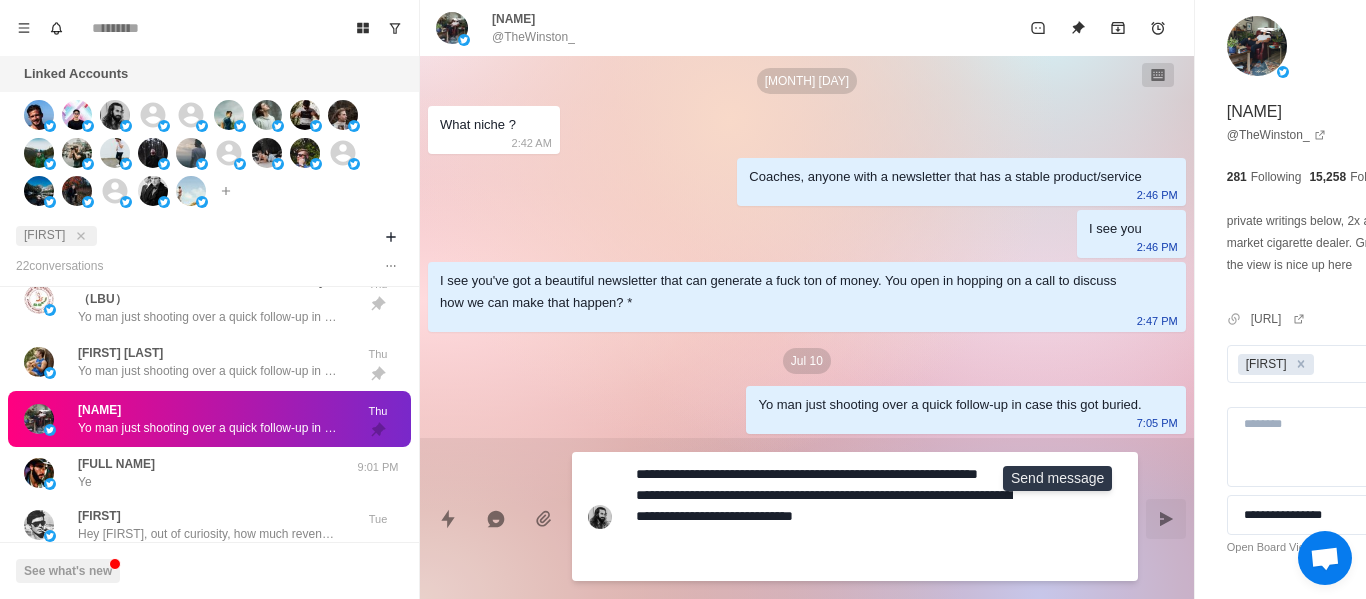 click at bounding box center [1166, 519] 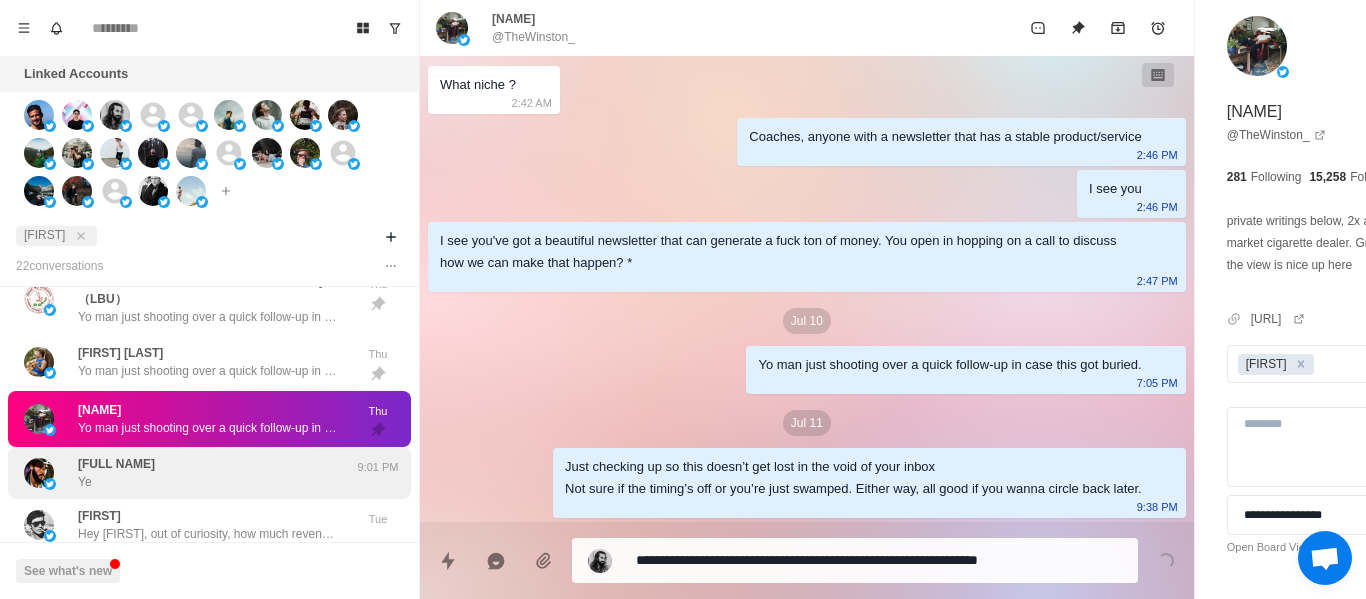 drag, startPoint x: 152, startPoint y: 361, endPoint x: 257, endPoint y: 484, distance: 161.72198 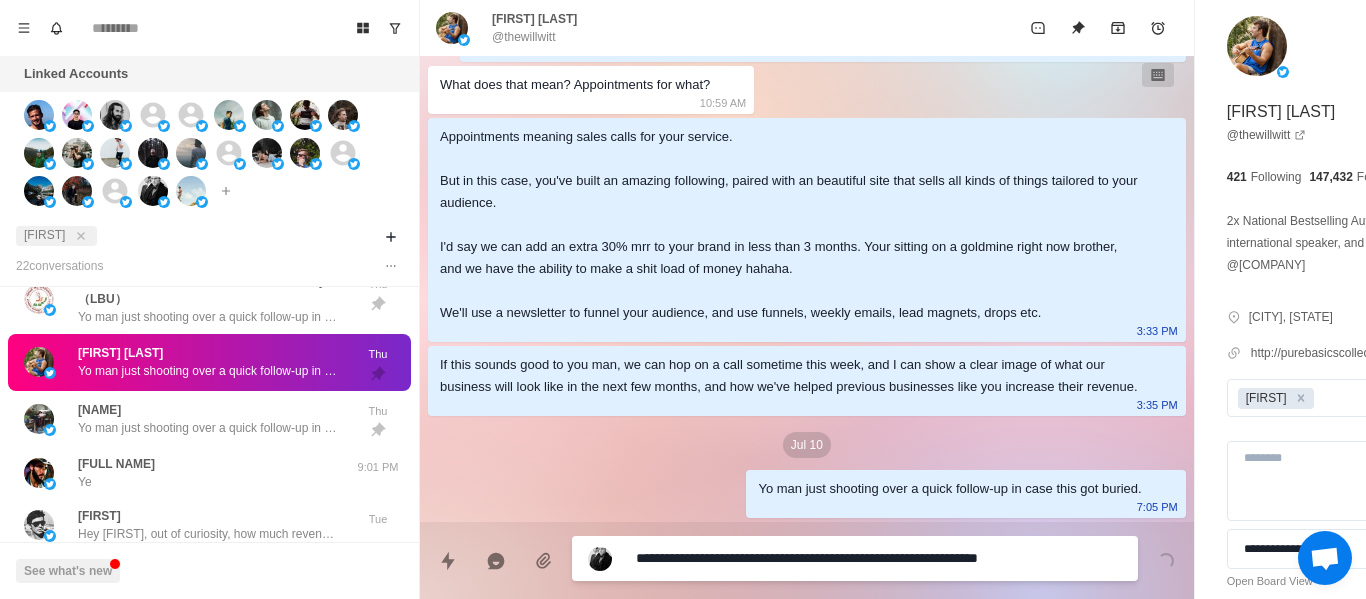 scroll, scrollTop: 174, scrollLeft: 0, axis: vertical 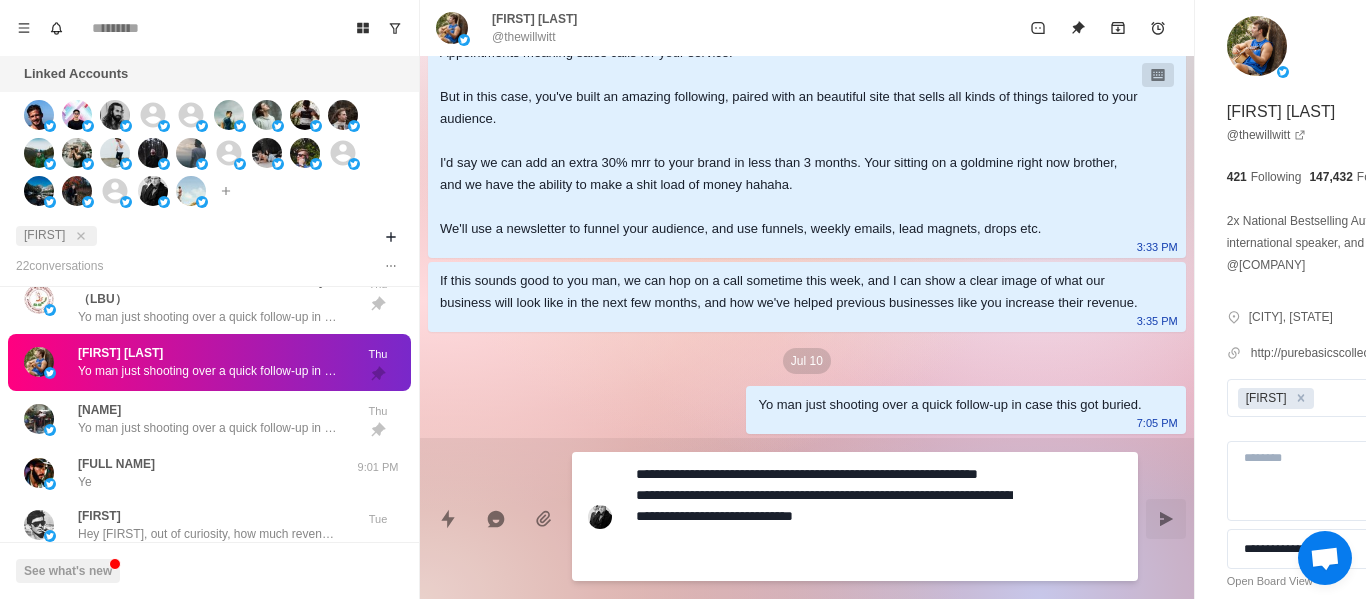 click 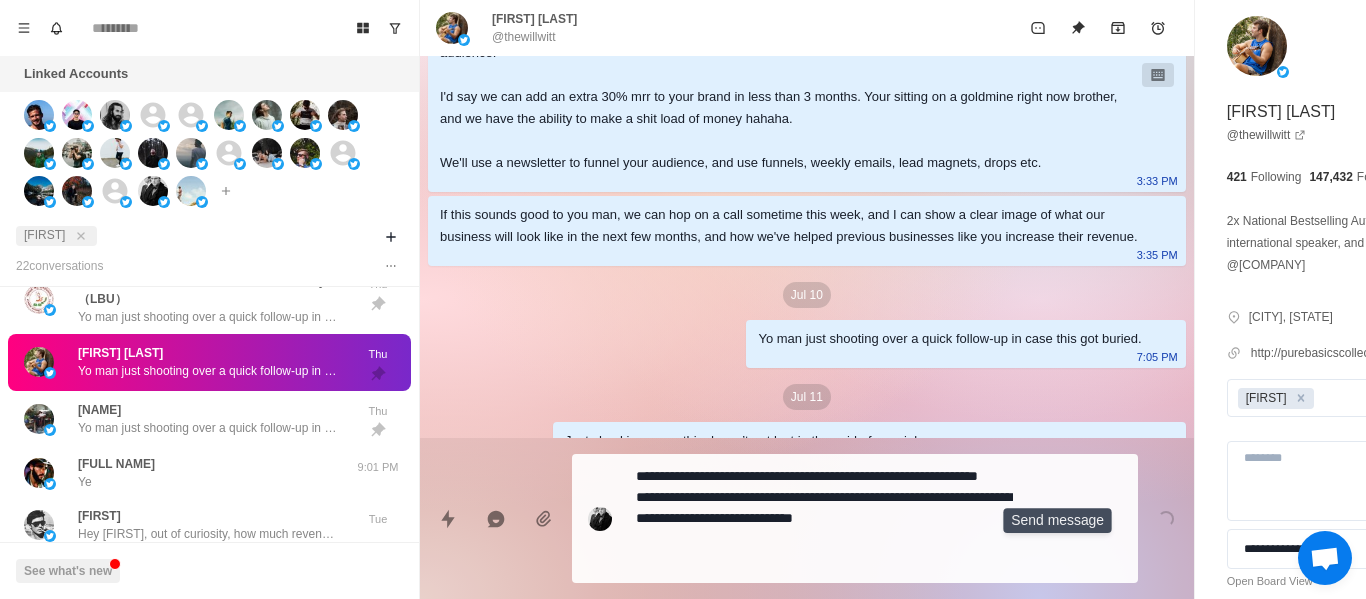scroll, scrollTop: 320, scrollLeft: 0, axis: vertical 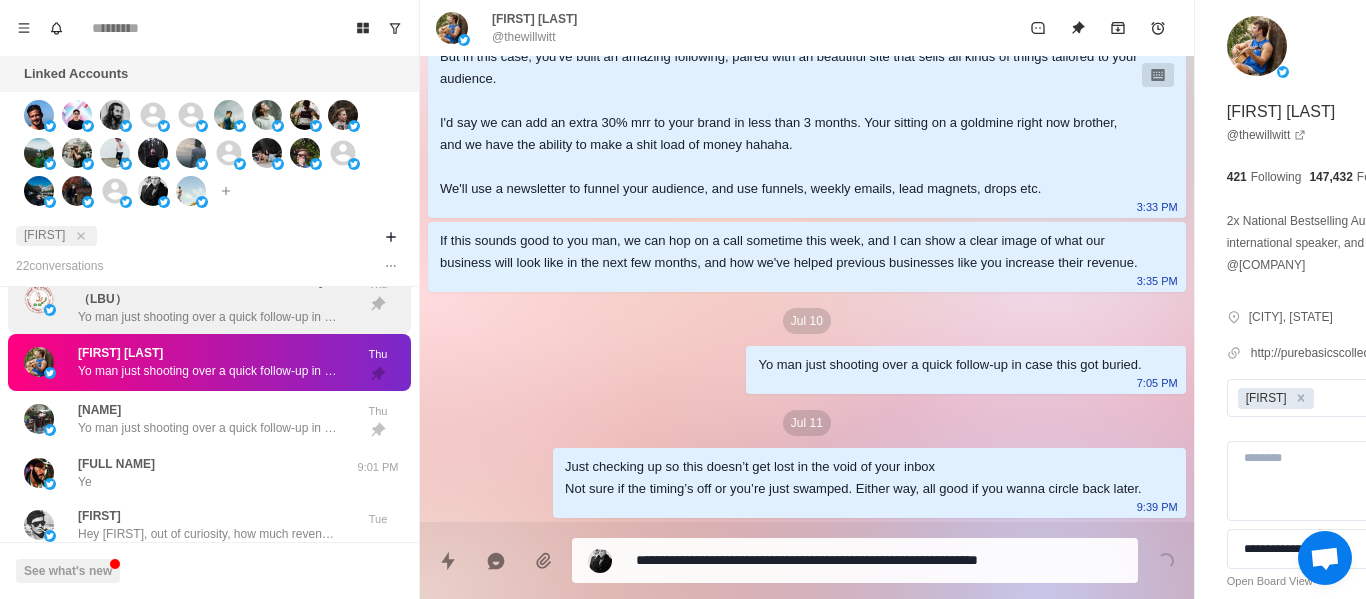 click on "Yo man just shooting over a quick follow-up in case this got buried." at bounding box center (208, 317) 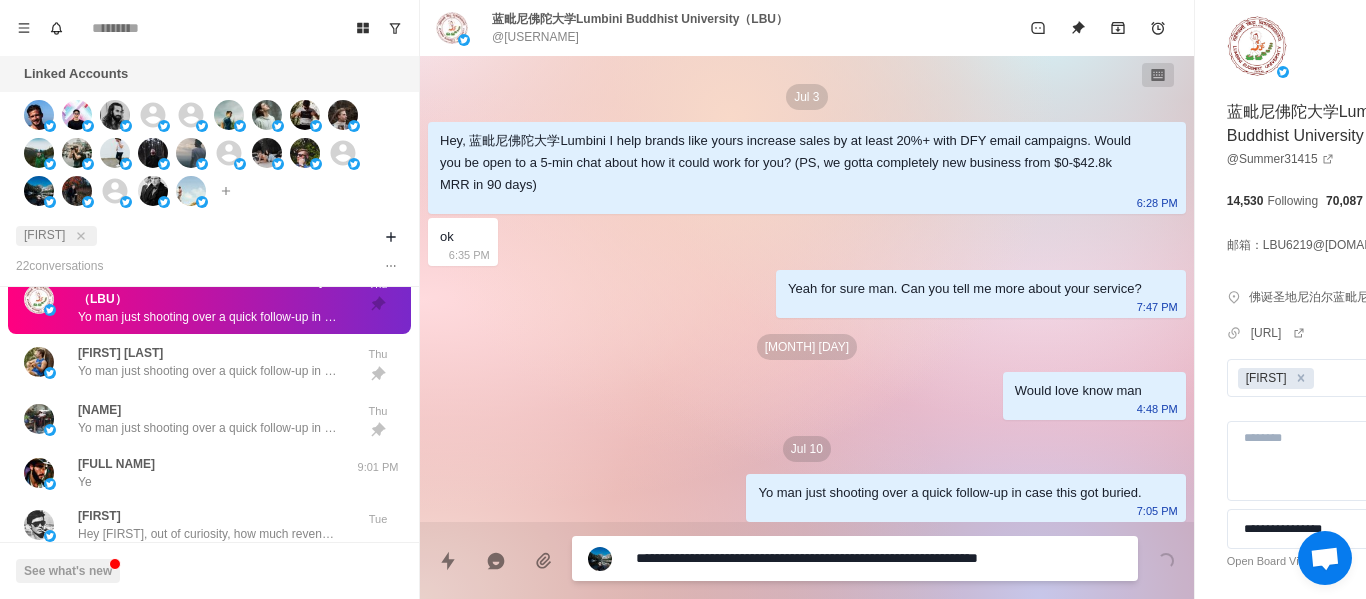 scroll, scrollTop: 4, scrollLeft: 0, axis: vertical 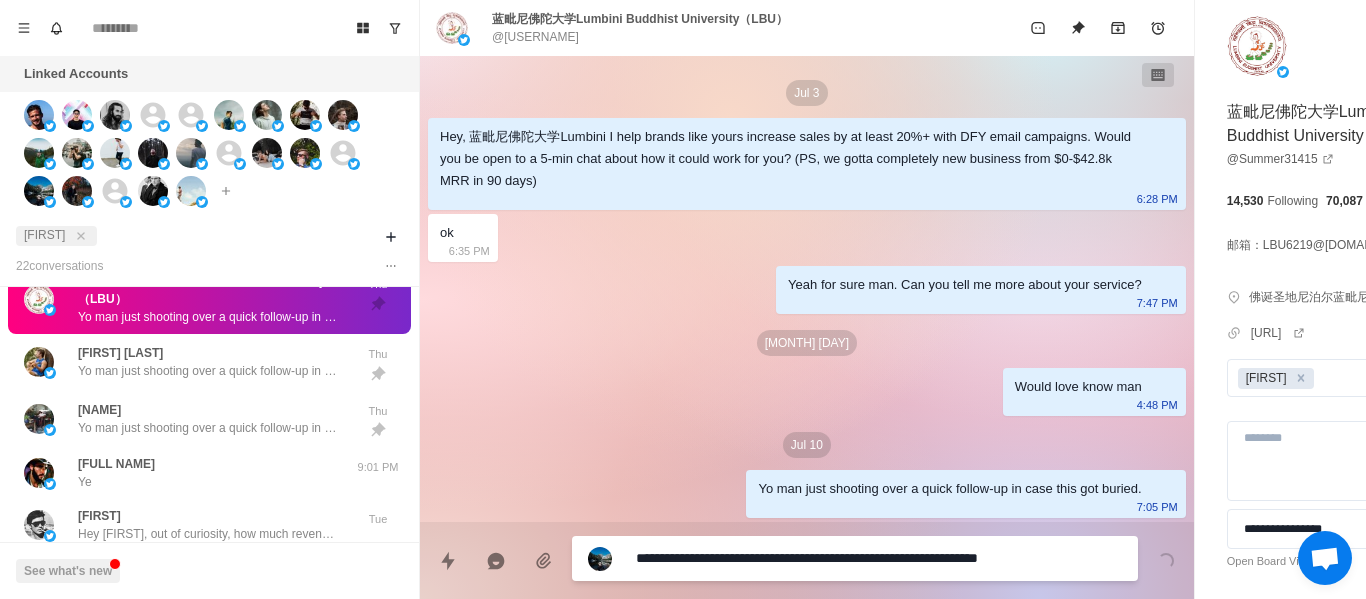 paste 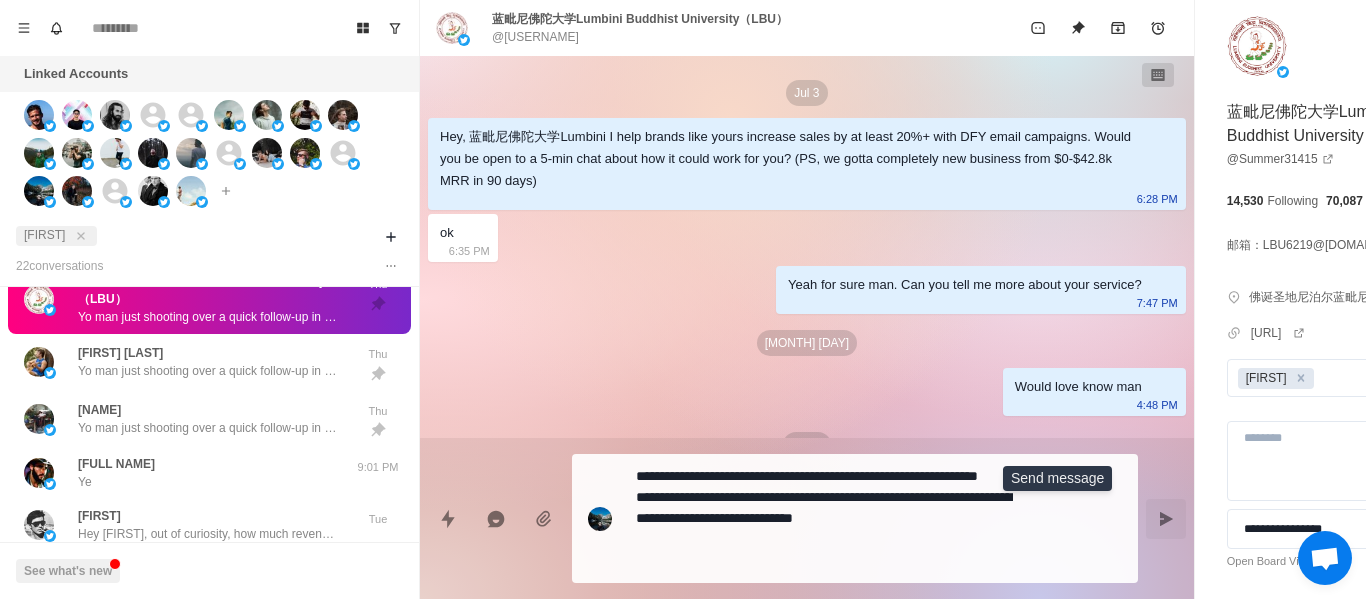 click 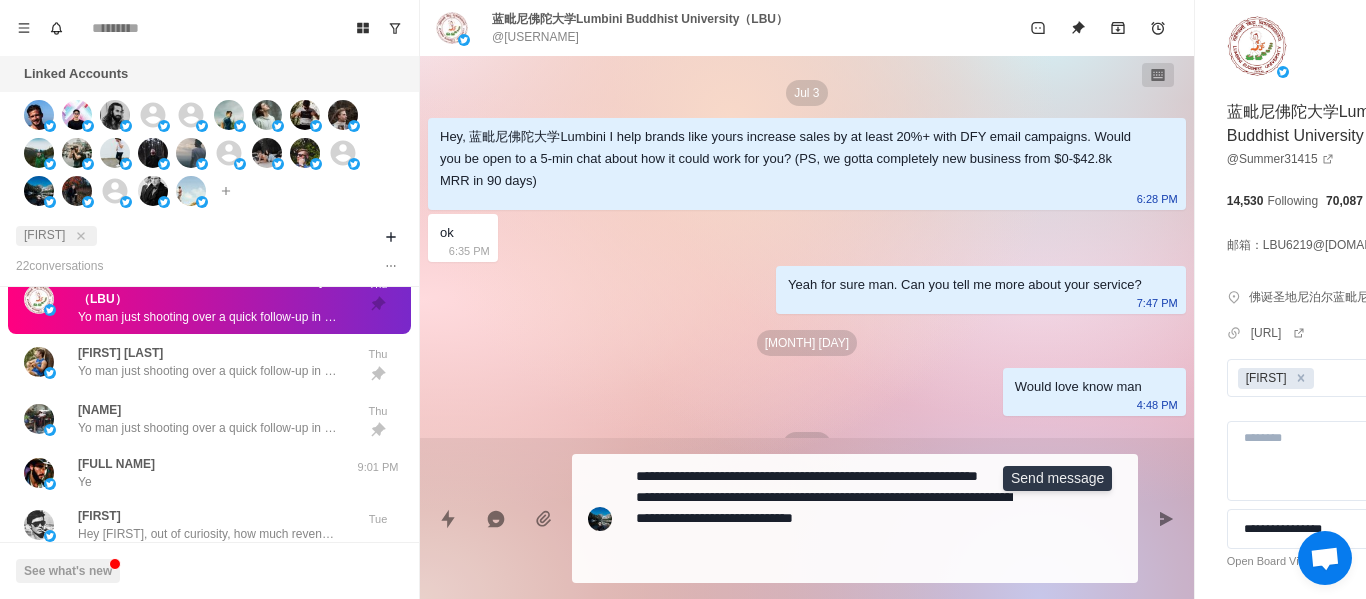 scroll, scrollTop: 150, scrollLeft: 0, axis: vertical 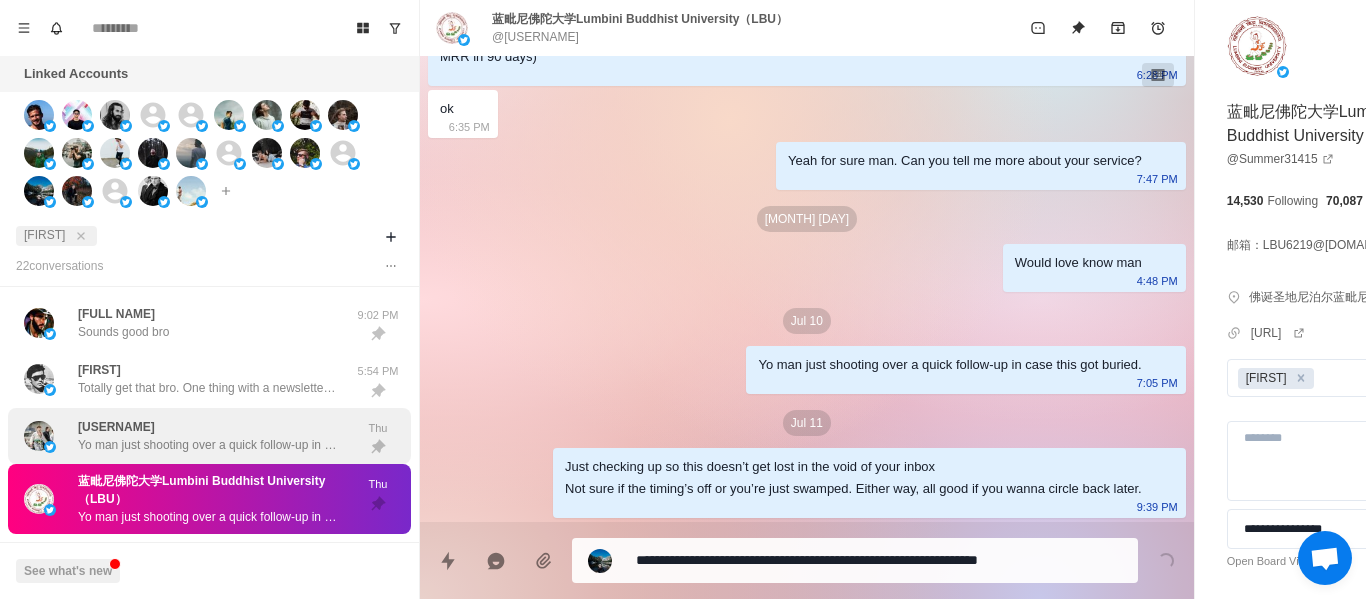 click on "[BRAND]  Yo man just shooting over a quick follow-up in case this got buried. Thu" at bounding box center (209, 436) 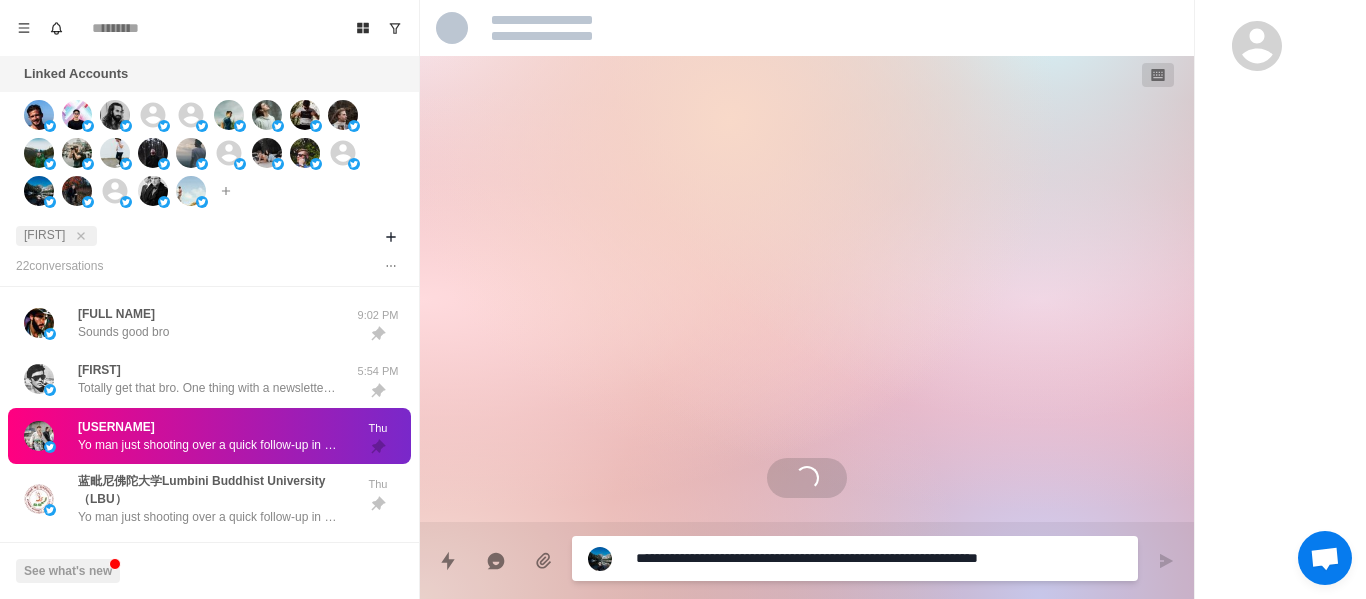 scroll, scrollTop: 166, scrollLeft: 0, axis: vertical 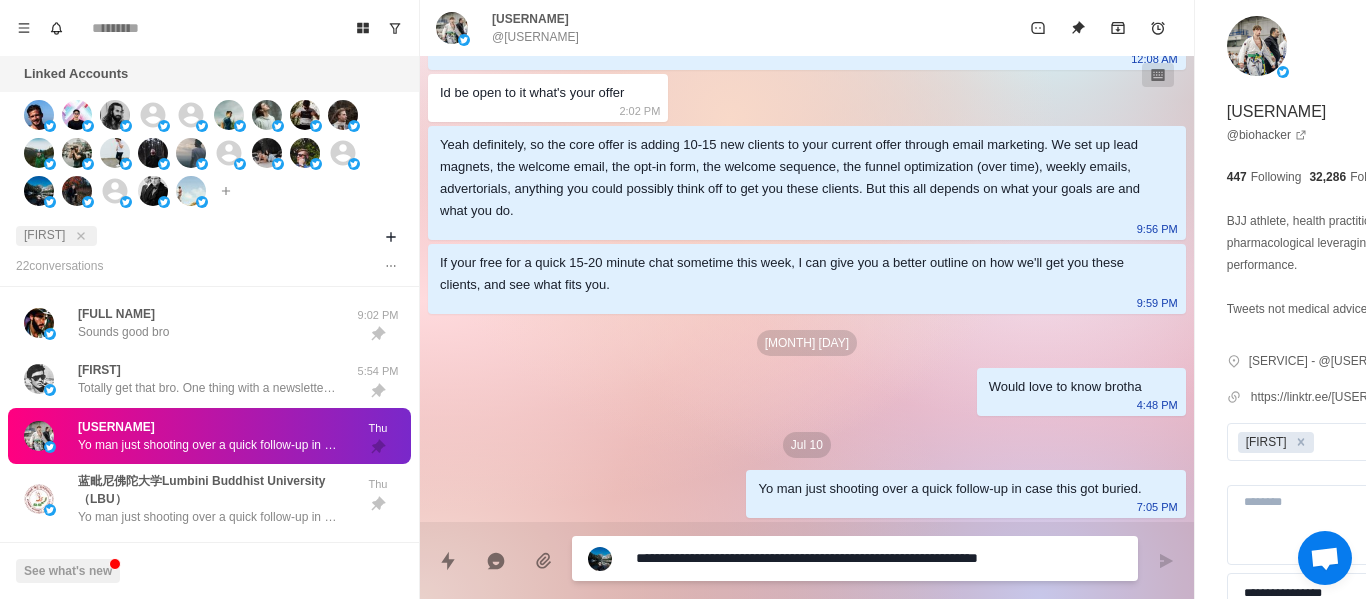 click on "**********" at bounding box center [824, 558] 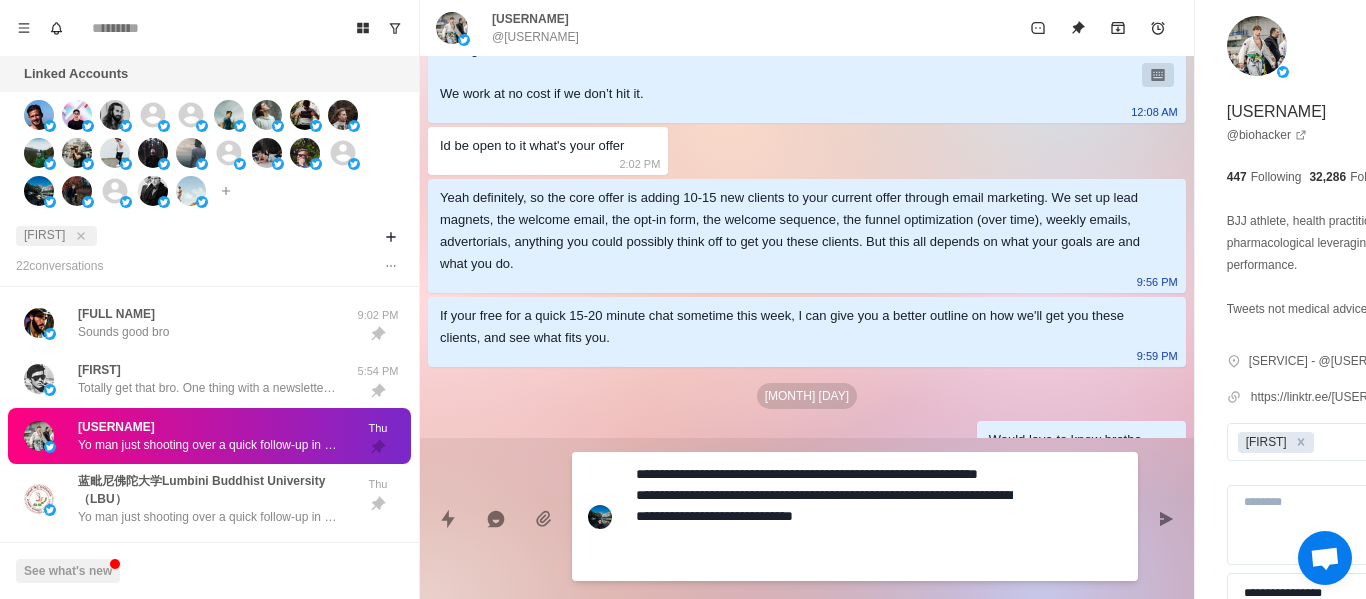 scroll, scrollTop: 250, scrollLeft: 0, axis: vertical 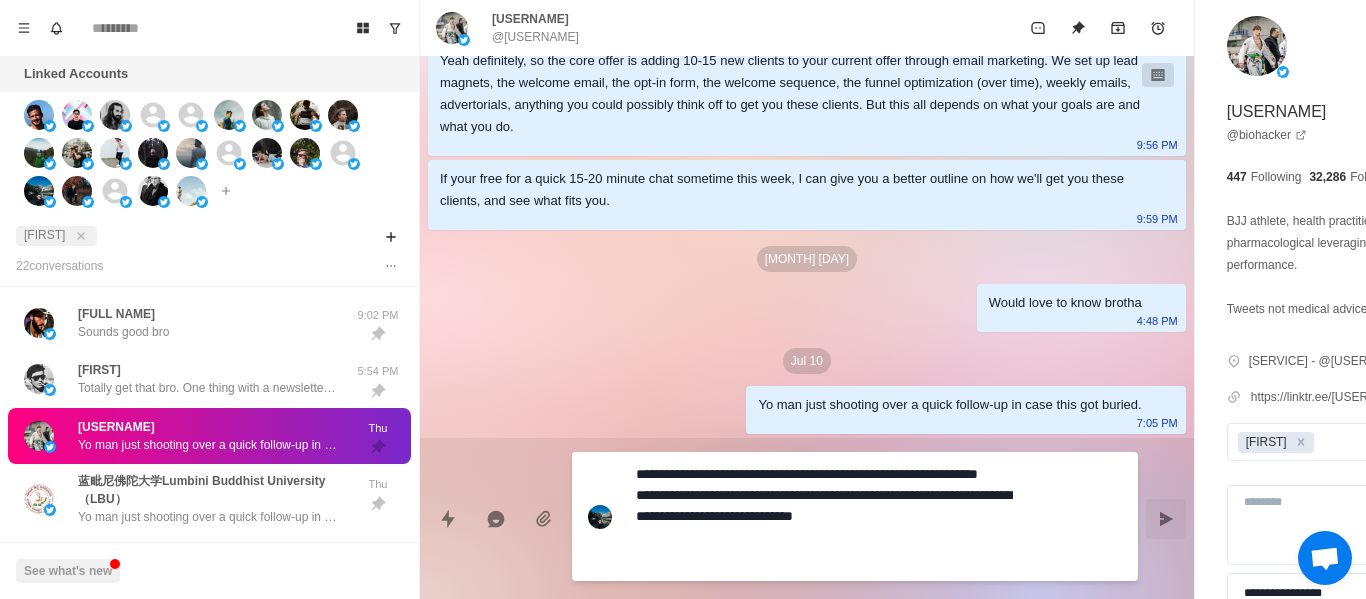 click 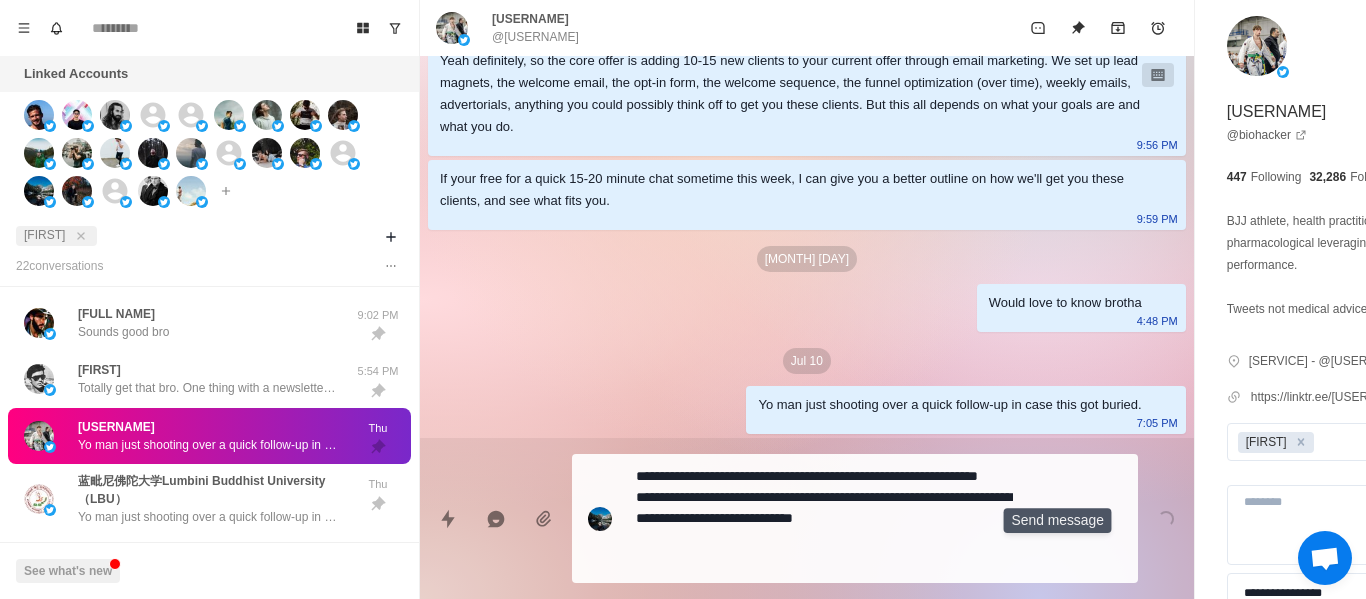 scroll, scrollTop: 312, scrollLeft: 0, axis: vertical 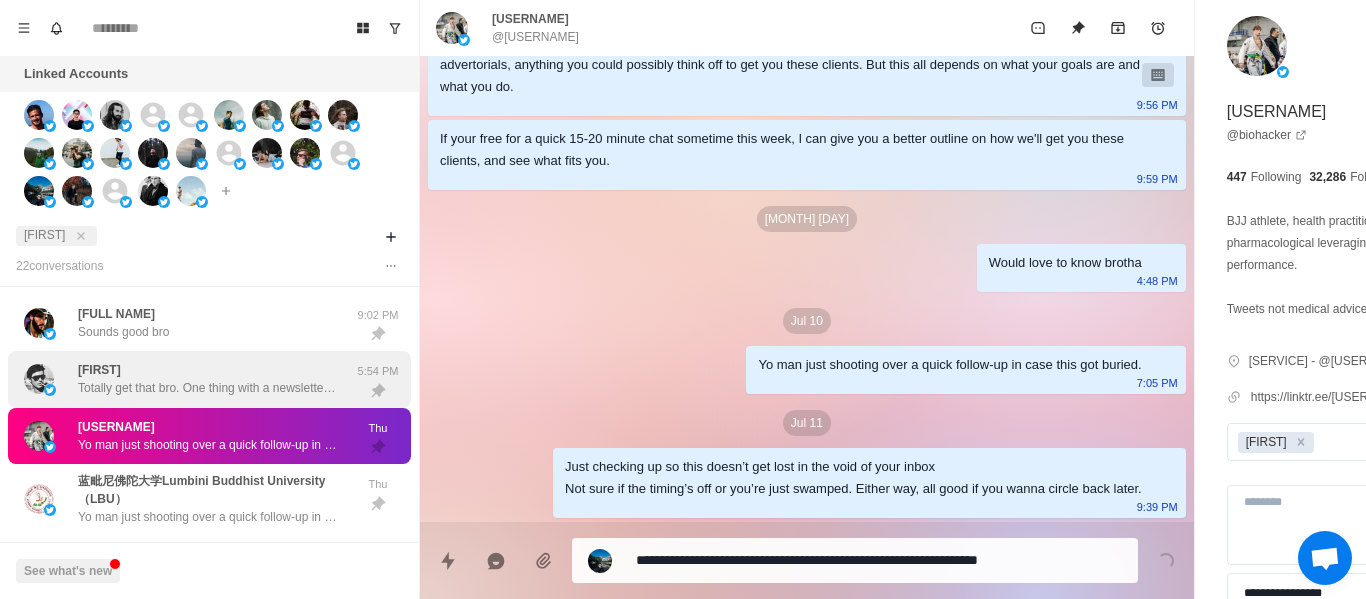 drag, startPoint x: 225, startPoint y: 367, endPoint x: 294, endPoint y: 387, distance: 71.8401 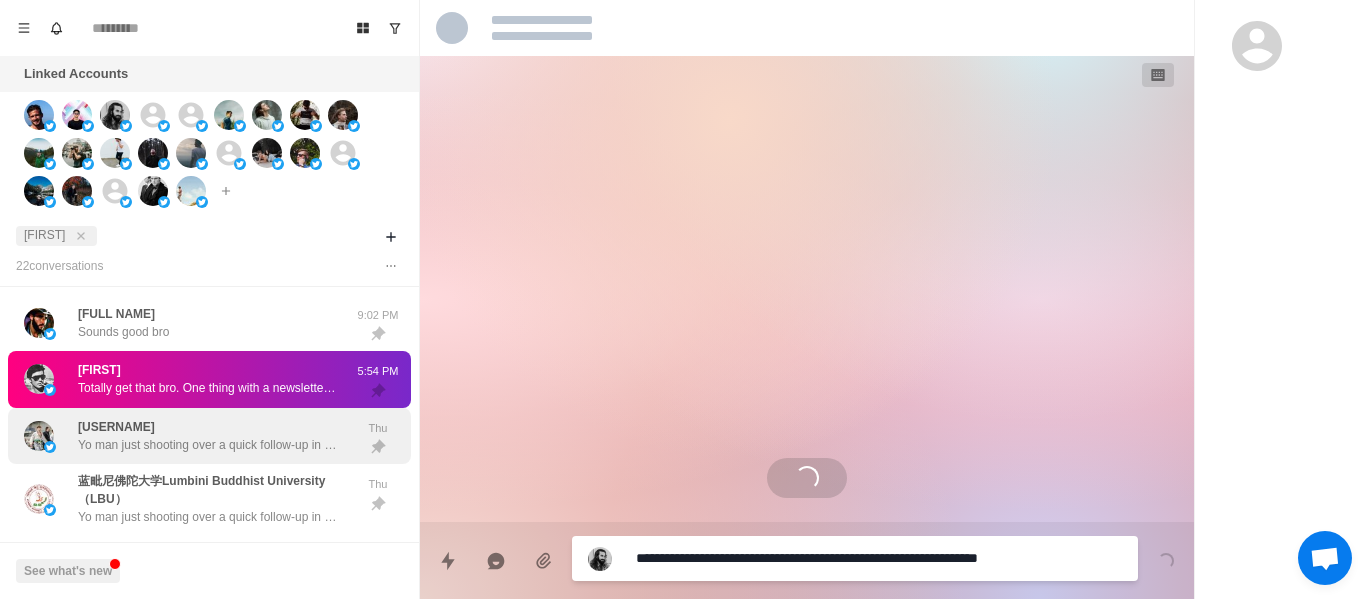 scroll, scrollTop: 0, scrollLeft: 0, axis: both 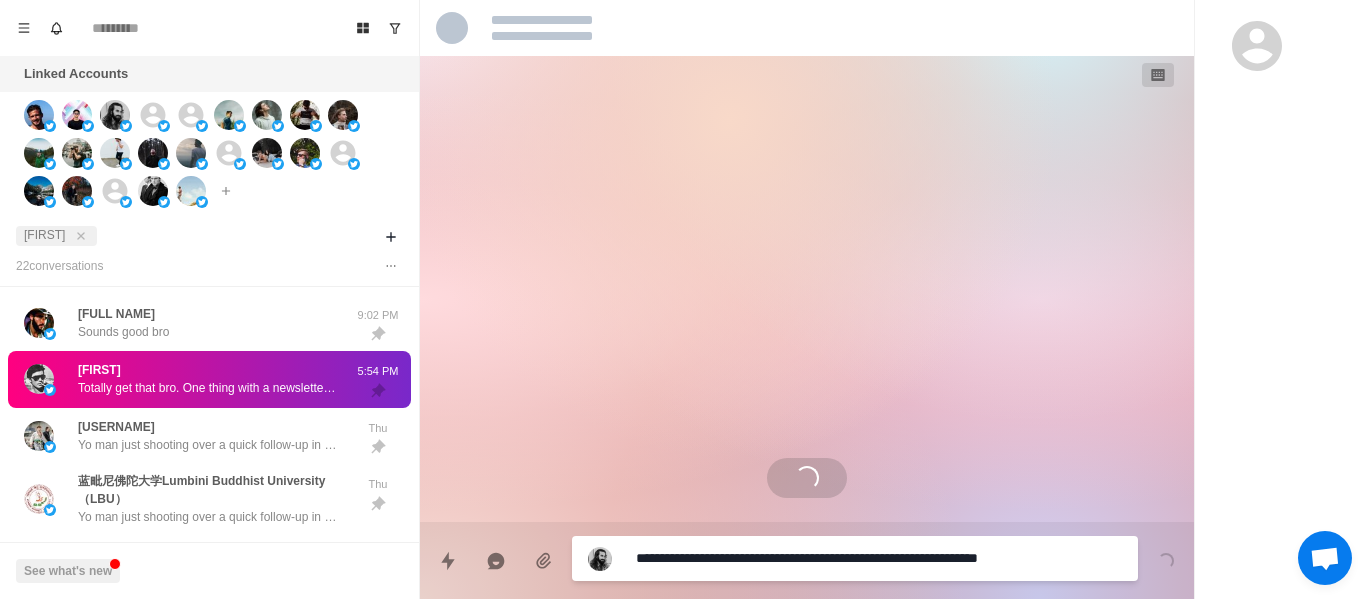 drag, startPoint x: 191, startPoint y: 315, endPoint x: 231, endPoint y: 351, distance: 53.814495 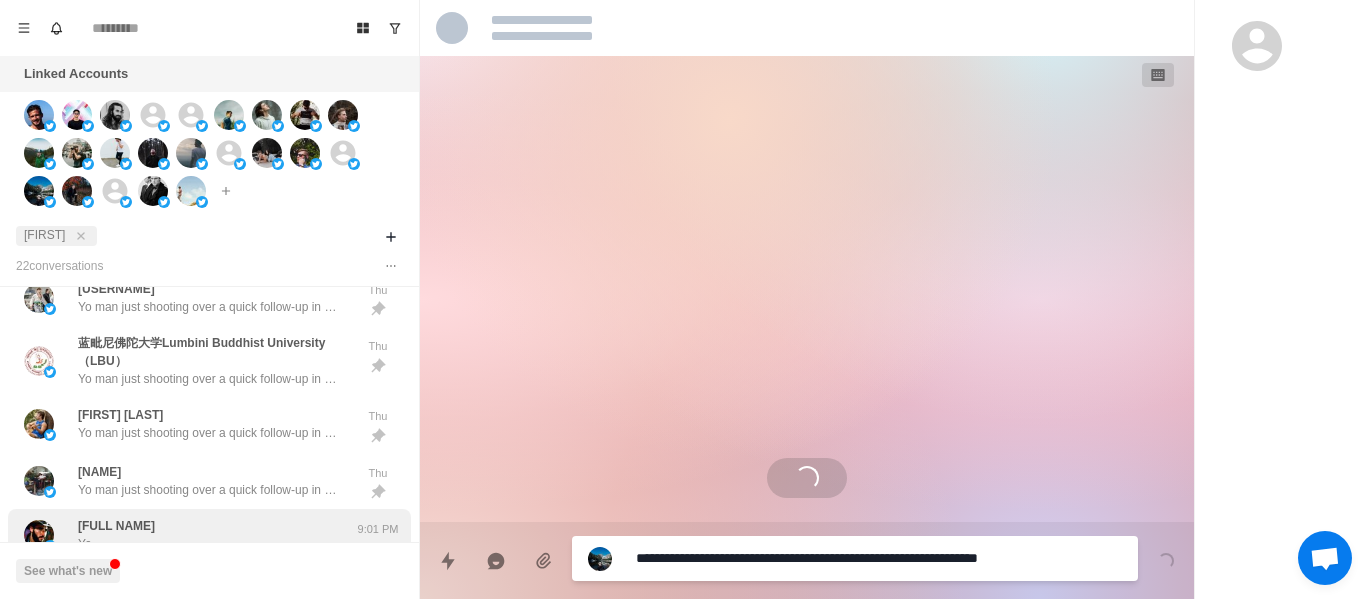 scroll, scrollTop: 300, scrollLeft: 0, axis: vertical 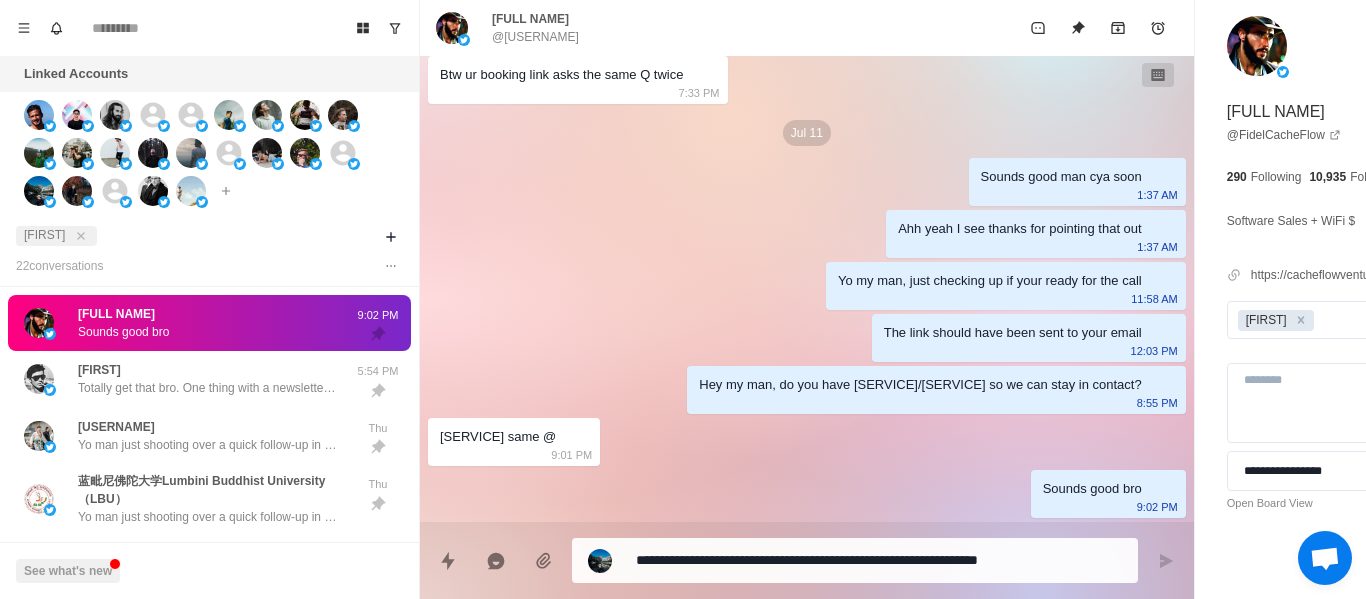 click on "[FIRST]" at bounding box center (56, 236) 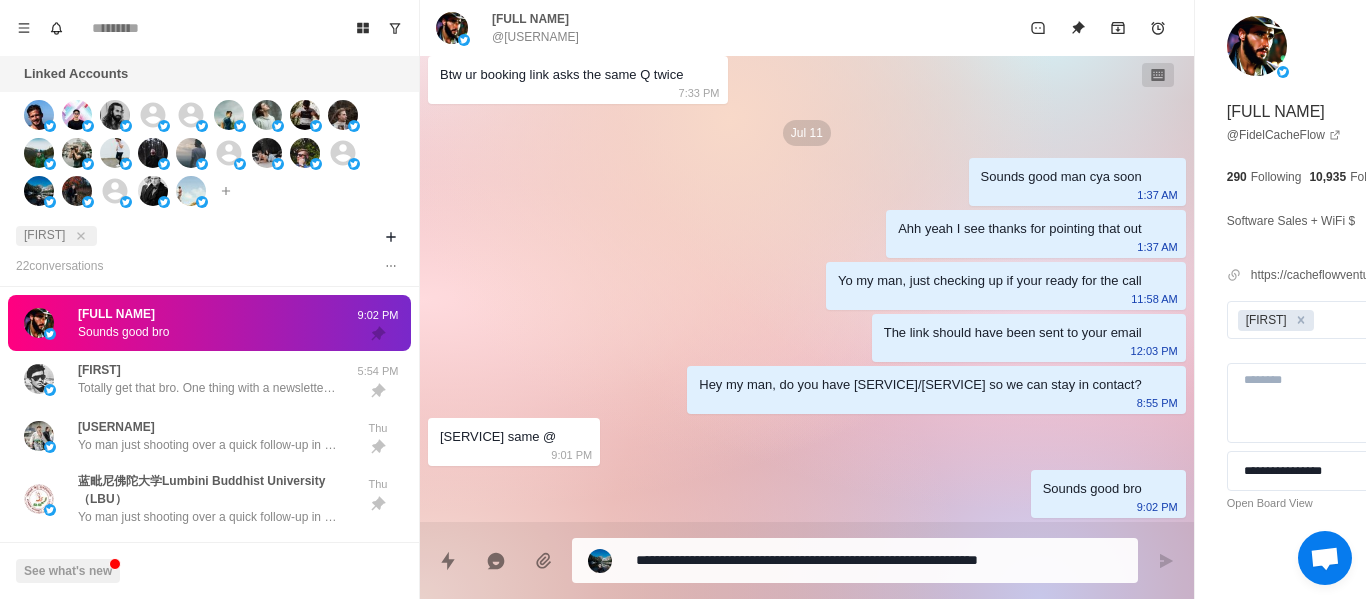 click on "[FIRST] [NUMBER] conversation s Export users to CSV" at bounding box center [209, 248] 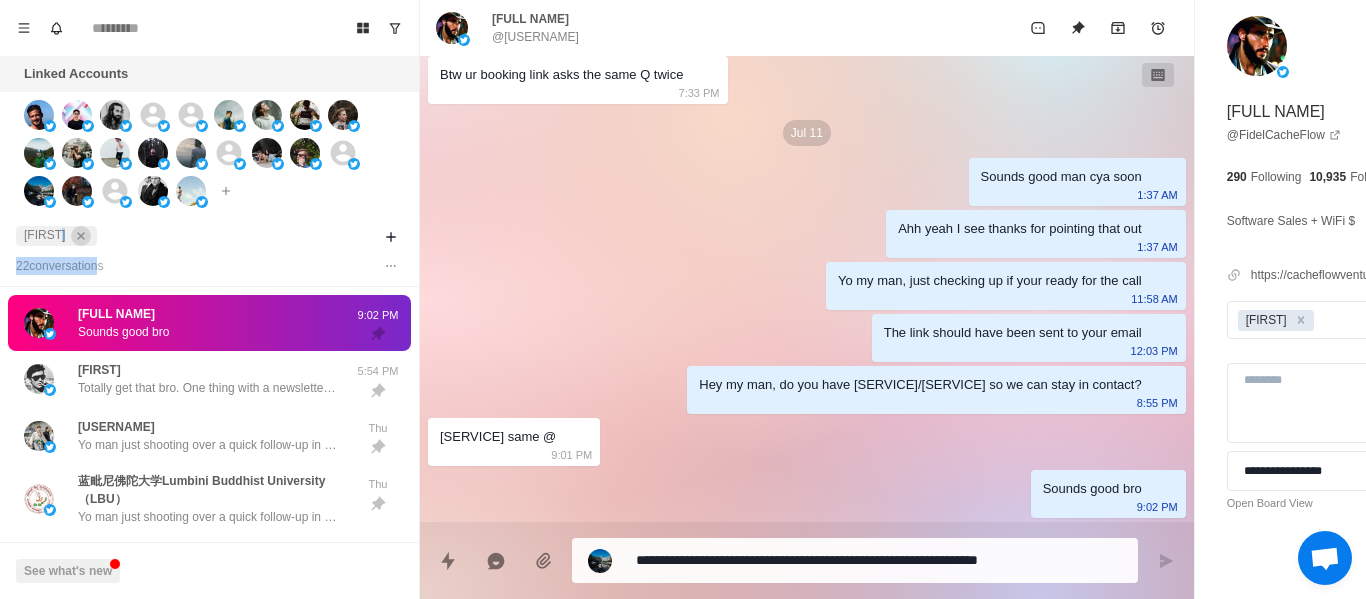 click at bounding box center (81, 236) 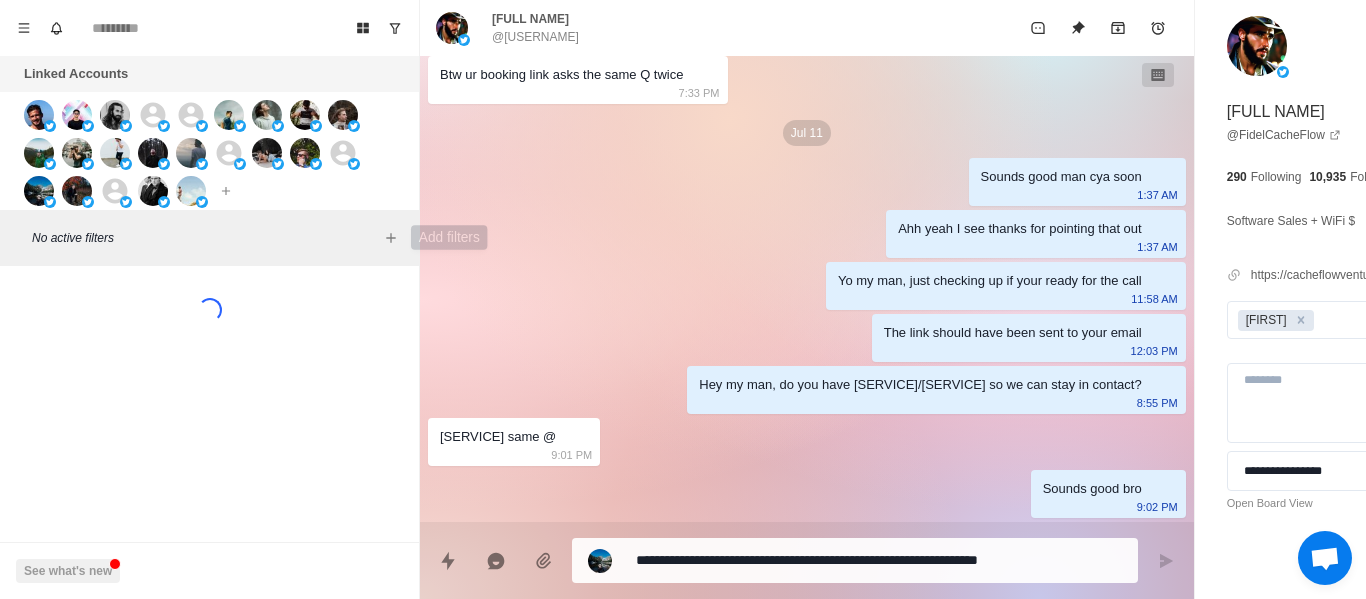 click on "No active filters" at bounding box center (209, 238) 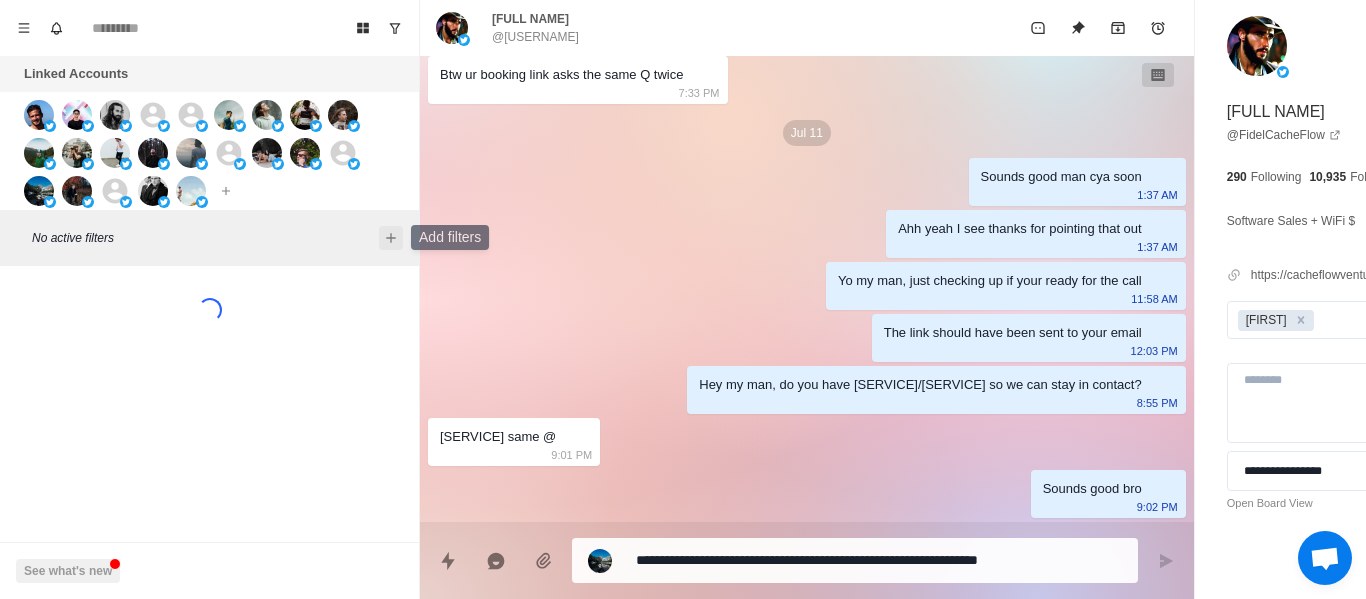 click 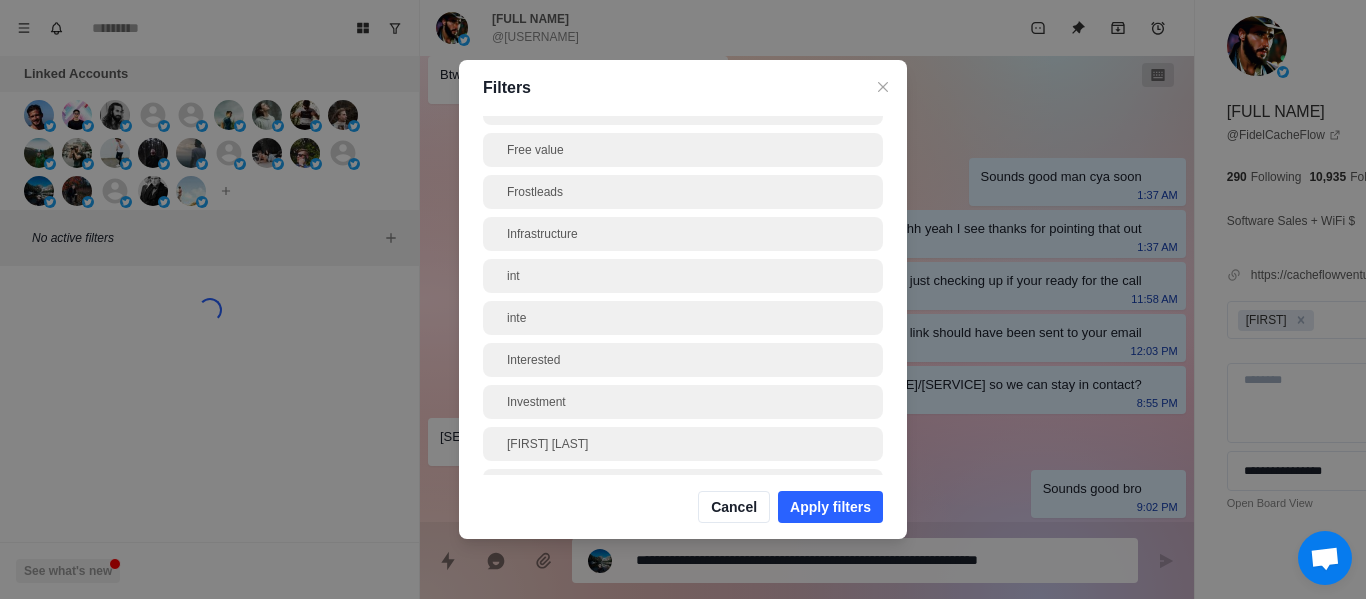 scroll, scrollTop: 800, scrollLeft: 0, axis: vertical 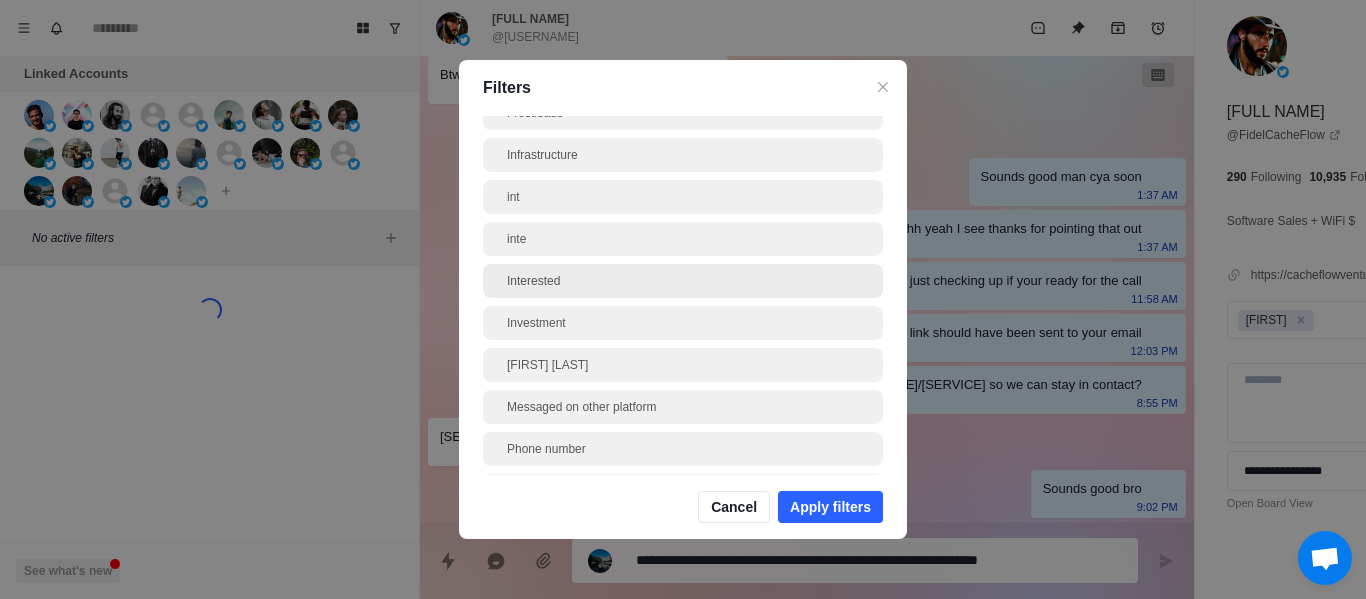 click on "Interested" at bounding box center [683, 281] 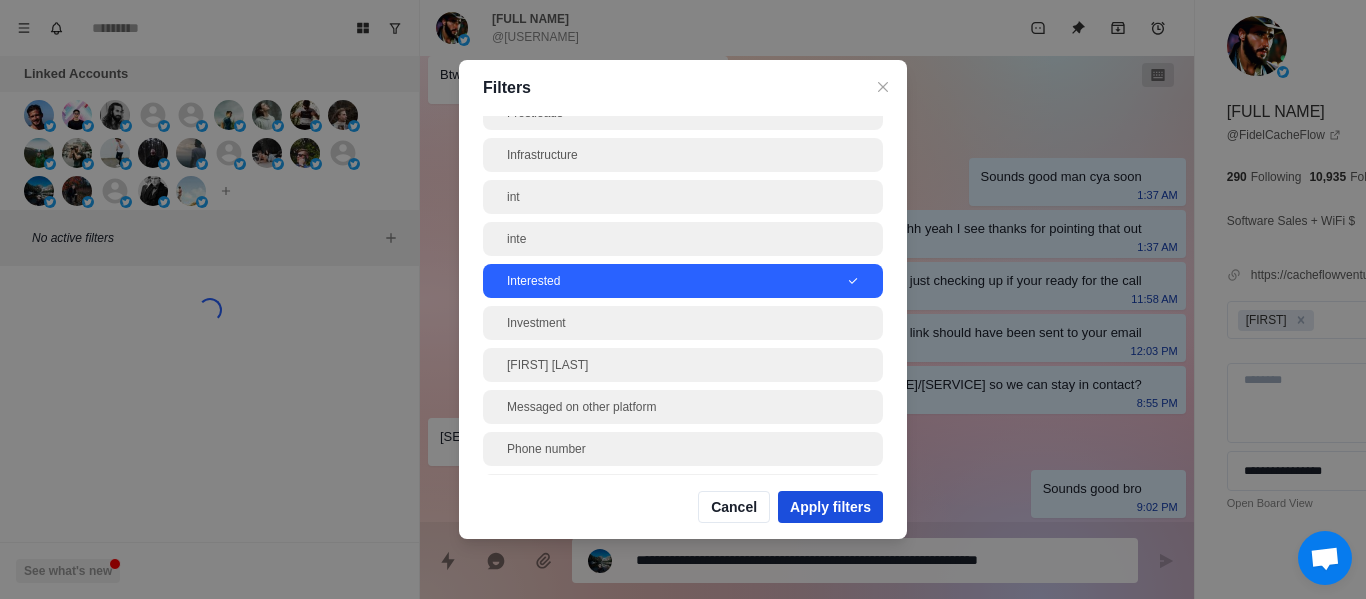 click on "Apply filters" at bounding box center [830, 507] 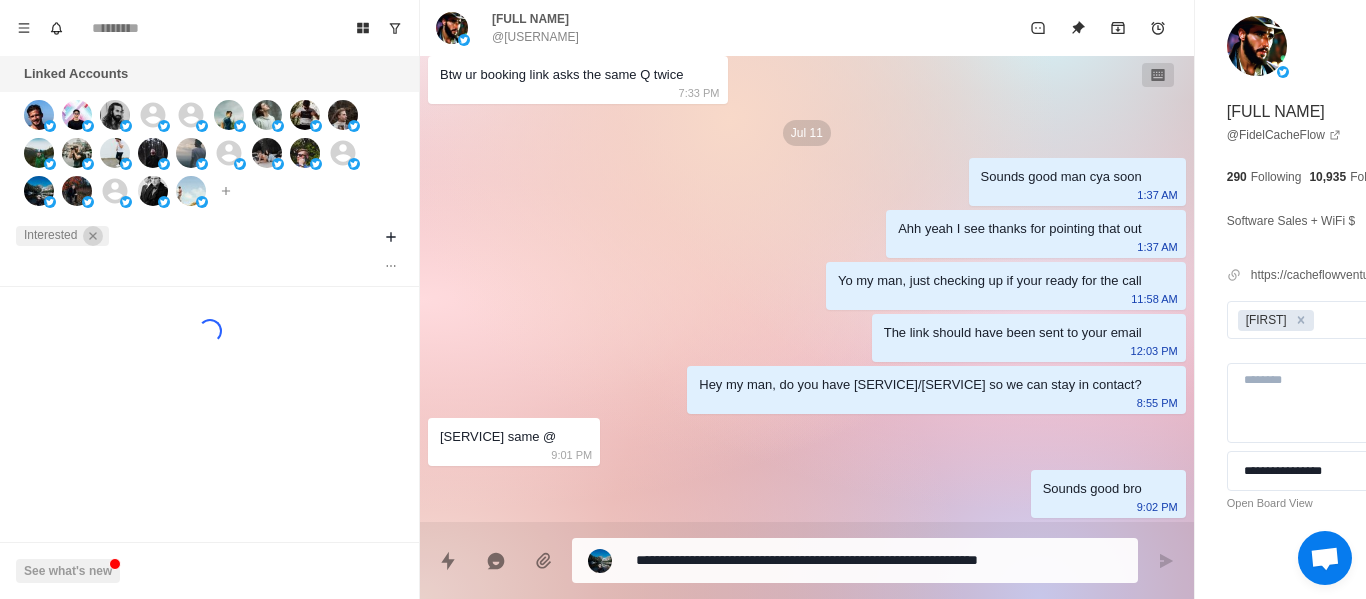 click at bounding box center (93, 236) 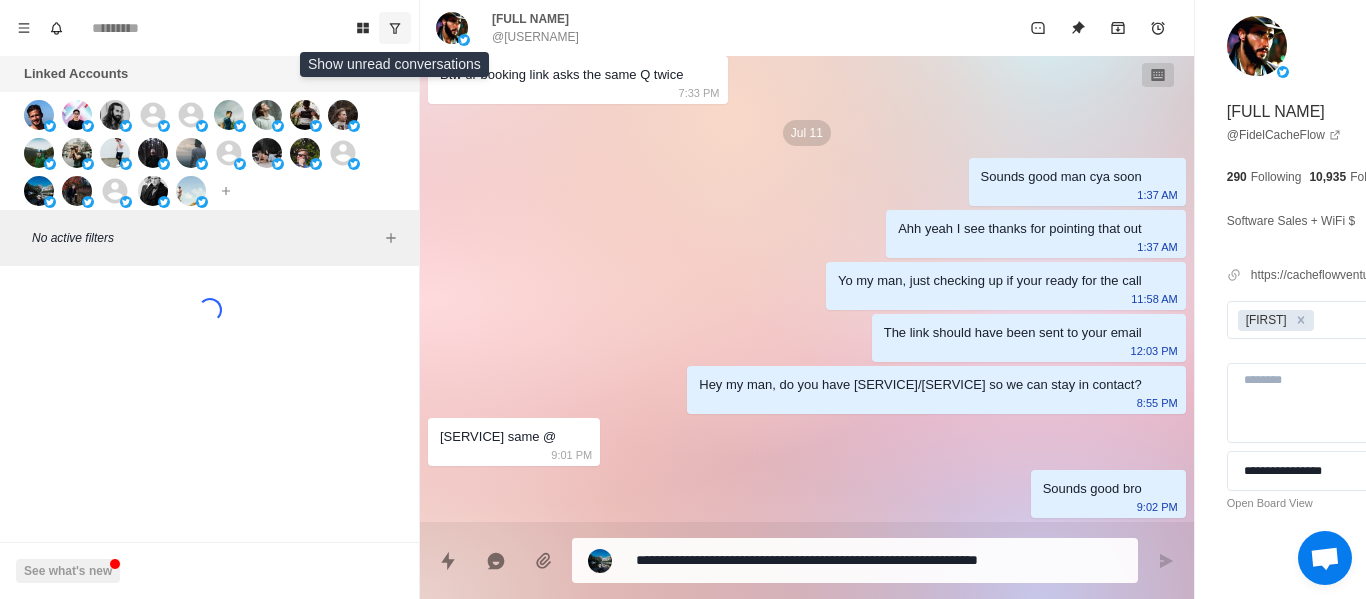 click 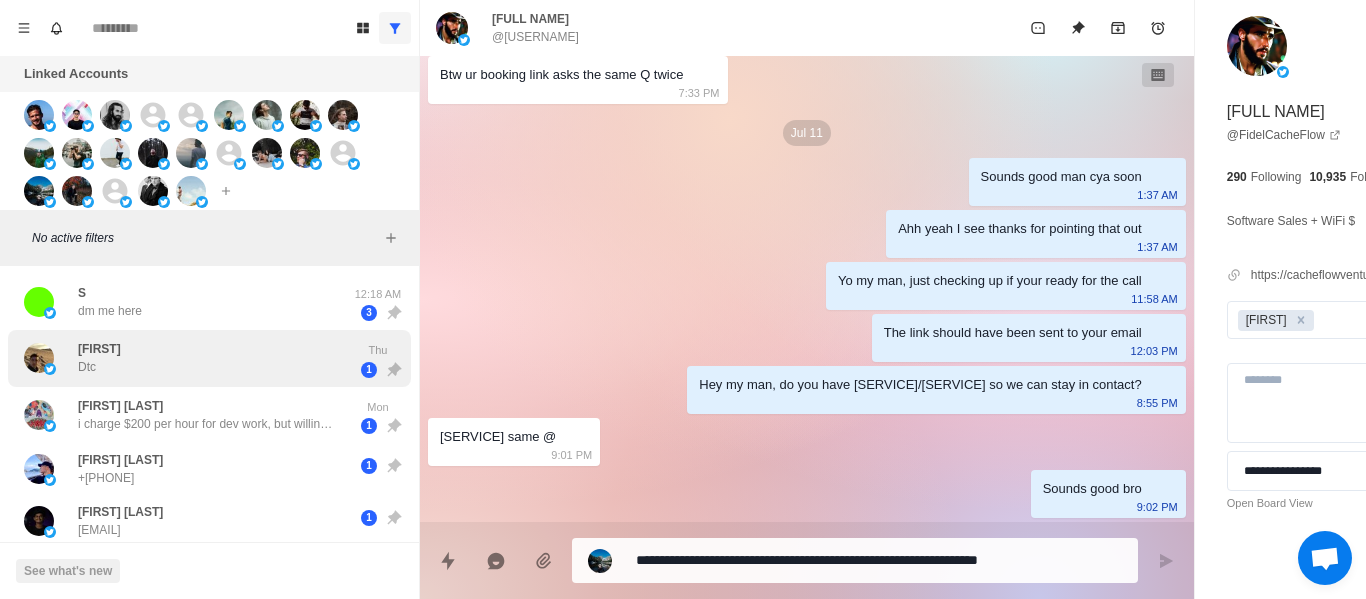 click on "[USERNAME] dm me here" at bounding box center (188, 302) 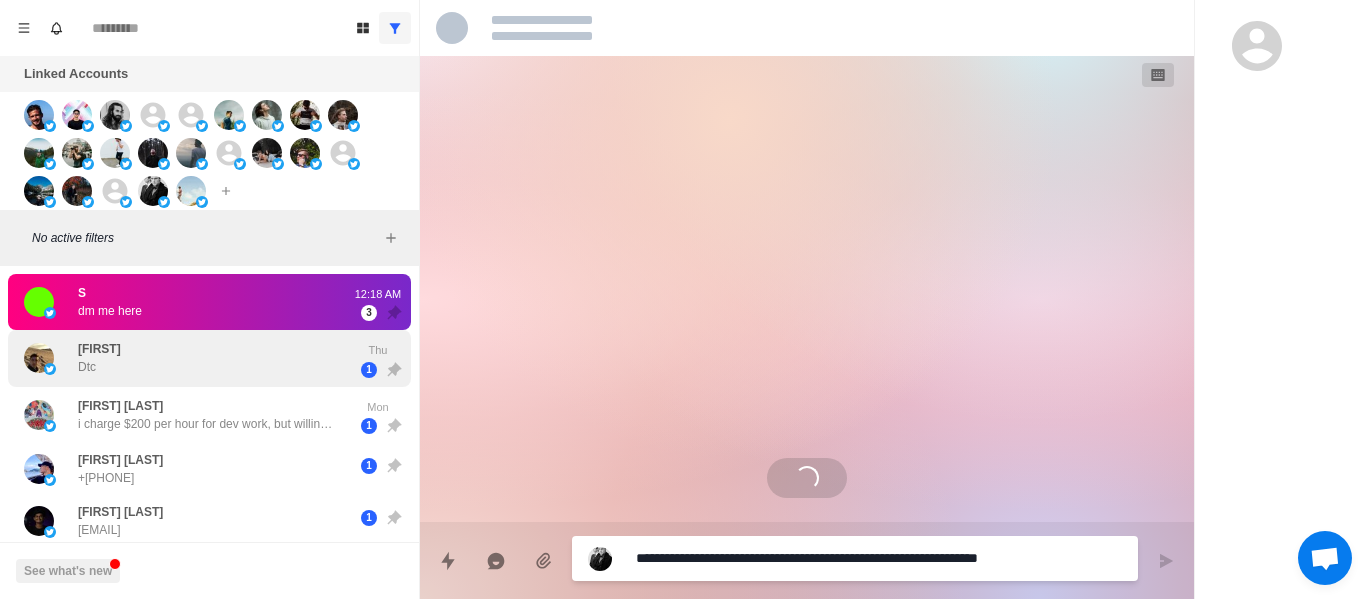 click on "[FIRST] [LAST]" at bounding box center (188, 358) 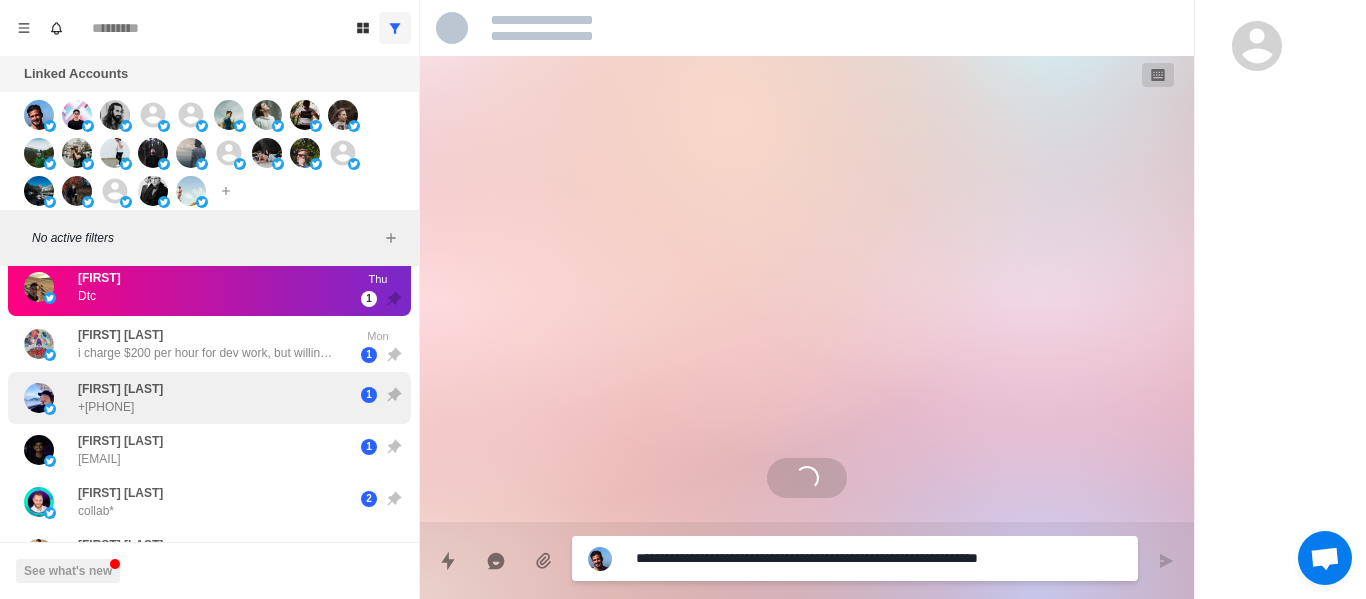 scroll, scrollTop: 0, scrollLeft: 0, axis: both 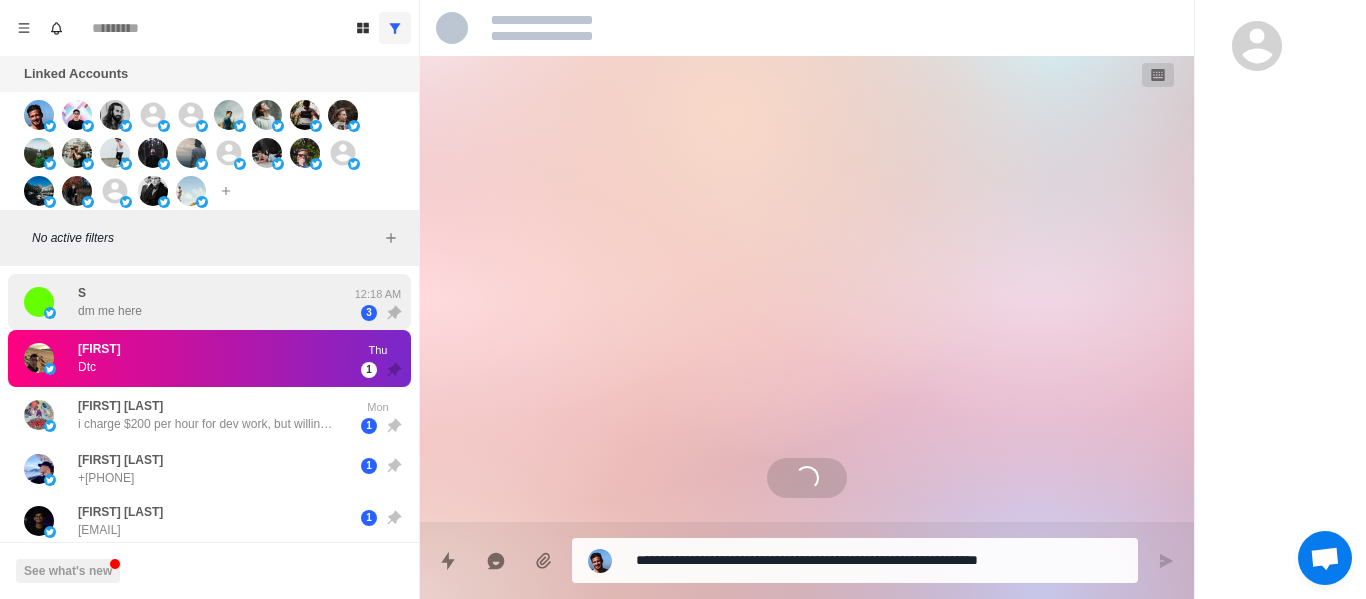 drag, startPoint x: 199, startPoint y: 301, endPoint x: 278, endPoint y: 352, distance: 94.031906 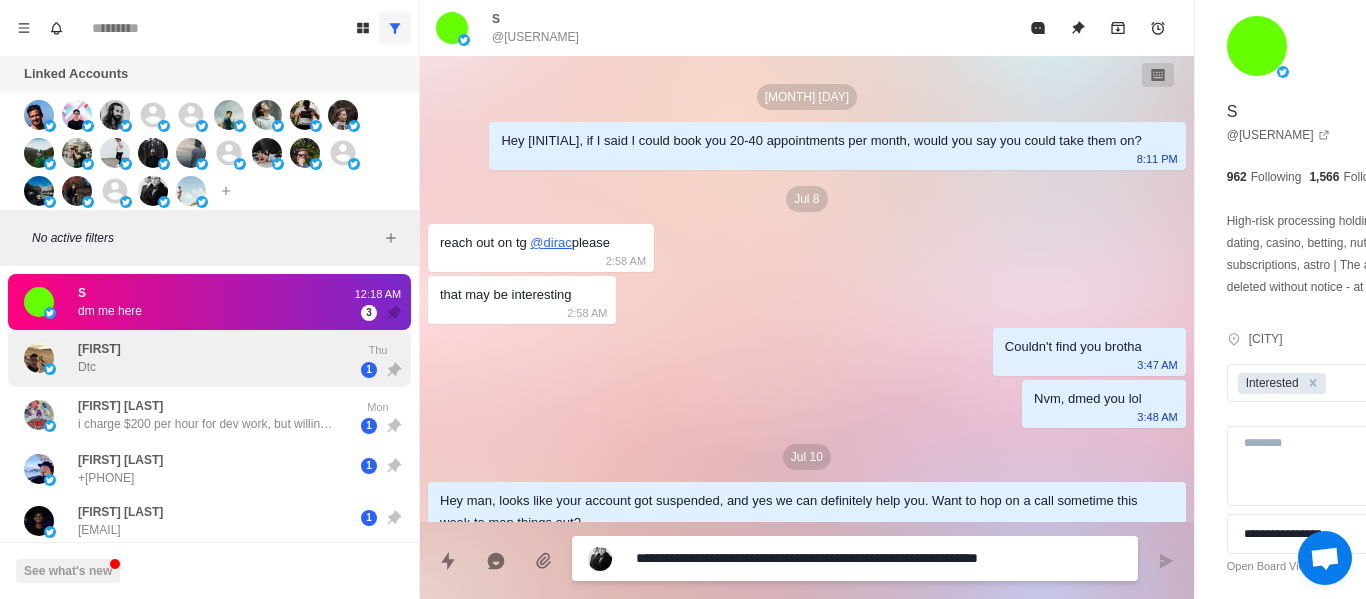 scroll, scrollTop: 262, scrollLeft: 0, axis: vertical 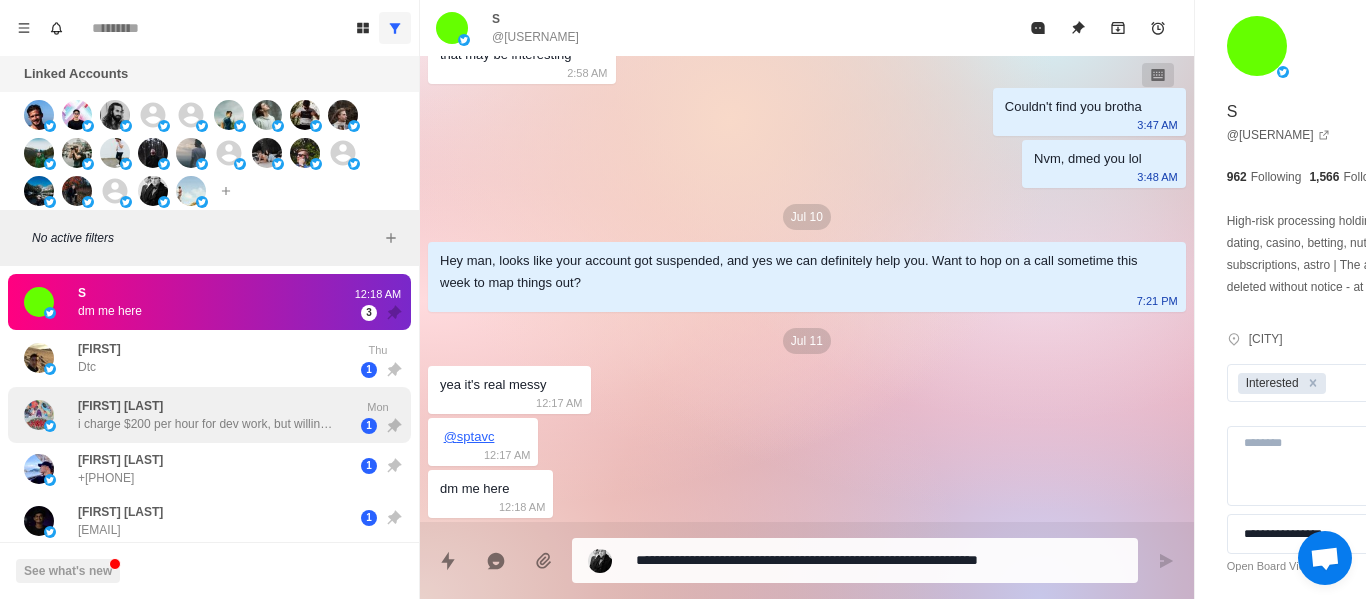 click on "[FIRST] [LAST] i charge $200 per hour for dev work, but willing to do $50 to $100 for 30-60 min meetings as long as they pay upfront. u can sell it for whatever u want above that rate" at bounding box center [188, 415] 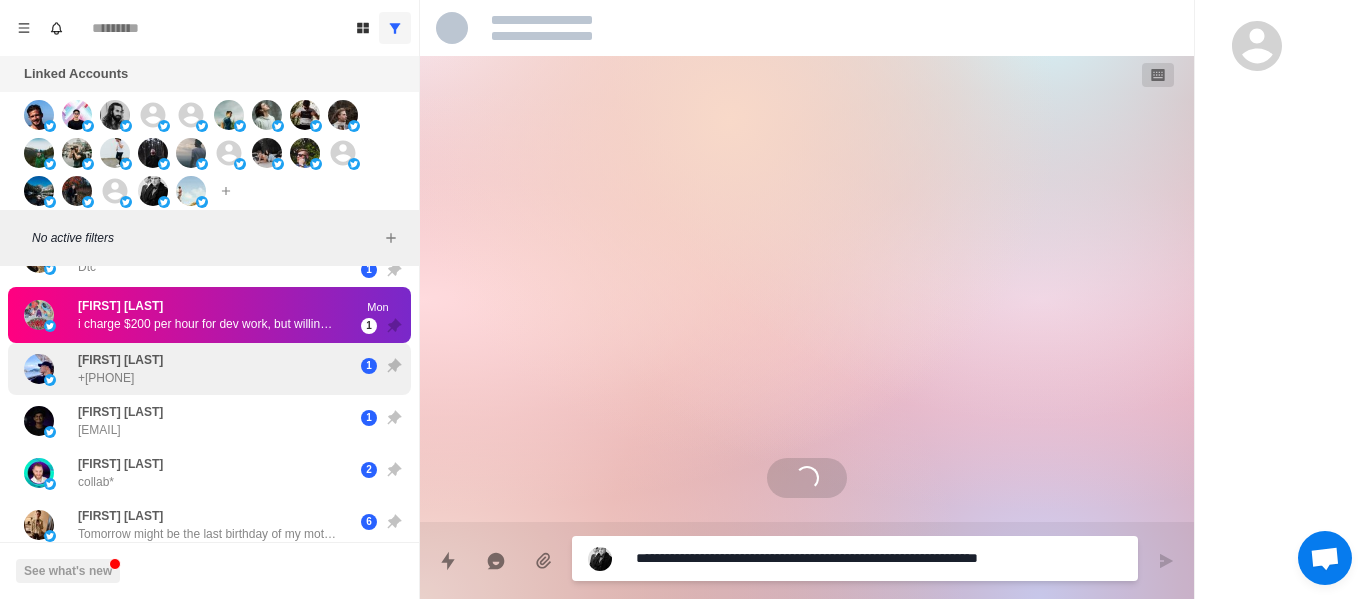 scroll, scrollTop: 0, scrollLeft: 0, axis: both 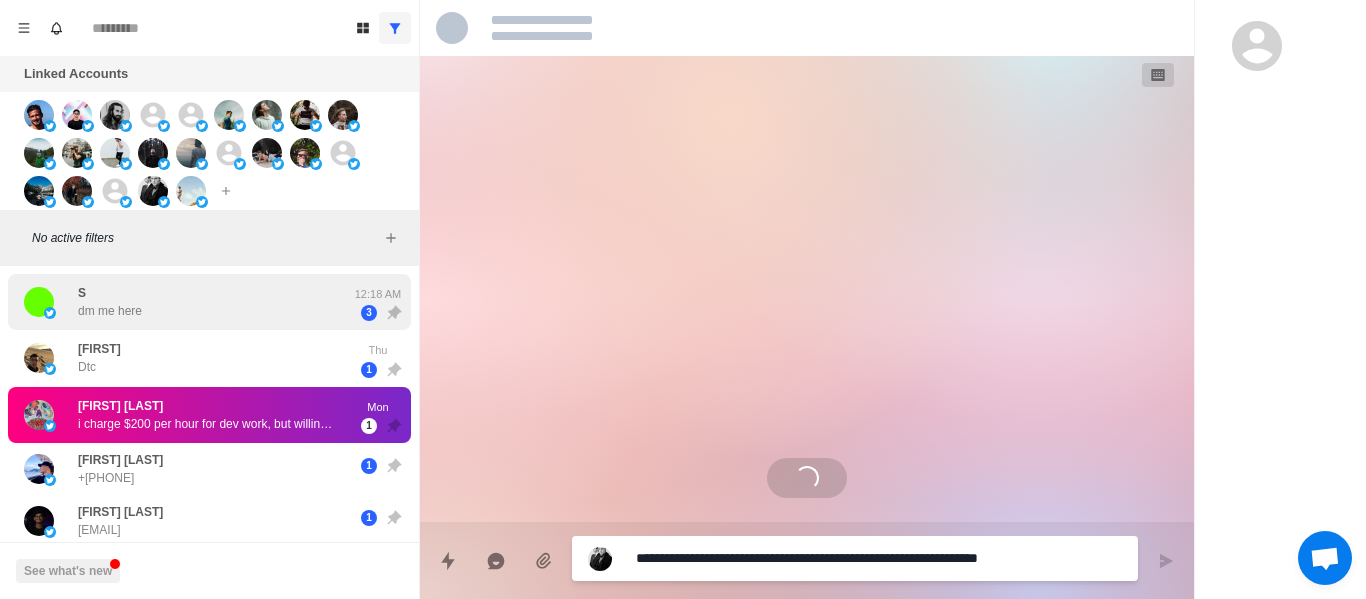 click on "S dm me here 12:18 AM 3" at bounding box center [209, 302] 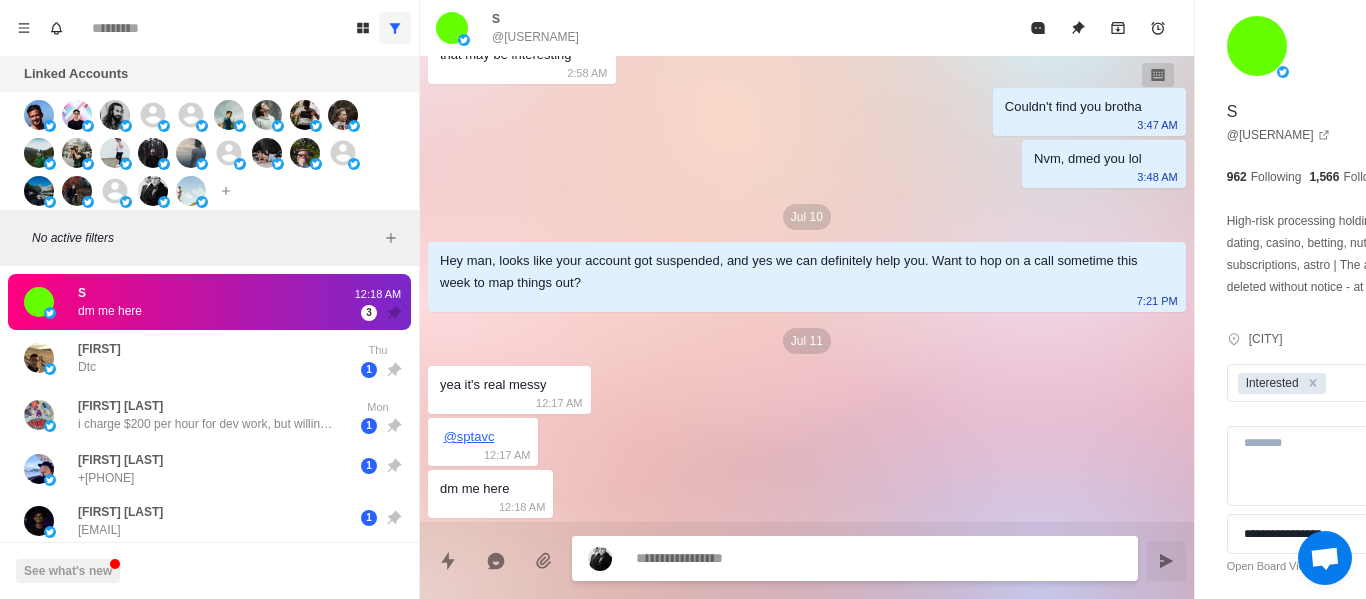 scroll, scrollTop: 314, scrollLeft: 0, axis: vertical 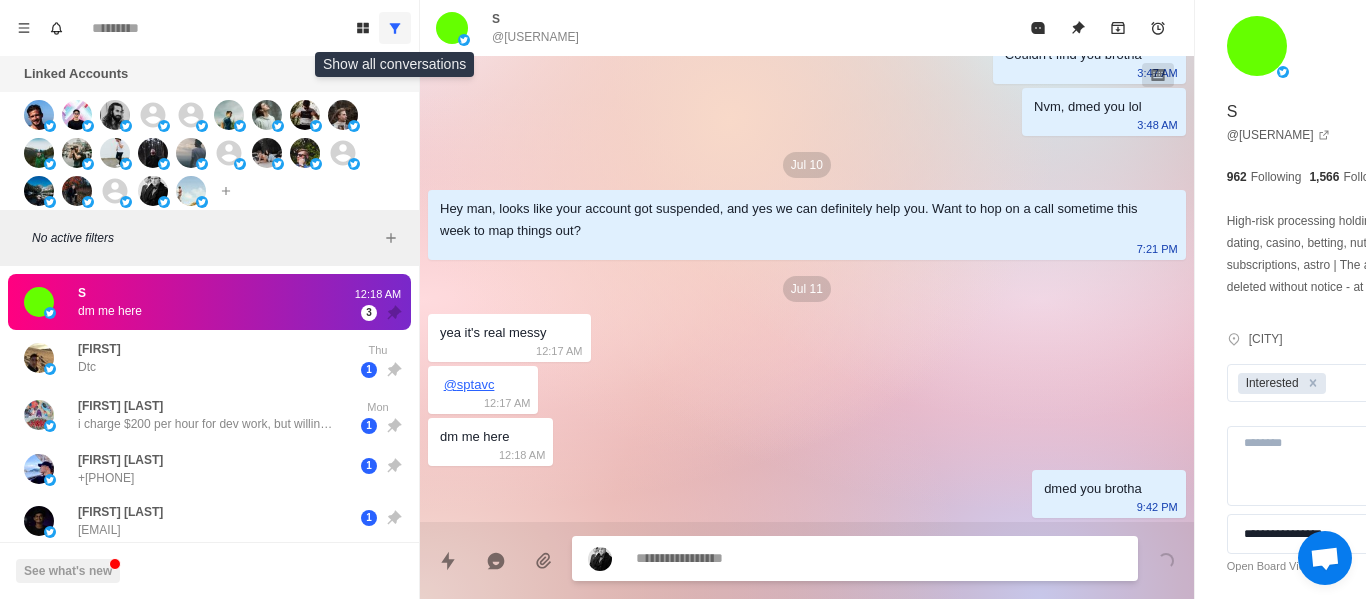 click 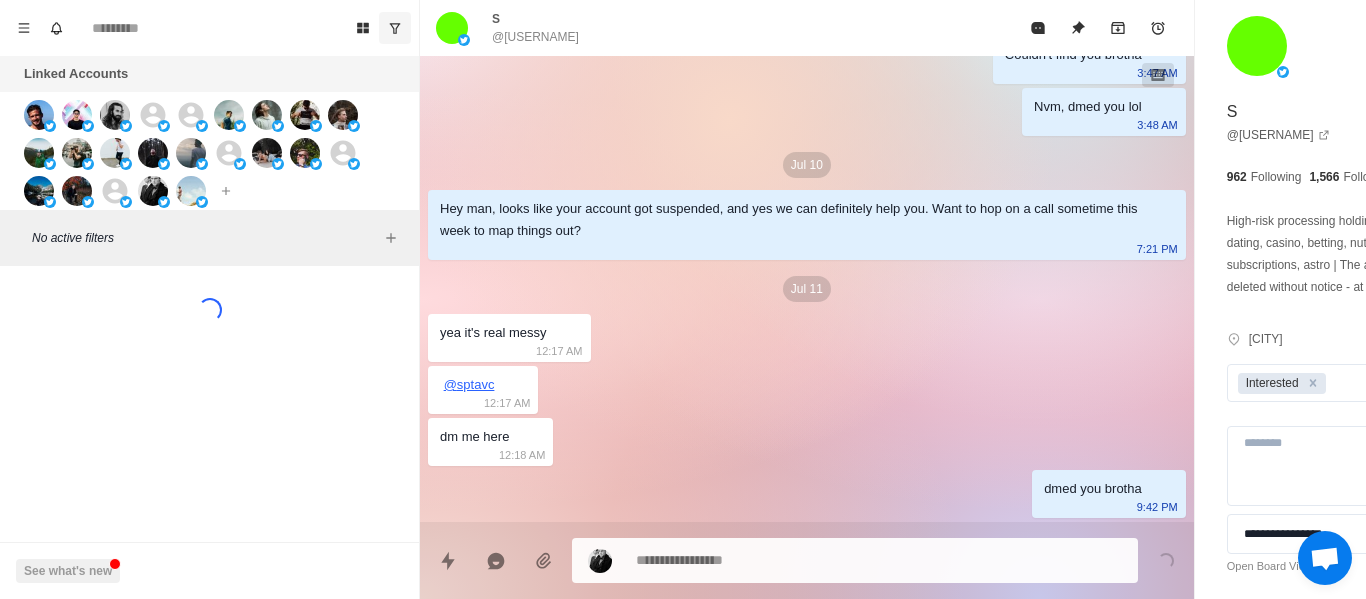 click on "No active filters" at bounding box center [209, 238] 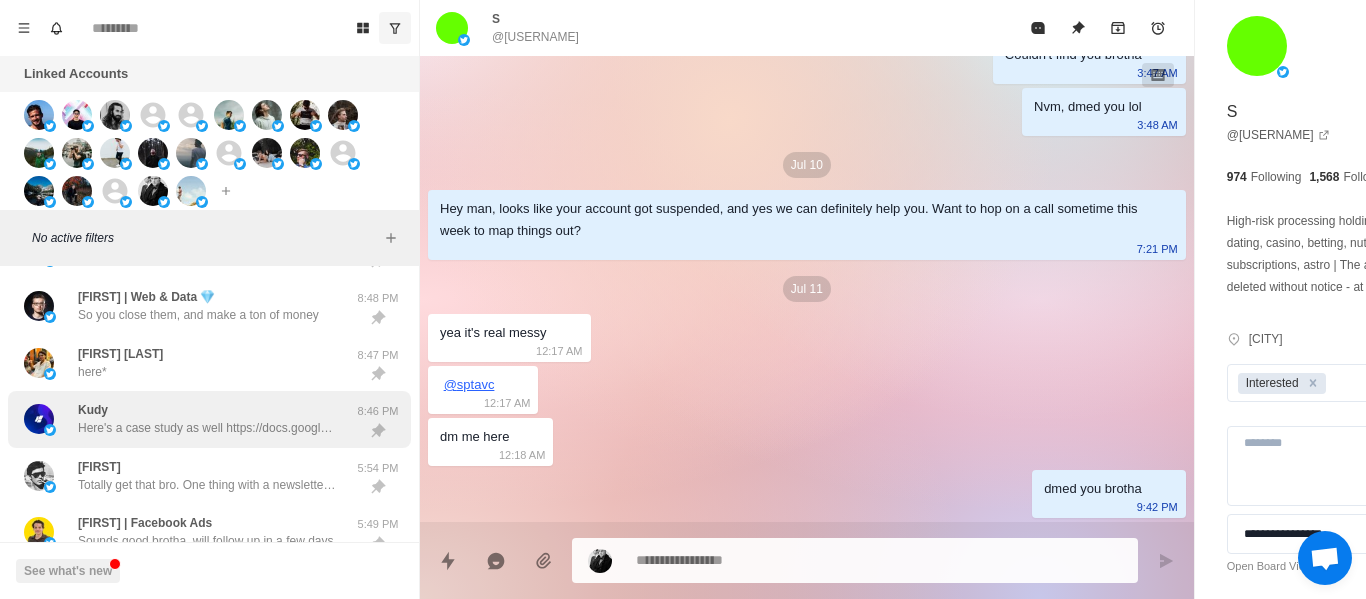 scroll, scrollTop: 977, scrollLeft: 0, axis: vertical 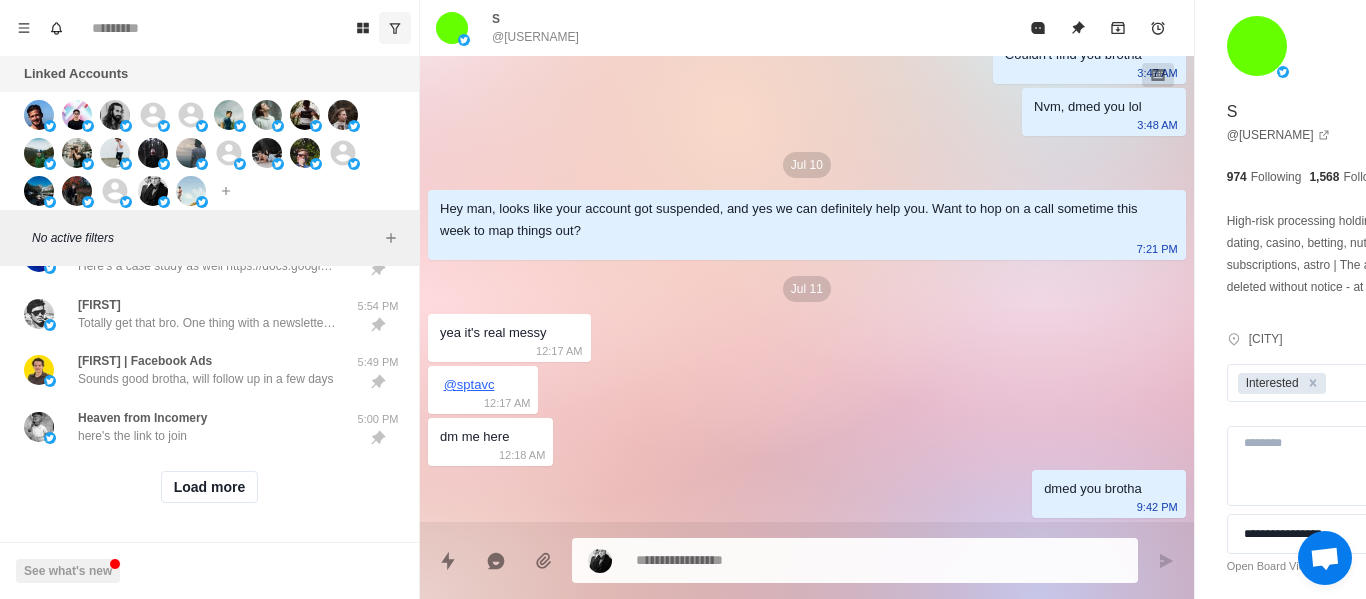 click on "Load more" at bounding box center [209, 487] 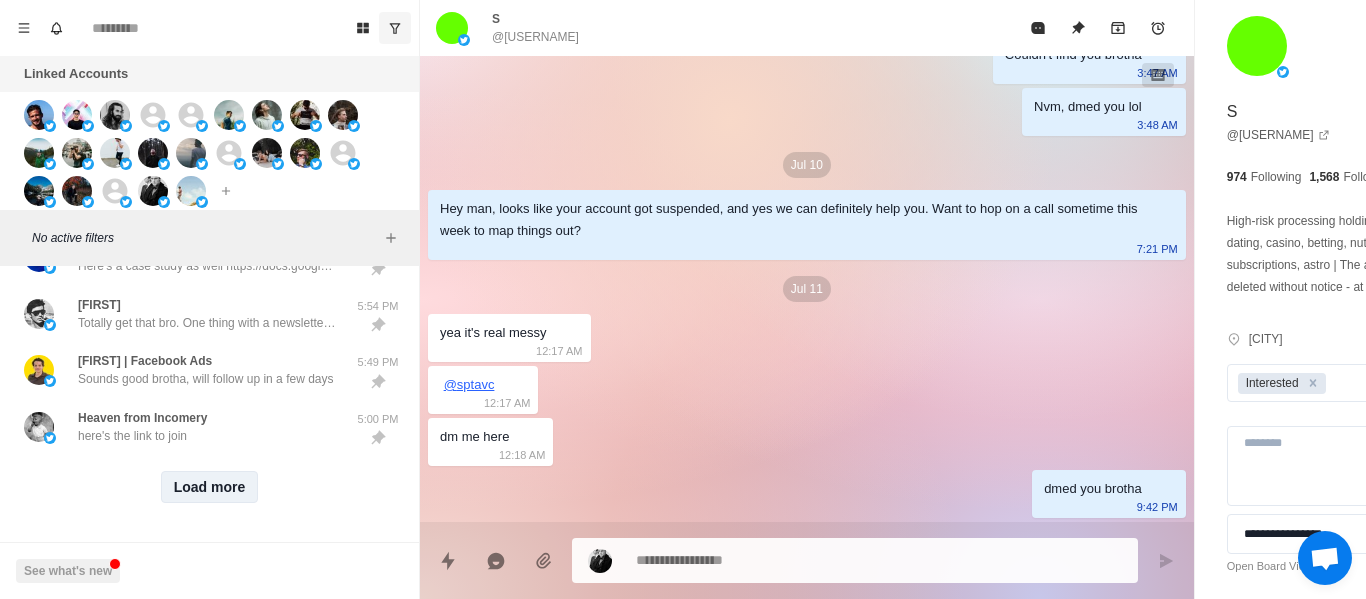 click on "Load more" at bounding box center [210, 487] 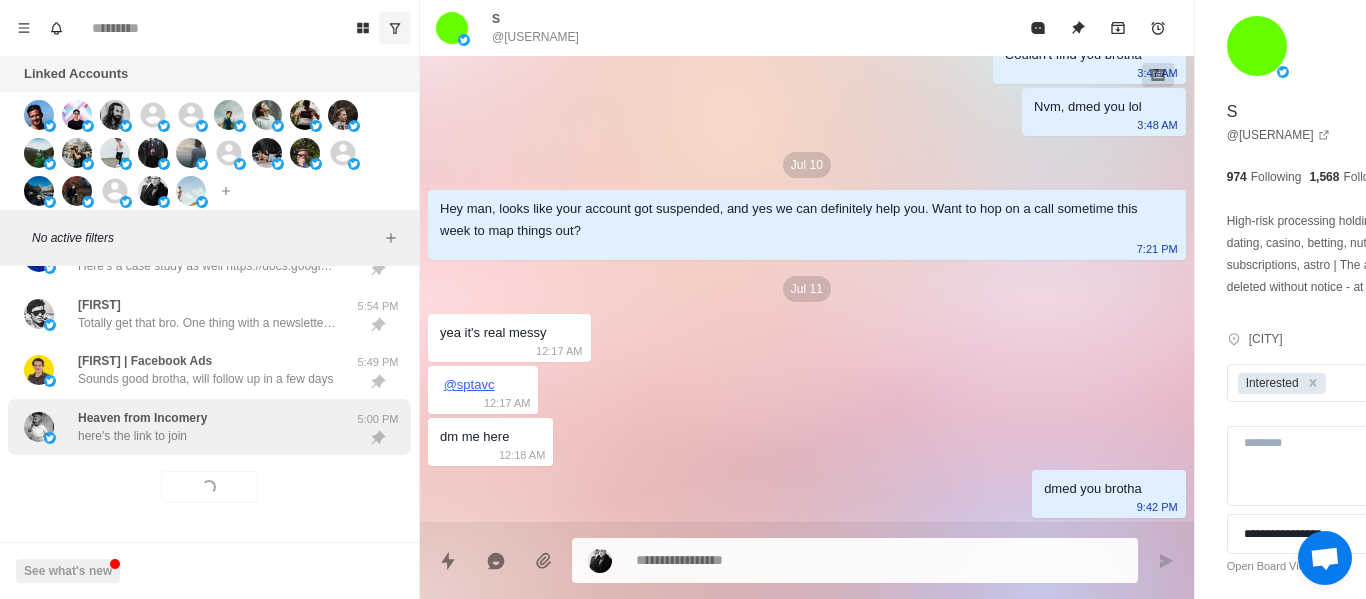 click on "[FIRST] from Incomery here's the link to join 5:00 PM" at bounding box center (209, 427) 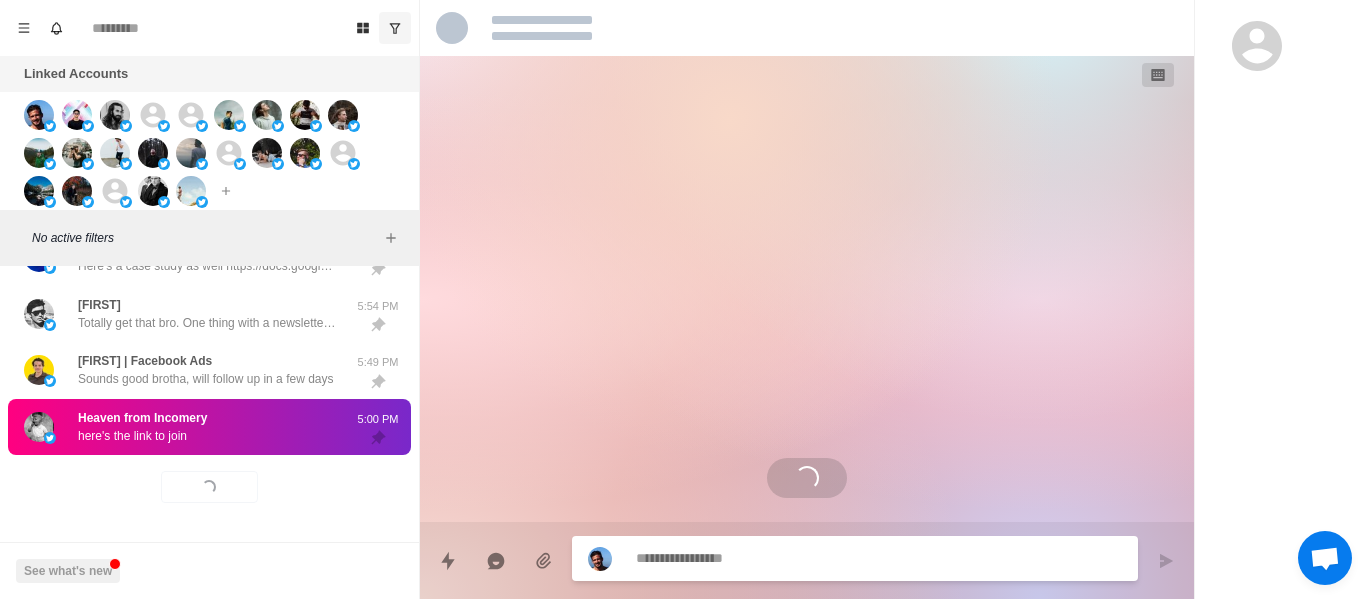 scroll, scrollTop: 0, scrollLeft: 0, axis: both 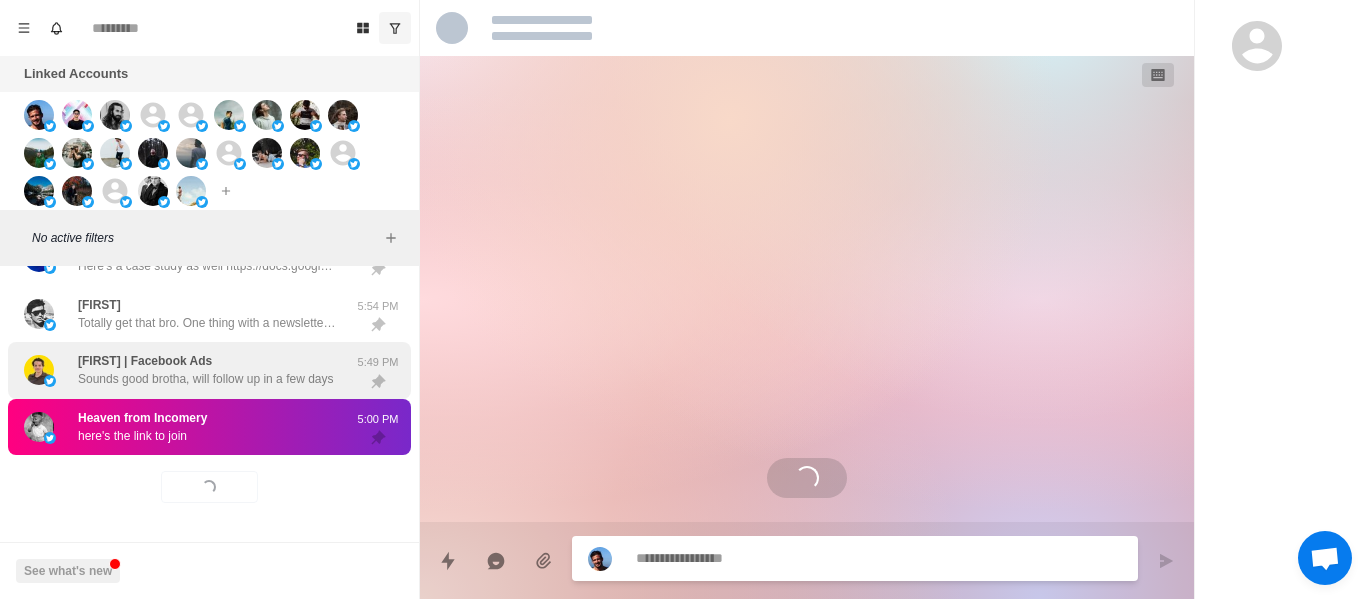 click on "Sounds good brotha, will follow up in a few days" at bounding box center (188, 370) 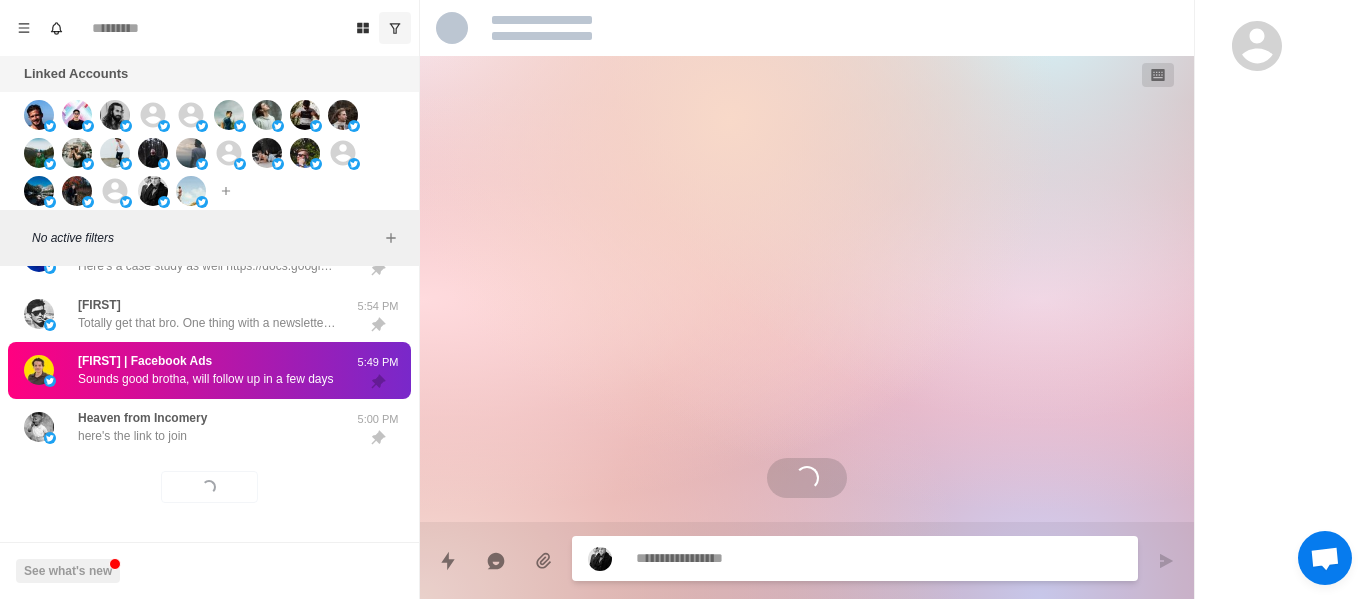 scroll, scrollTop: 1170, scrollLeft: 0, axis: vertical 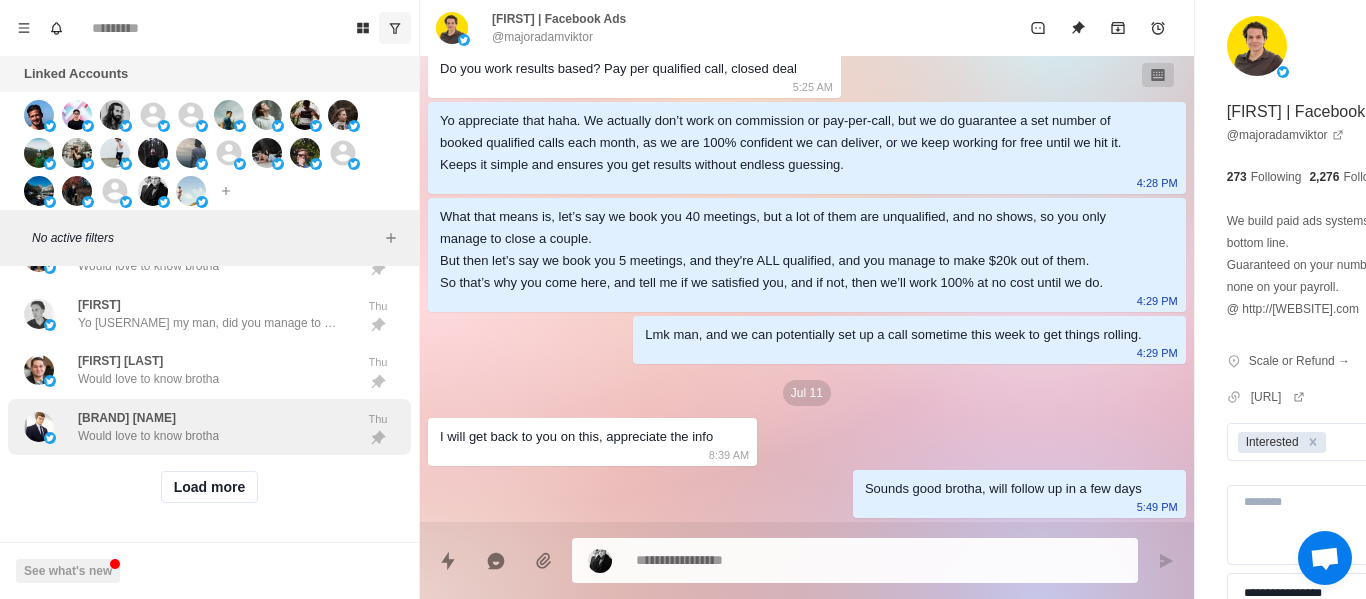 drag, startPoint x: 174, startPoint y: 474, endPoint x: 201, endPoint y: 424, distance: 56.82429 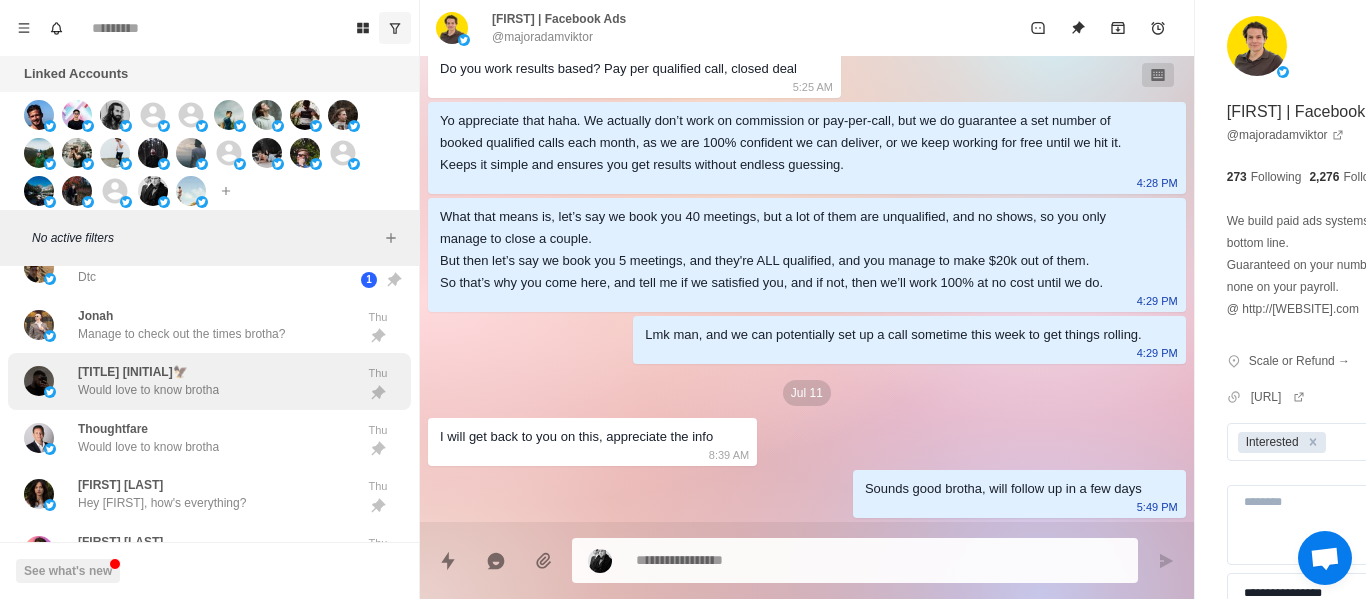 scroll, scrollTop: 1707, scrollLeft: 0, axis: vertical 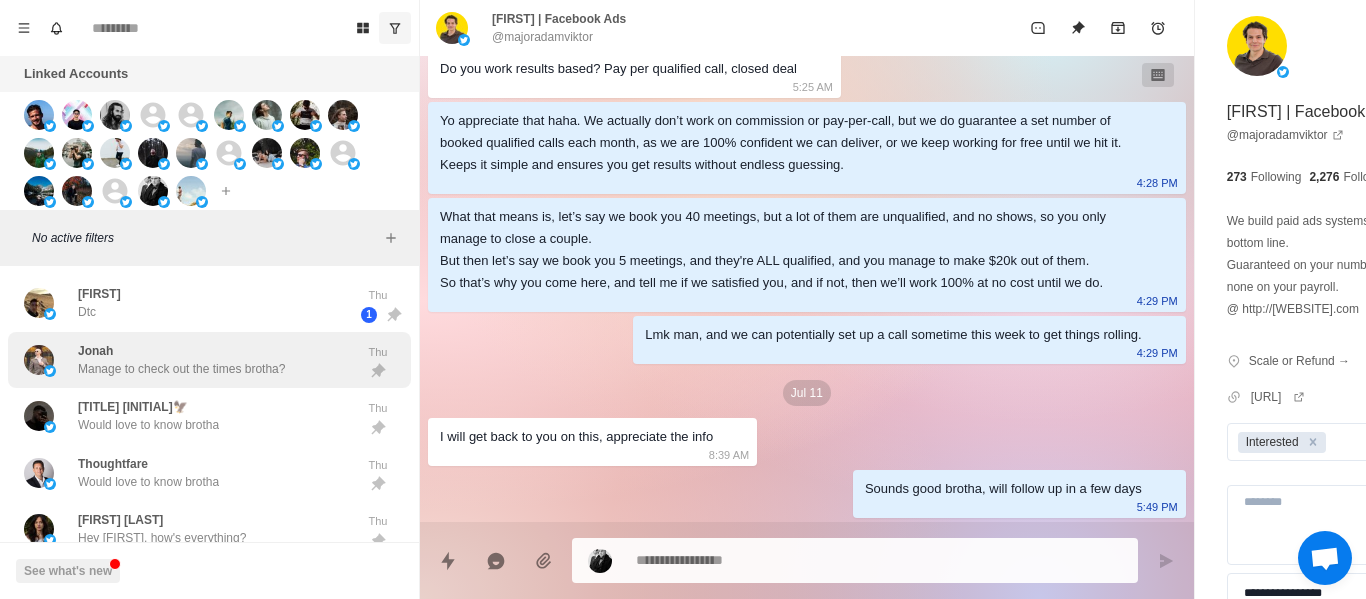click on "Manage to check out the times brotha?" at bounding box center (181, 369) 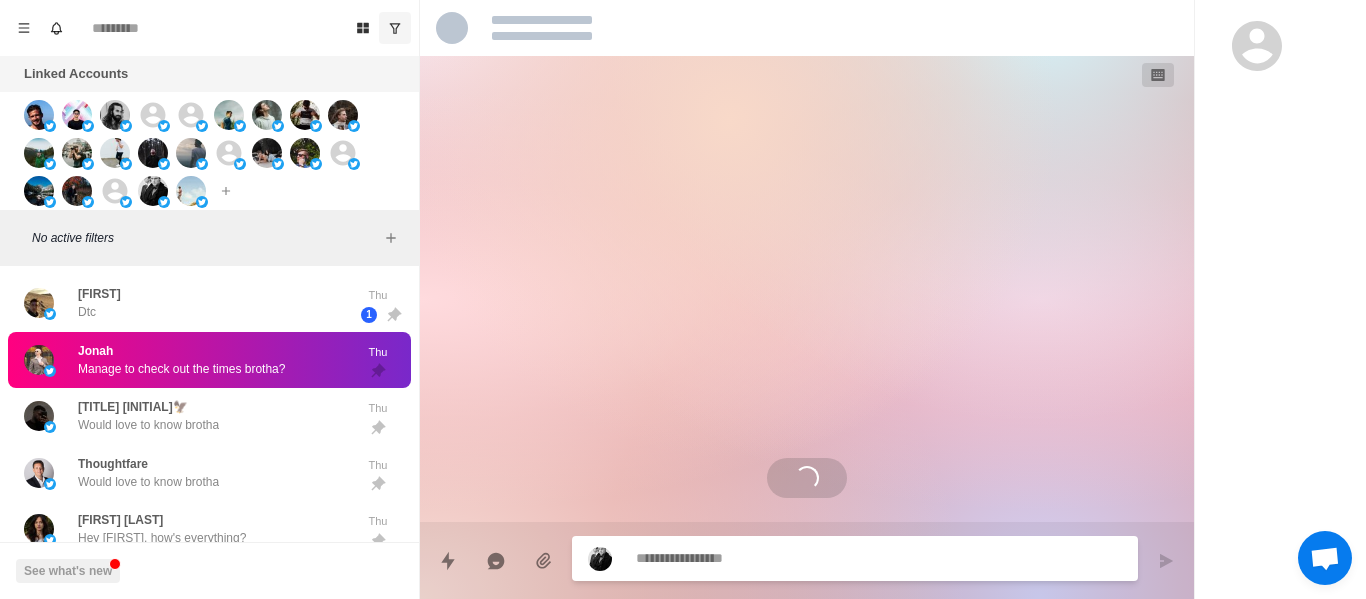 scroll, scrollTop: 0, scrollLeft: 0, axis: both 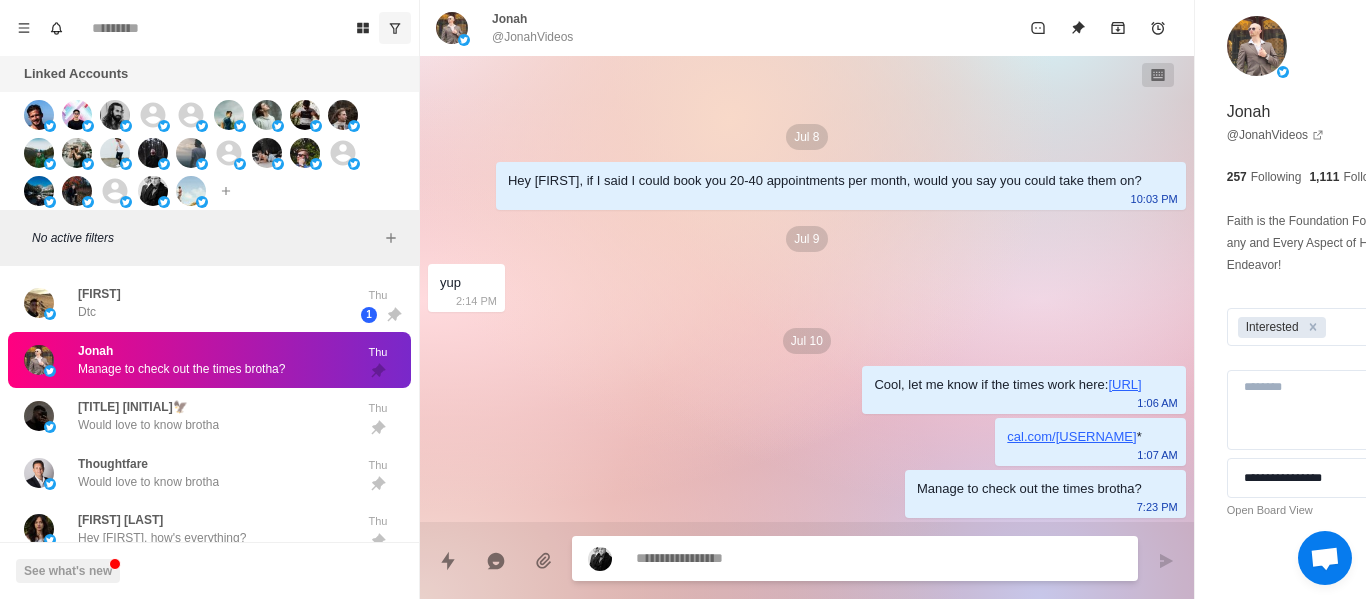 click at bounding box center [824, 558] 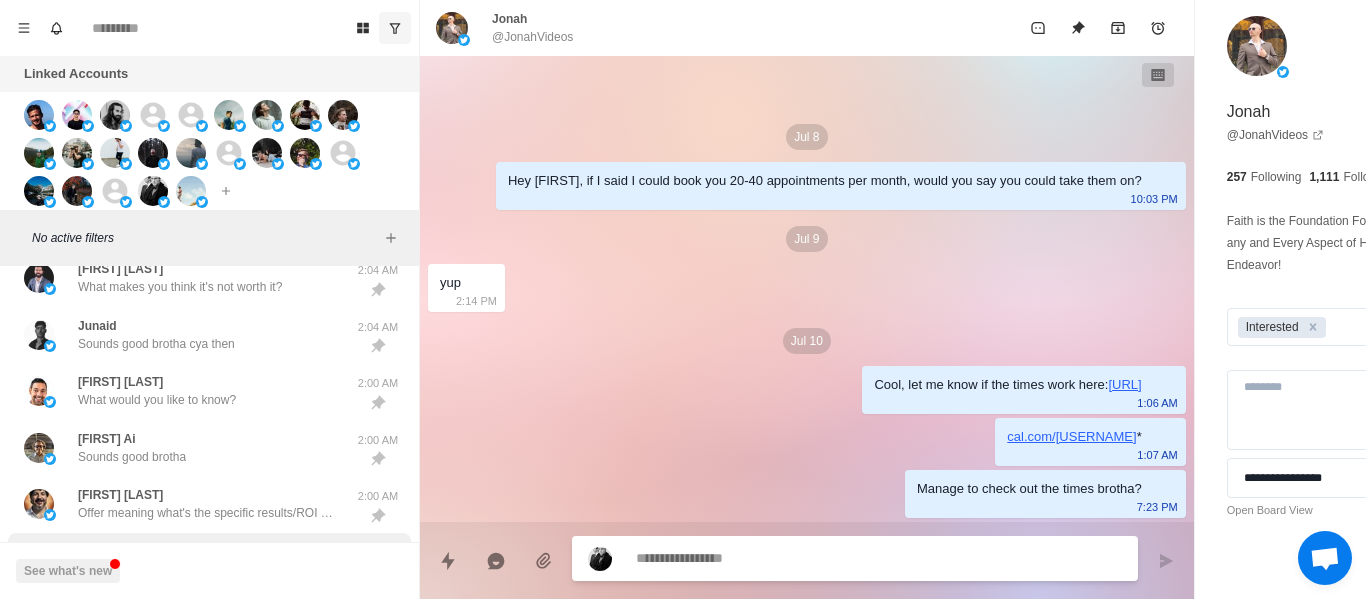 scroll, scrollTop: 1137, scrollLeft: 0, axis: vertical 